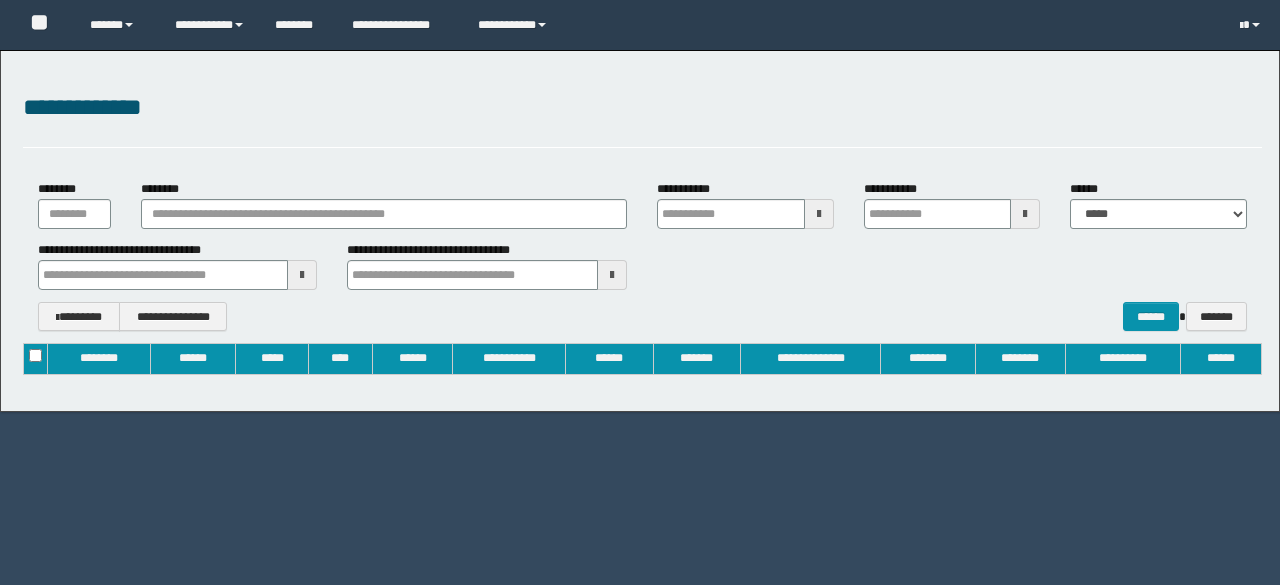 scroll, scrollTop: 0, scrollLeft: 0, axis: both 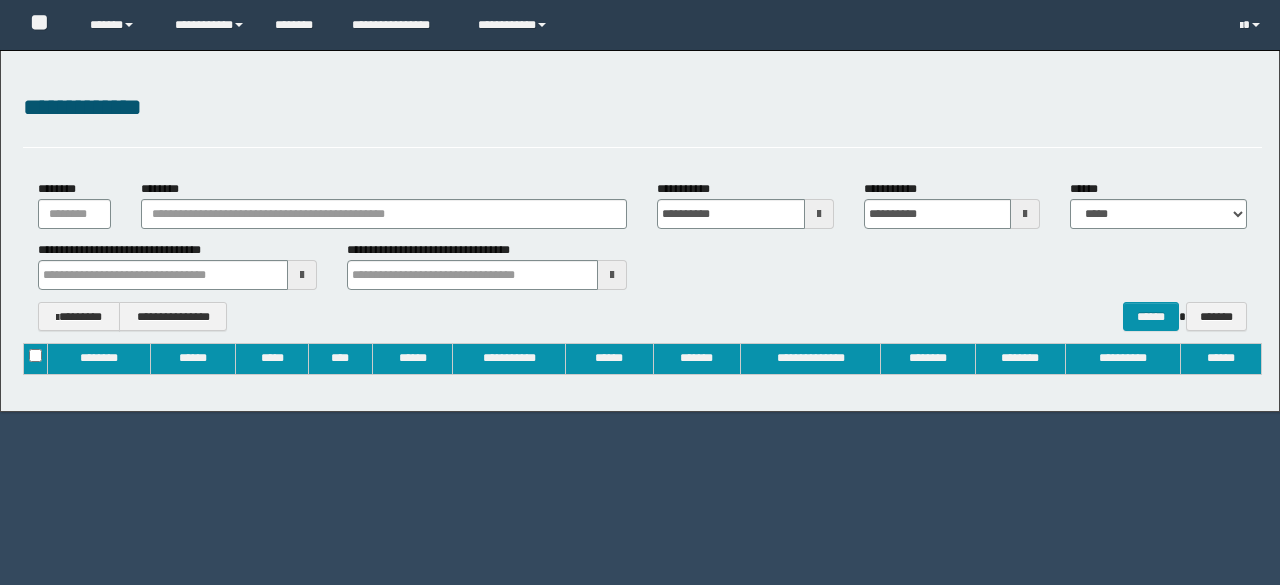 type 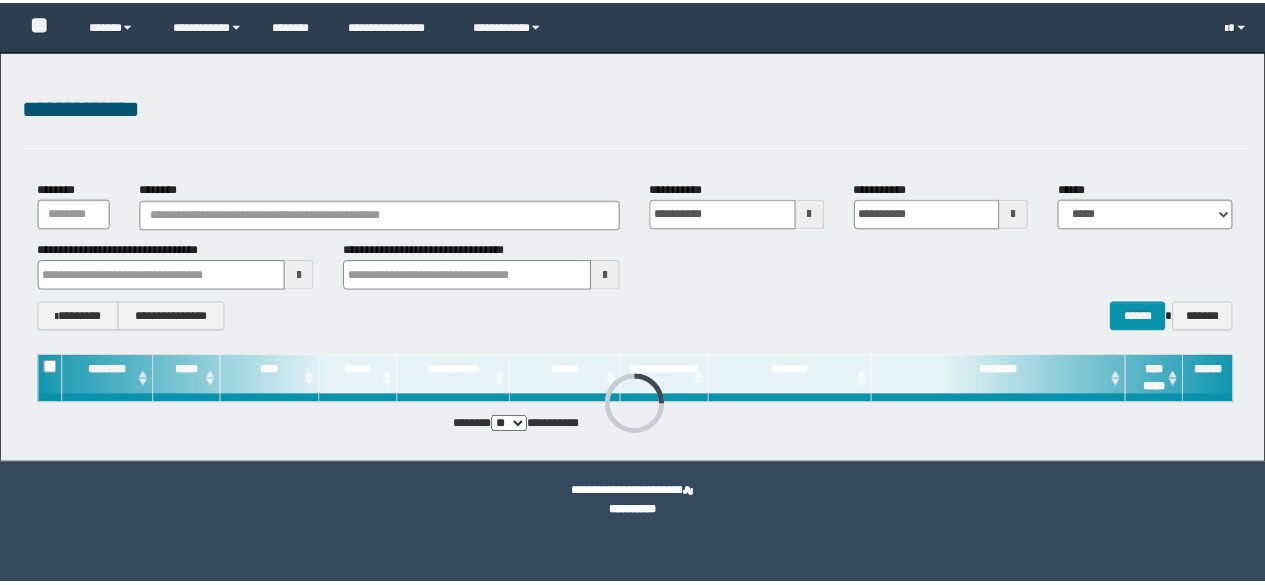 scroll, scrollTop: 0, scrollLeft: 0, axis: both 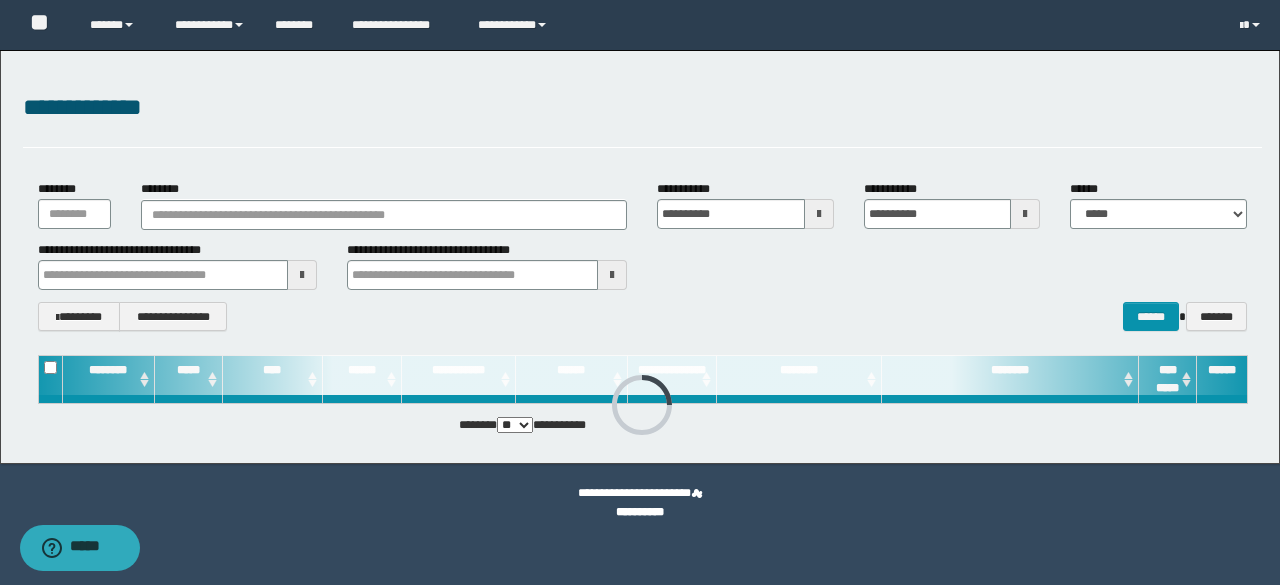 type 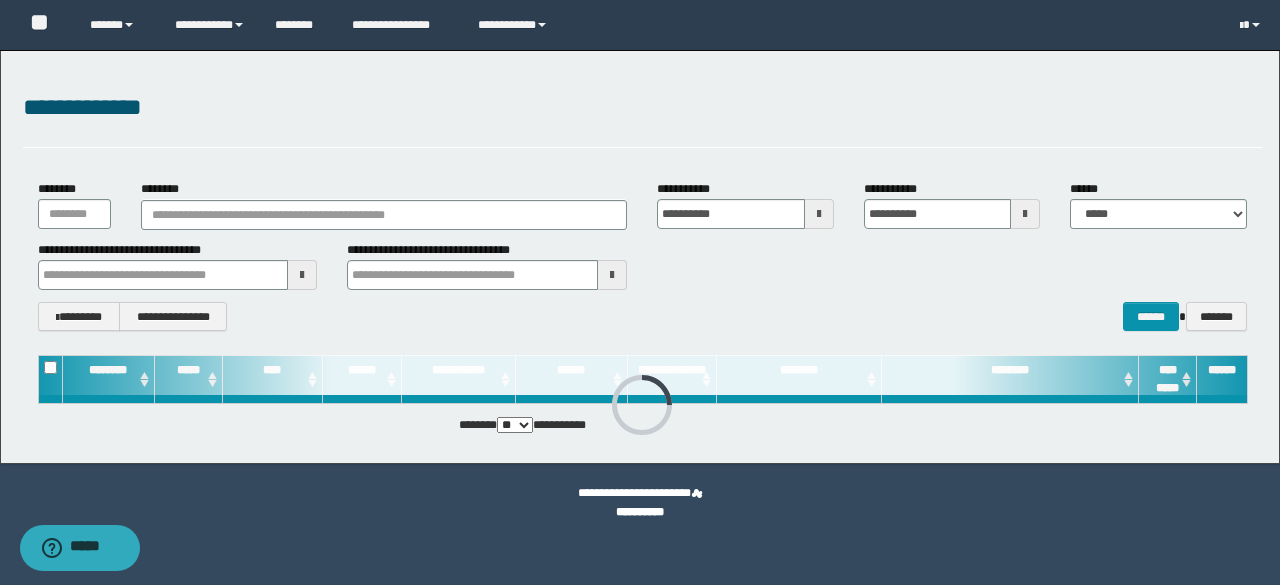 type 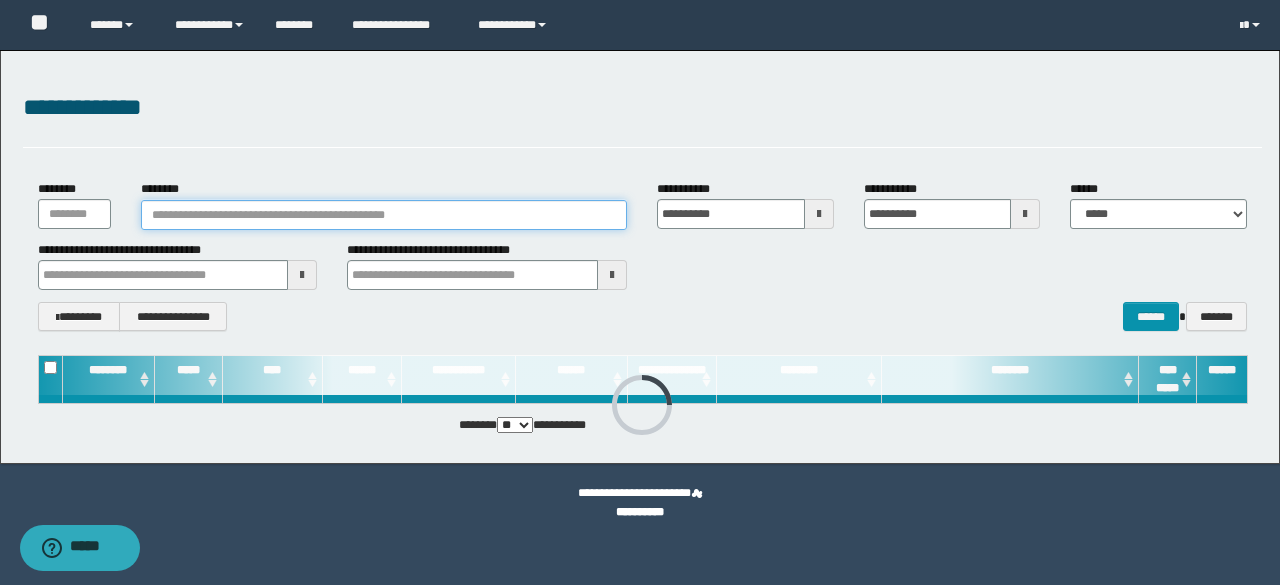 click on "********" at bounding box center (384, 215) 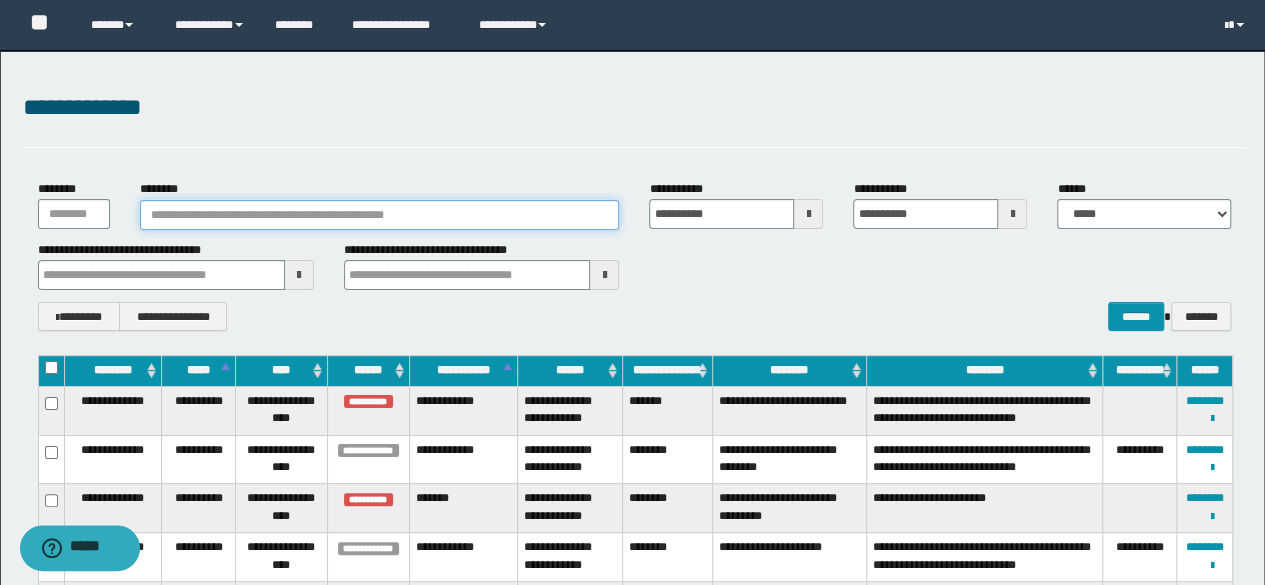 type 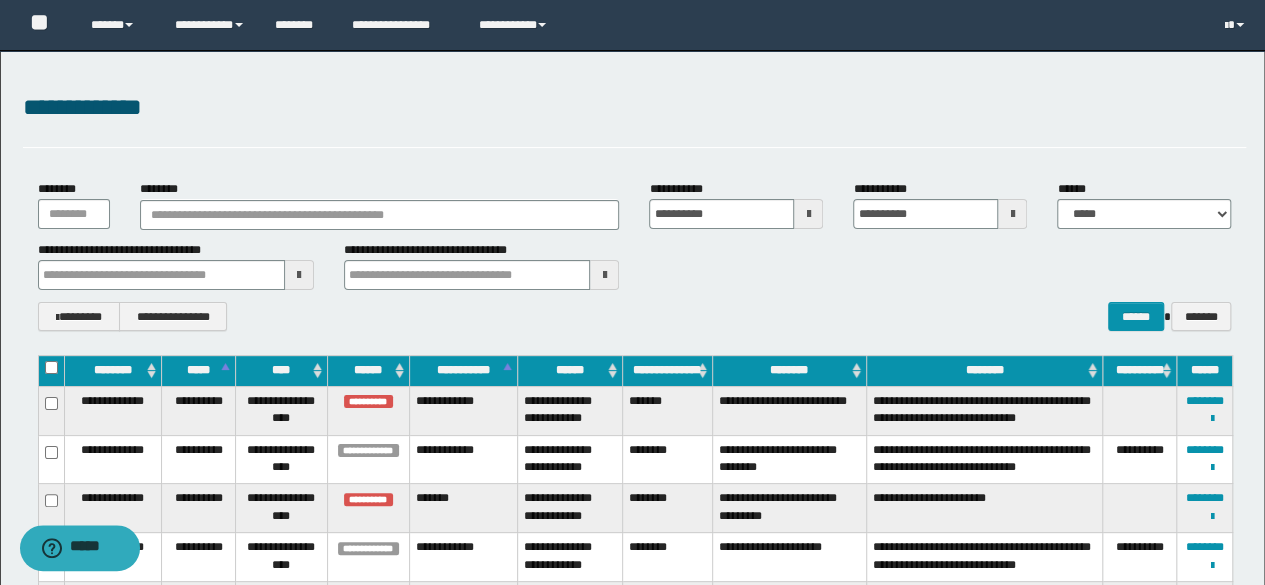 click on "**********" at bounding box center [635, 255] 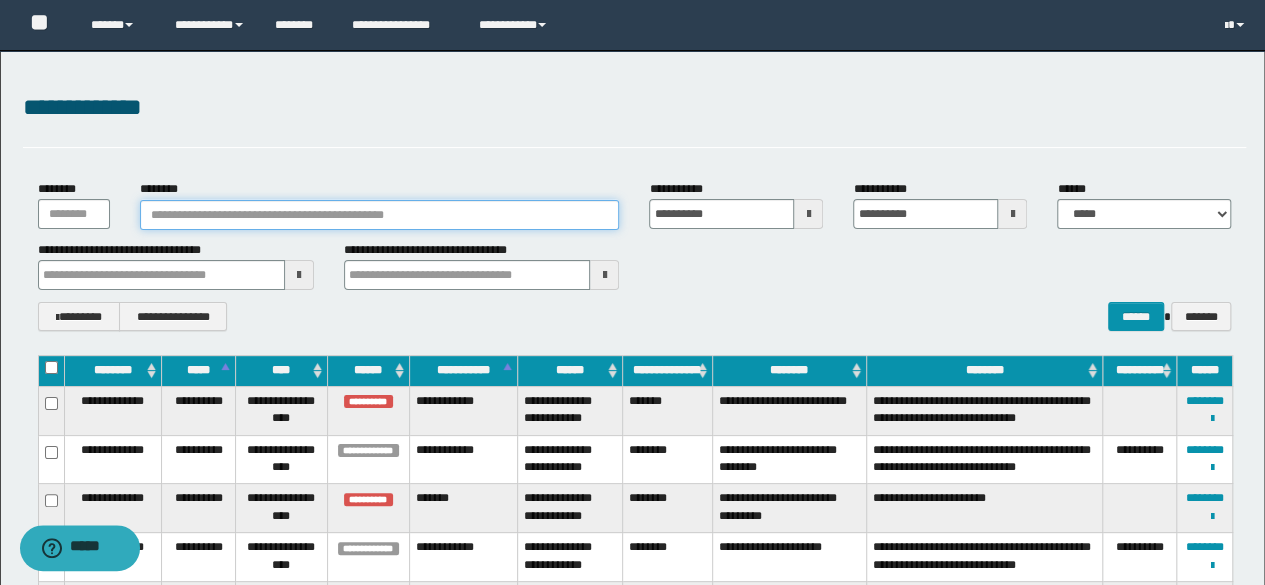 click on "********" at bounding box center (380, 215) 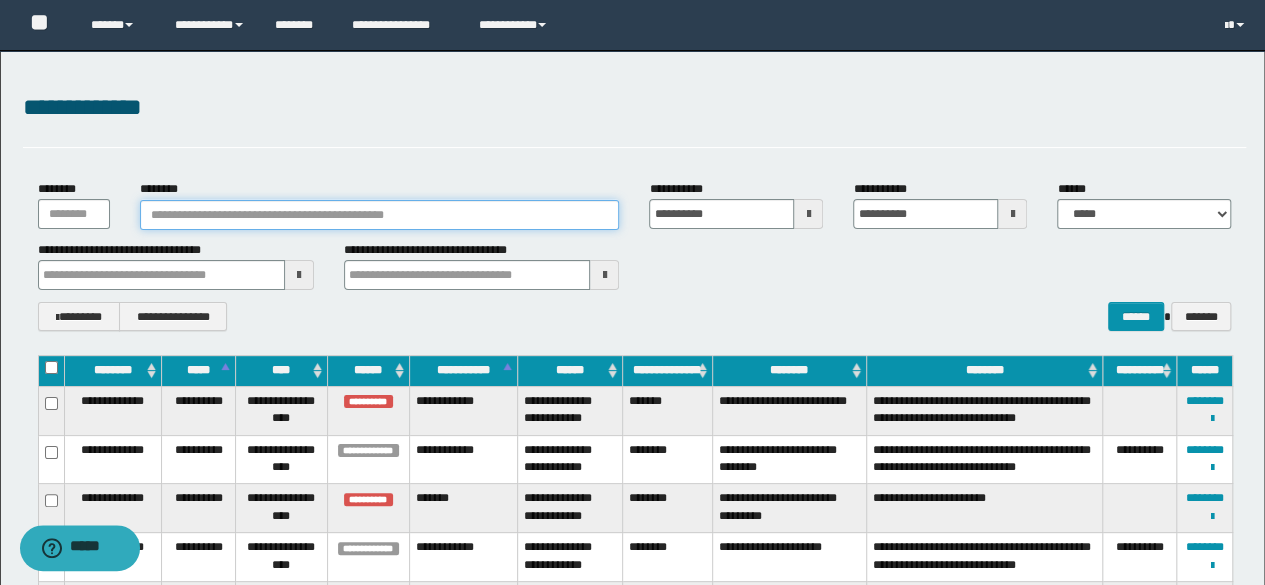 click on "********" at bounding box center [380, 215] 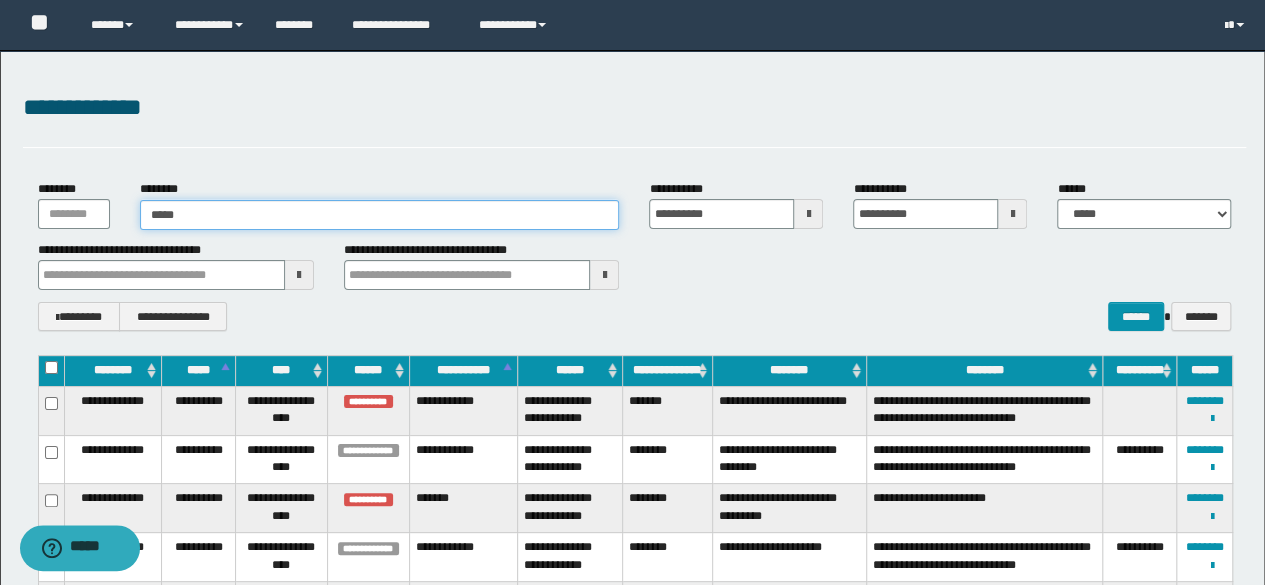 type on "******" 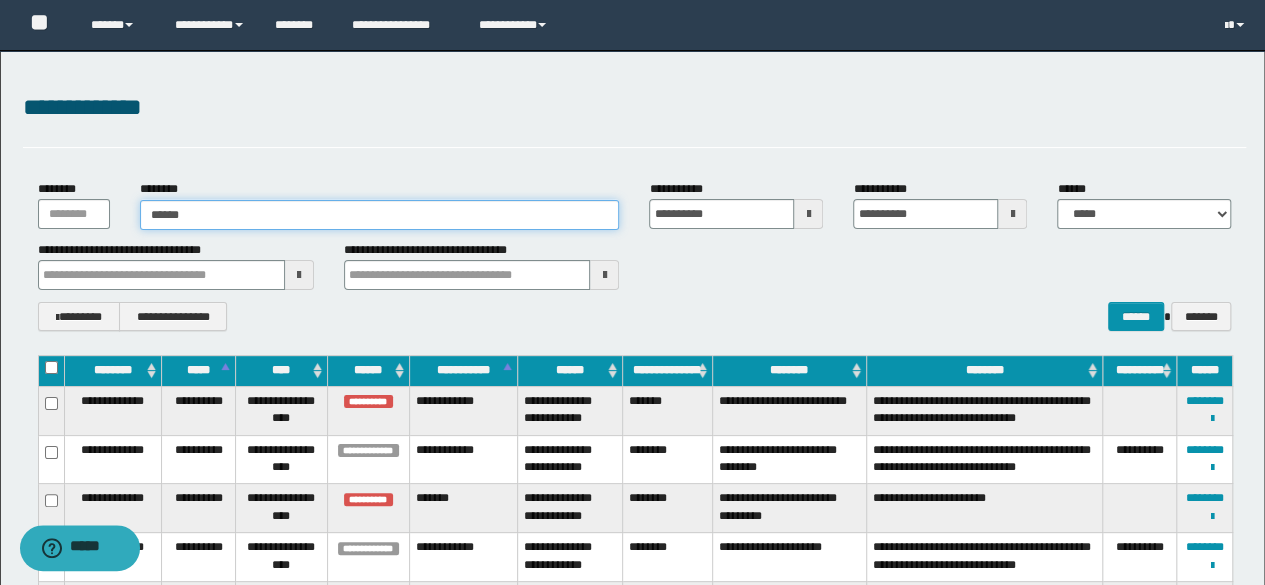 type on "******" 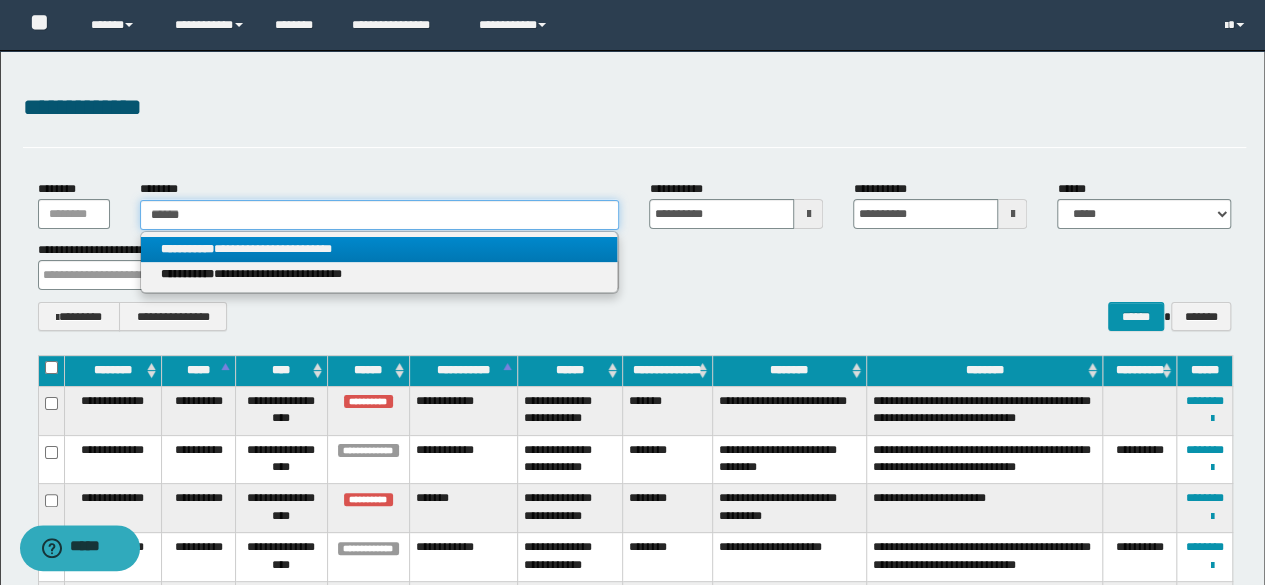 type on "******" 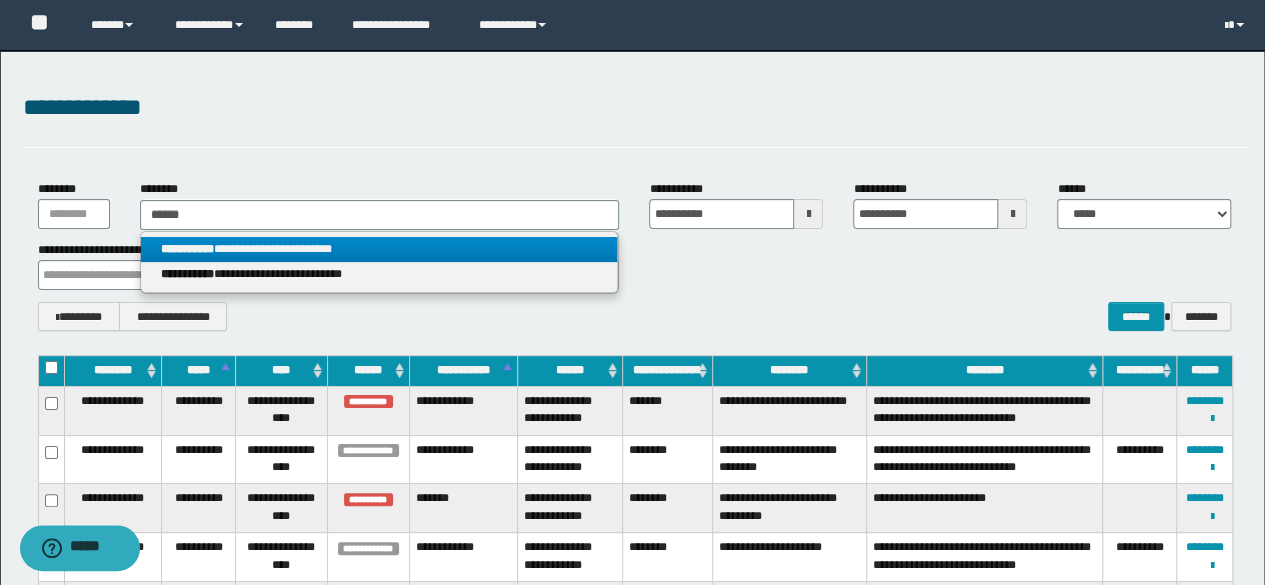 click on "**********" at bounding box center (379, 249) 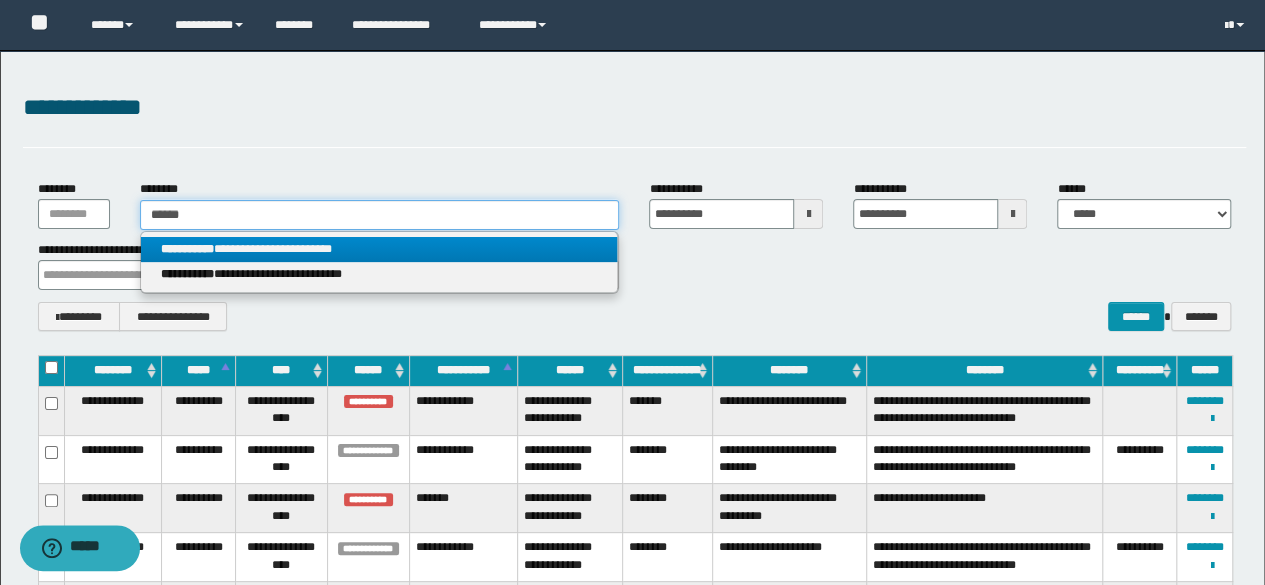 type 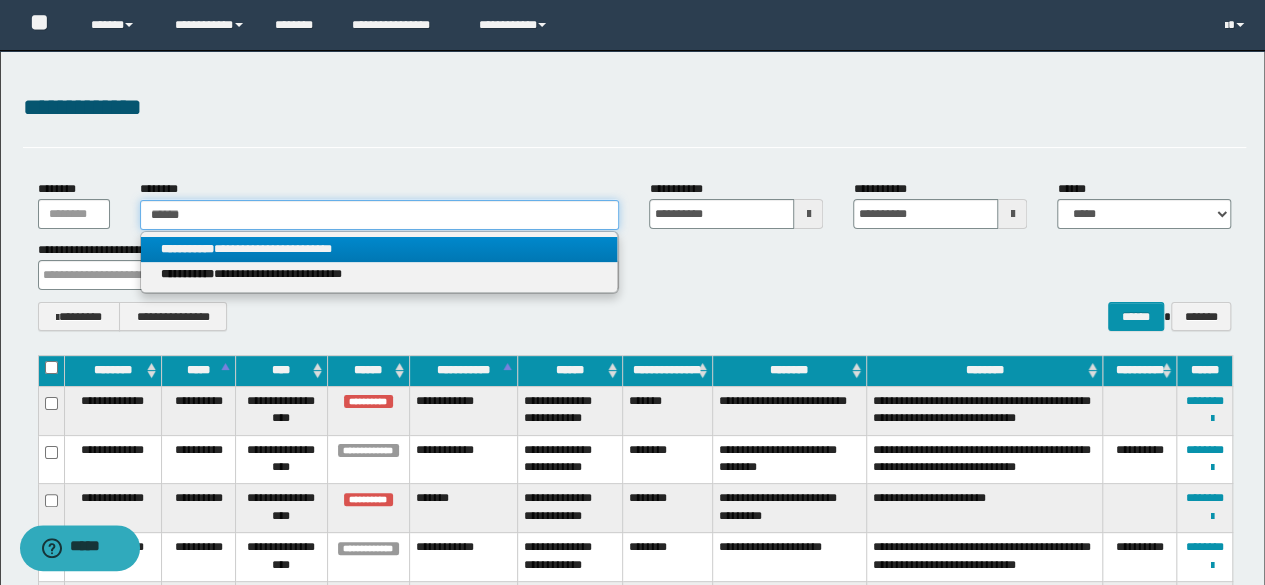 type on "**********" 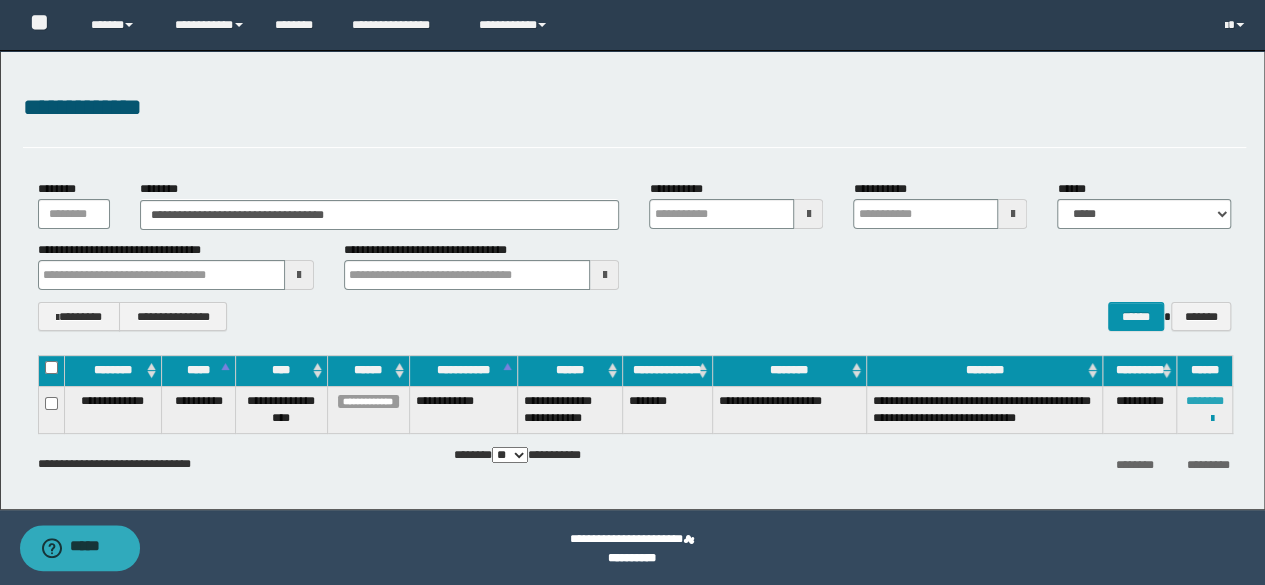click on "********" at bounding box center (1205, 401) 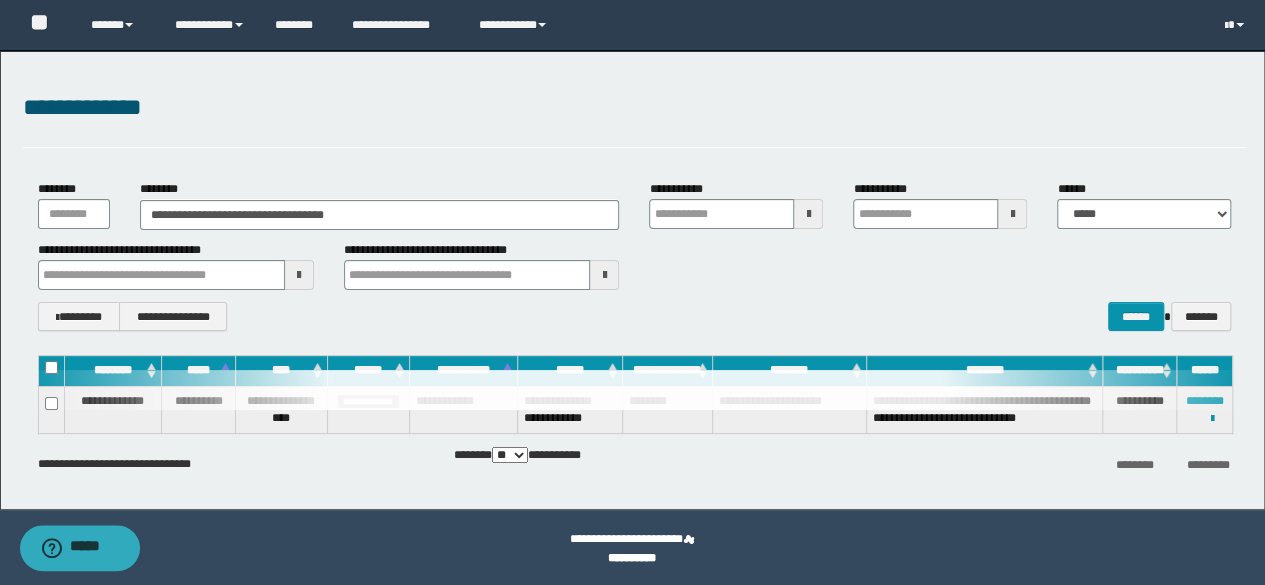 type 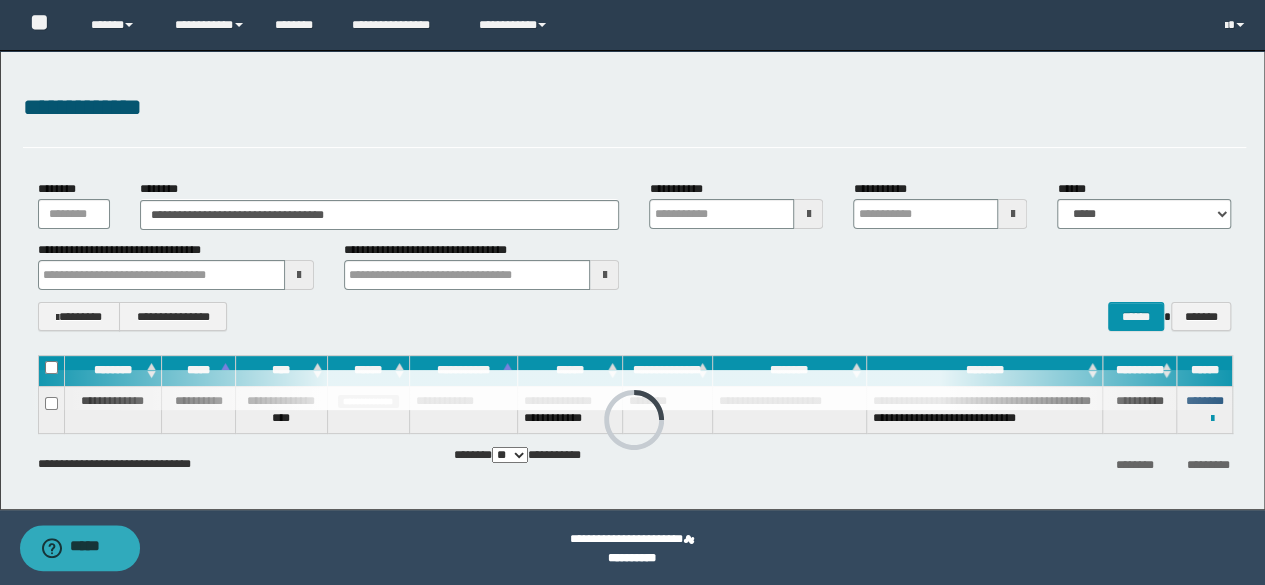 type 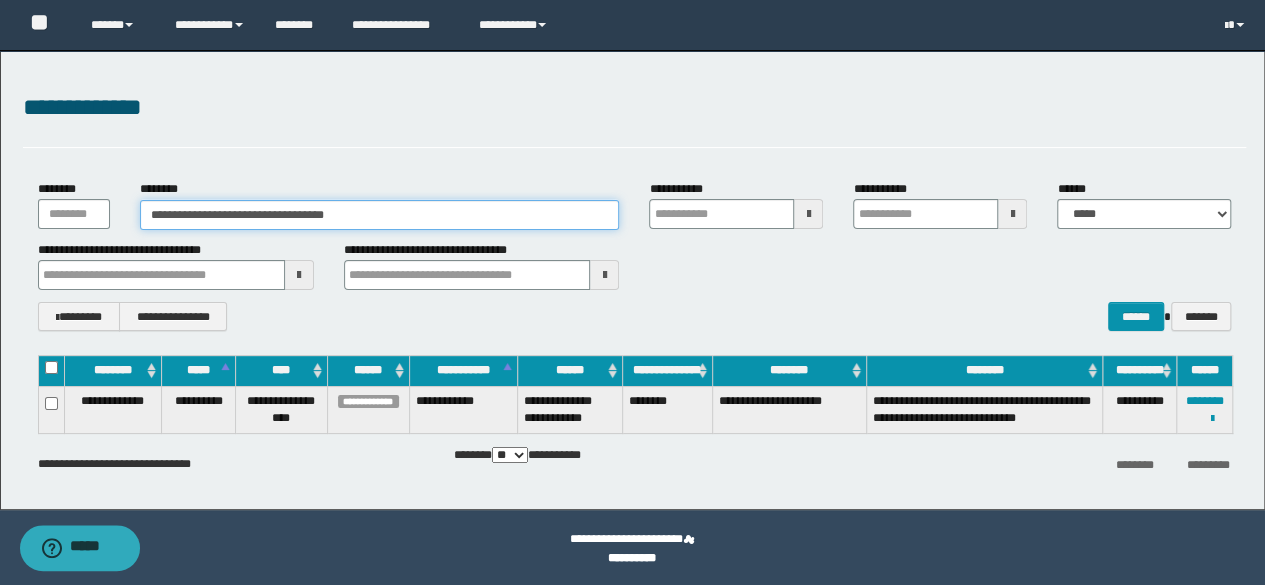 drag, startPoint x: 398, startPoint y: 220, endPoint x: 62, endPoint y: 156, distance: 342.04092 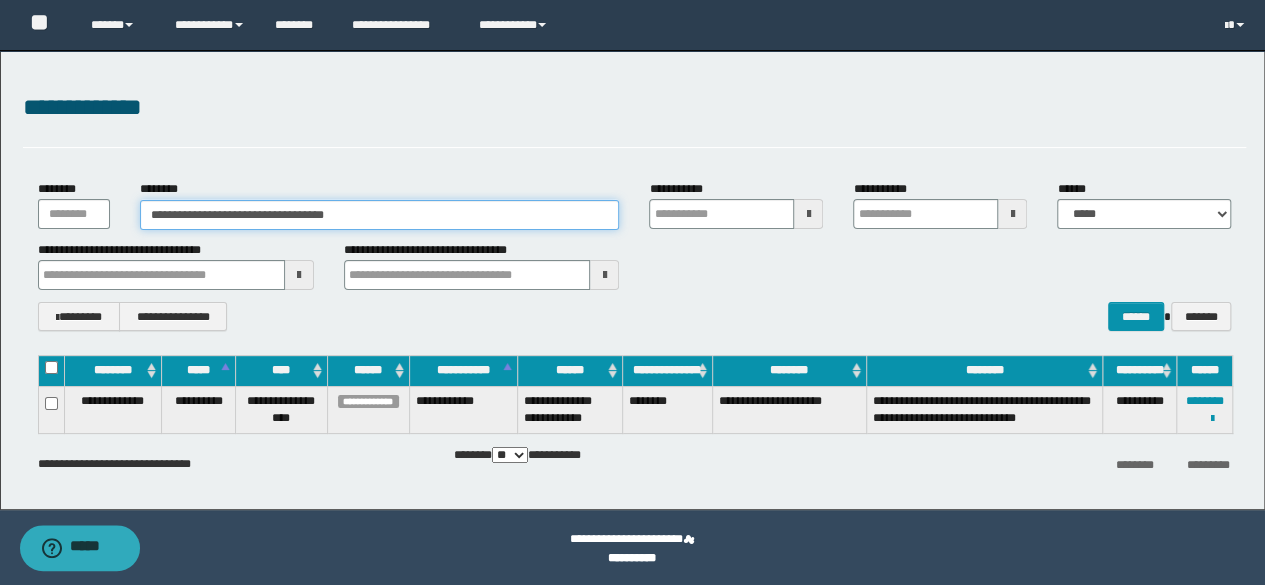 click on "**********" at bounding box center [632, 280] 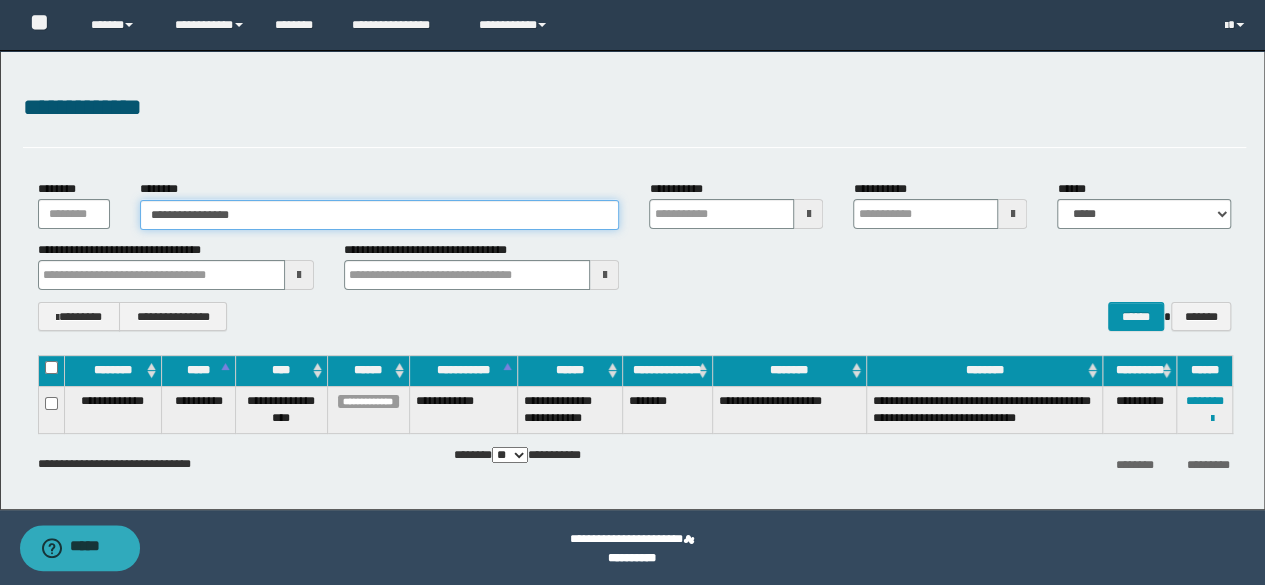 type on "**********" 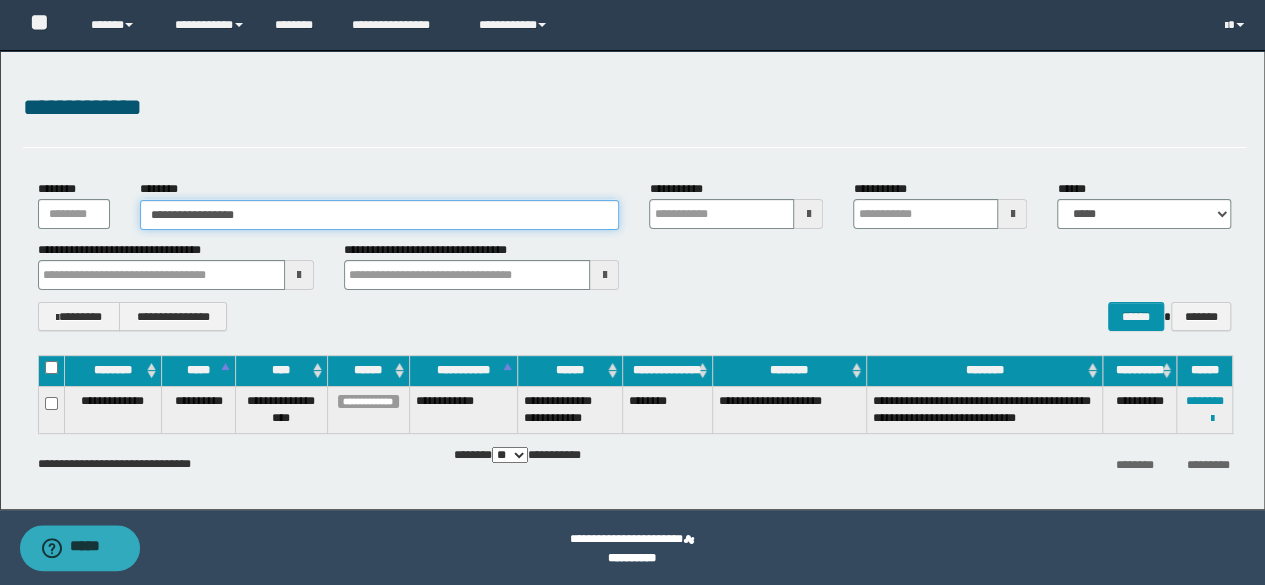 type on "**********" 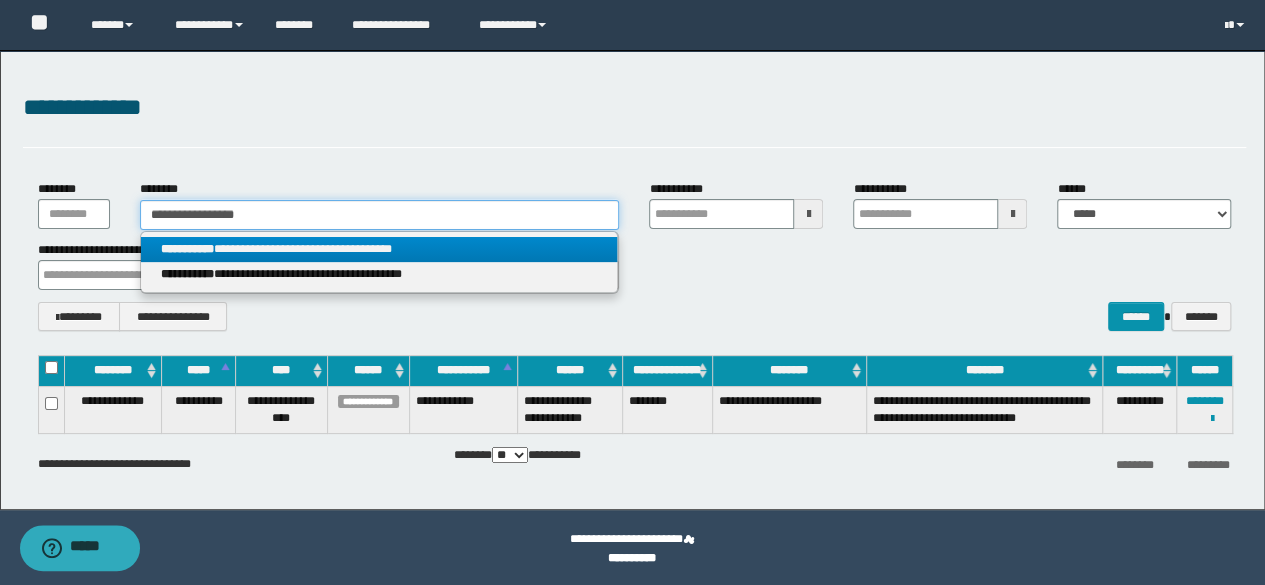type on "**********" 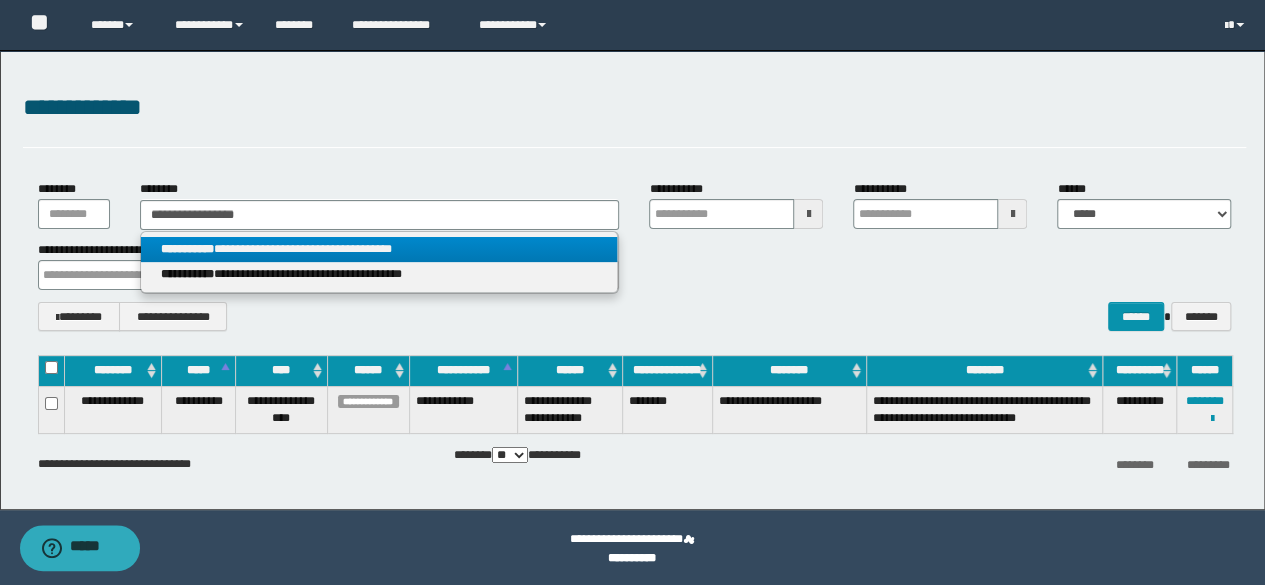 click on "**********" at bounding box center [379, 249] 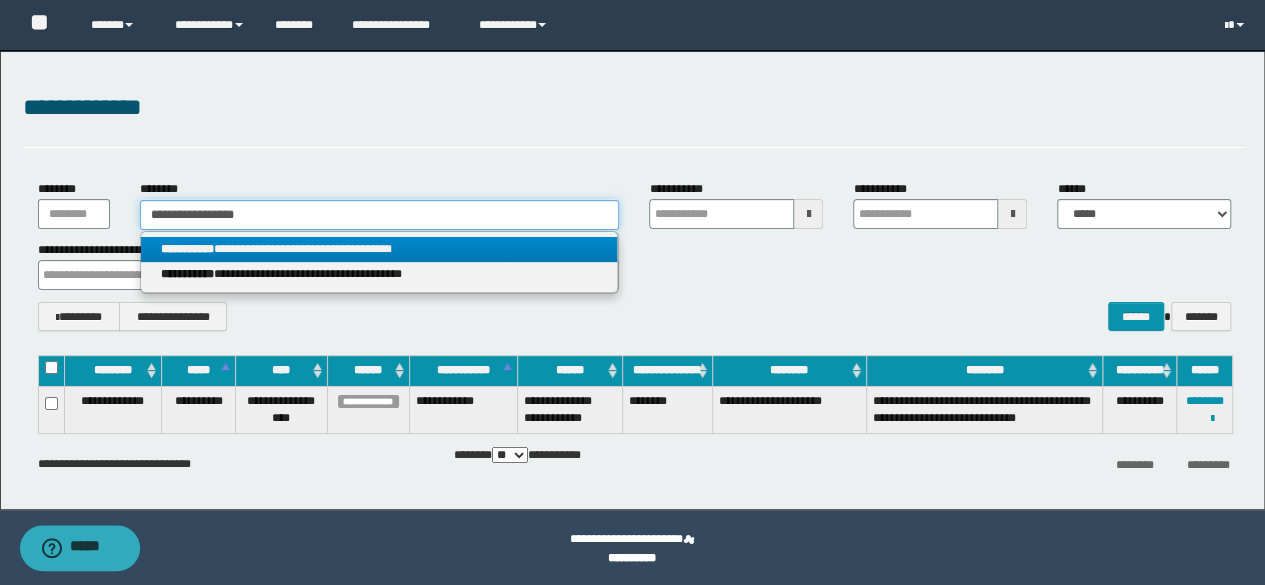 type 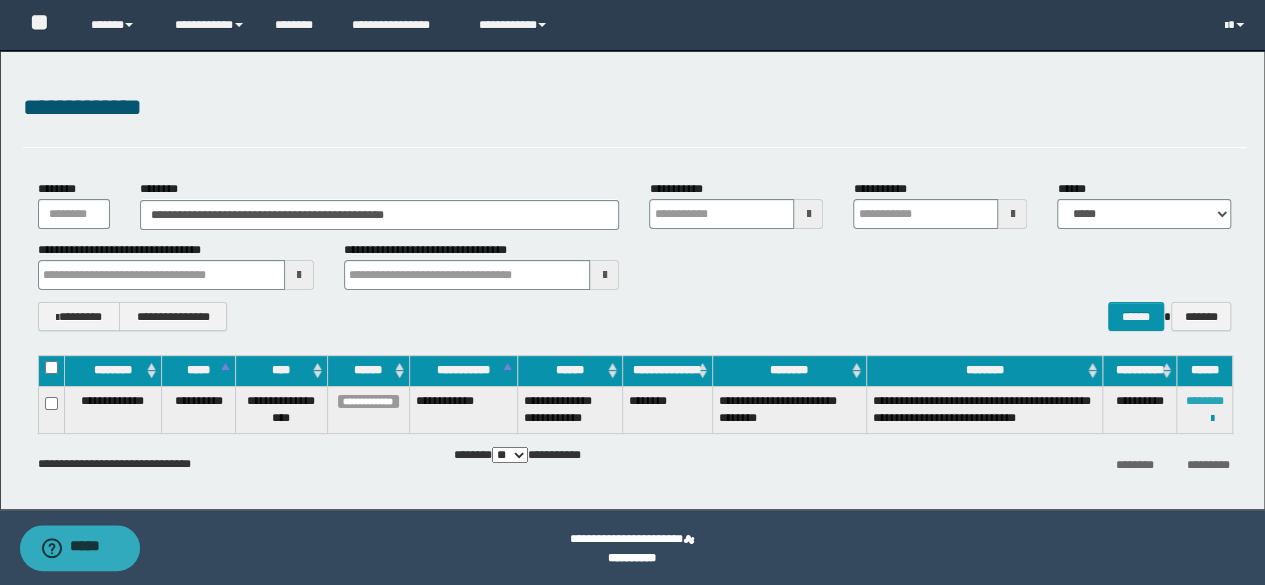 click on "********" at bounding box center [1205, 401] 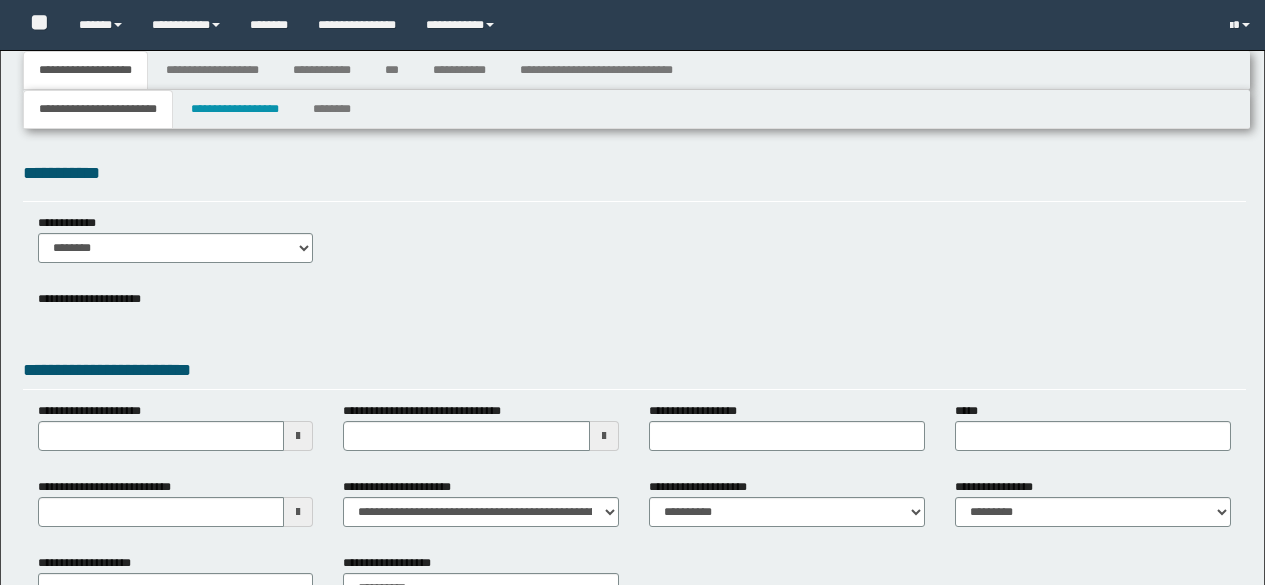 type 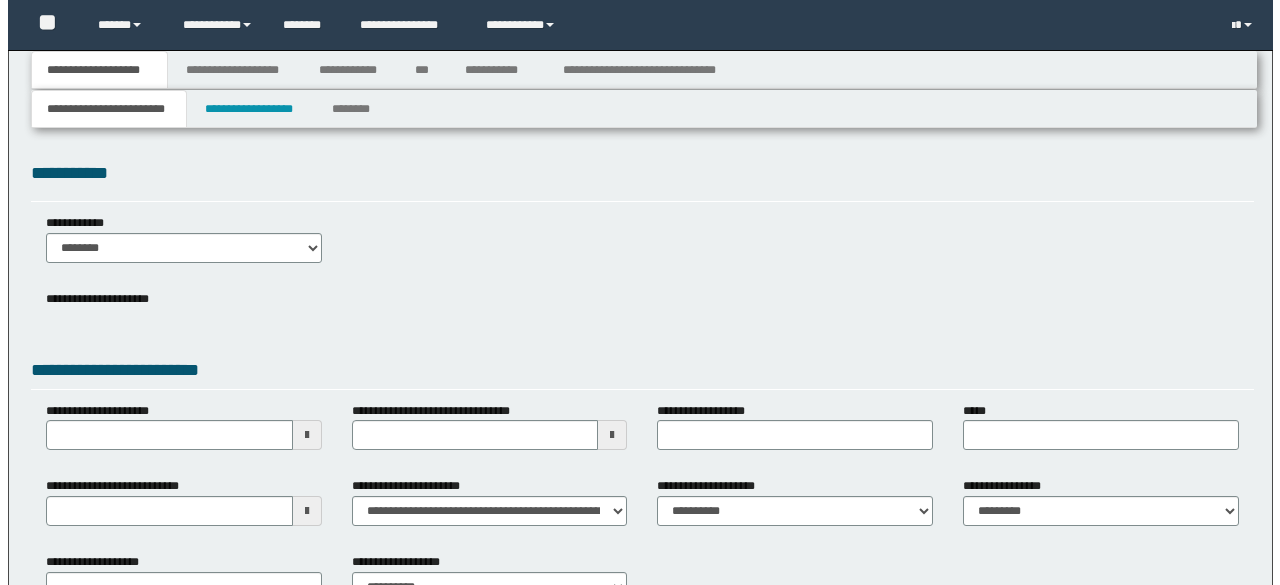 scroll, scrollTop: 0, scrollLeft: 0, axis: both 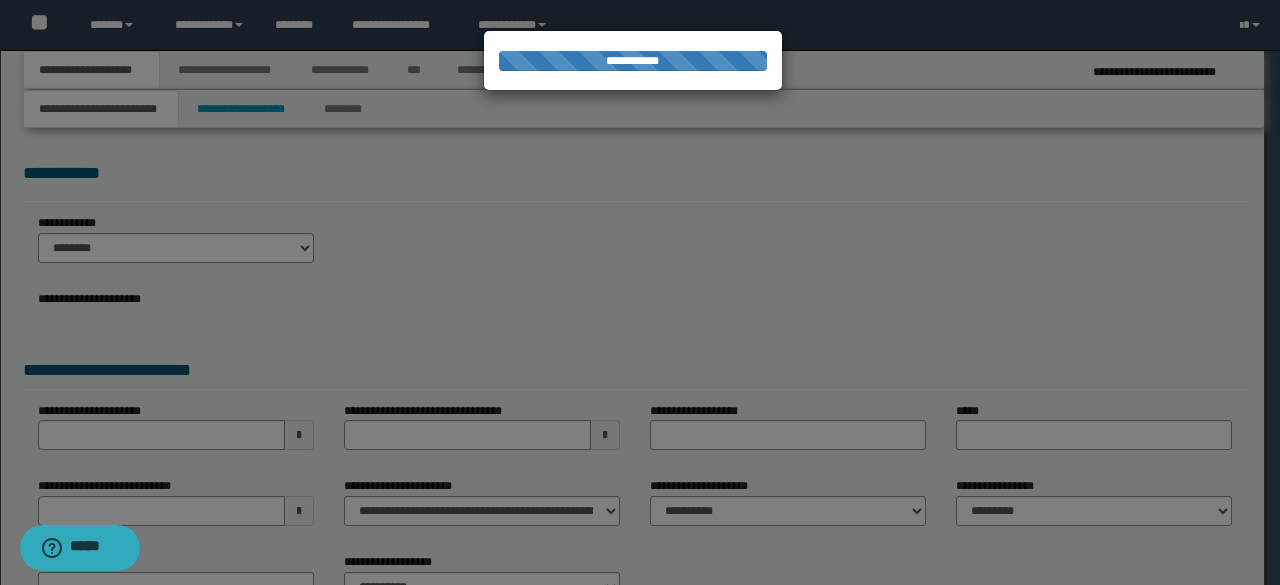 type on "**********" 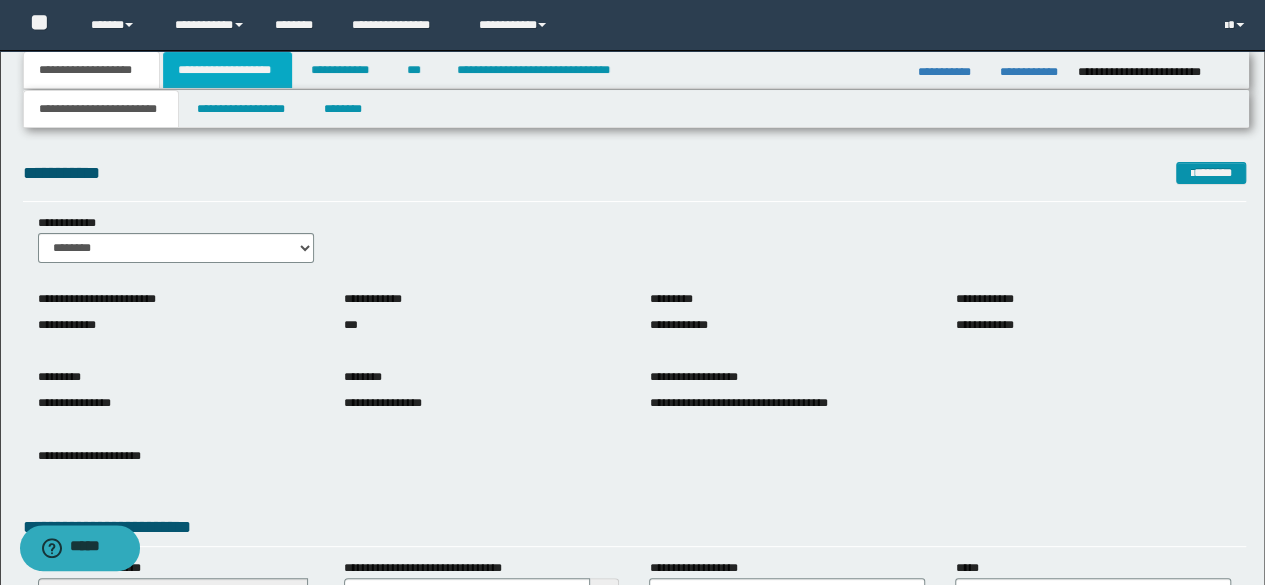 click on "**********" at bounding box center [227, 70] 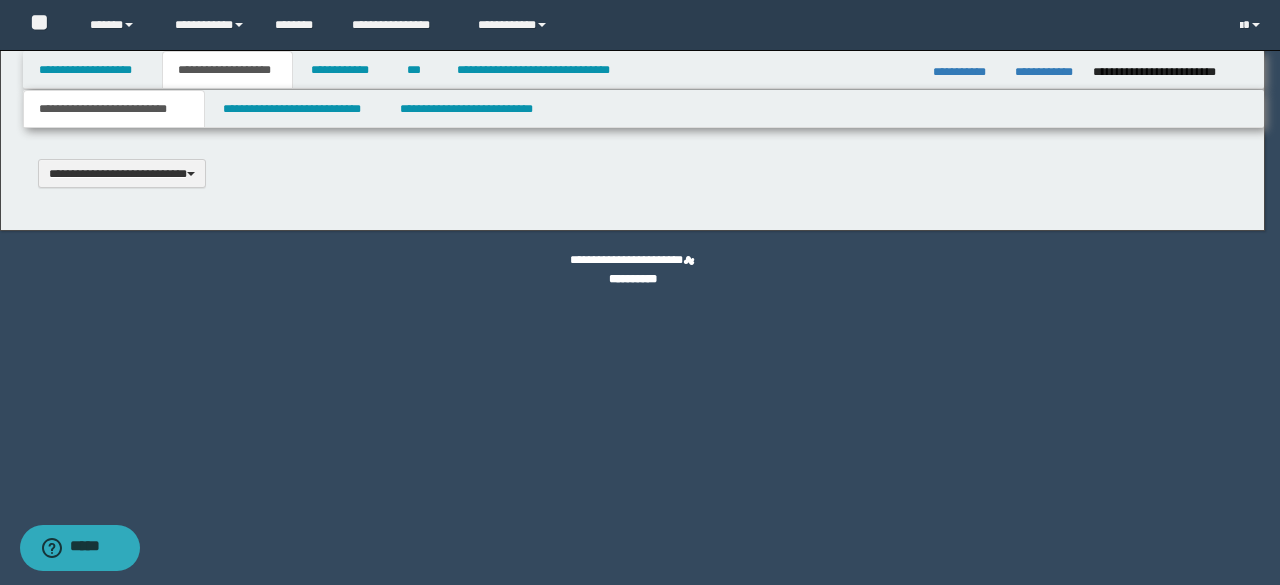 type 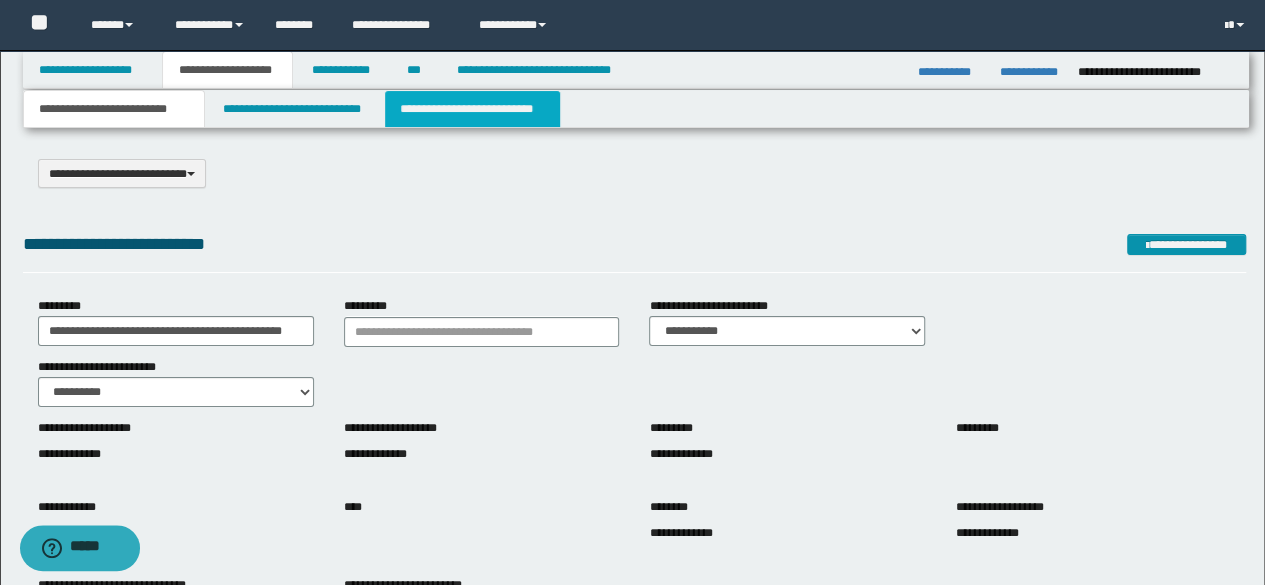 click on "**********" at bounding box center (472, 109) 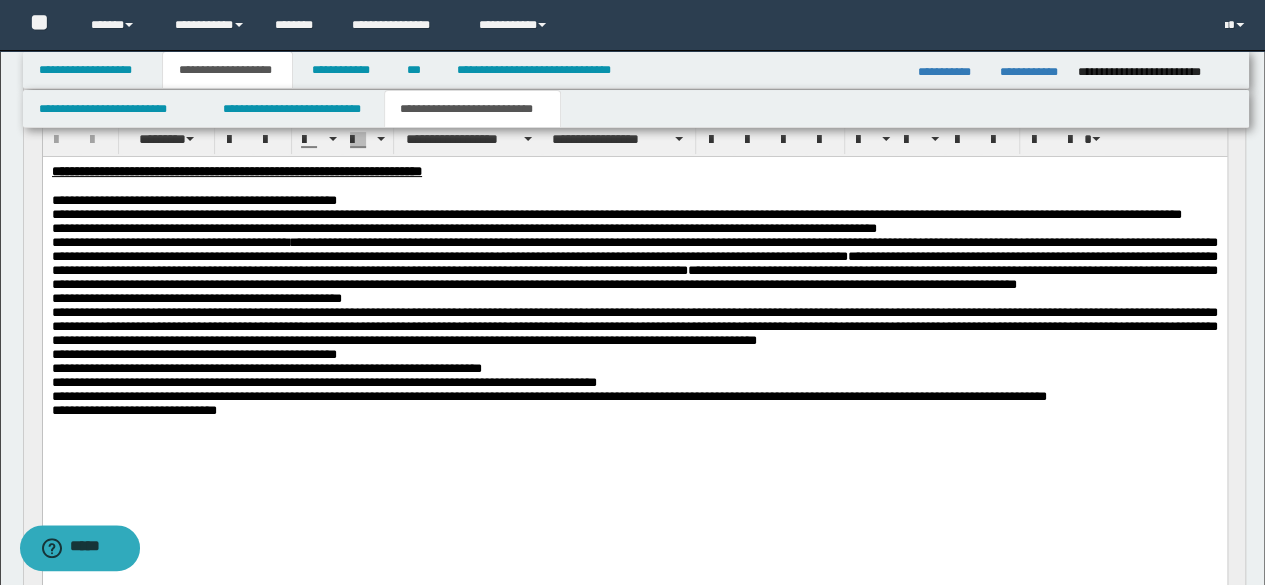 scroll, scrollTop: 200, scrollLeft: 0, axis: vertical 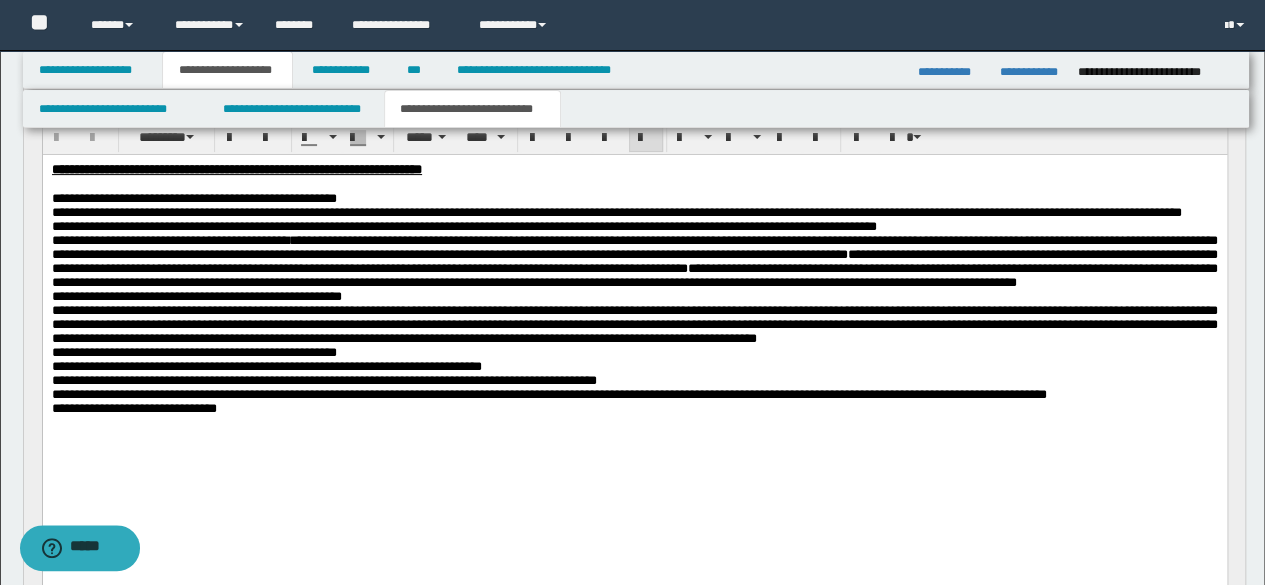 click on "**********" at bounding box center [616, 211] 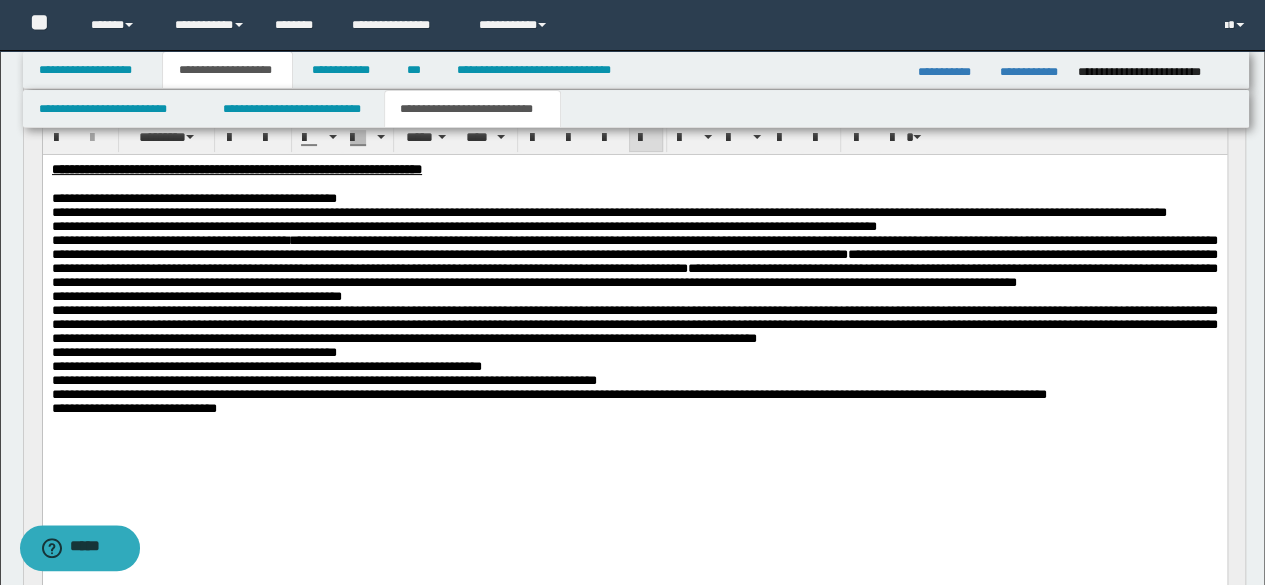 click on "**********" at bounding box center (463, 225) 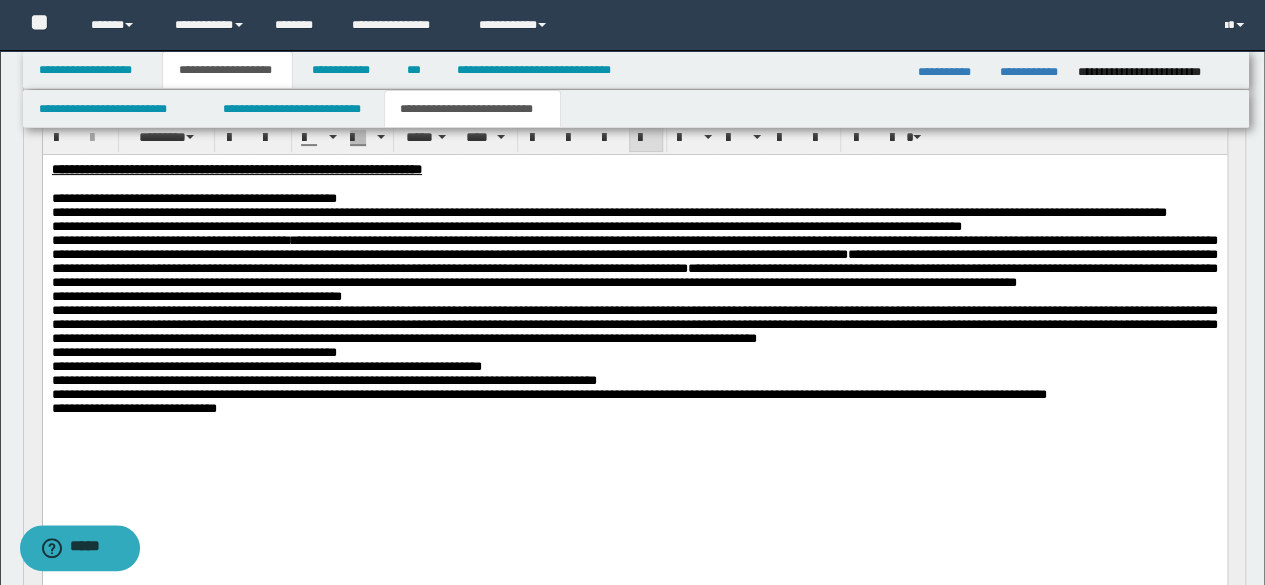 click on "**********" at bounding box center [634, 267] 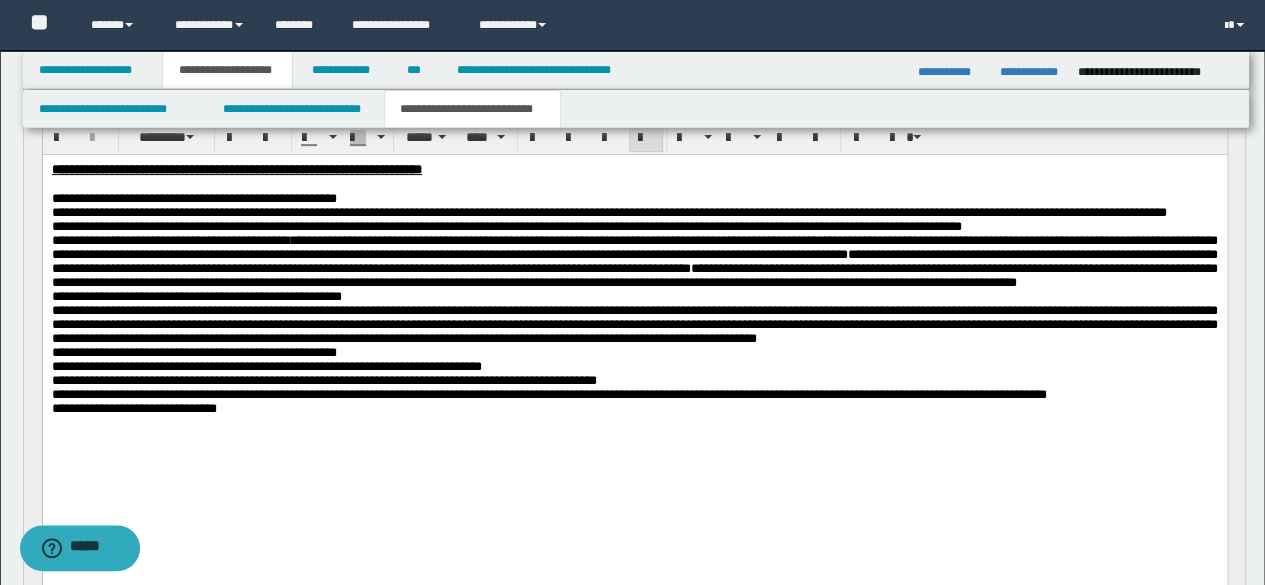 click on "**********" at bounding box center [634, 323] 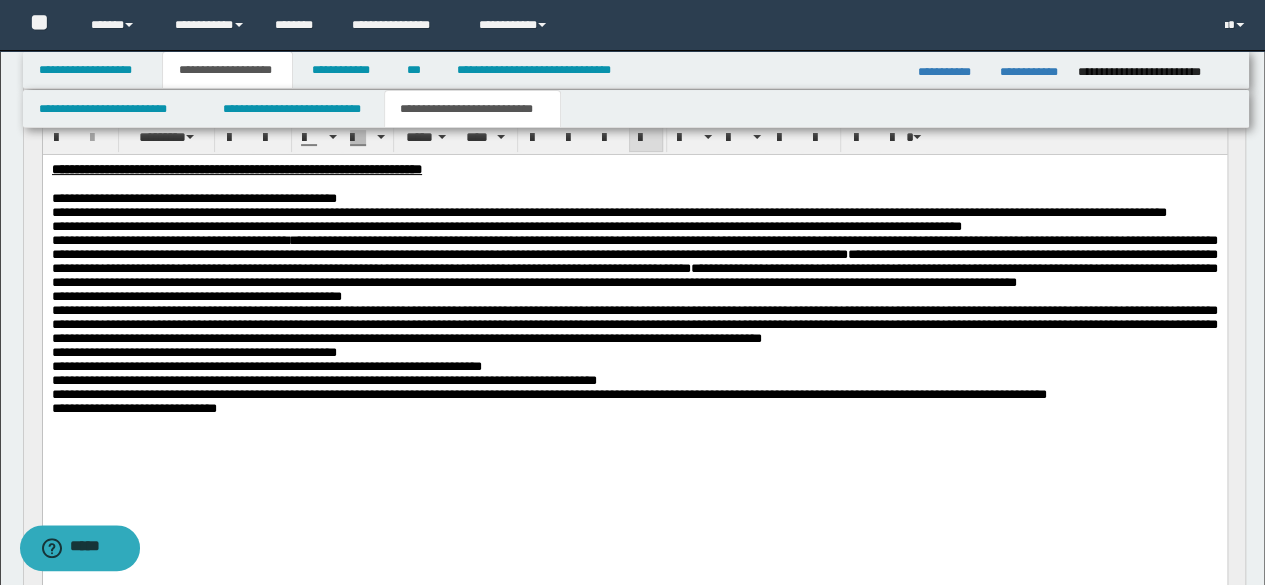 drag, startPoint x: 843, startPoint y: 393, endPoint x: 749, endPoint y: 338, distance: 108.90822 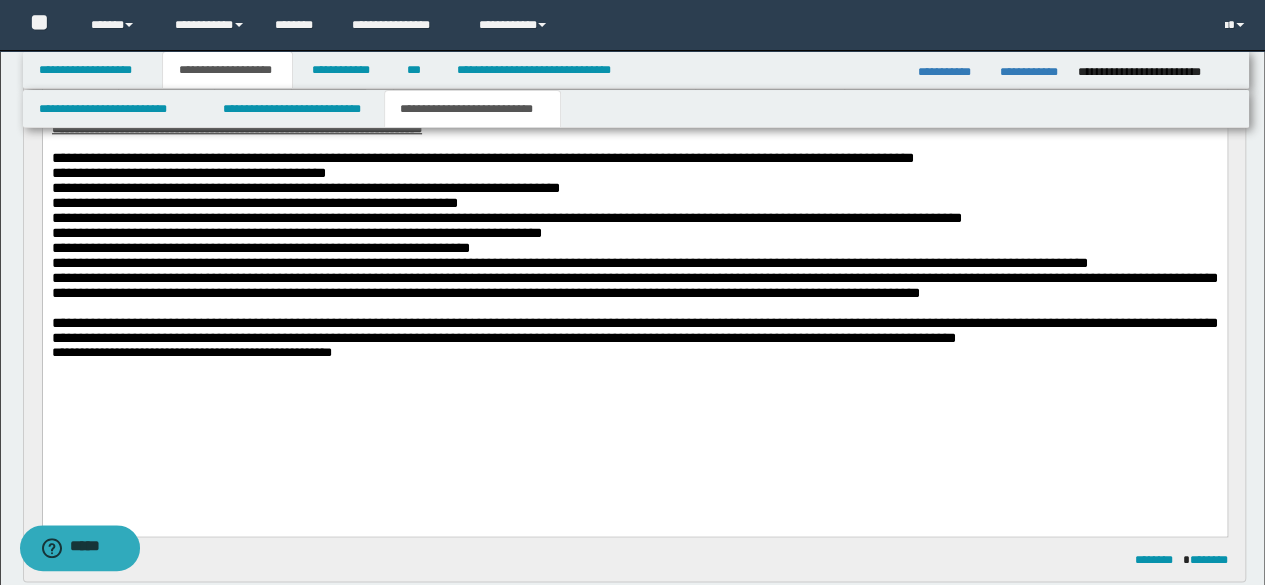 scroll, scrollTop: 1000, scrollLeft: 0, axis: vertical 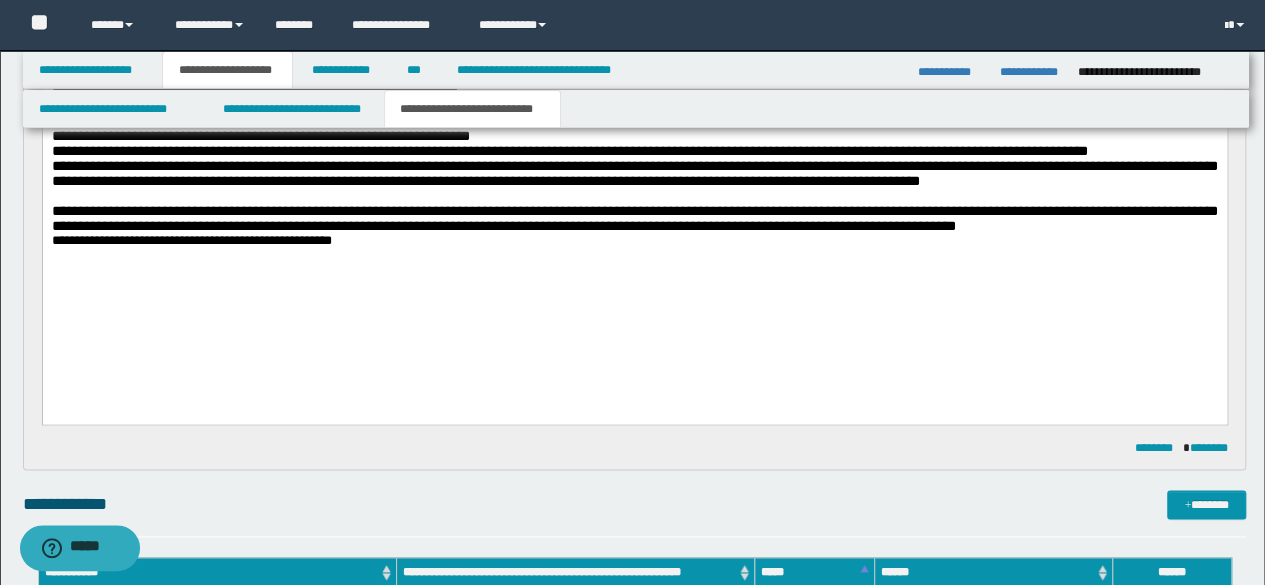 click on "**********" at bounding box center (634, 219) 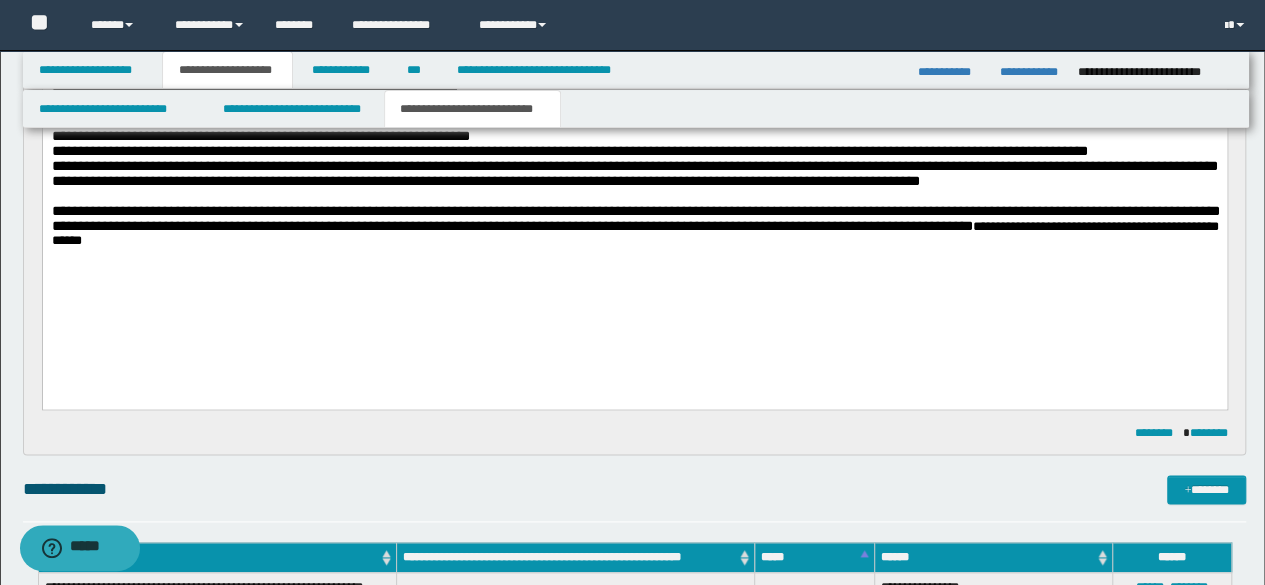 drag, startPoint x: 399, startPoint y: 192, endPoint x: 795, endPoint y: 316, distance: 414.96024 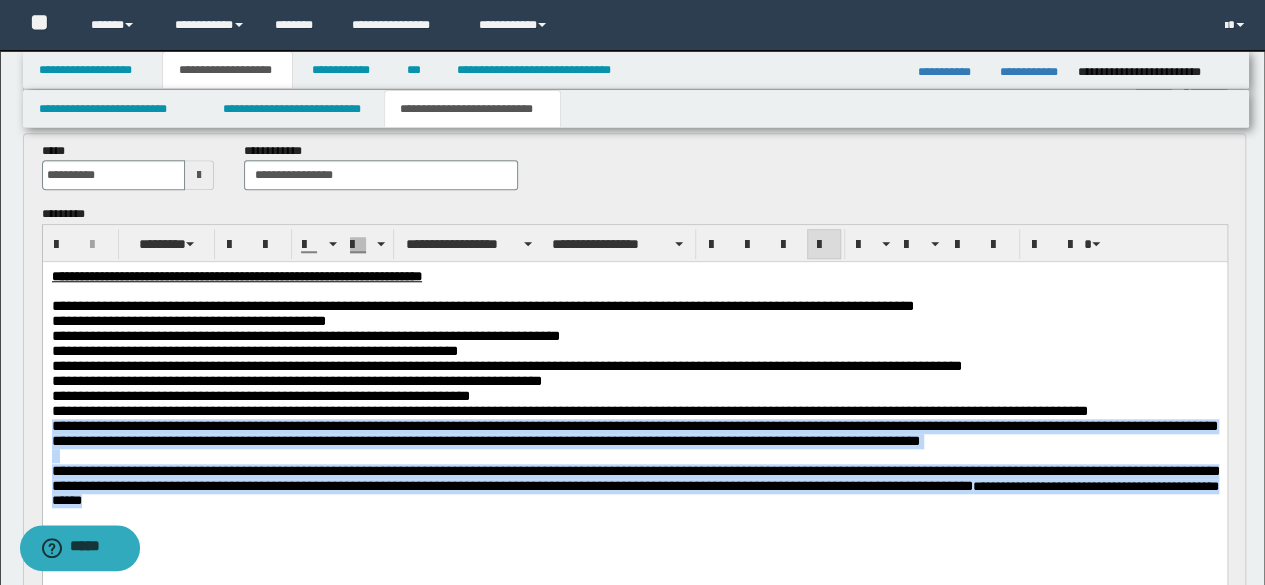 scroll, scrollTop: 700, scrollLeft: 0, axis: vertical 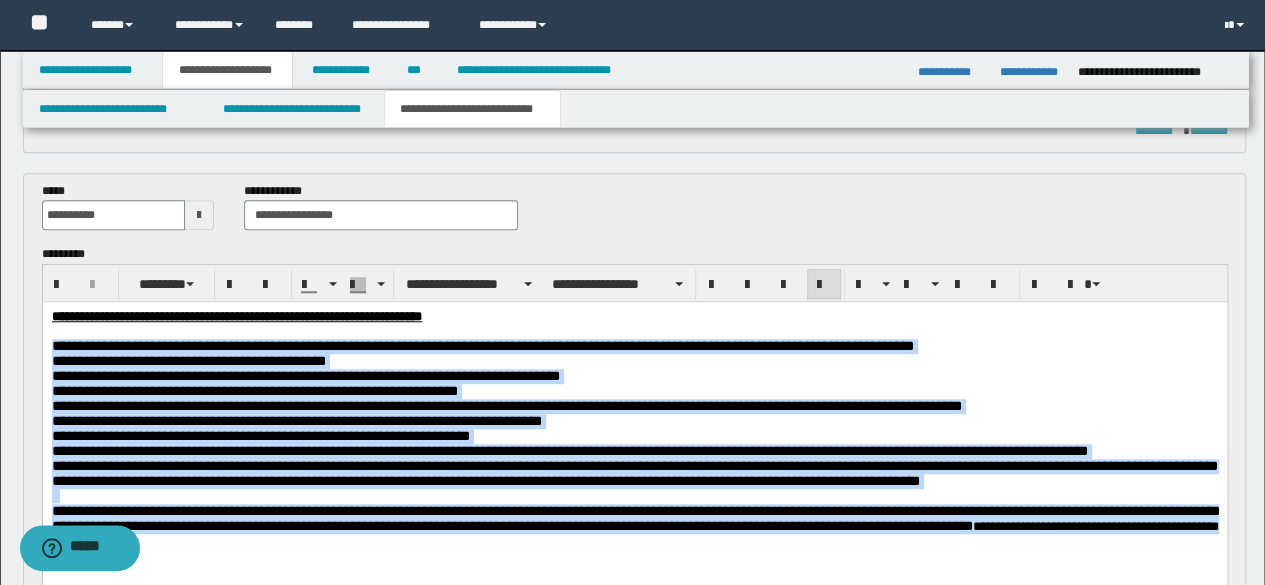 drag, startPoint x: 462, startPoint y: 579, endPoint x: 540, endPoint y: 517, distance: 99.63935 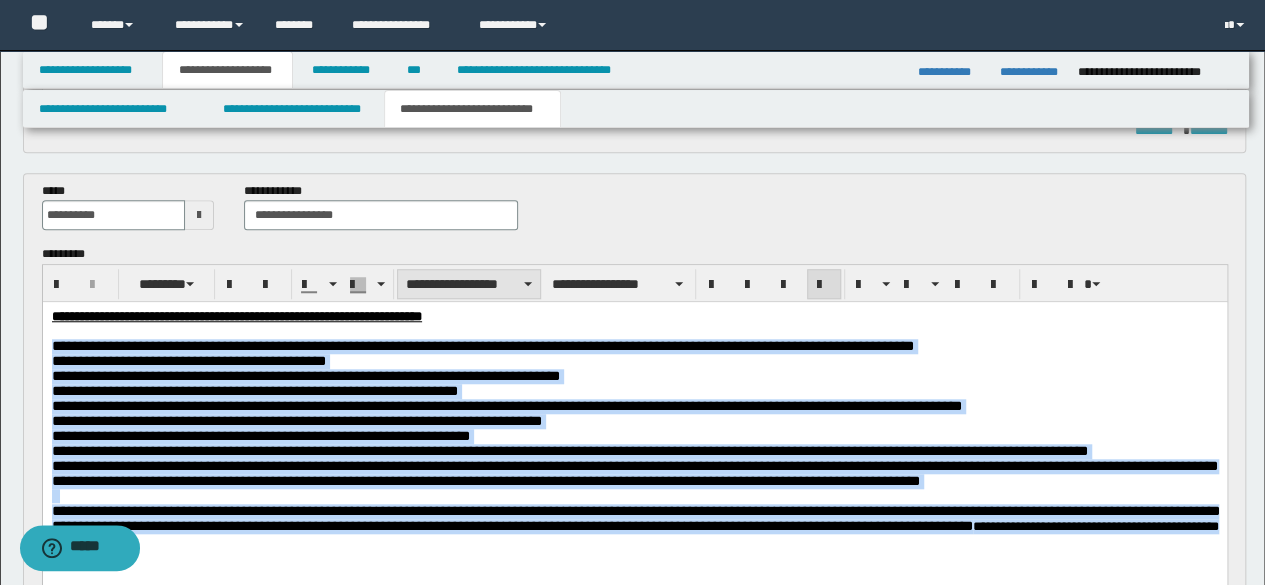 click on "**********" at bounding box center (469, 284) 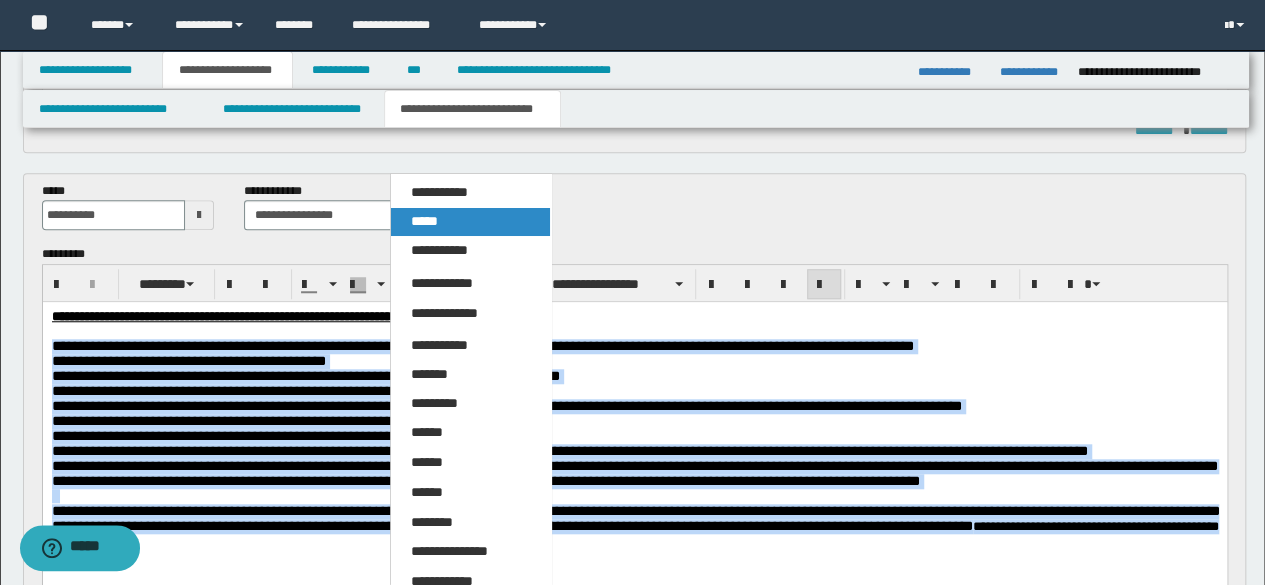 click on "*****" at bounding box center [424, 221] 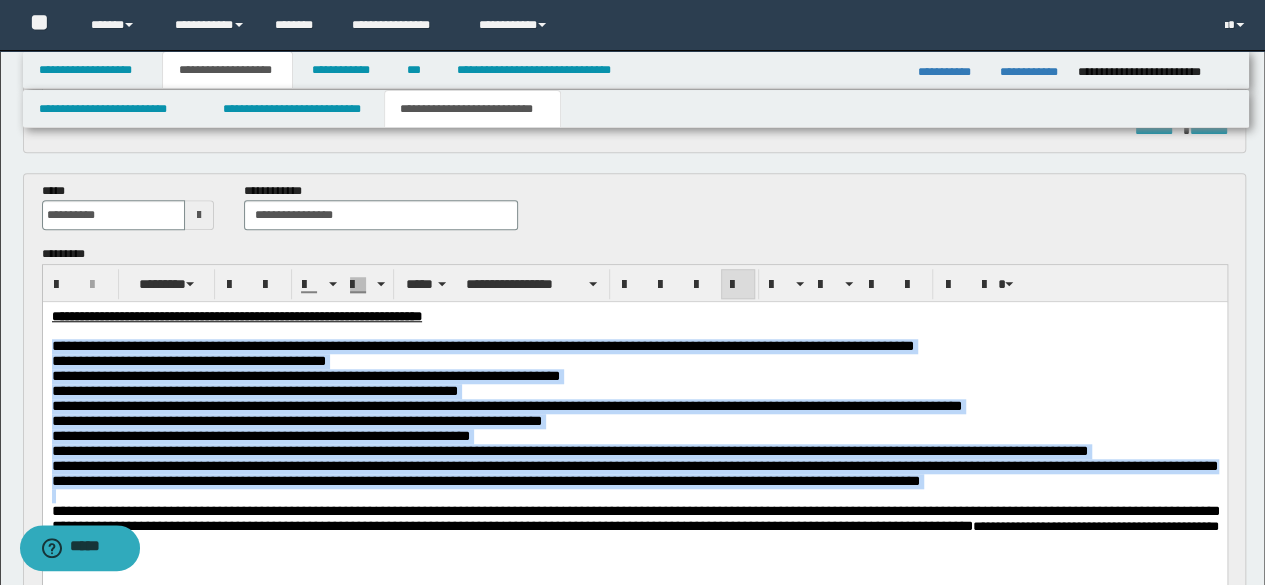 click on "**********" at bounding box center [634, 391] 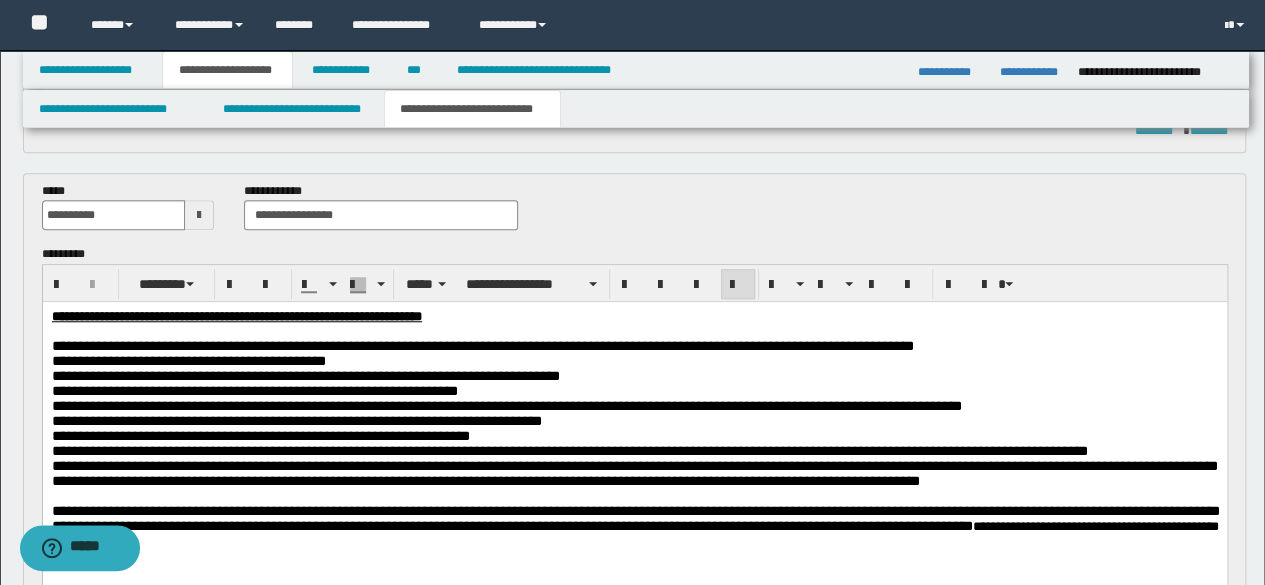 click on "**********" at bounding box center (634, 406) 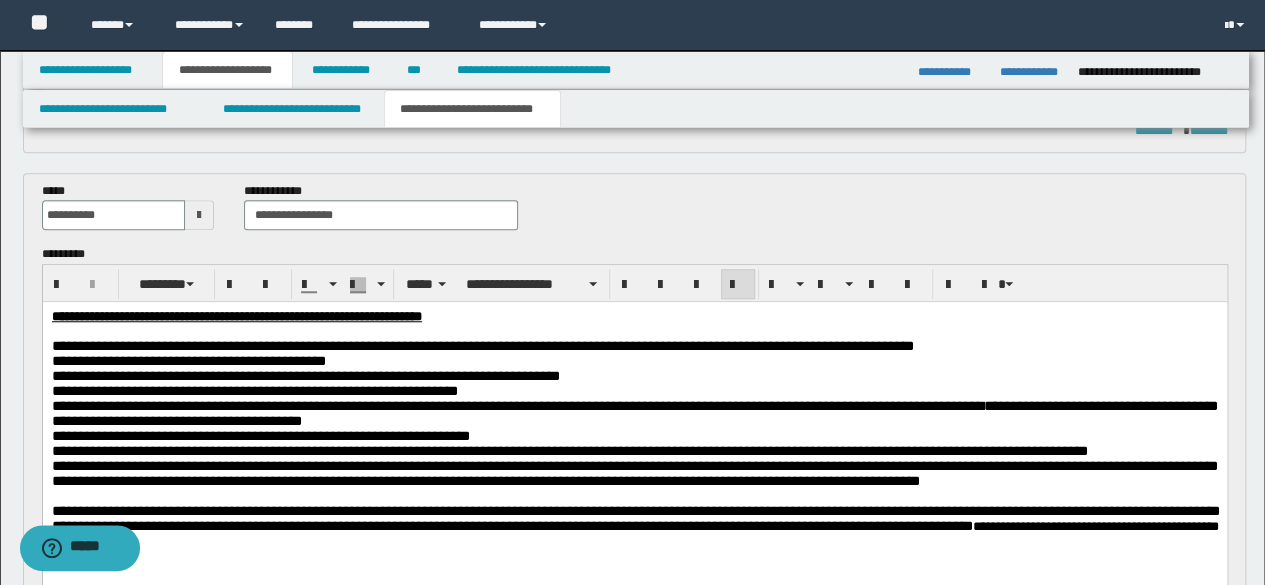 scroll, scrollTop: 900, scrollLeft: 0, axis: vertical 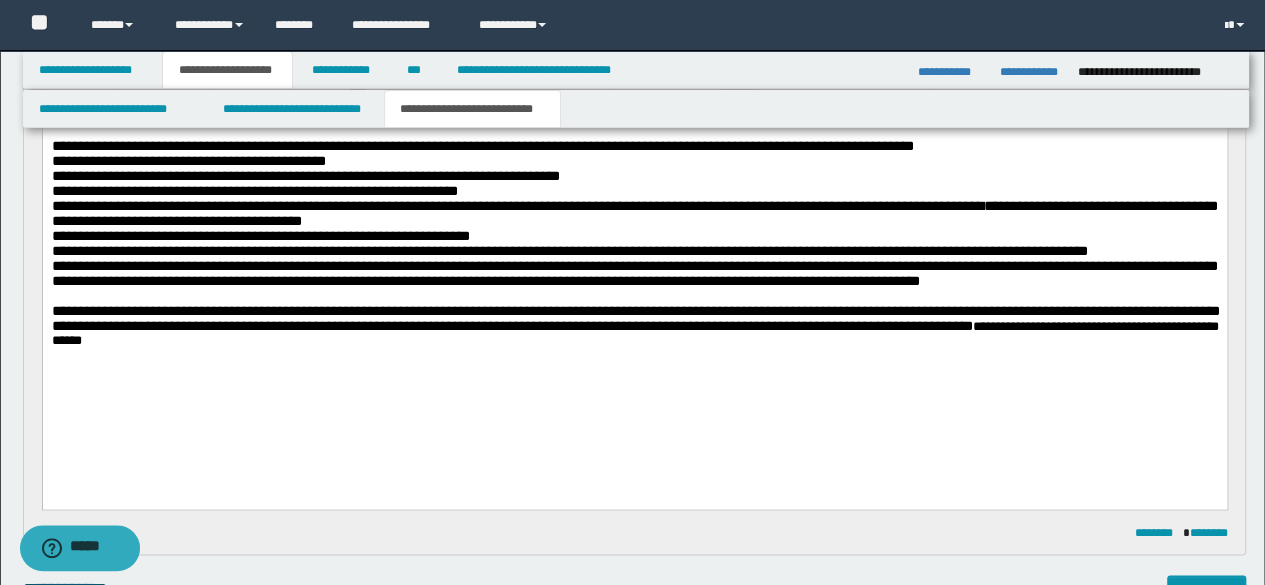 click on "**********" at bounding box center [634, 214] 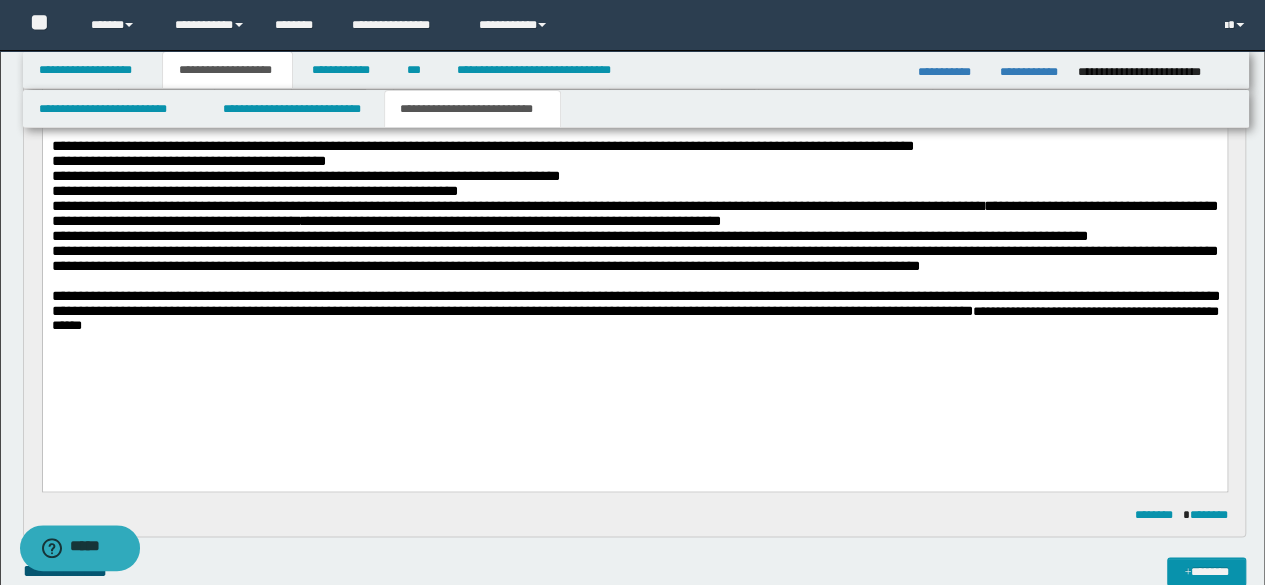 click on "**********" at bounding box center (634, 214) 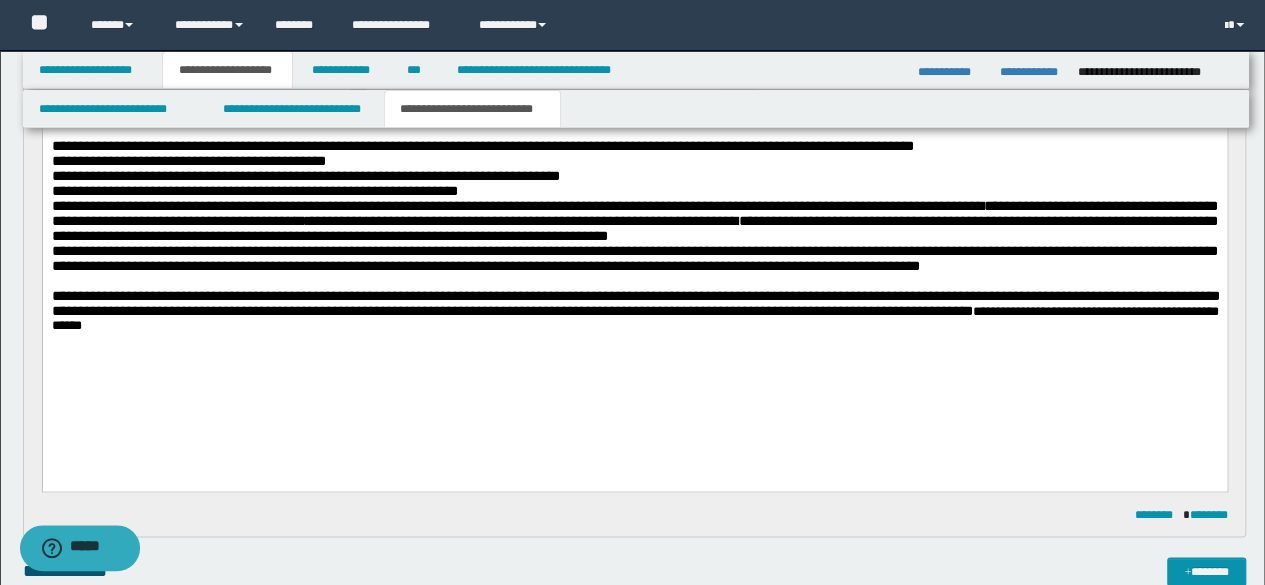 click on "**********" at bounding box center (634, 221) 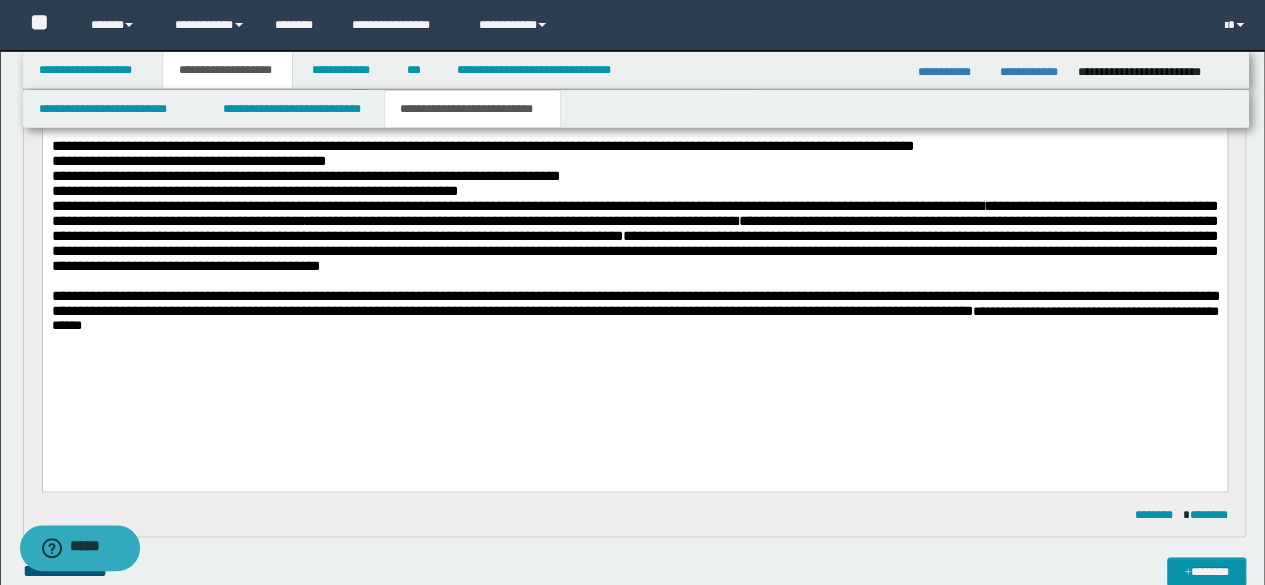 click at bounding box center [634, 281] 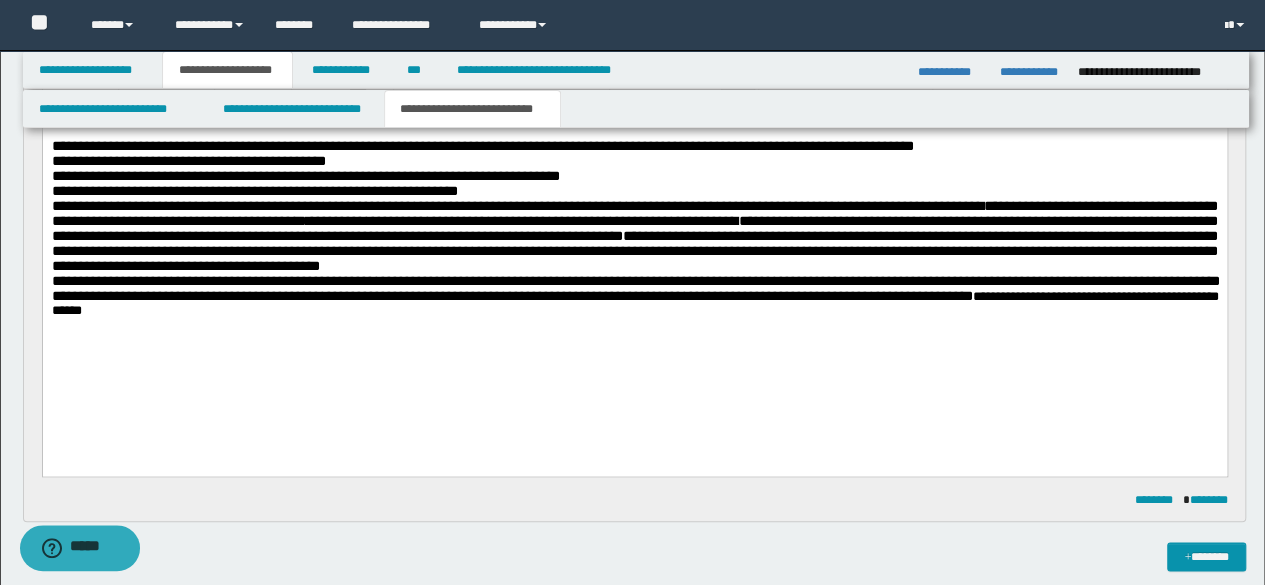 click on "**********" at bounding box center (634, 288) 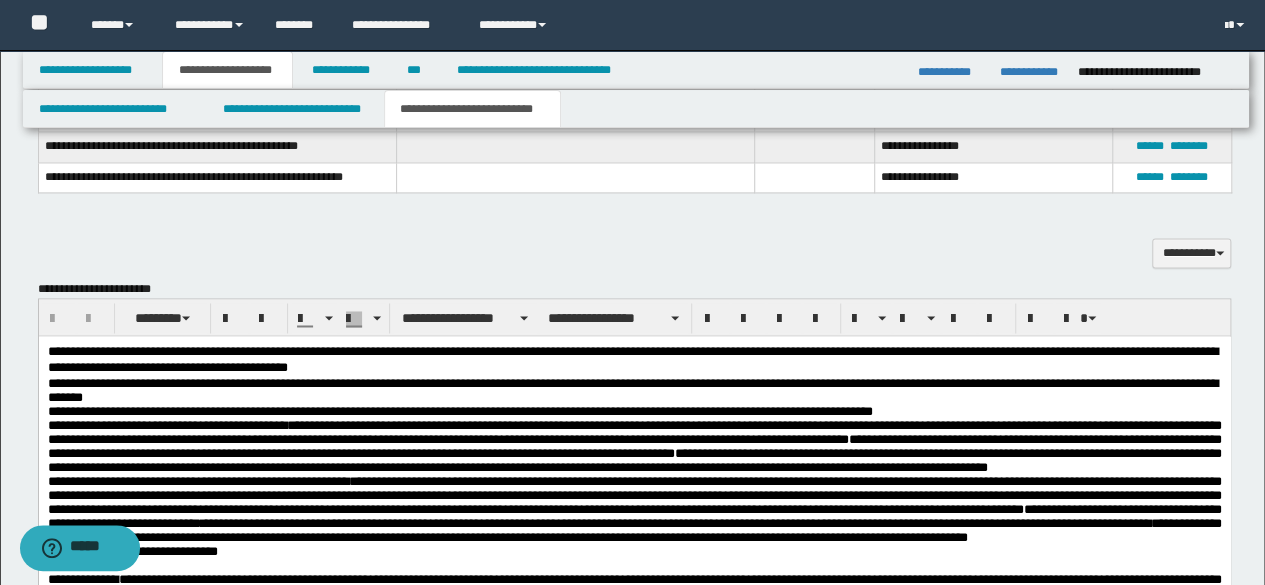 scroll, scrollTop: 1700, scrollLeft: 0, axis: vertical 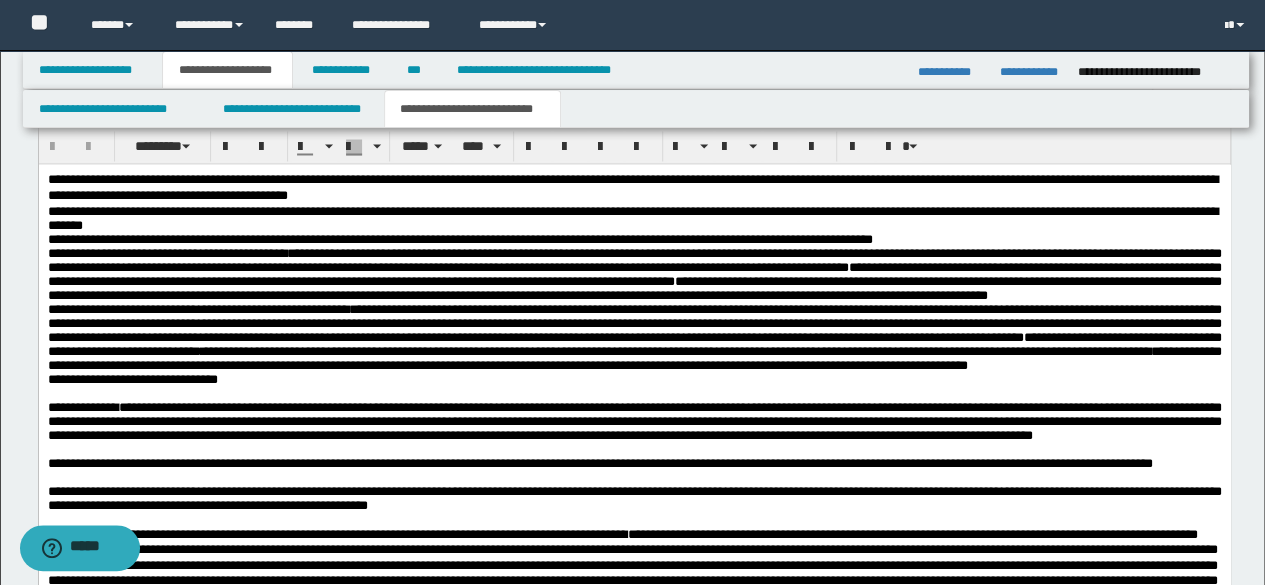 click on "**********" at bounding box center [634, 217] 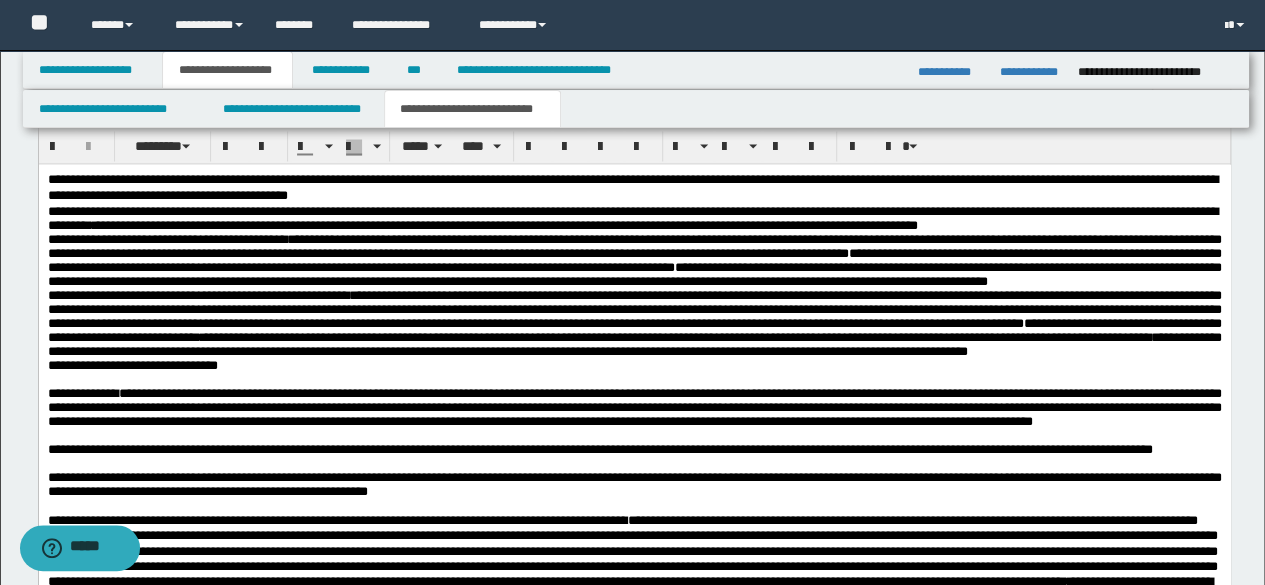 drag, startPoint x: 218, startPoint y: 223, endPoint x: 205, endPoint y: 234, distance: 17.029387 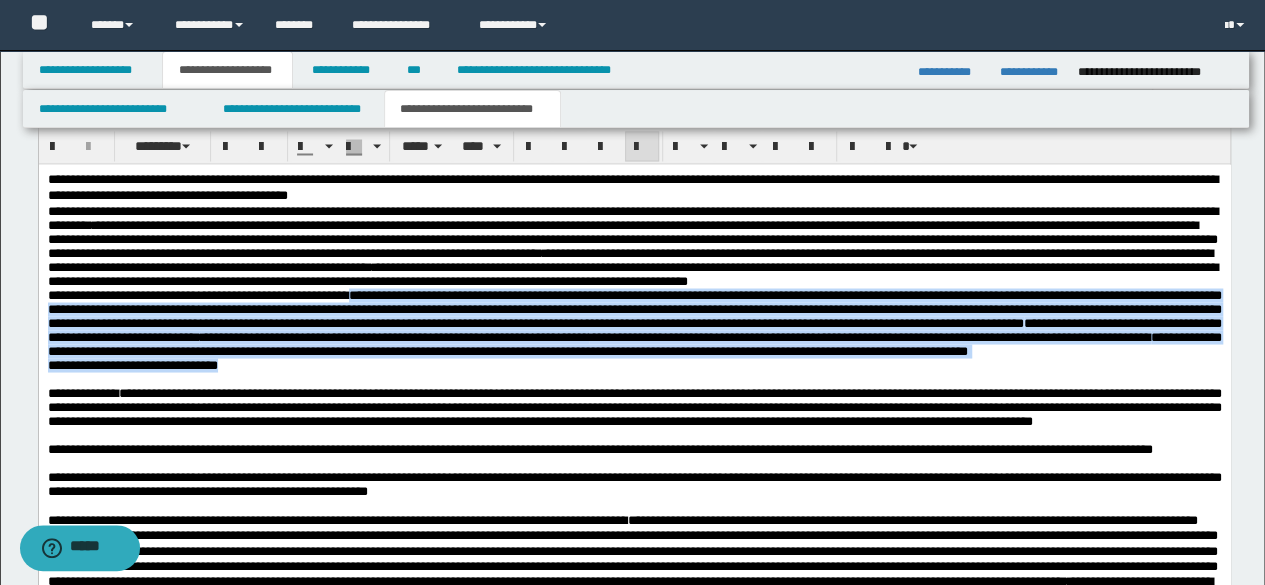 drag, startPoint x: 418, startPoint y: 324, endPoint x: 938, endPoint y: 407, distance: 526.5824 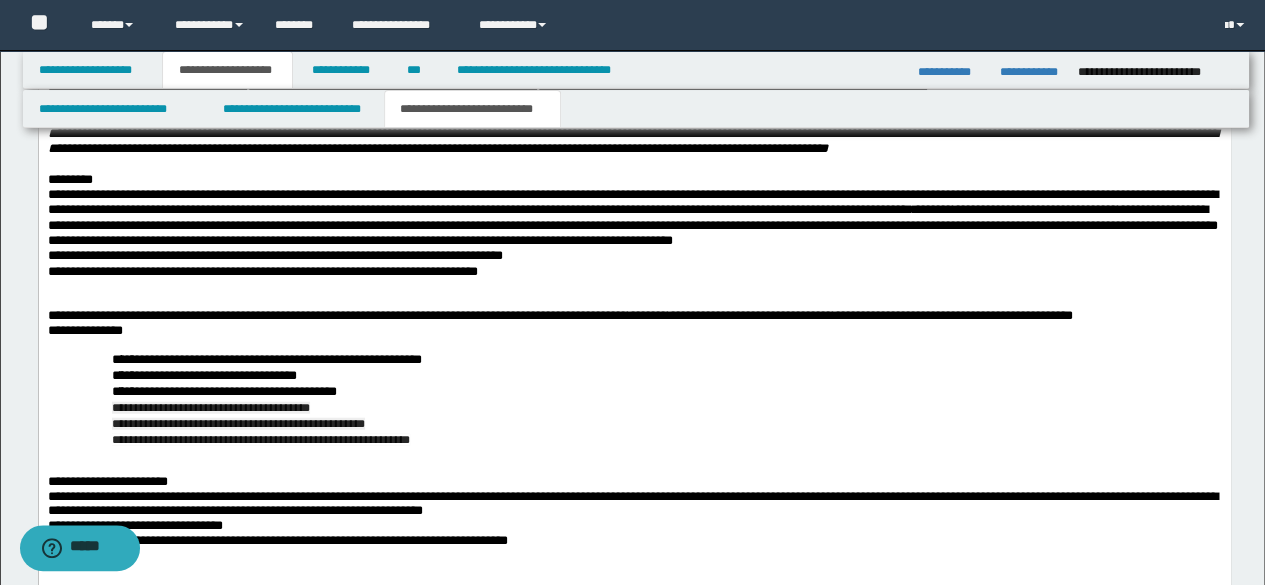 scroll, scrollTop: 2400, scrollLeft: 0, axis: vertical 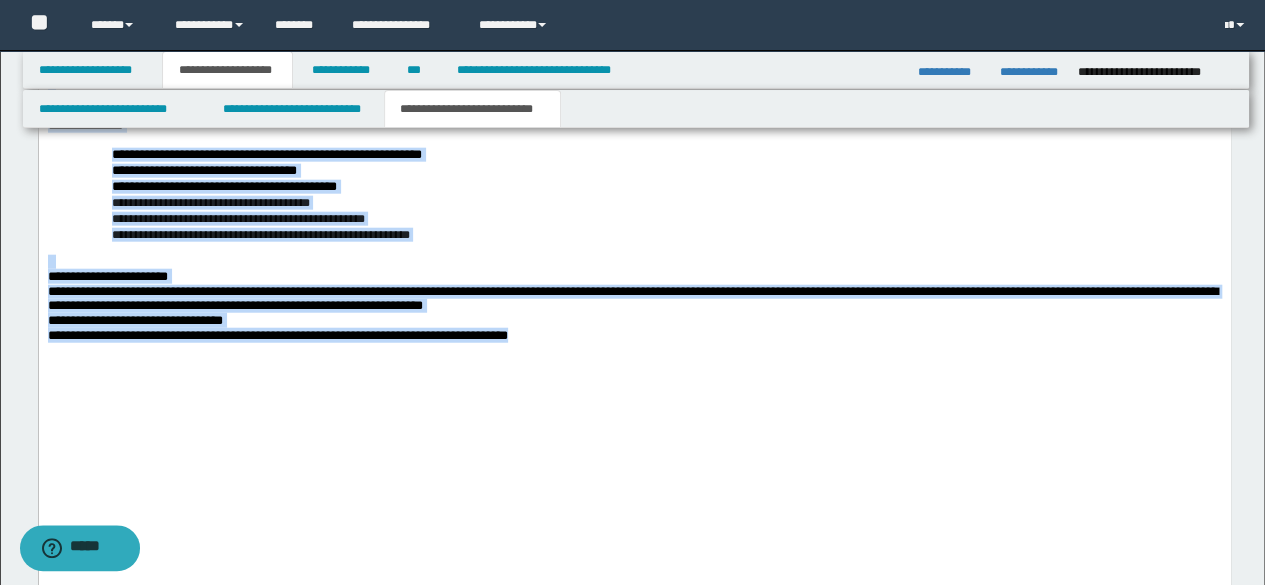 drag, startPoint x: 49, startPoint y: -524, endPoint x: 972, endPoint y: 472, distance: 1357.9193 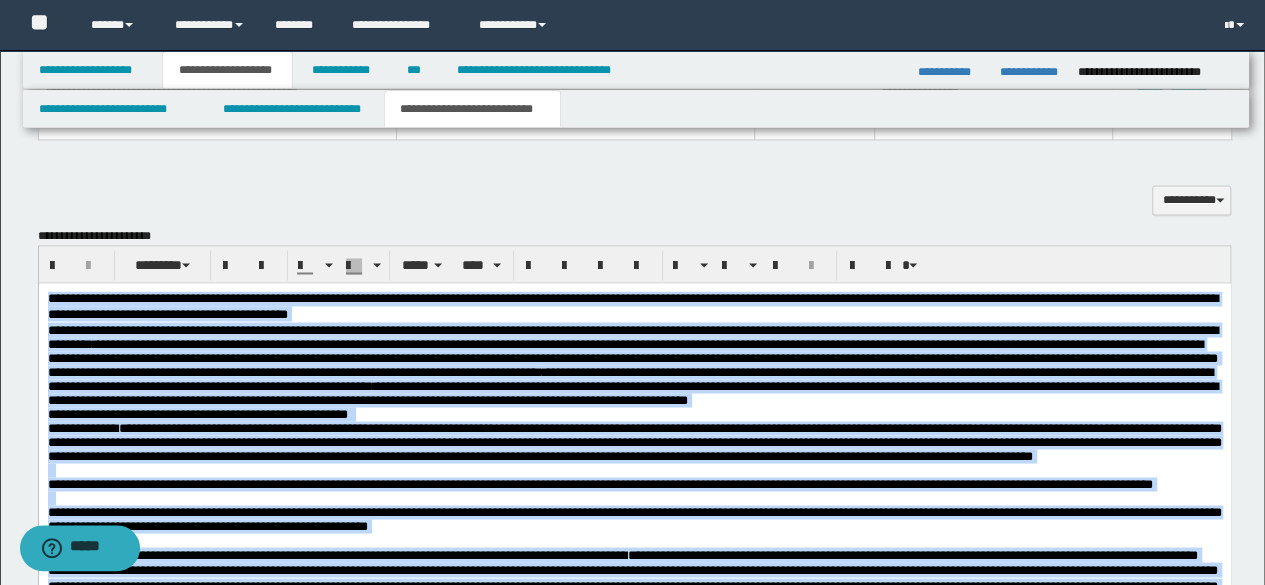 scroll, scrollTop: 1700, scrollLeft: 0, axis: vertical 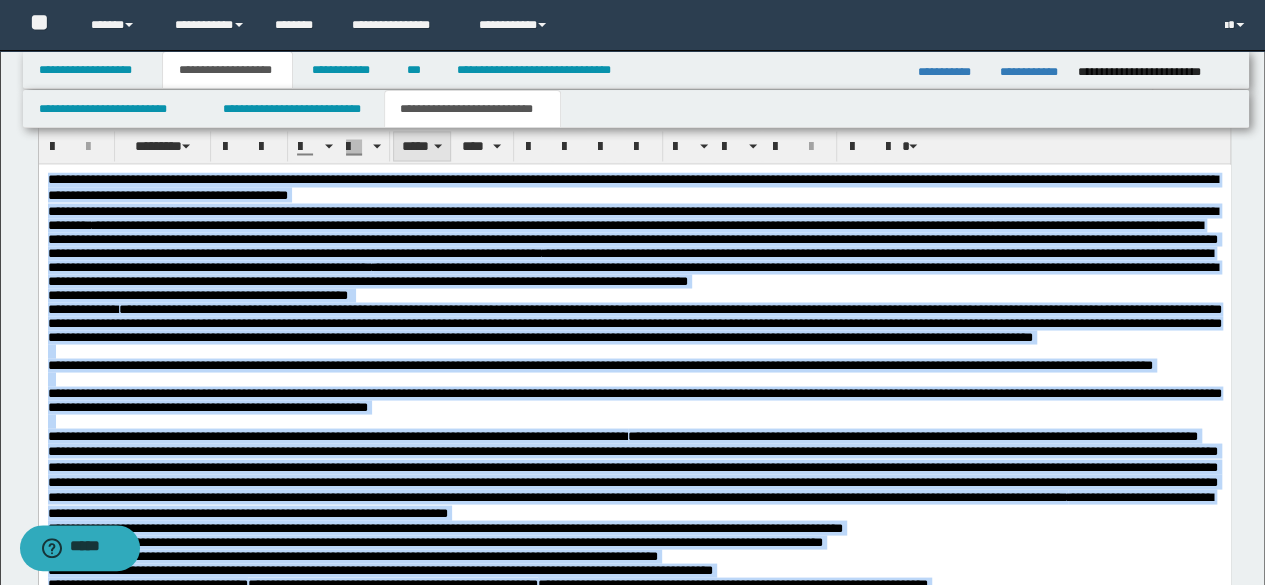 click on "*****" at bounding box center [422, 146] 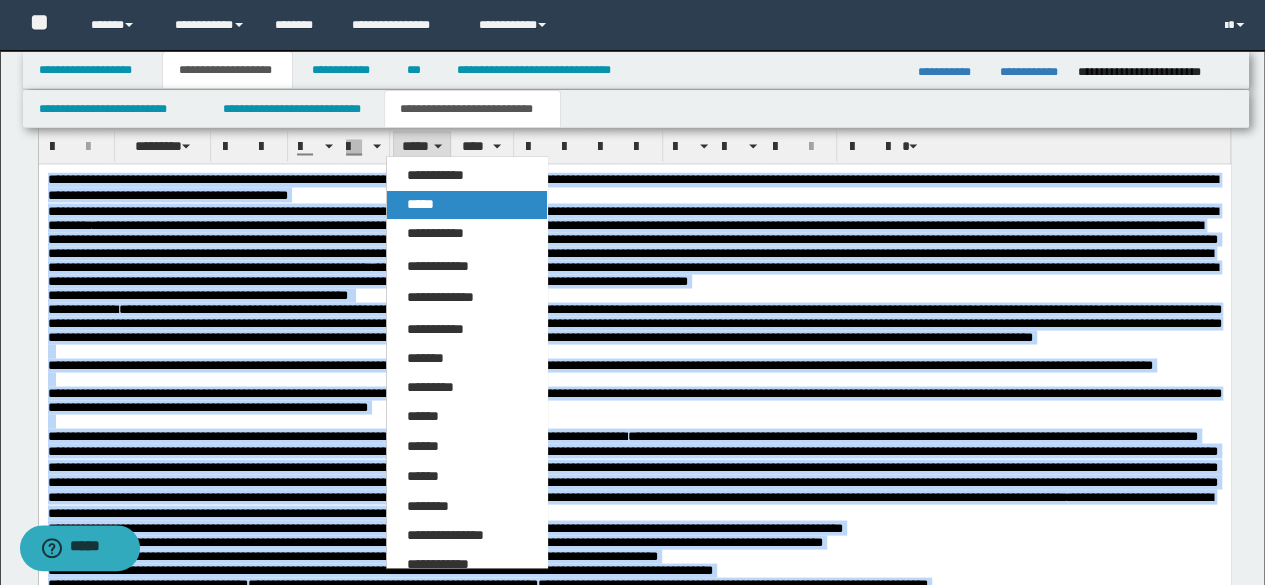 click on "*****" at bounding box center (420, 204) 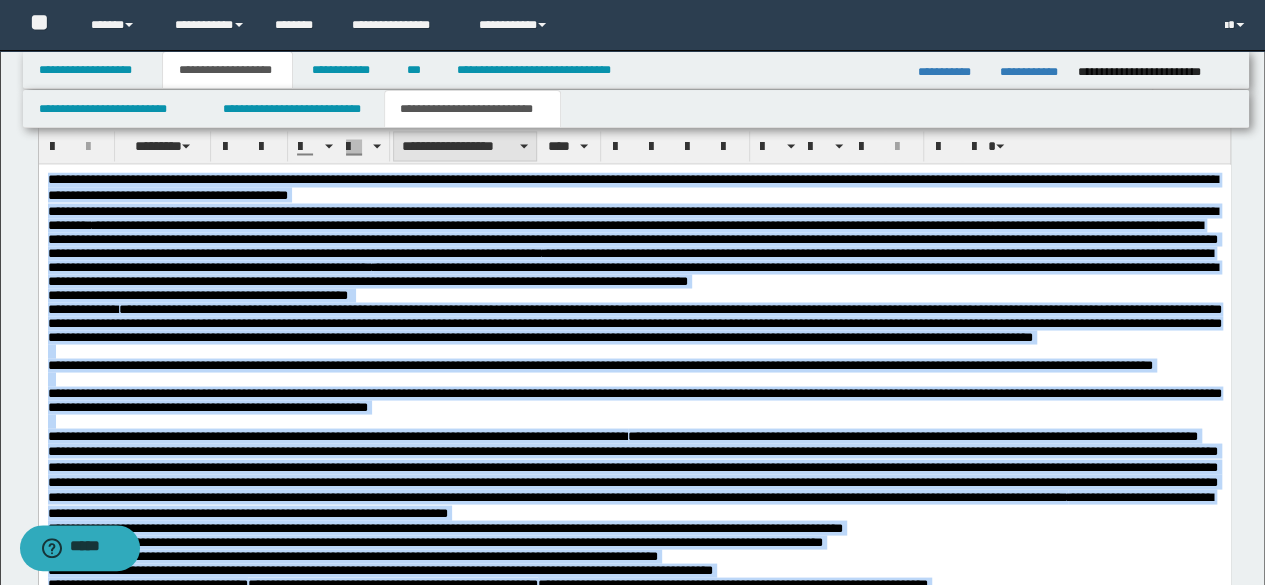click on "**********" at bounding box center [465, 146] 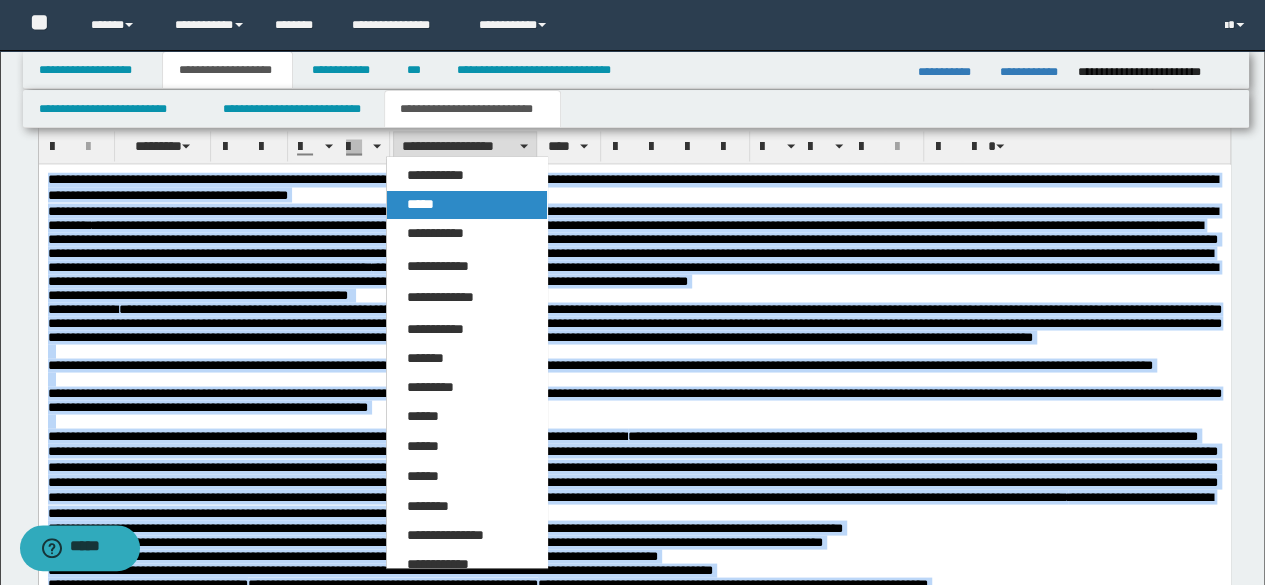 click on "*****" at bounding box center (420, 204) 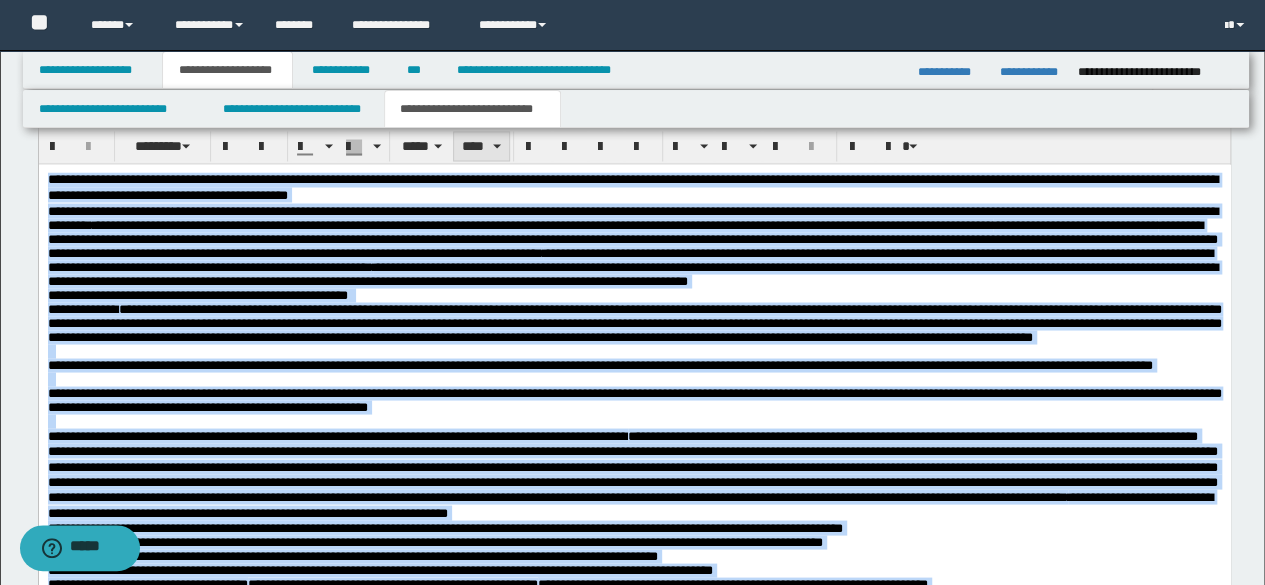 click on "****" at bounding box center [481, 146] 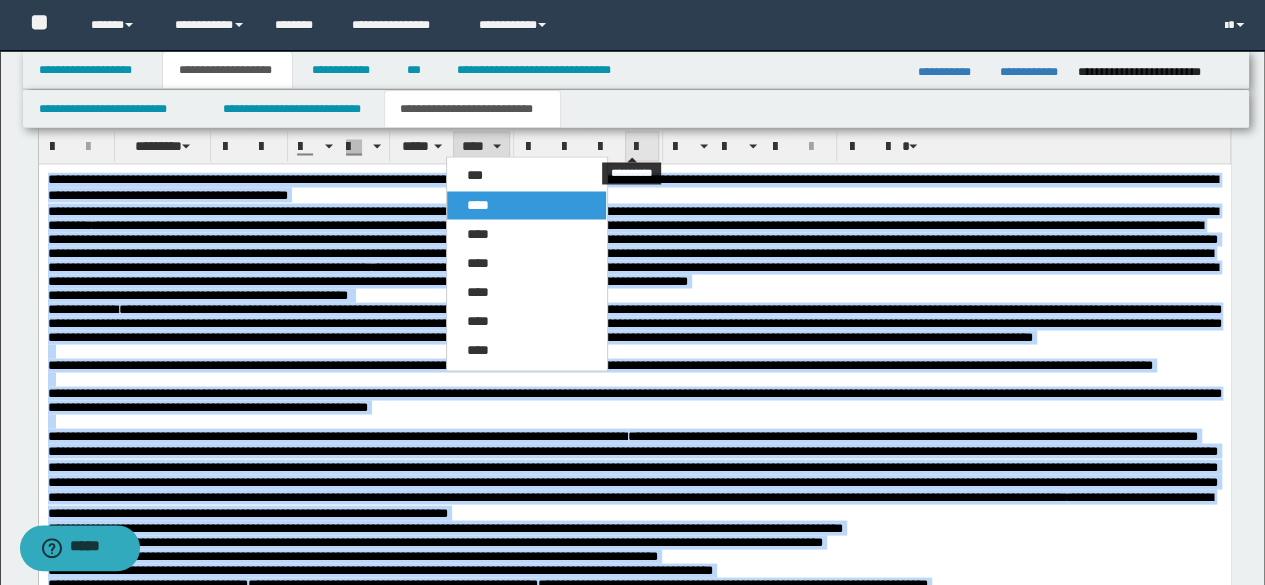 click at bounding box center [642, 147] 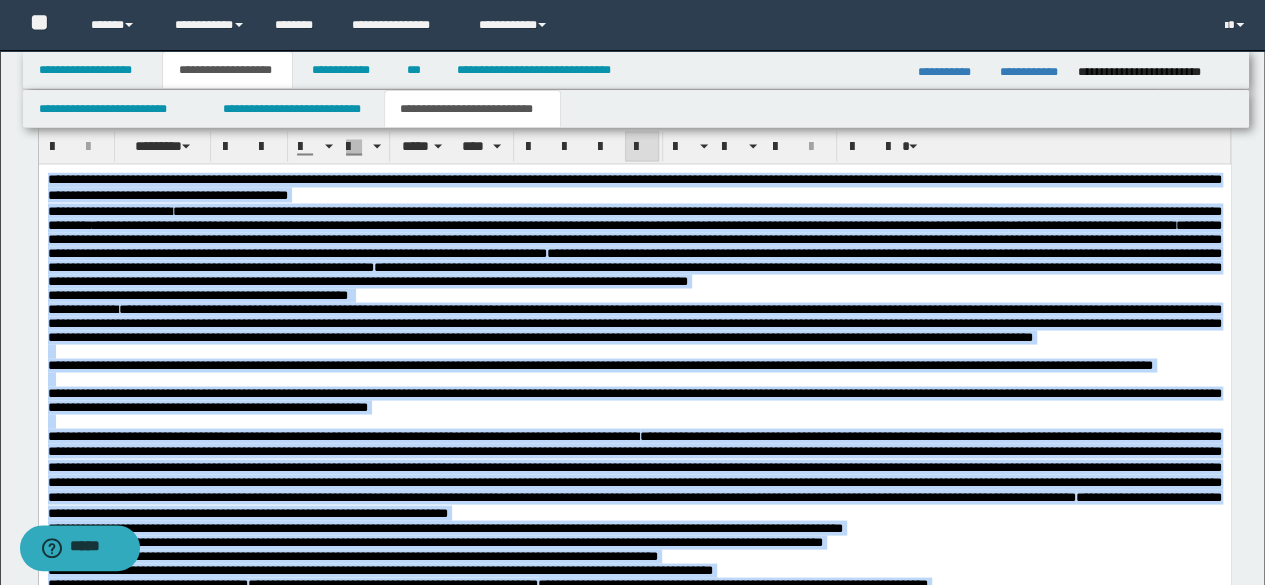 click on "**********" at bounding box center (634, 295) 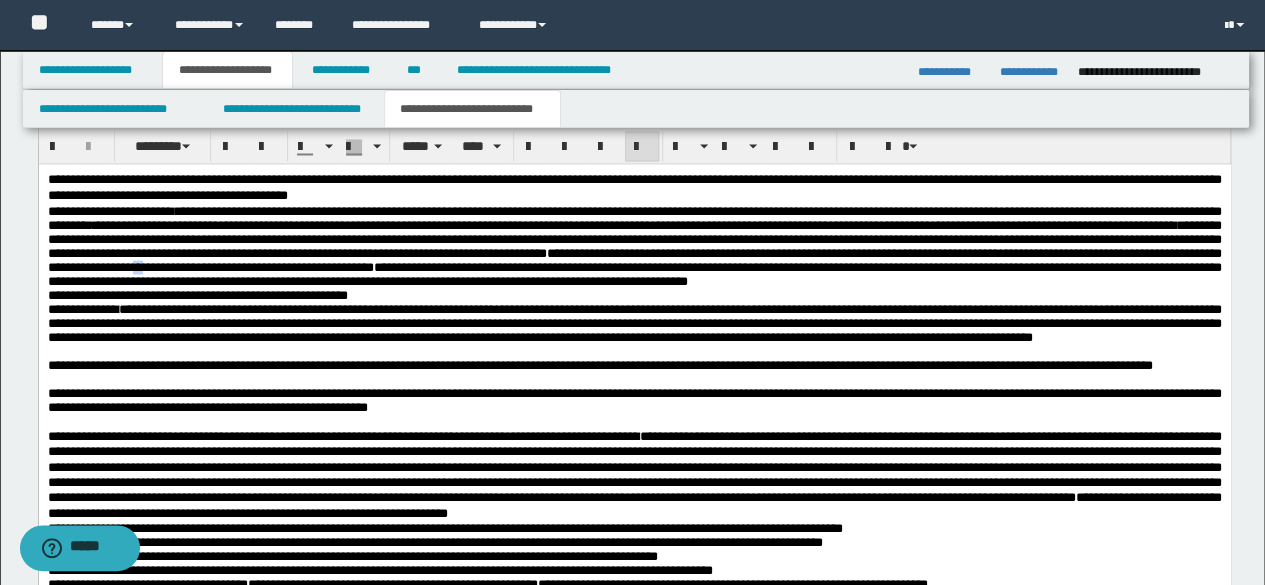 drag, startPoint x: 136, startPoint y: 286, endPoint x: 147, endPoint y: 280, distance: 12.529964 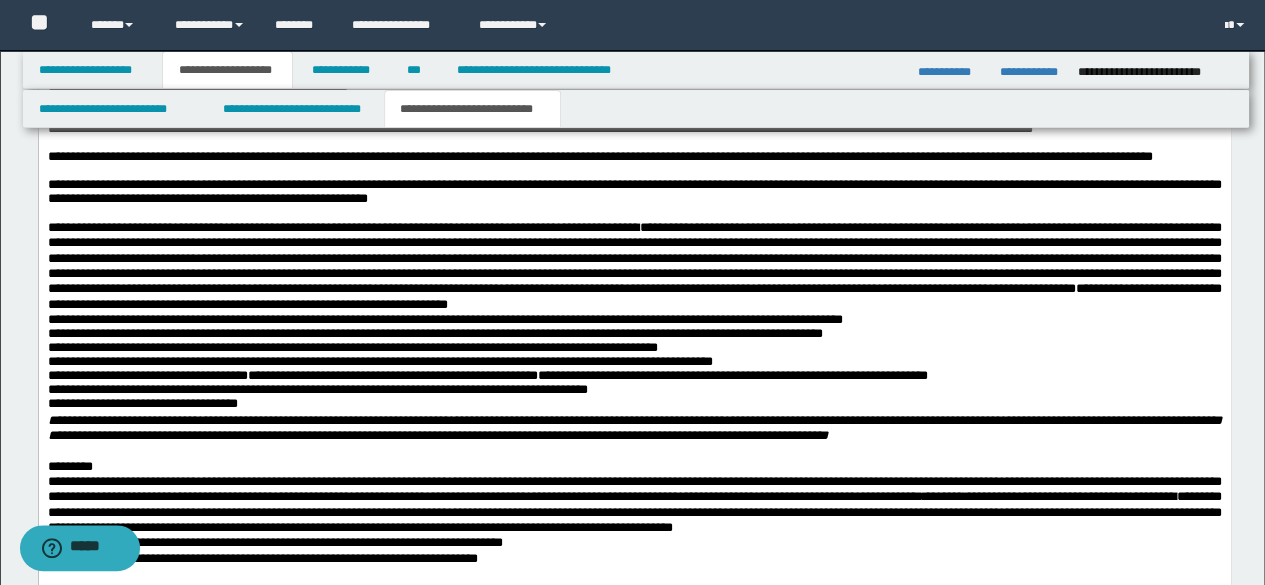 scroll, scrollTop: 2000, scrollLeft: 0, axis: vertical 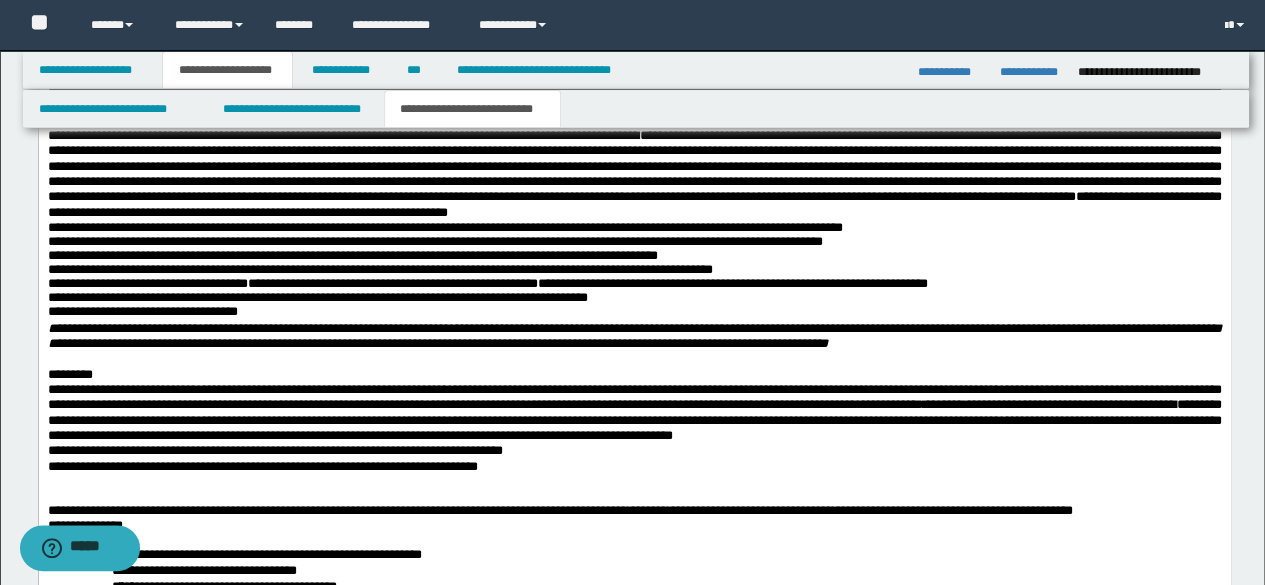 click on "**********" at bounding box center (434, 242) 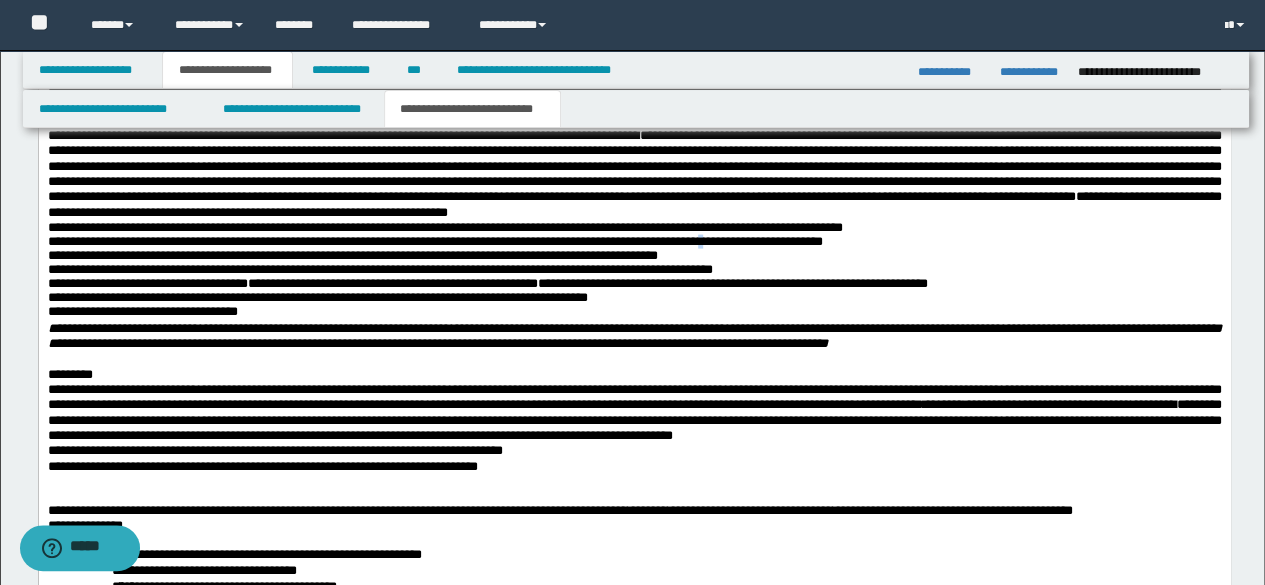 drag, startPoint x: 808, startPoint y: 326, endPoint x: 818, endPoint y: 325, distance: 10.049875 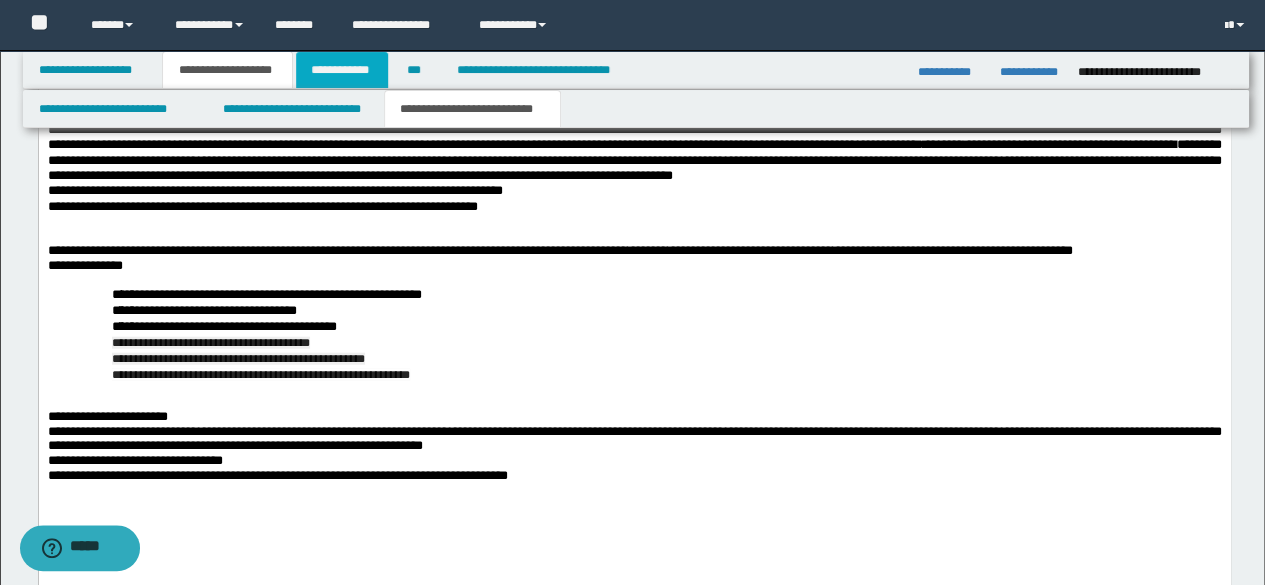 scroll, scrollTop: 2300, scrollLeft: 0, axis: vertical 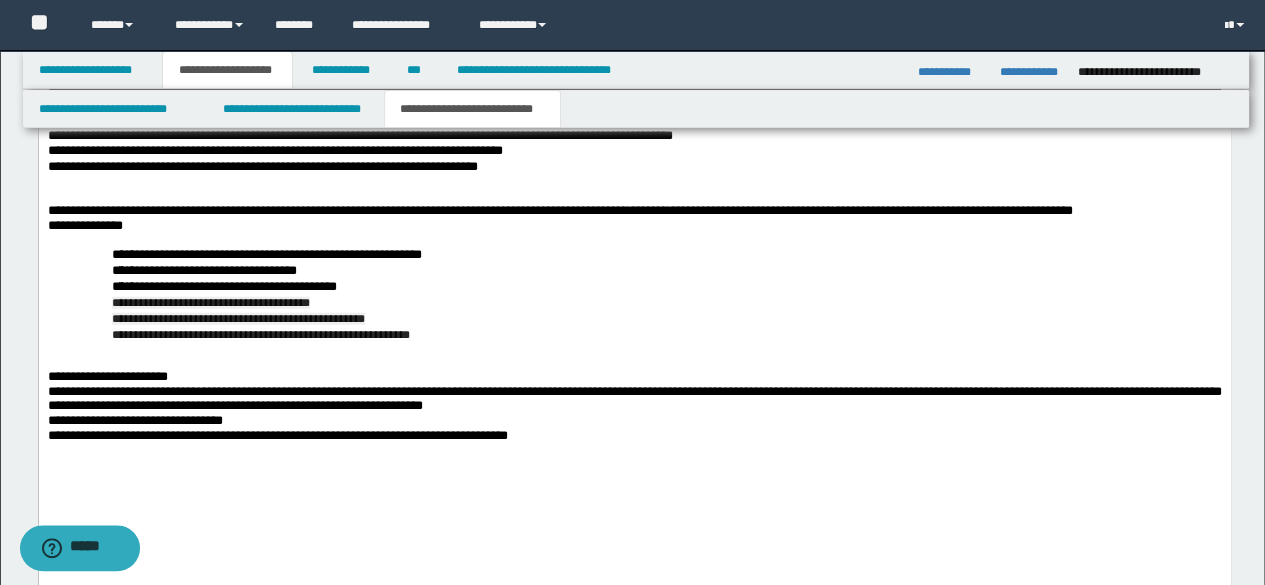 click on "**********" at bounding box center [634, 106] 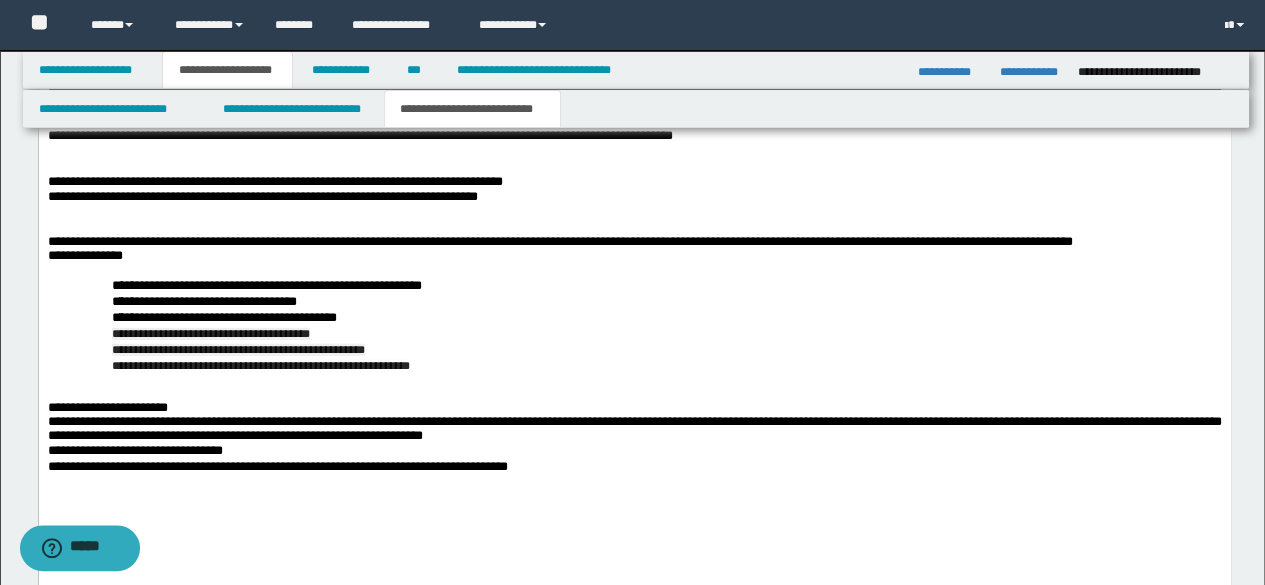 click on "**********" at bounding box center (634, 106) 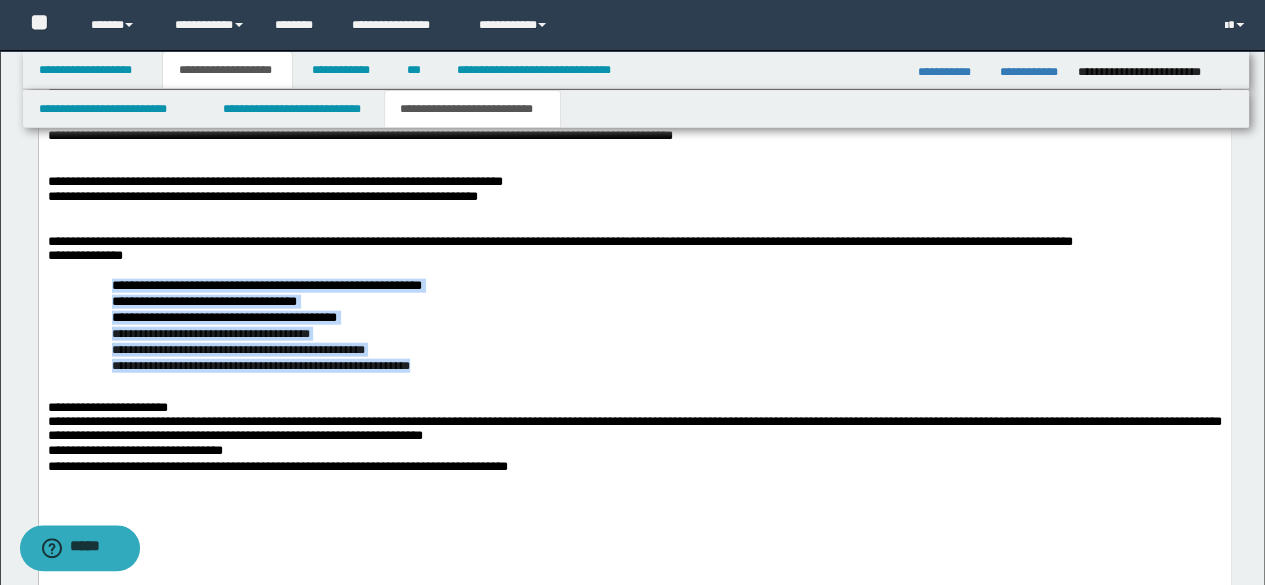 drag, startPoint x: 436, startPoint y: 498, endPoint x: 84, endPoint y: 429, distance: 358.69904 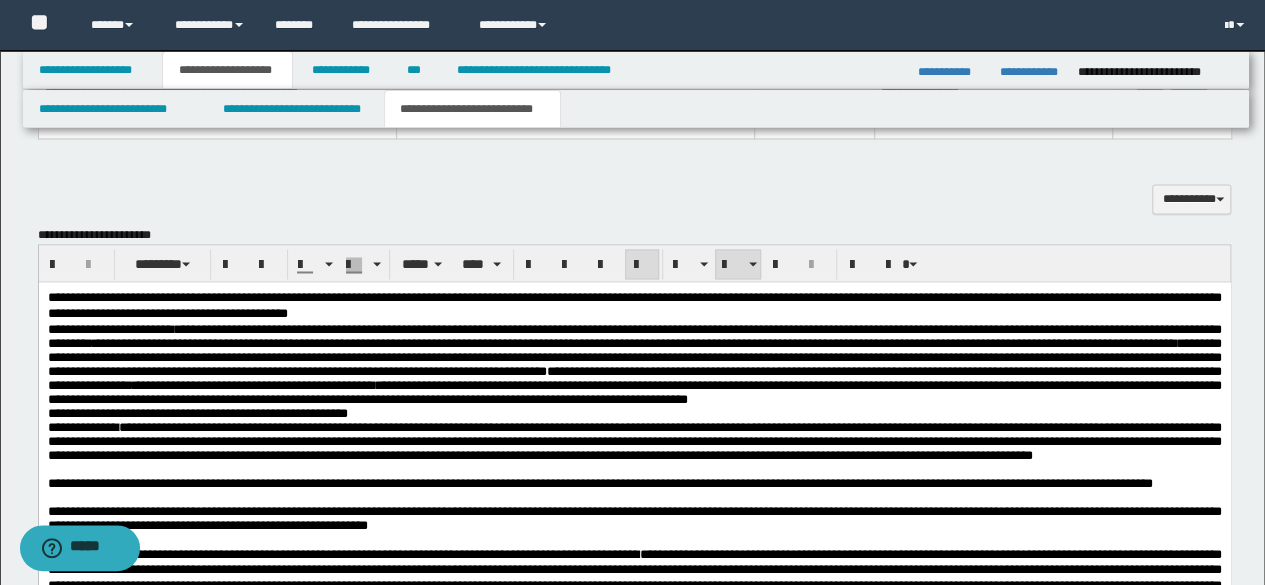 scroll, scrollTop: 1400, scrollLeft: 0, axis: vertical 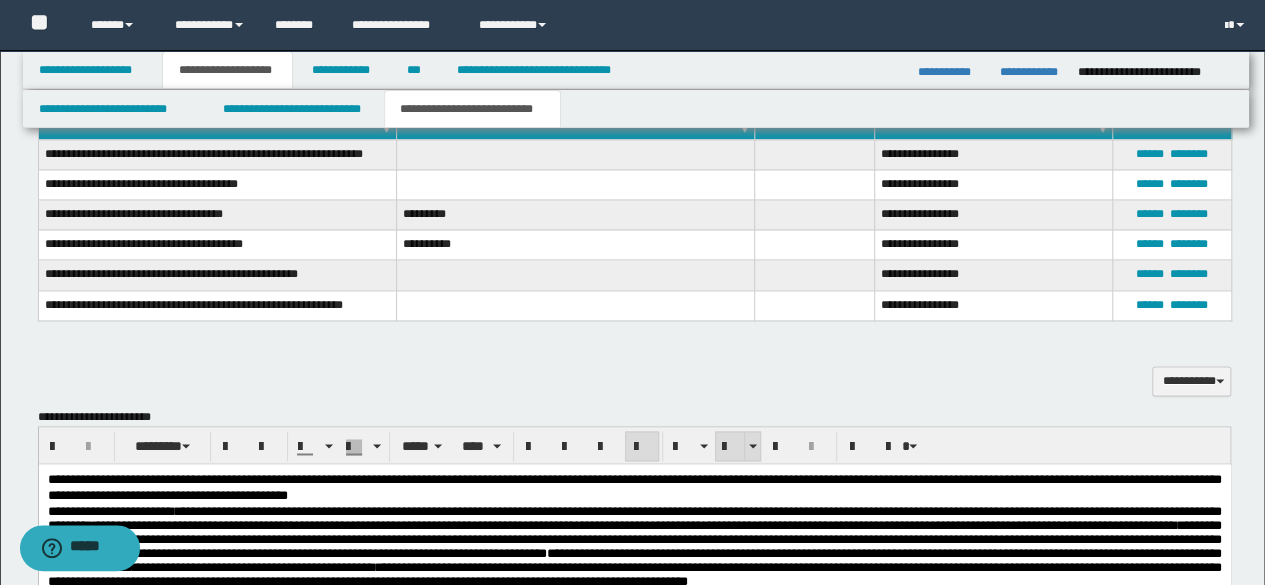 click at bounding box center (730, 447) 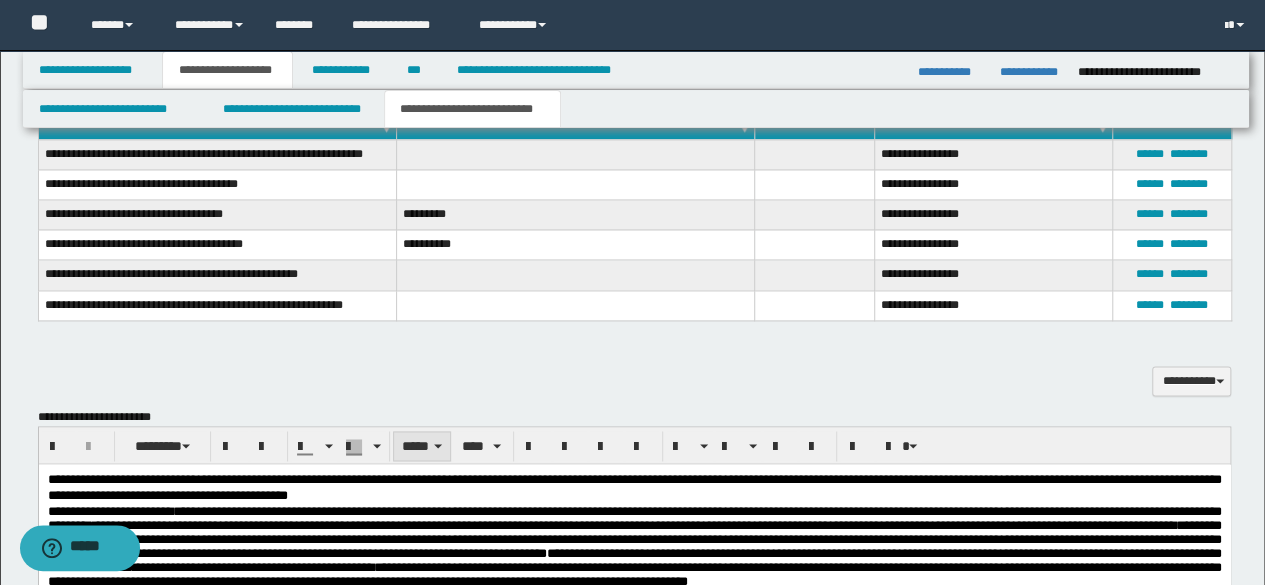 click on "*****" at bounding box center [422, 446] 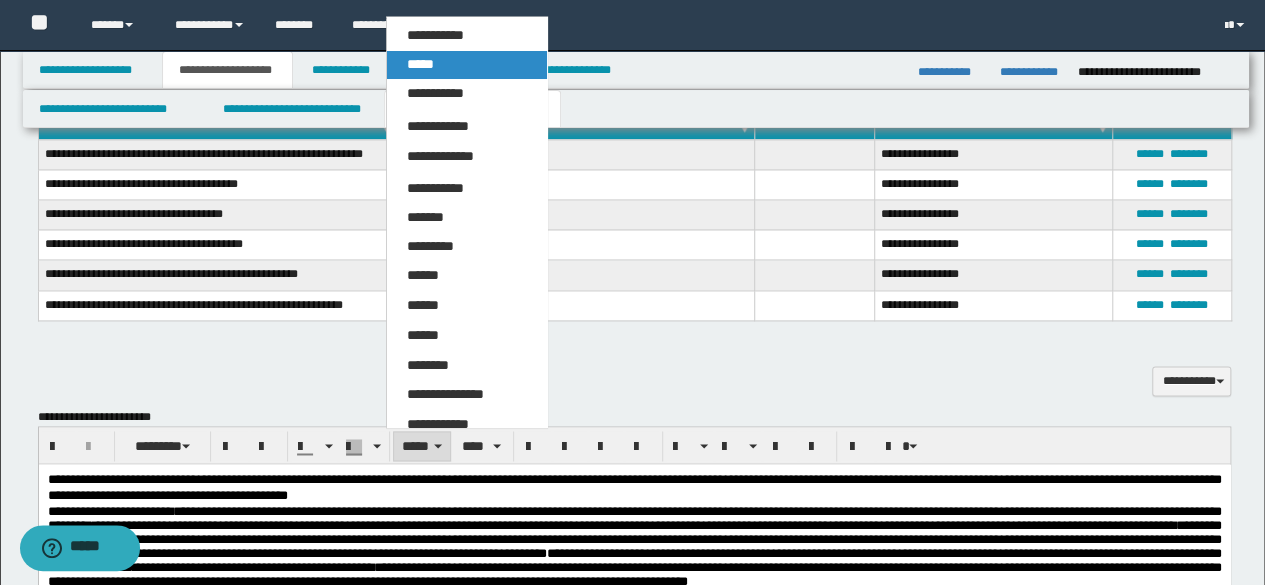click on "*****" at bounding box center (466, 65) 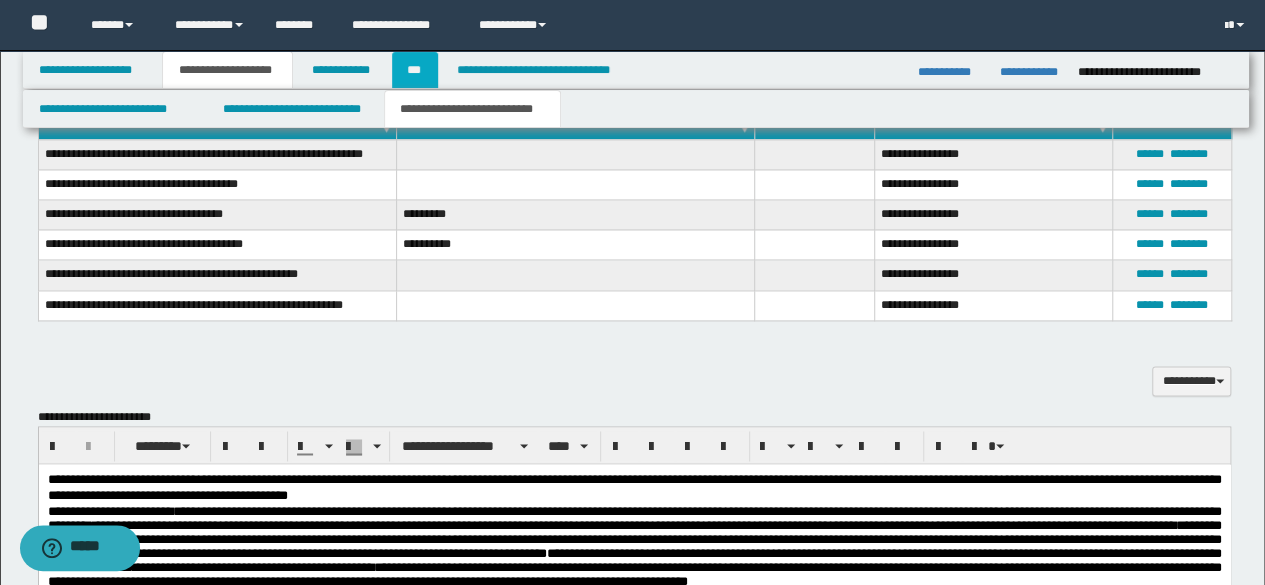 scroll, scrollTop: 1500, scrollLeft: 0, axis: vertical 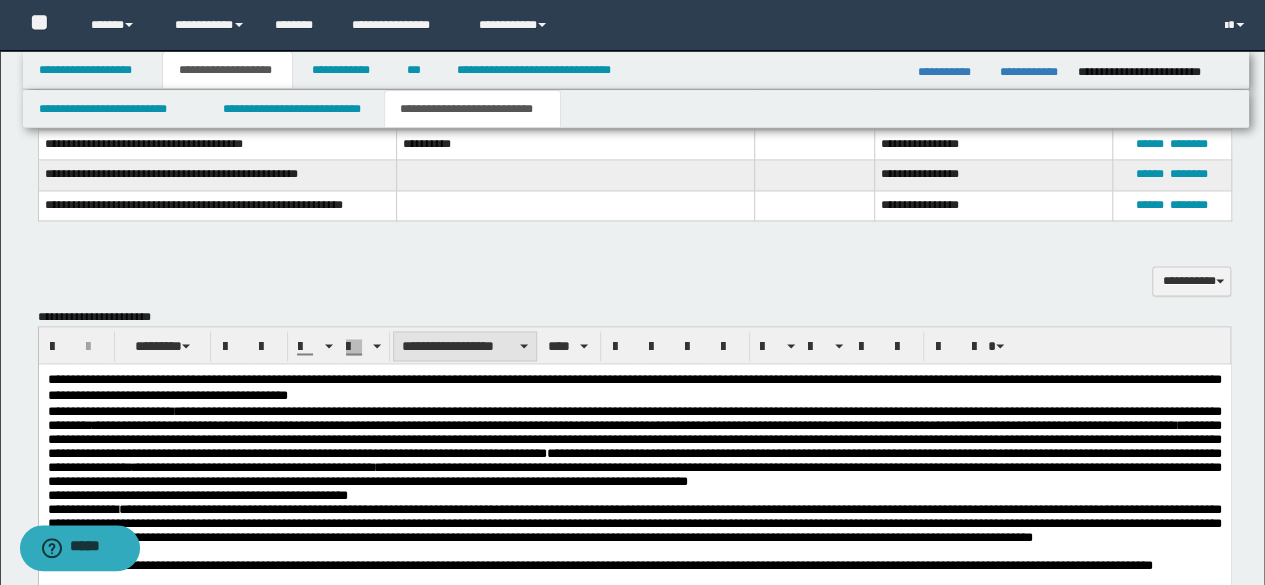click on "**********" at bounding box center [465, 346] 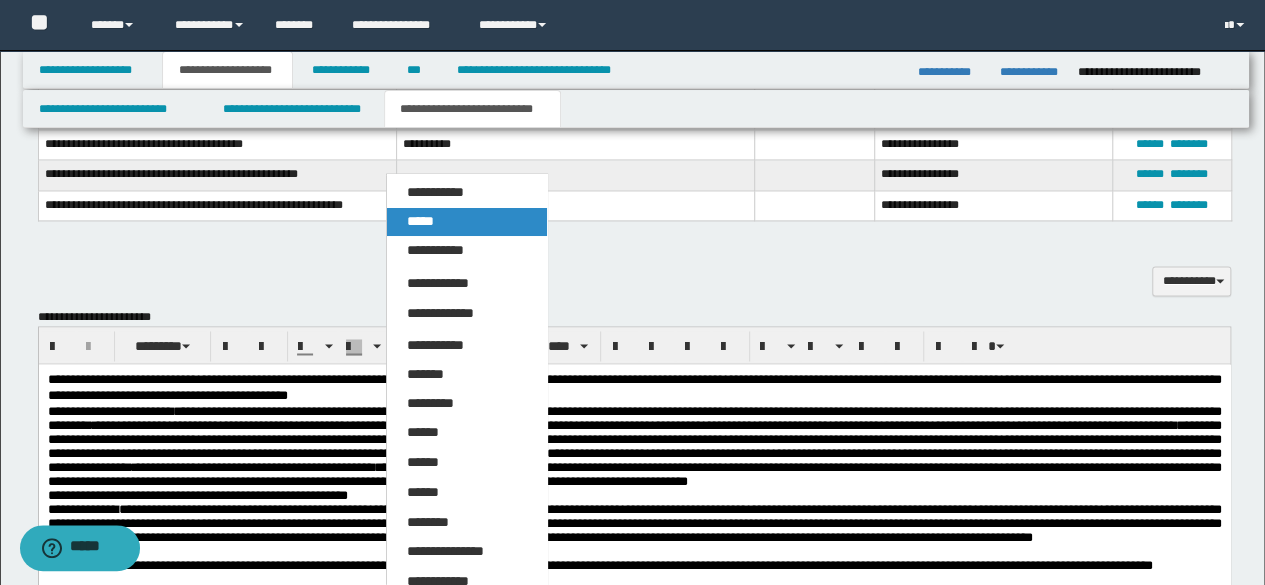click on "*****" at bounding box center [420, 221] 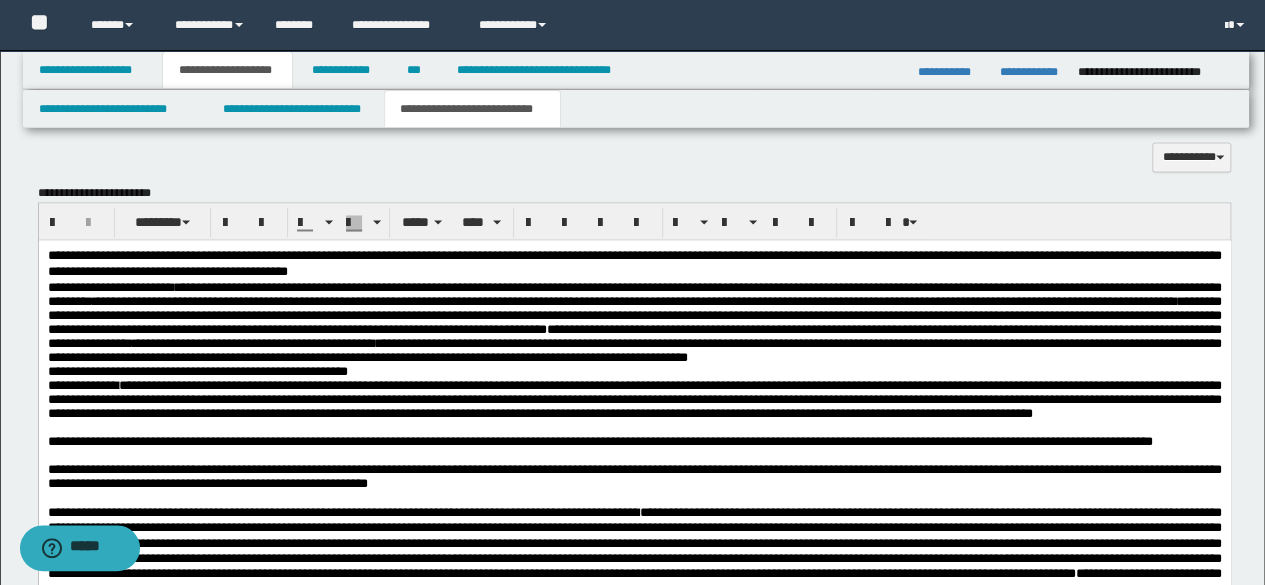 scroll, scrollTop: 1500, scrollLeft: 0, axis: vertical 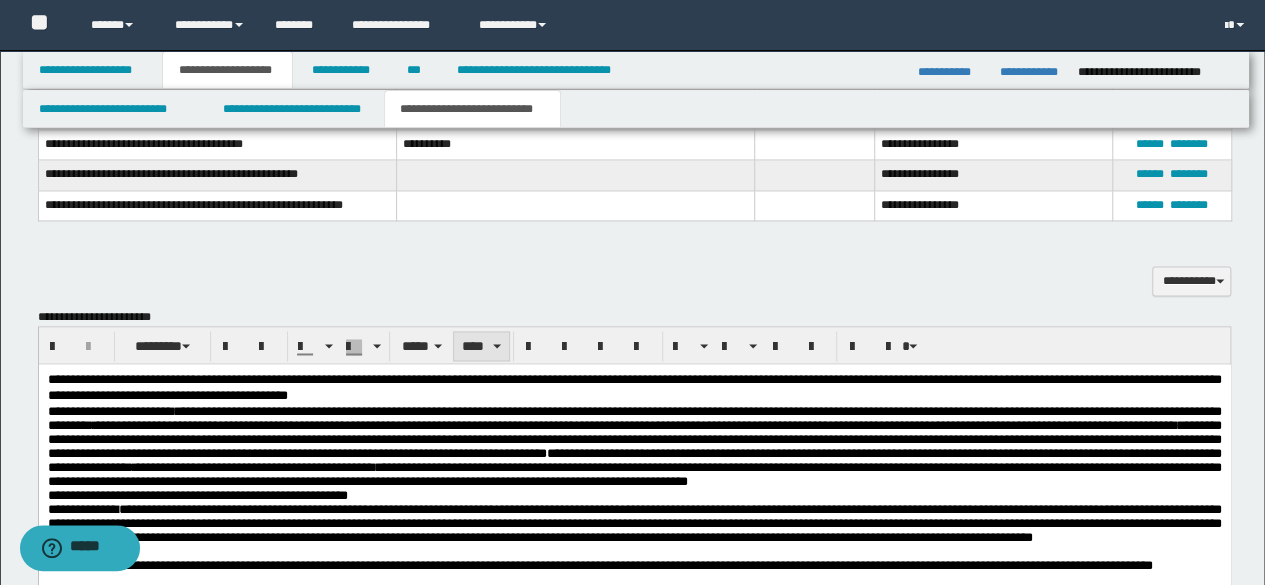 click on "****" at bounding box center (481, 346) 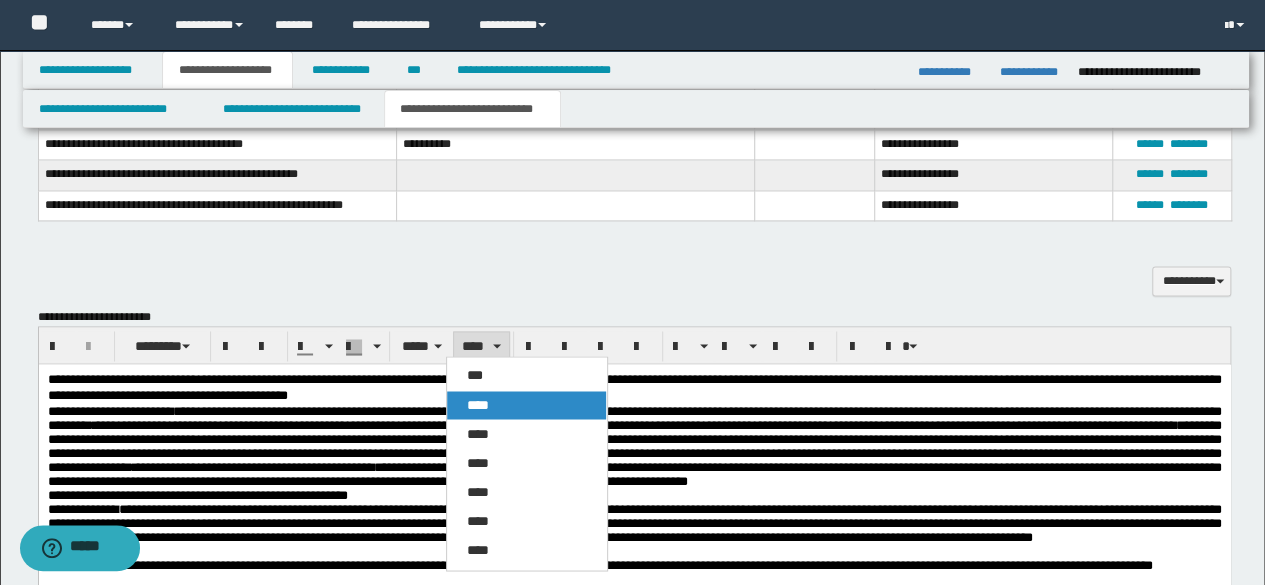 click on "****" at bounding box center [478, 404] 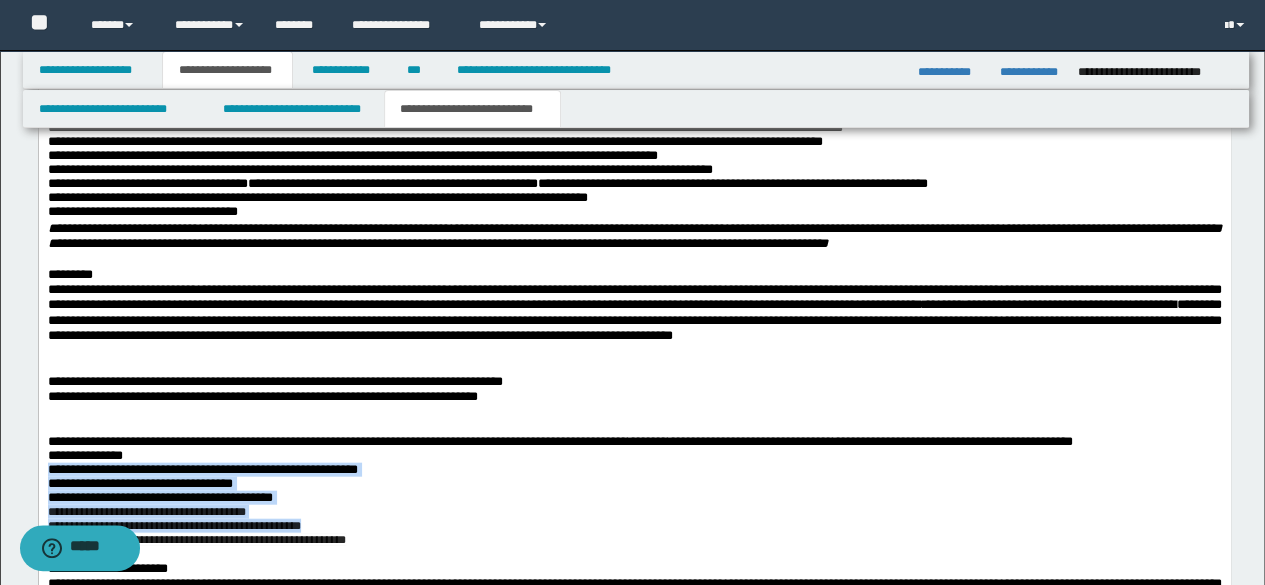 scroll, scrollTop: 2500, scrollLeft: 0, axis: vertical 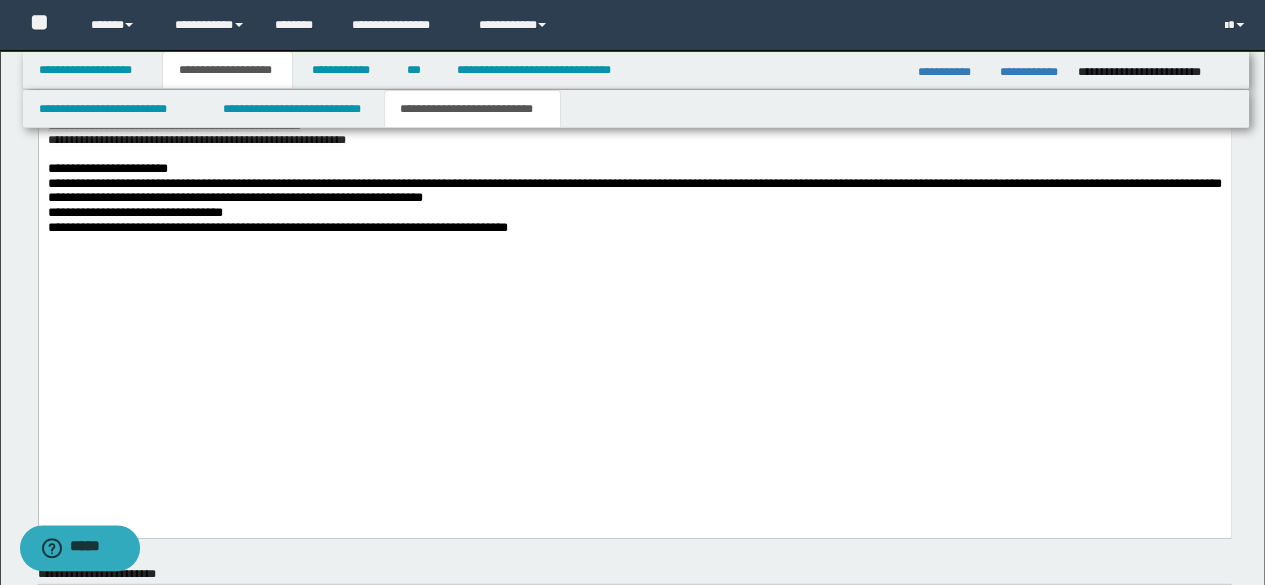 click on "**********" at bounding box center [634, 191] 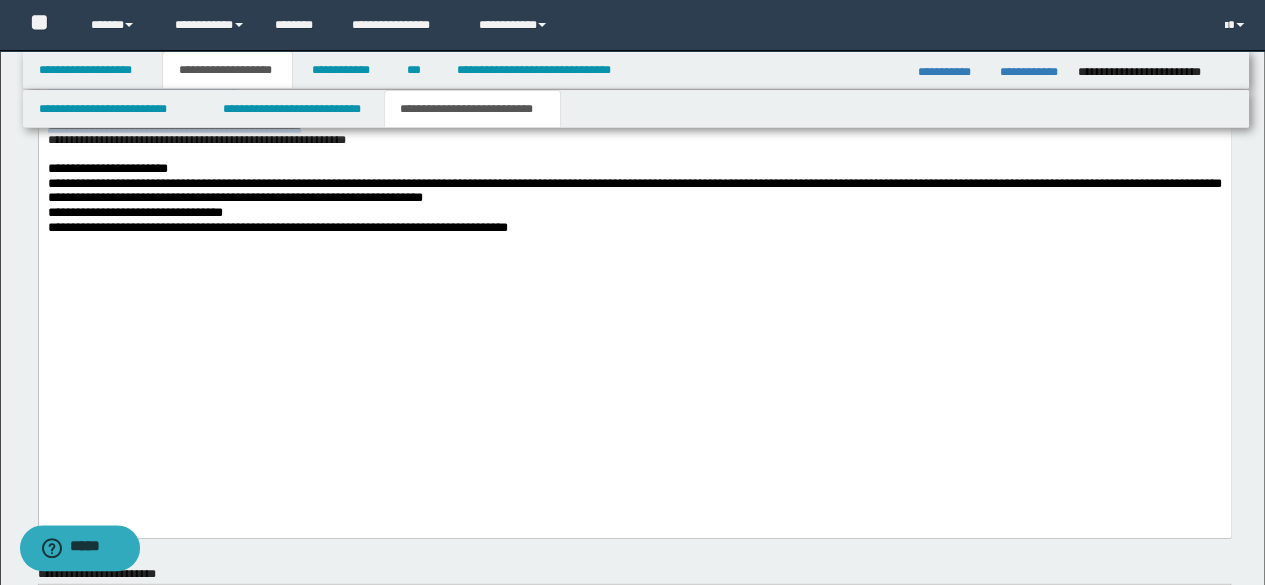 drag, startPoint x: 394, startPoint y: 277, endPoint x: 16, endPoint y: 203, distance: 385.1753 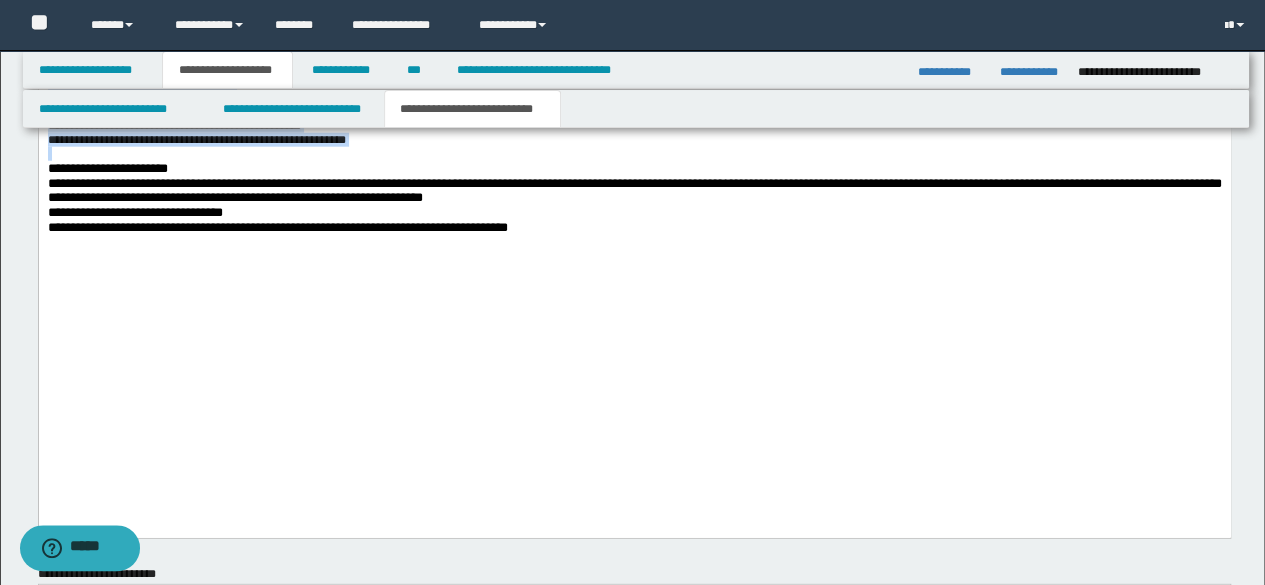 drag, startPoint x: 376, startPoint y: 294, endPoint x: 9, endPoint y: 197, distance: 379.60242 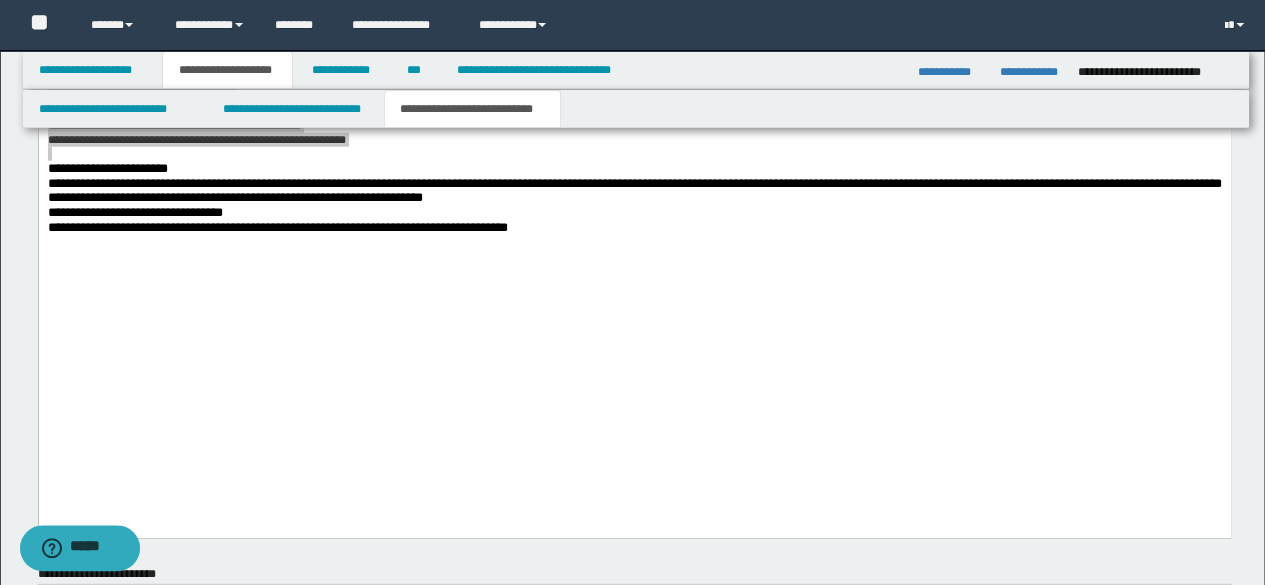 click on "**********" at bounding box center (632, -425) 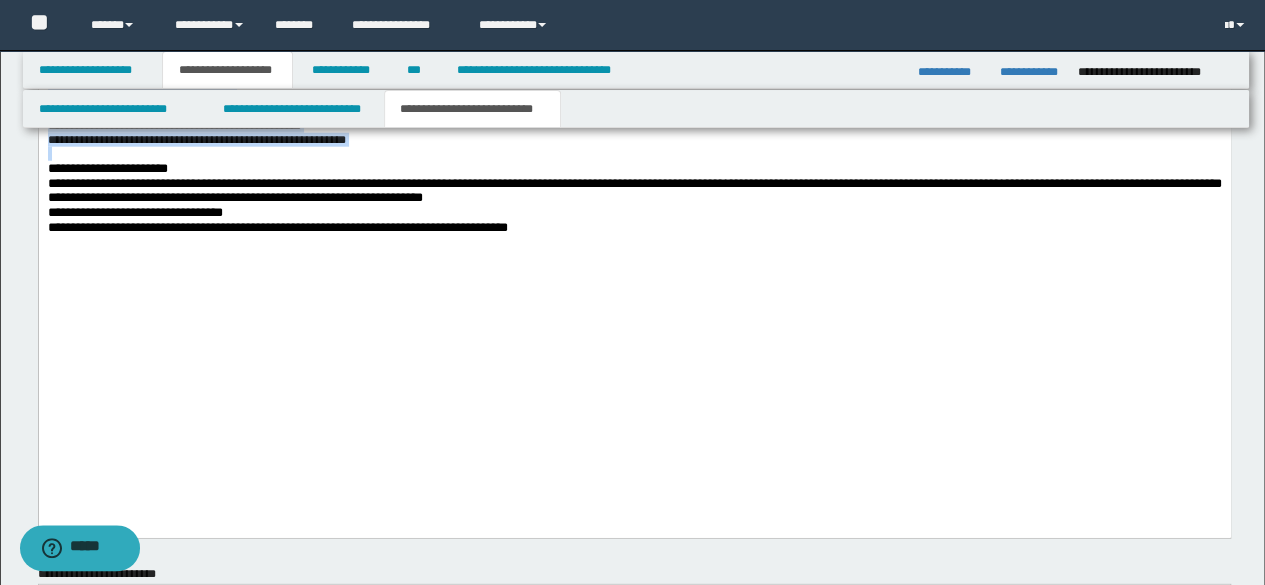 click at bounding box center (634, 155) 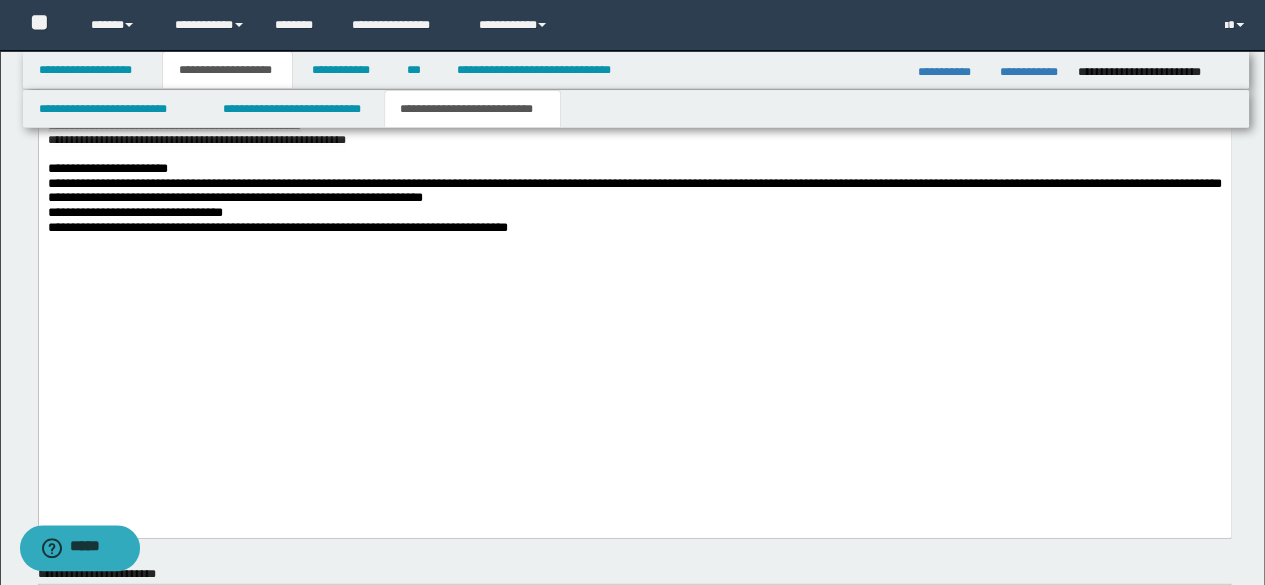 click on "**********" at bounding box center (634, 169) 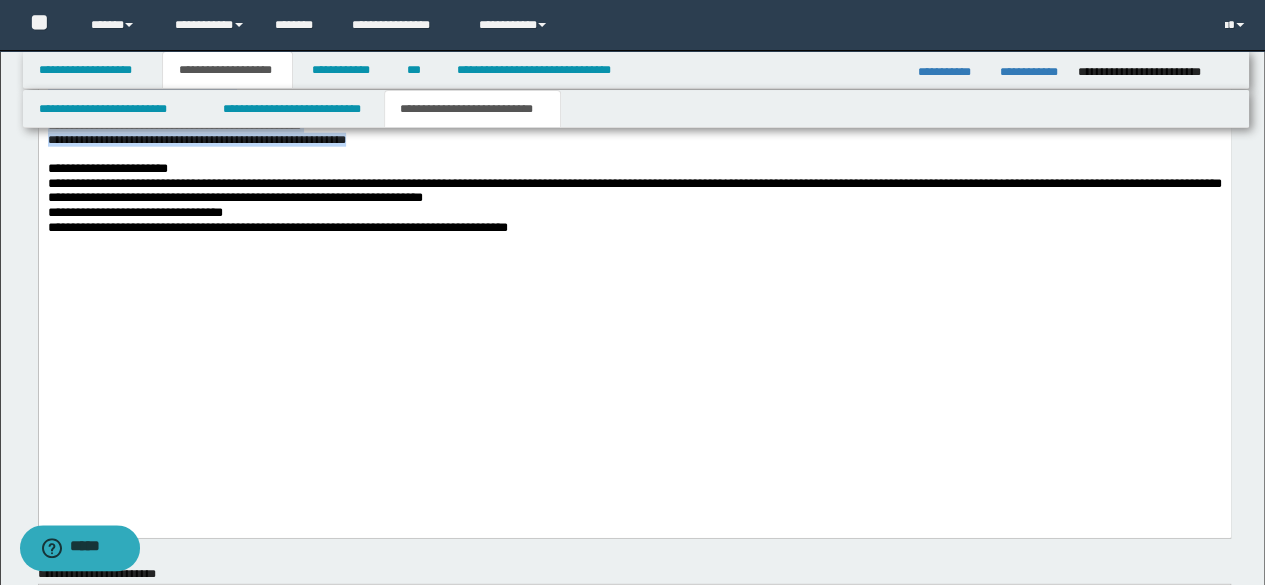 drag, startPoint x: 383, startPoint y: 288, endPoint x: 74, endPoint y: -429, distance: 780.74963 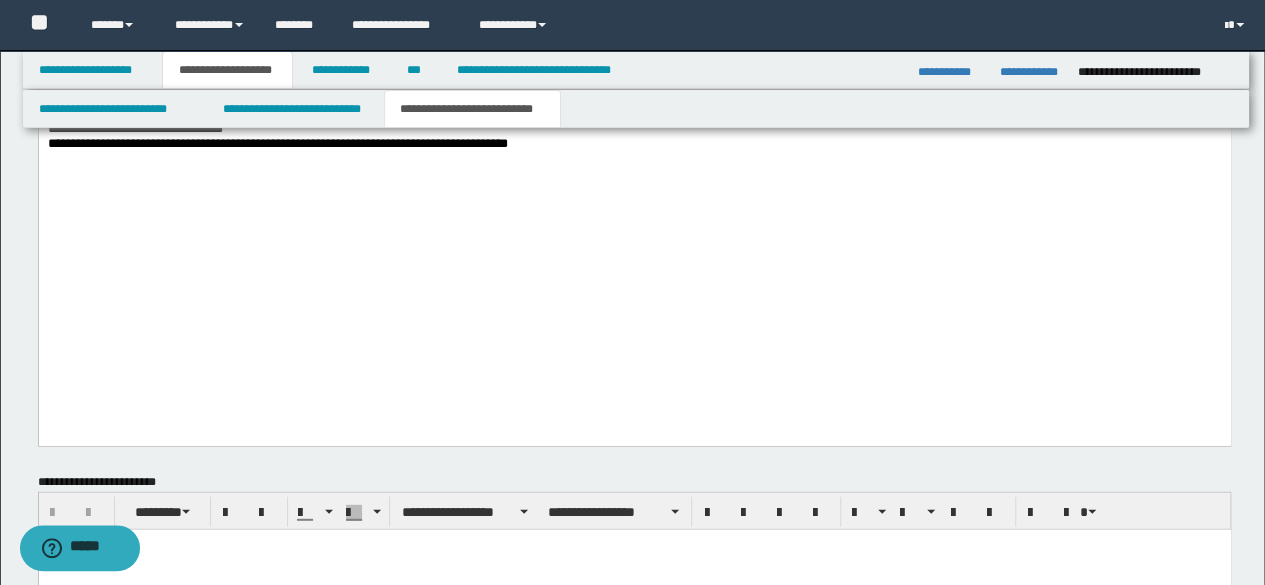 click on "**********" at bounding box center [632, -471] 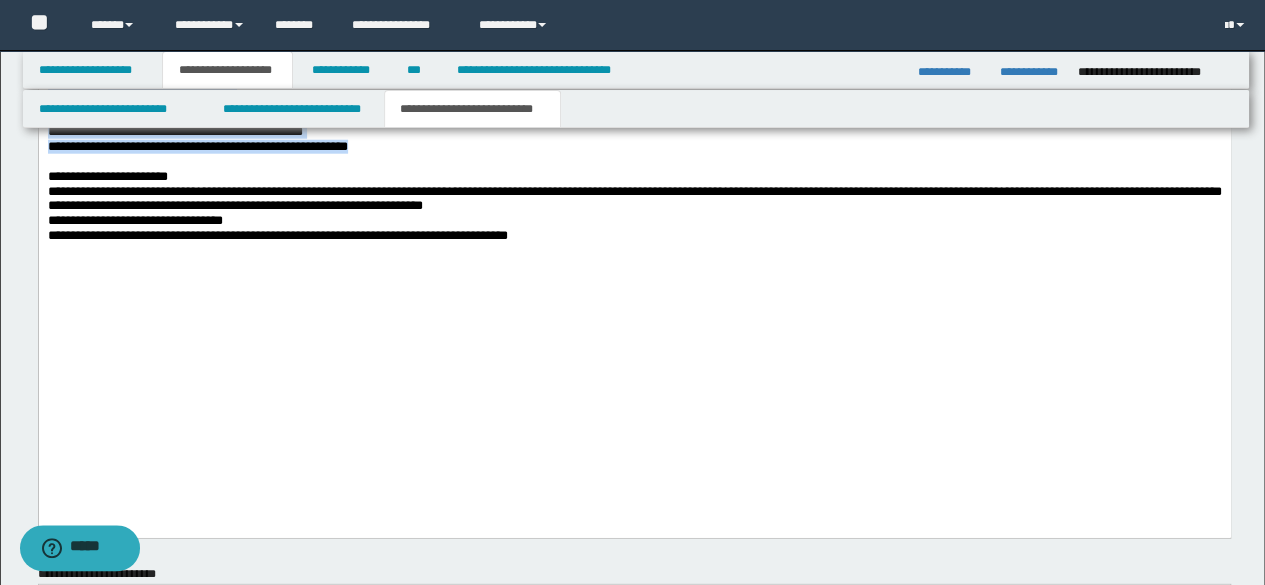 drag, startPoint x: 384, startPoint y: 298, endPoint x: 75, endPoint y: -426, distance: 787.1829 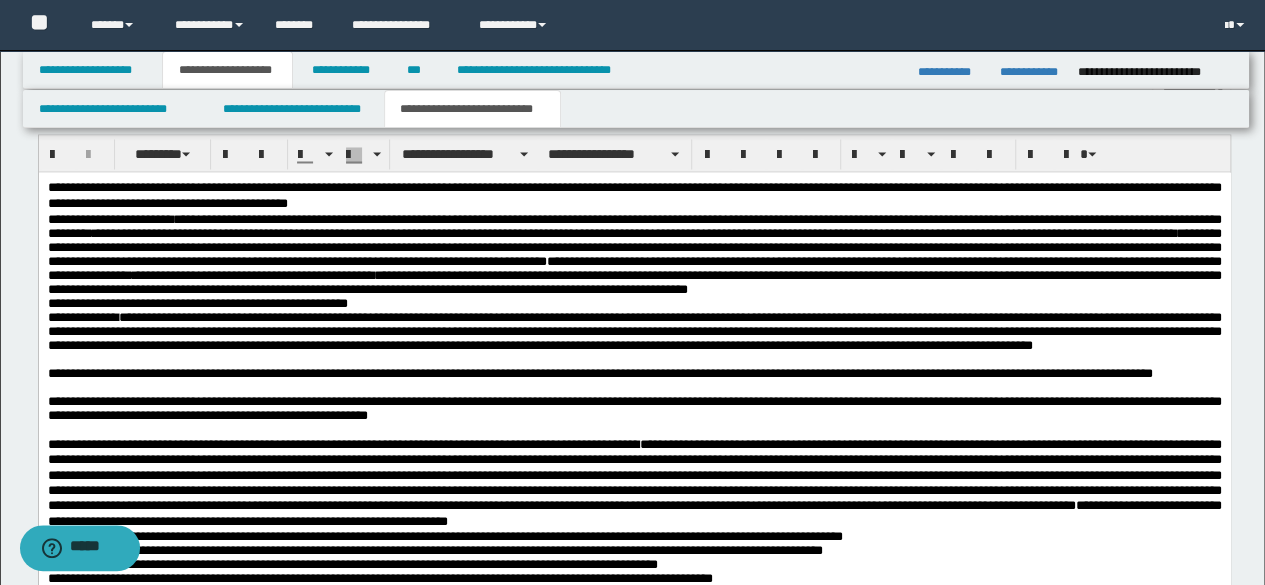 scroll, scrollTop: 1600, scrollLeft: 0, axis: vertical 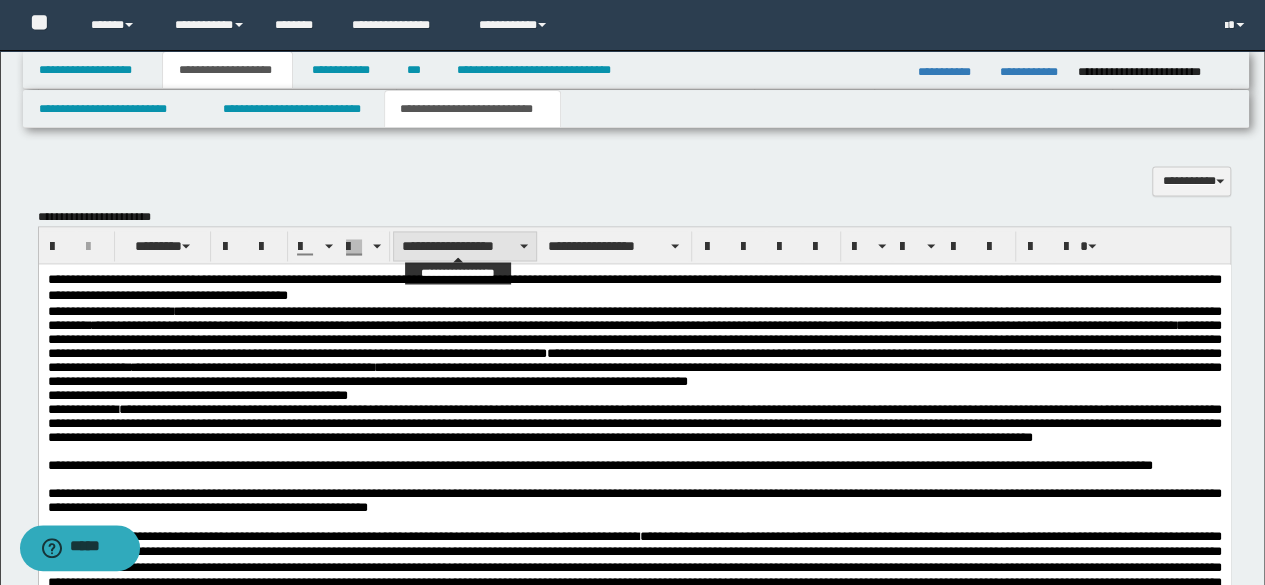 click on "**********" at bounding box center [465, 246] 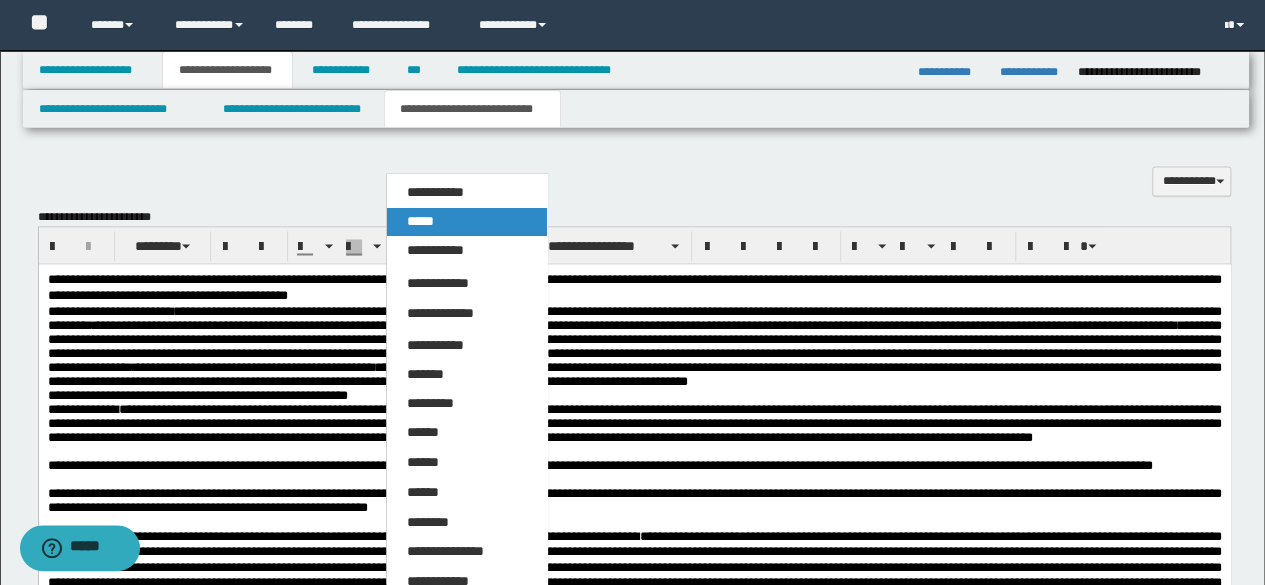 click on "*****" at bounding box center (420, 221) 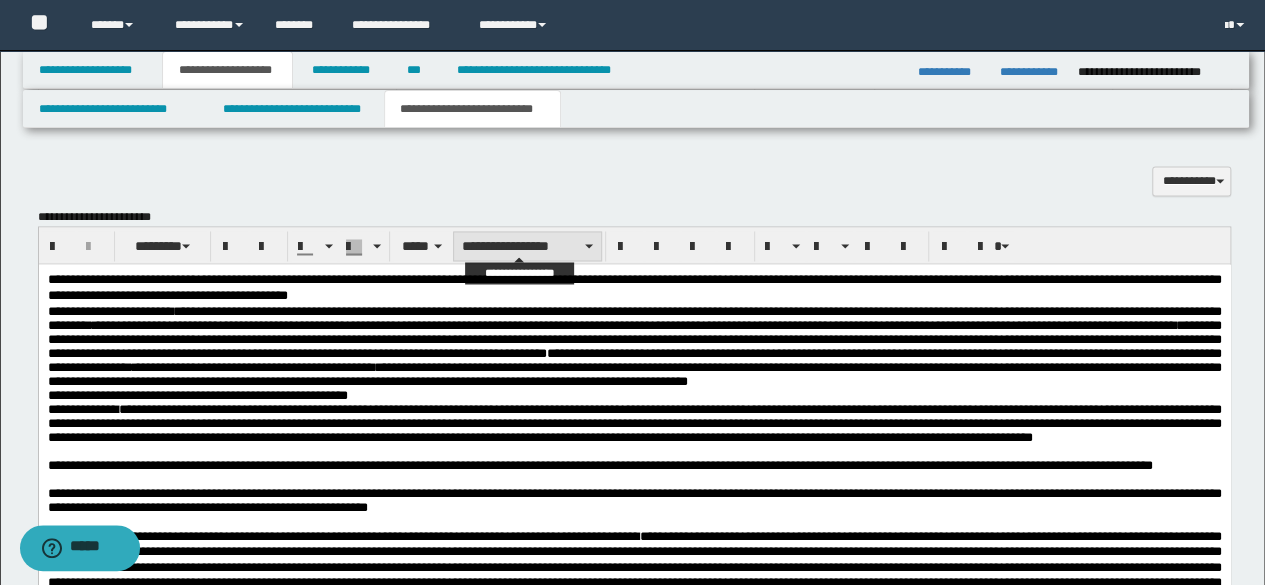 click on "**********" at bounding box center (527, 246) 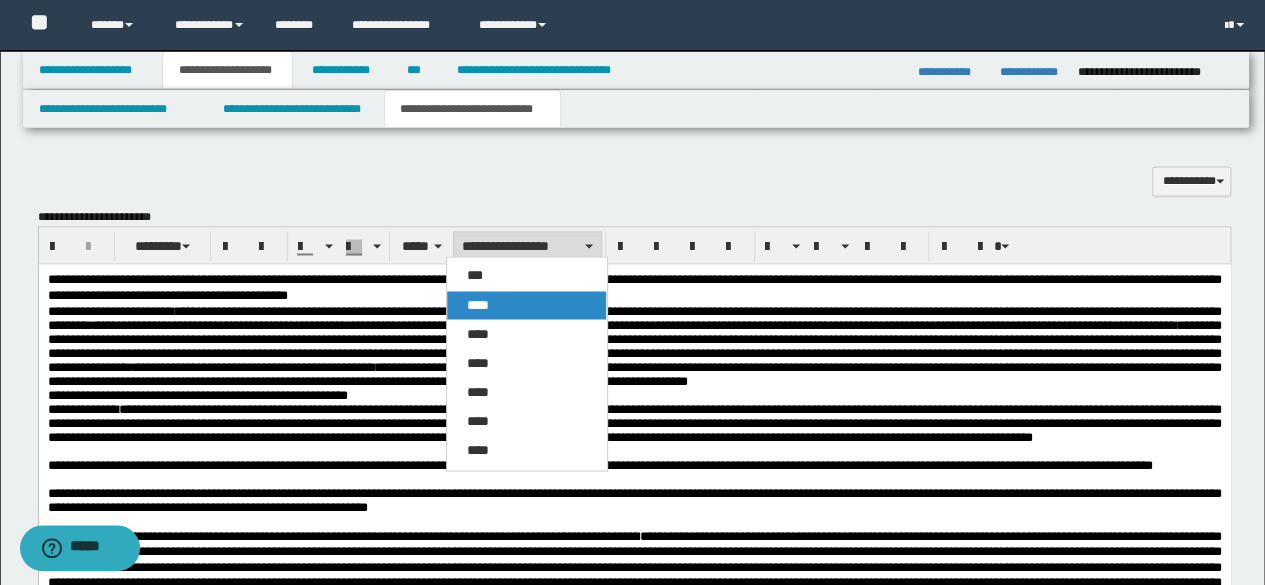 click on "****" at bounding box center [478, 304] 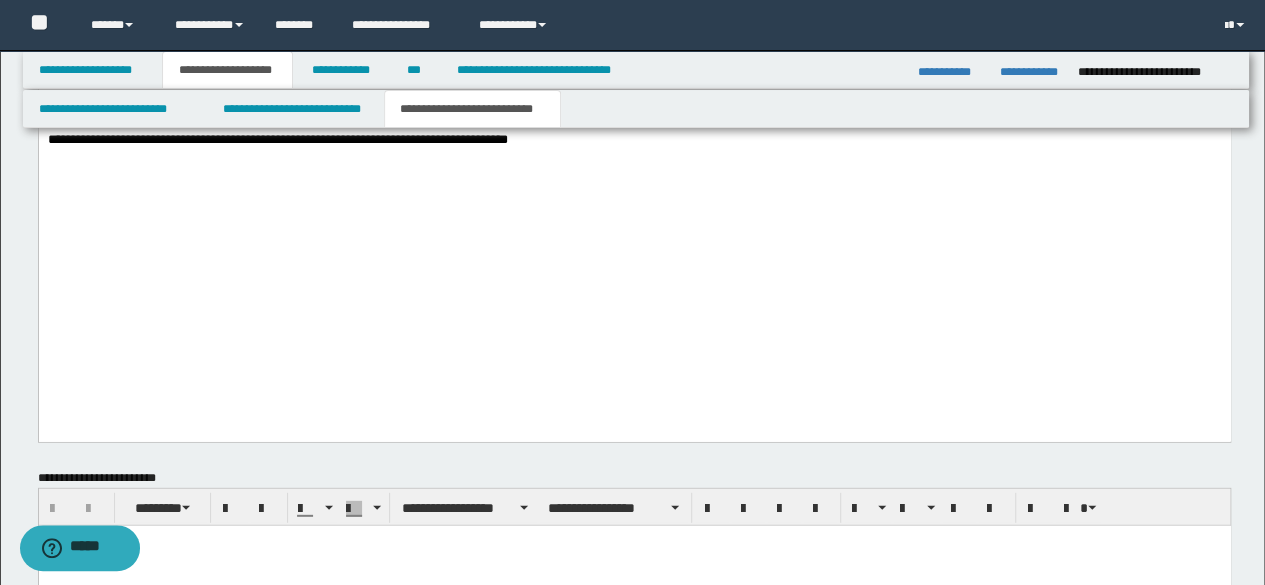 scroll, scrollTop: 2400, scrollLeft: 0, axis: vertical 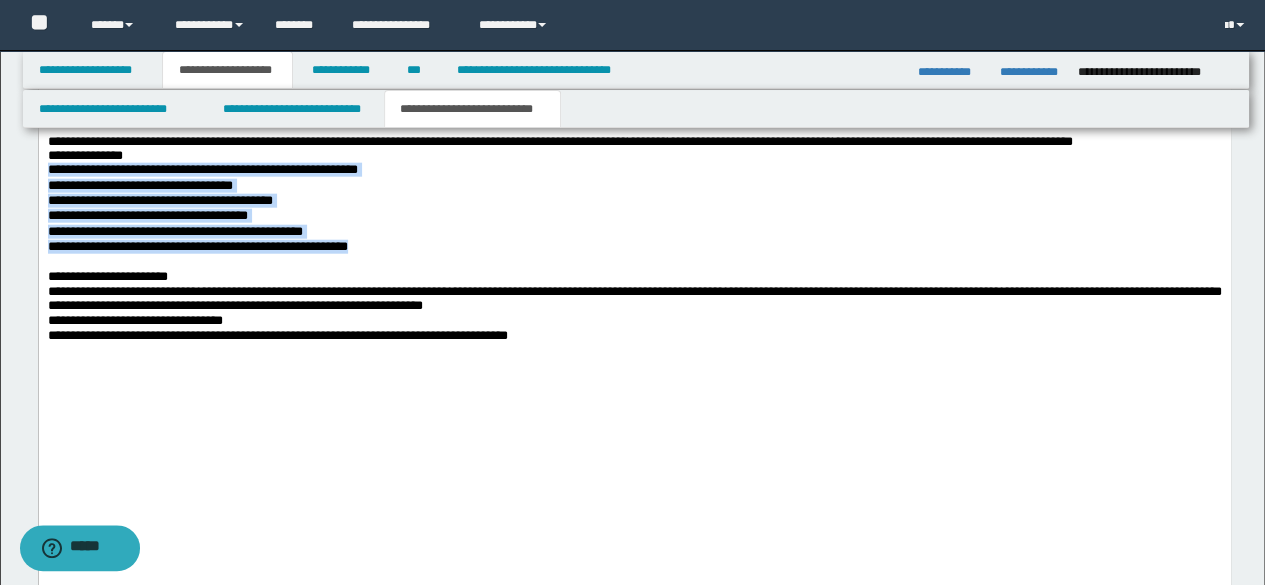 click on "**********" at bounding box center [197, 247] 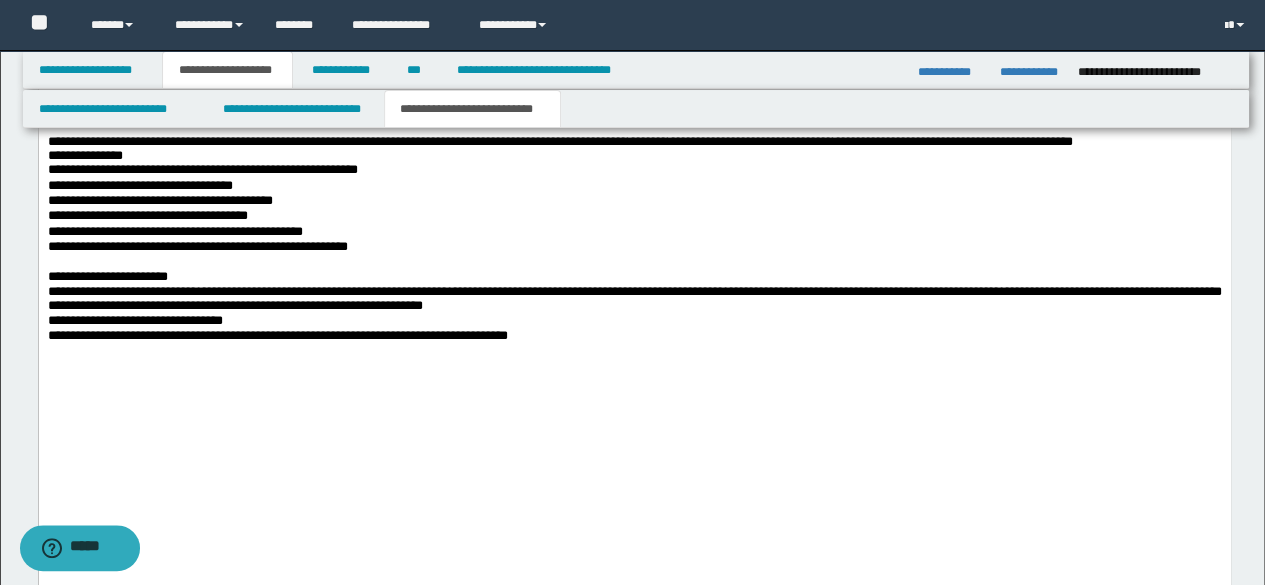 click at bounding box center (634, 263) 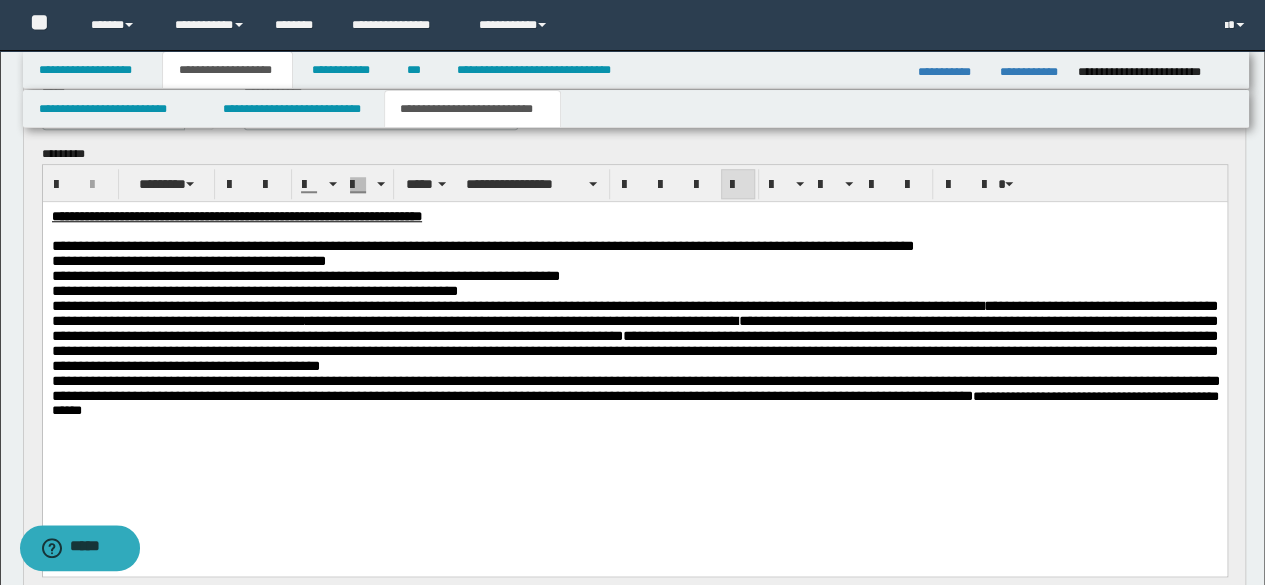 scroll, scrollTop: 400, scrollLeft: 0, axis: vertical 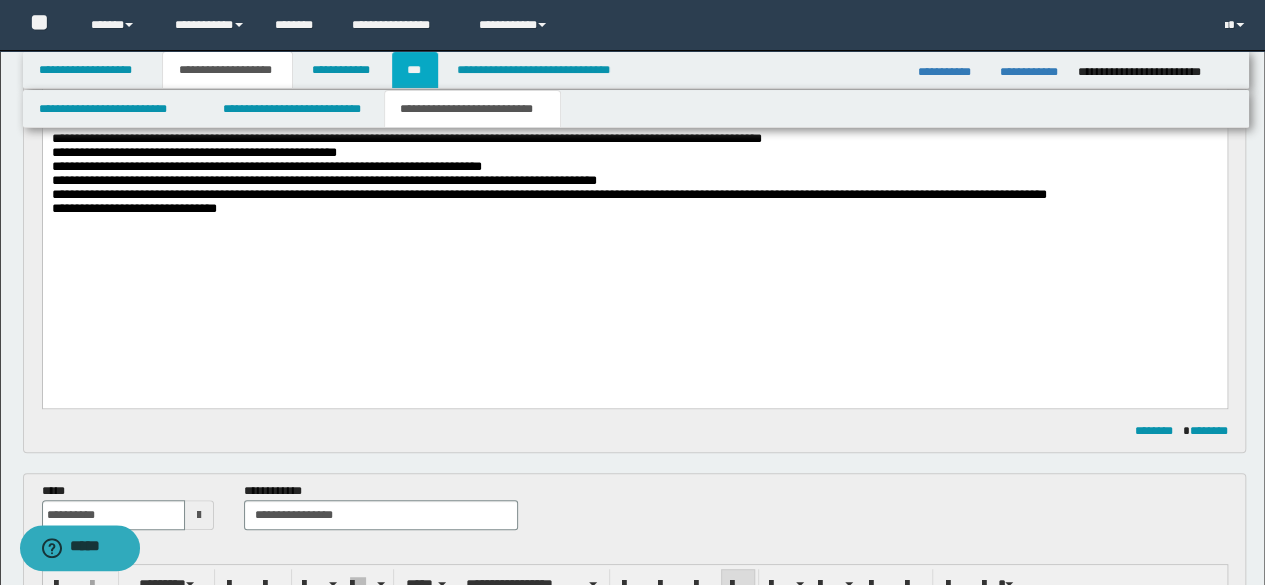 click on "***" at bounding box center (415, 70) 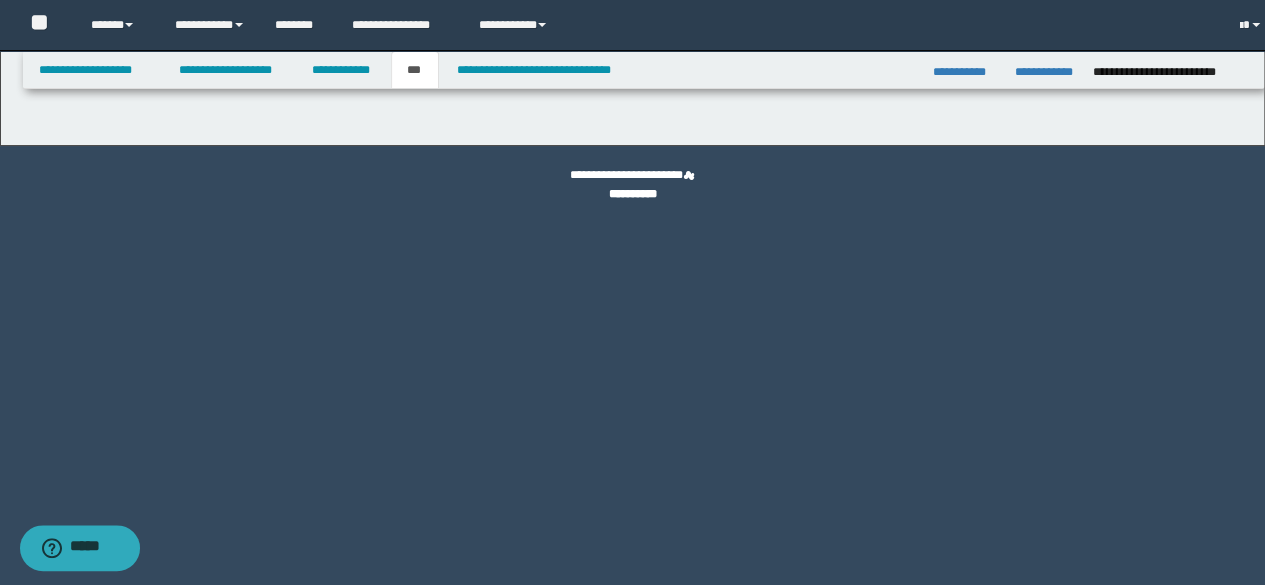 scroll, scrollTop: 0, scrollLeft: 0, axis: both 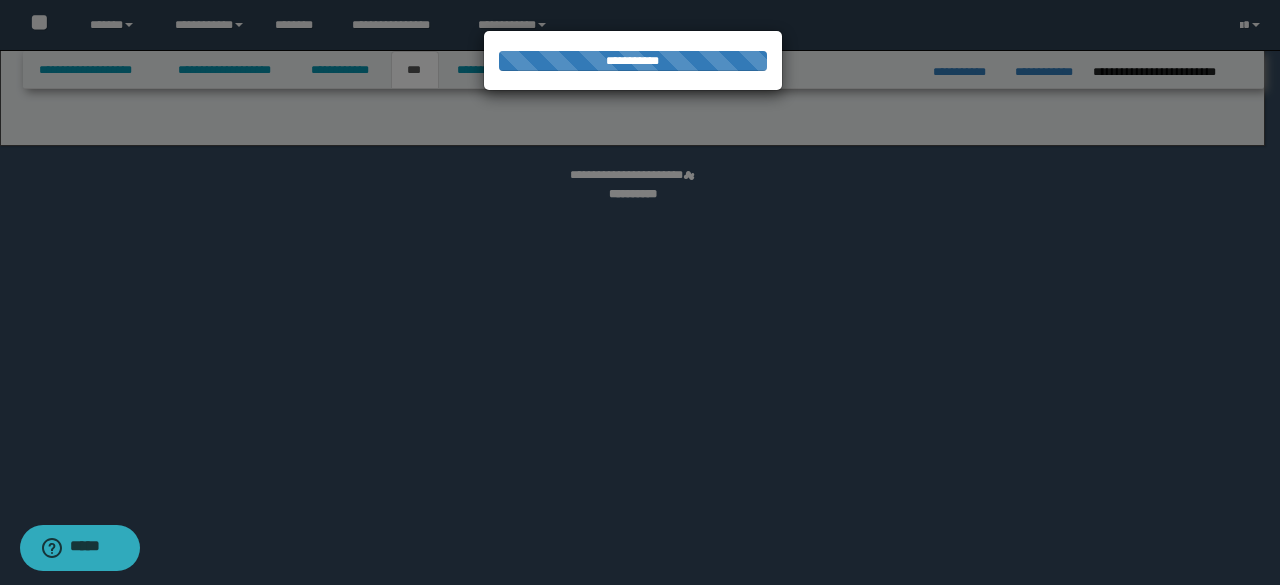 select on "**" 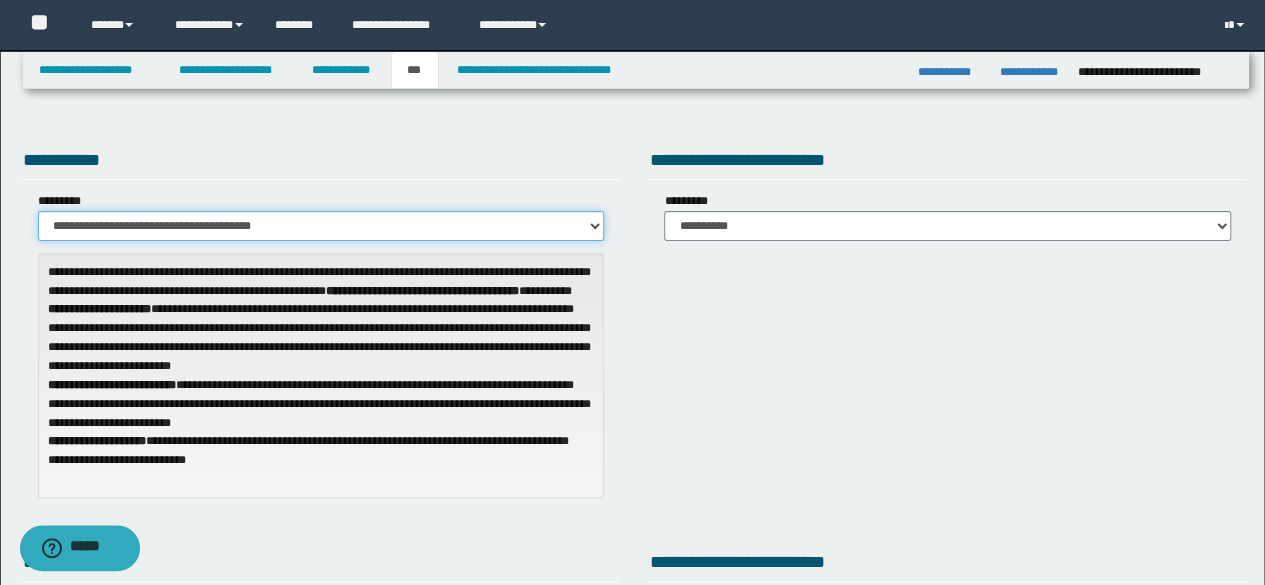click on "**********" at bounding box center (321, 226) 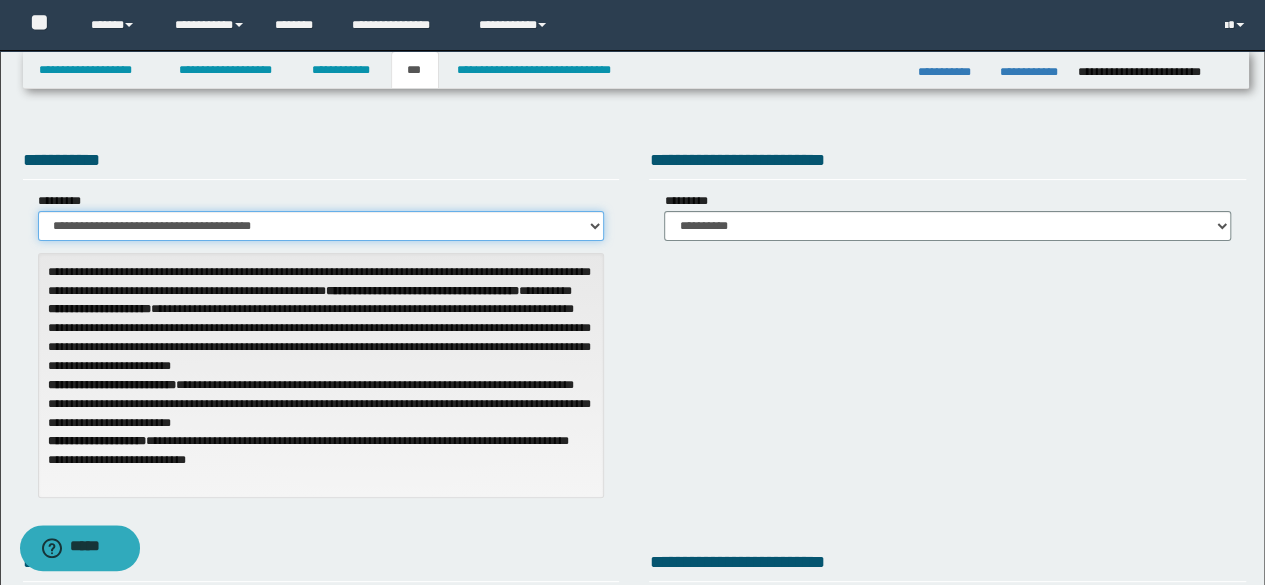 select on "**" 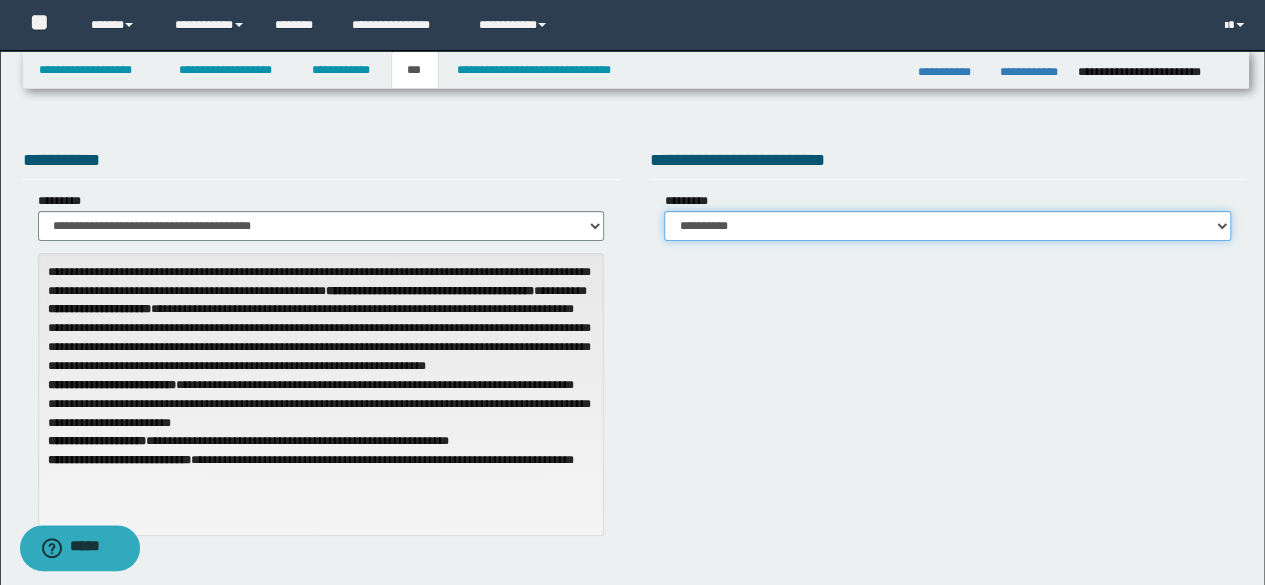 click on "**********" at bounding box center [947, 226] 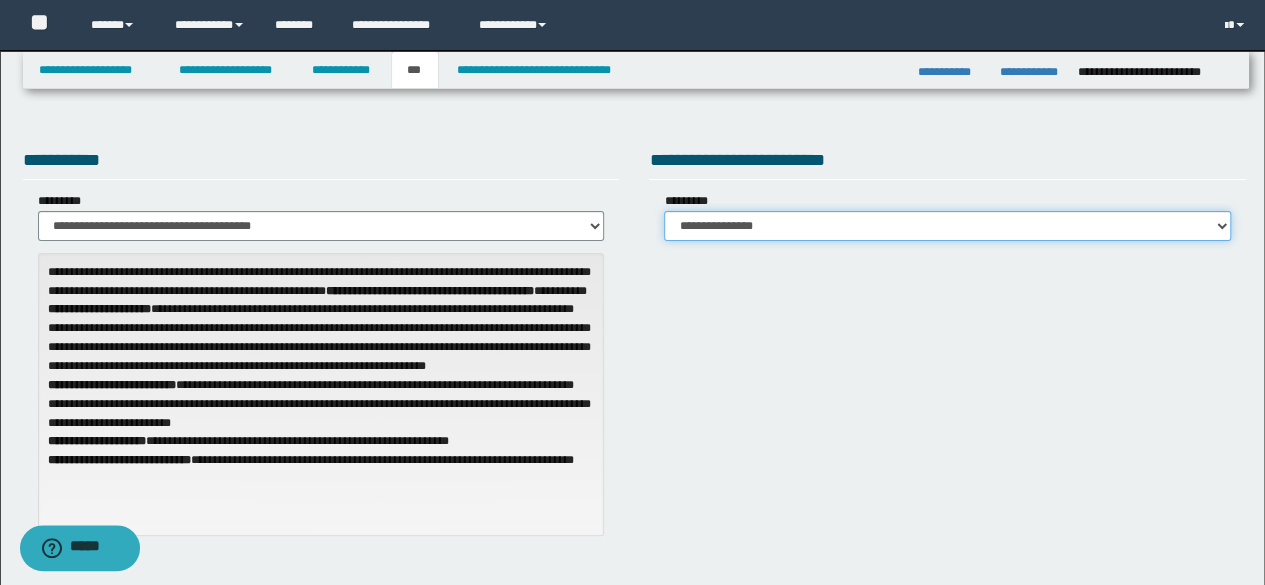 click on "**********" at bounding box center [947, 226] 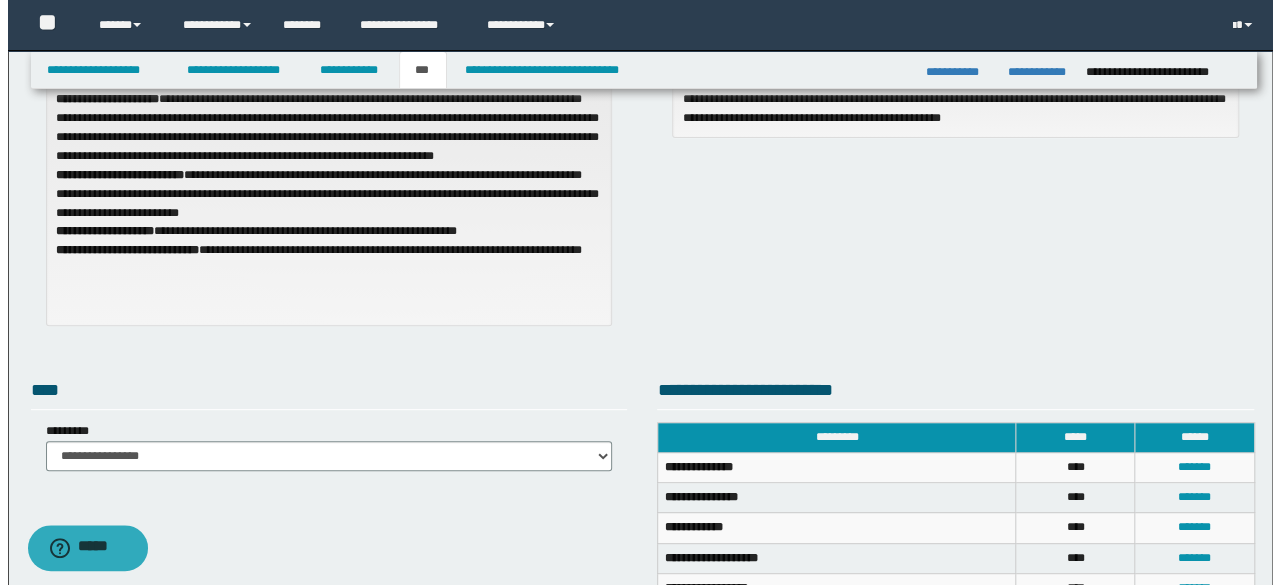 scroll, scrollTop: 400, scrollLeft: 0, axis: vertical 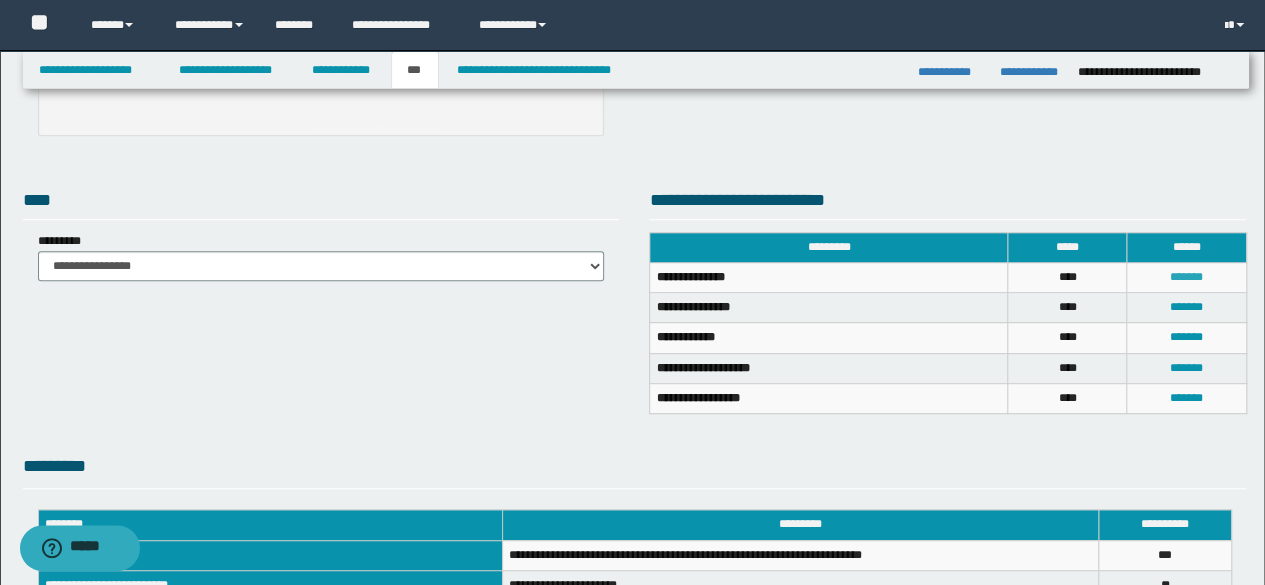 click on "*******" at bounding box center [1186, 277] 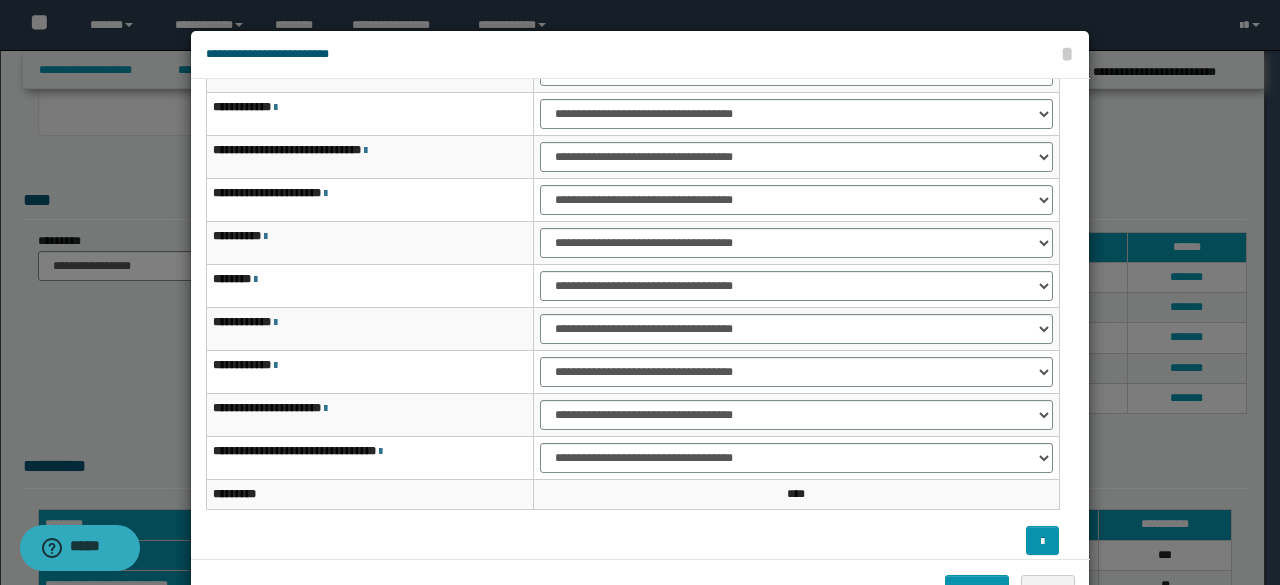 scroll, scrollTop: 116, scrollLeft: 0, axis: vertical 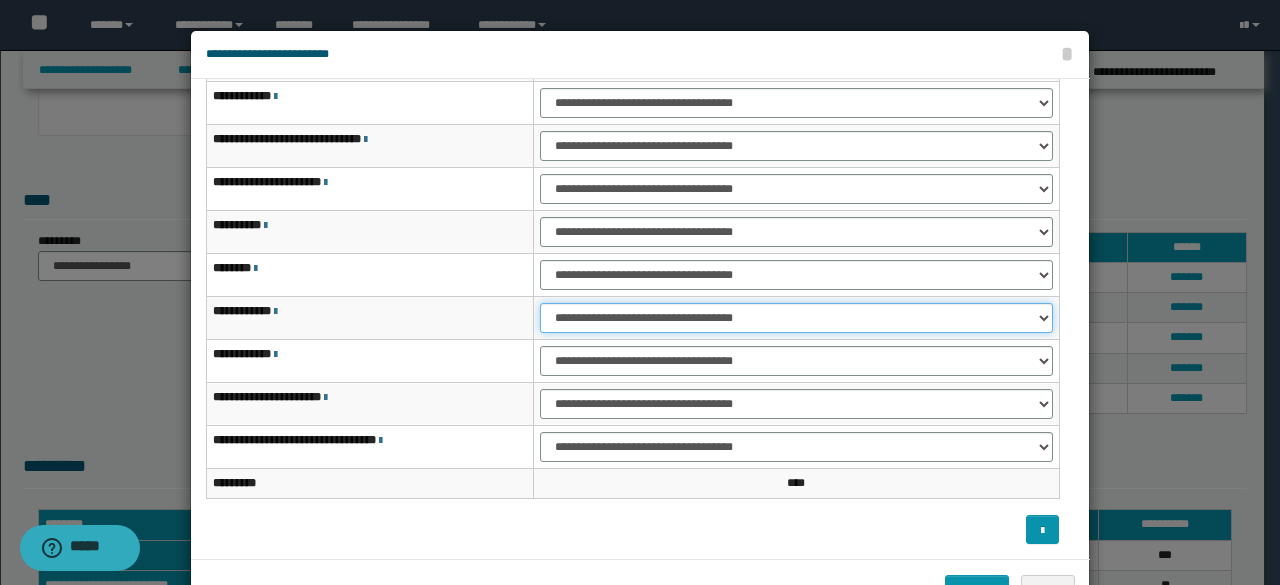 click on "**********" at bounding box center (796, 318) 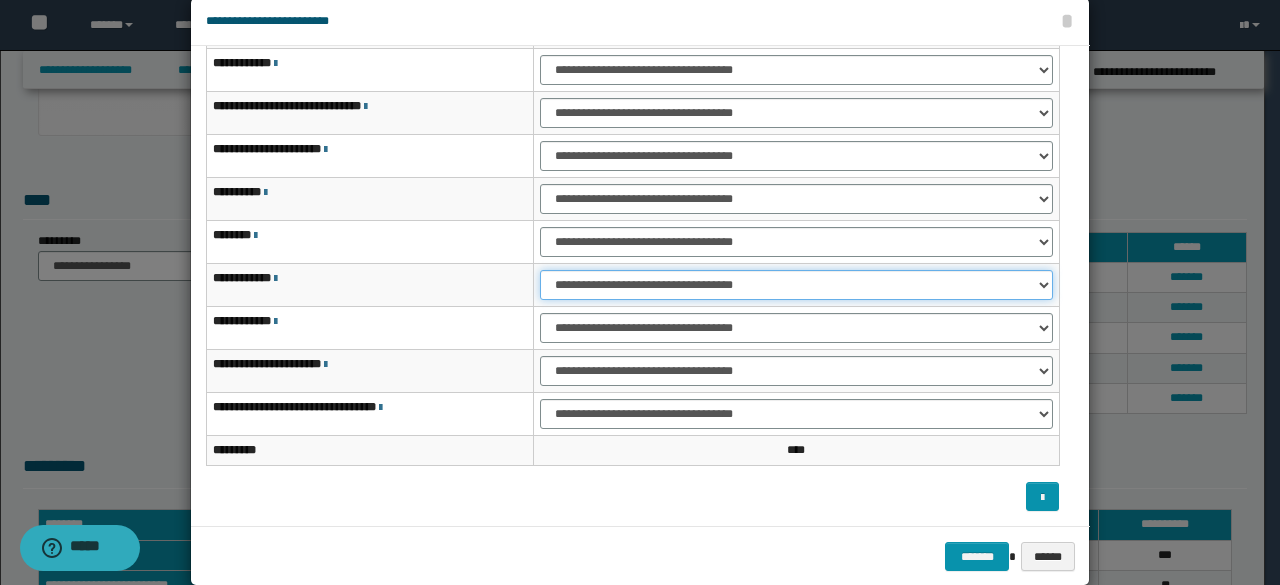 scroll, scrollTop: 64, scrollLeft: 0, axis: vertical 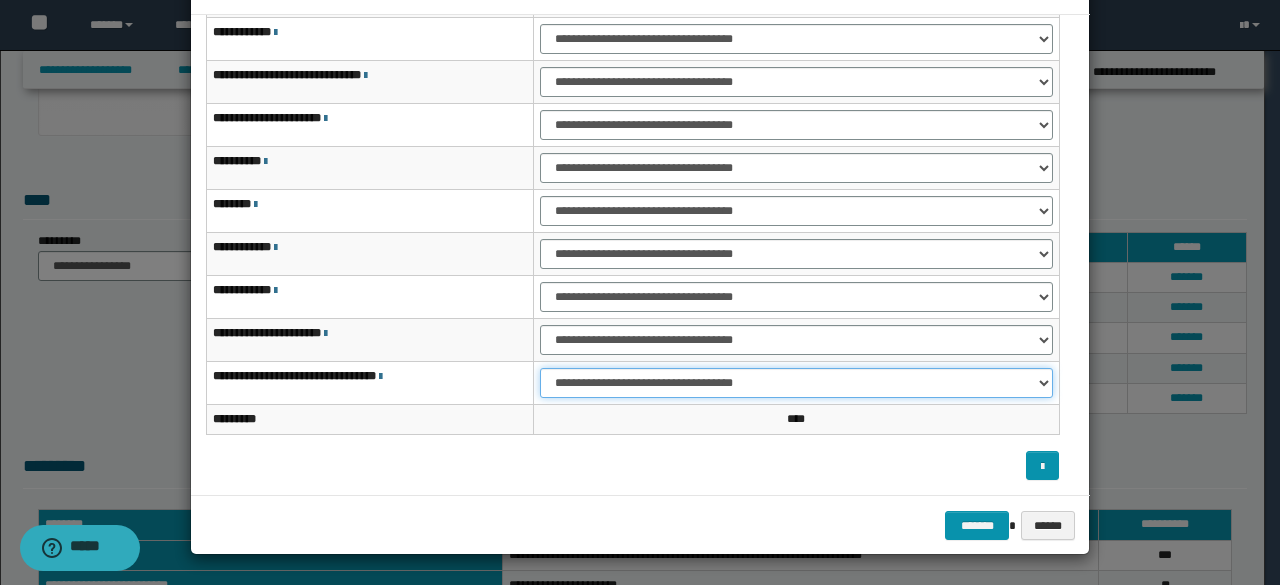 click on "**********" at bounding box center (796, 383) 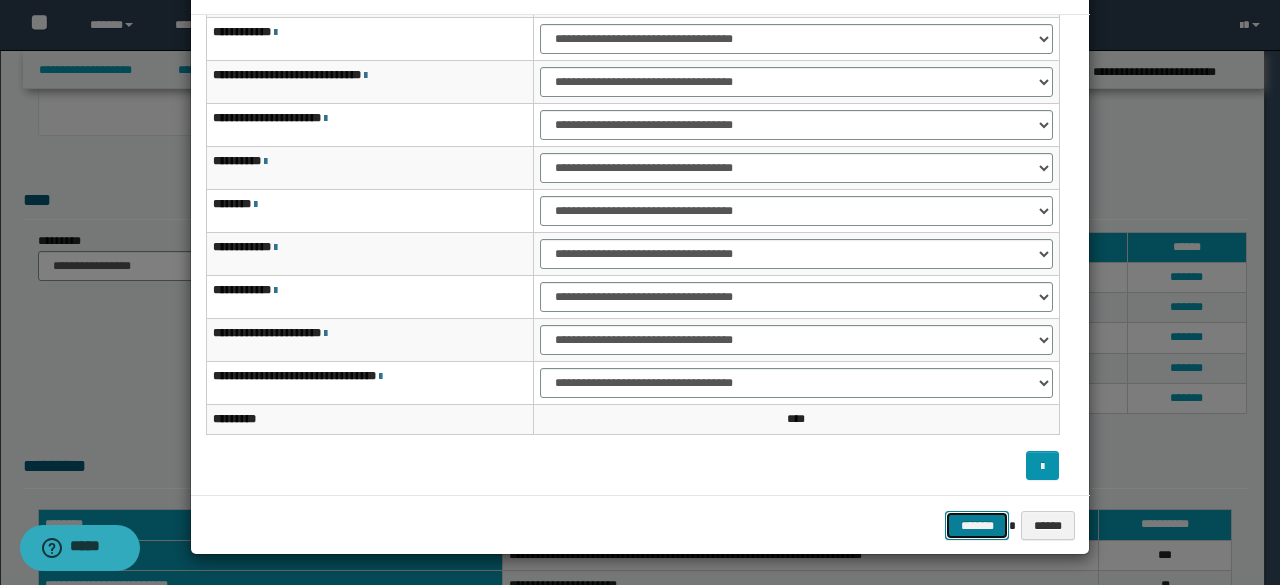 click on "*******" at bounding box center [977, 525] 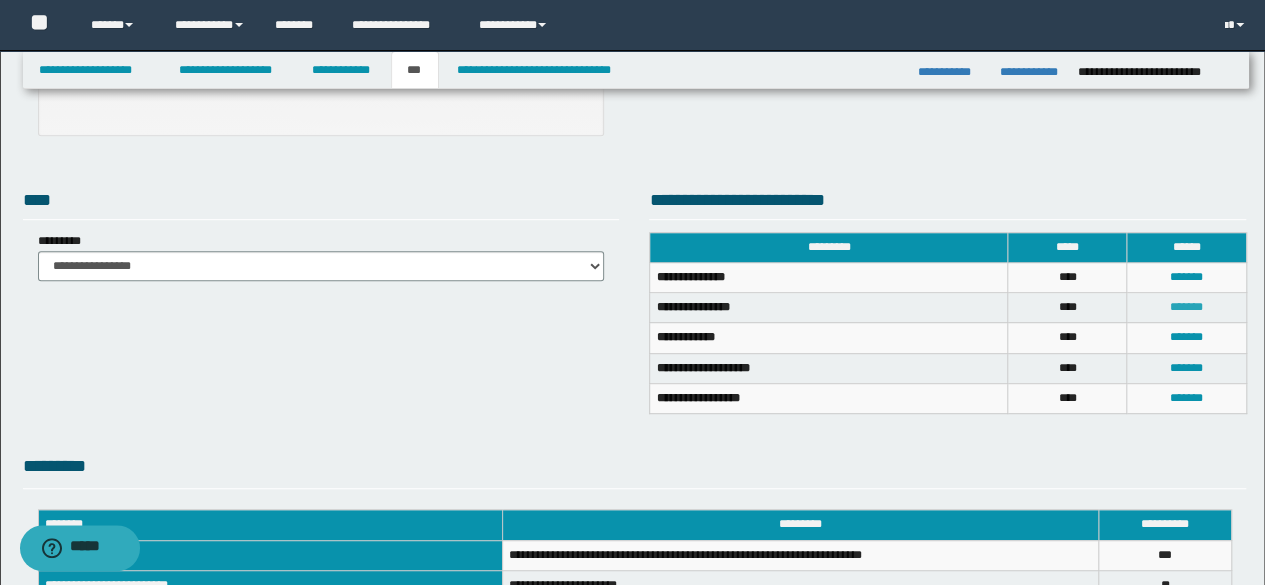 click on "*******" at bounding box center [1186, 307] 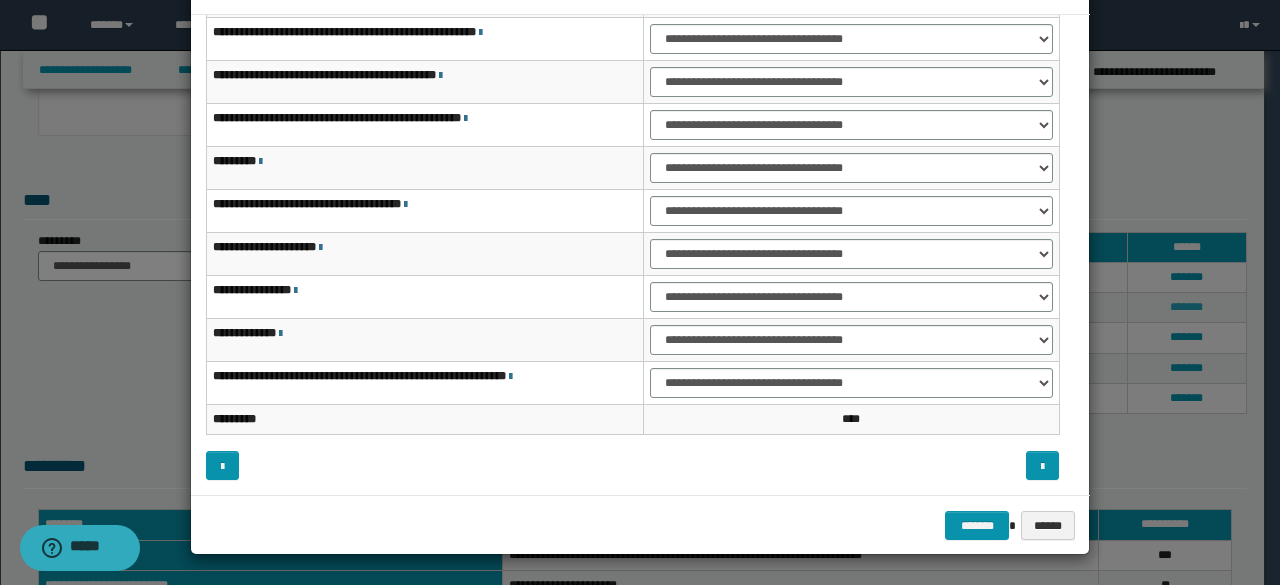 scroll, scrollTop: 0, scrollLeft: 0, axis: both 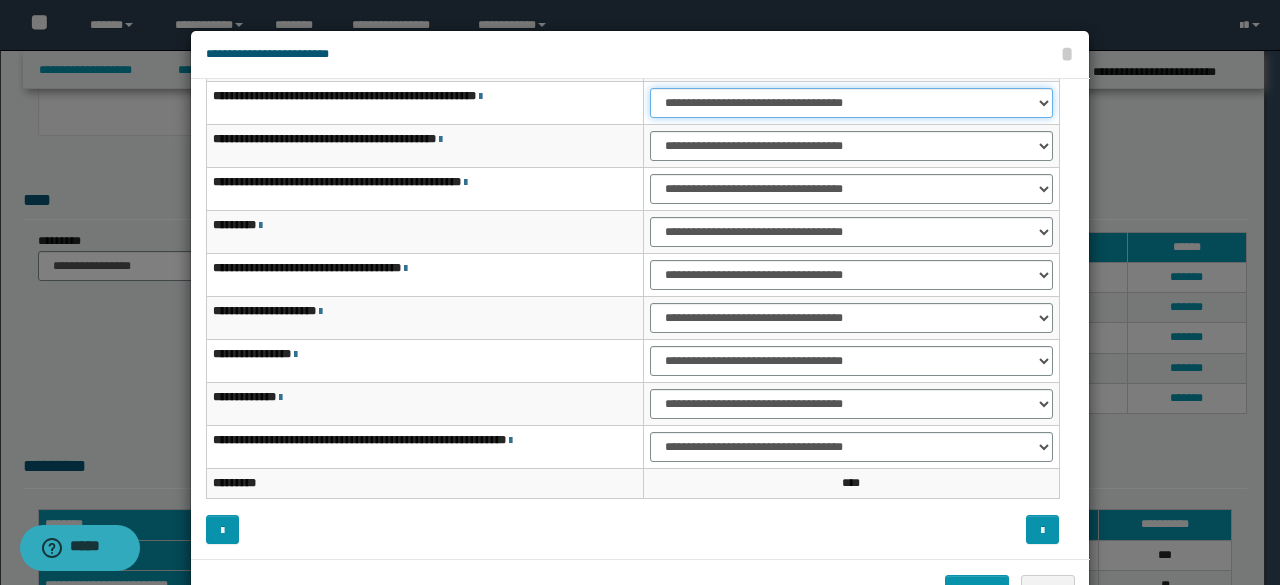 click on "**********" at bounding box center (851, 103) 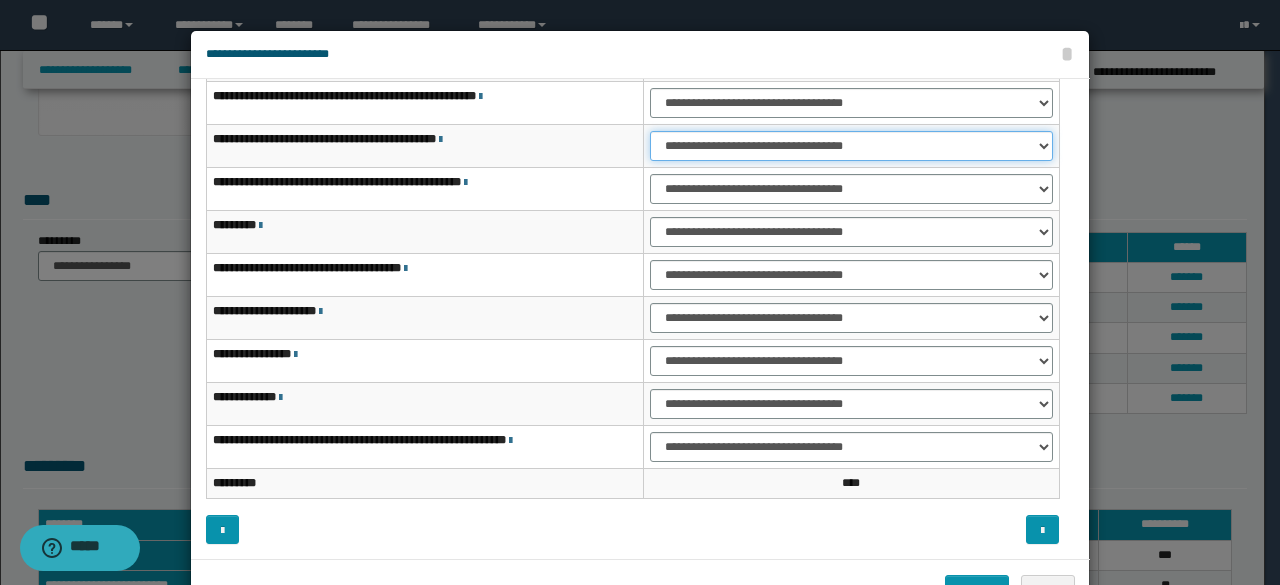 click on "**********" at bounding box center (851, 146) 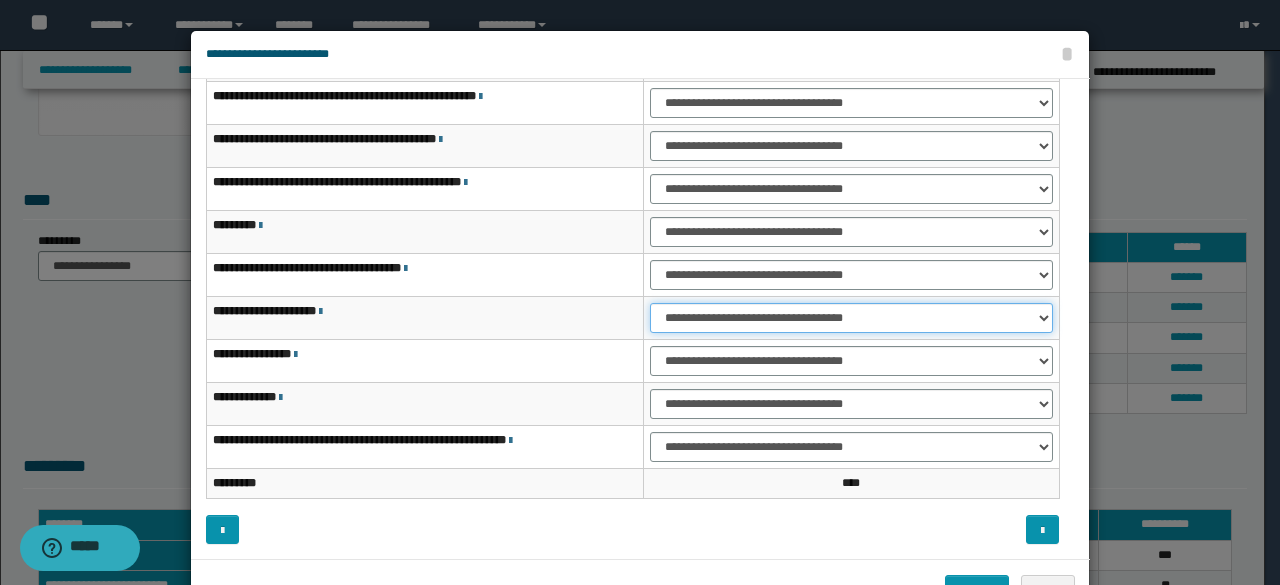 click on "**********" at bounding box center [851, 318] 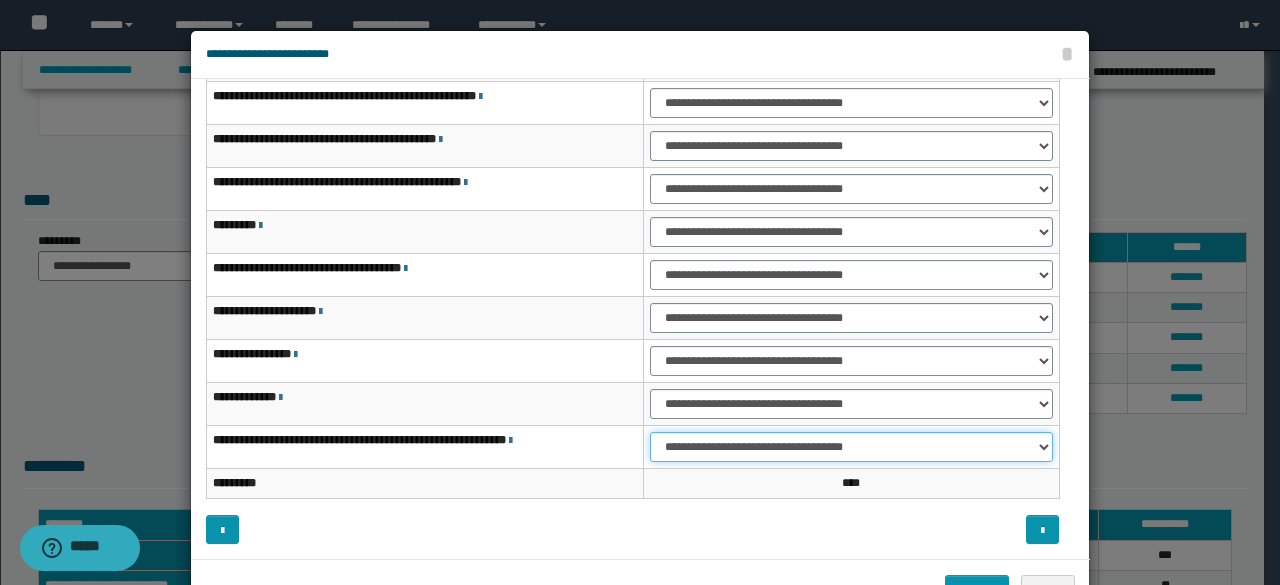 click on "**********" at bounding box center (851, 447) 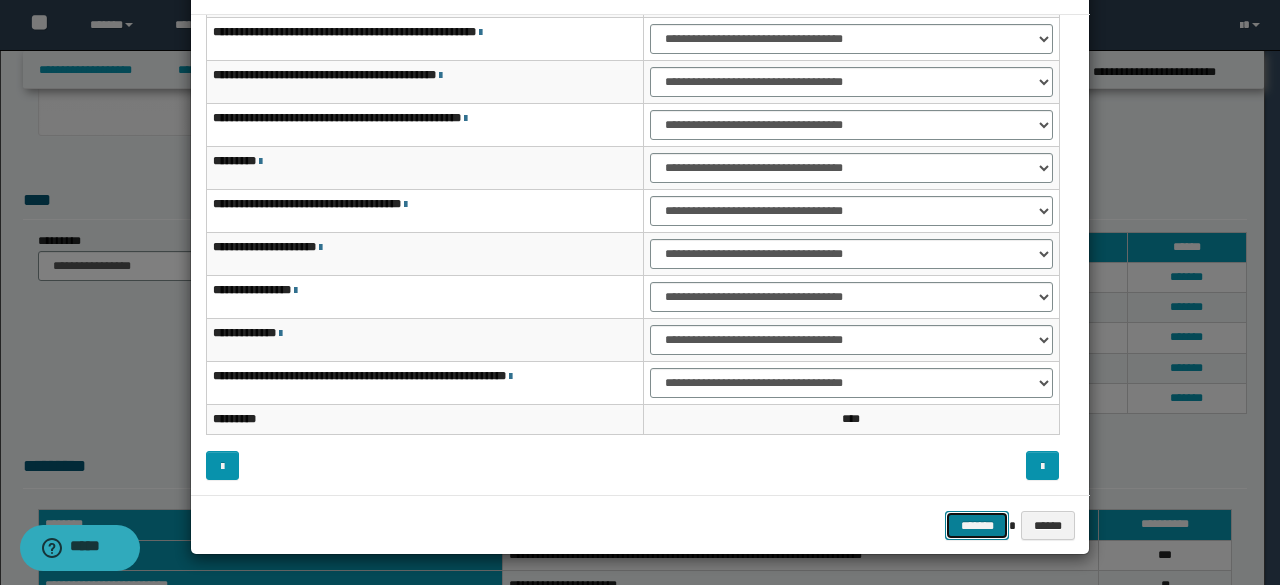 click on "*******" at bounding box center [977, 525] 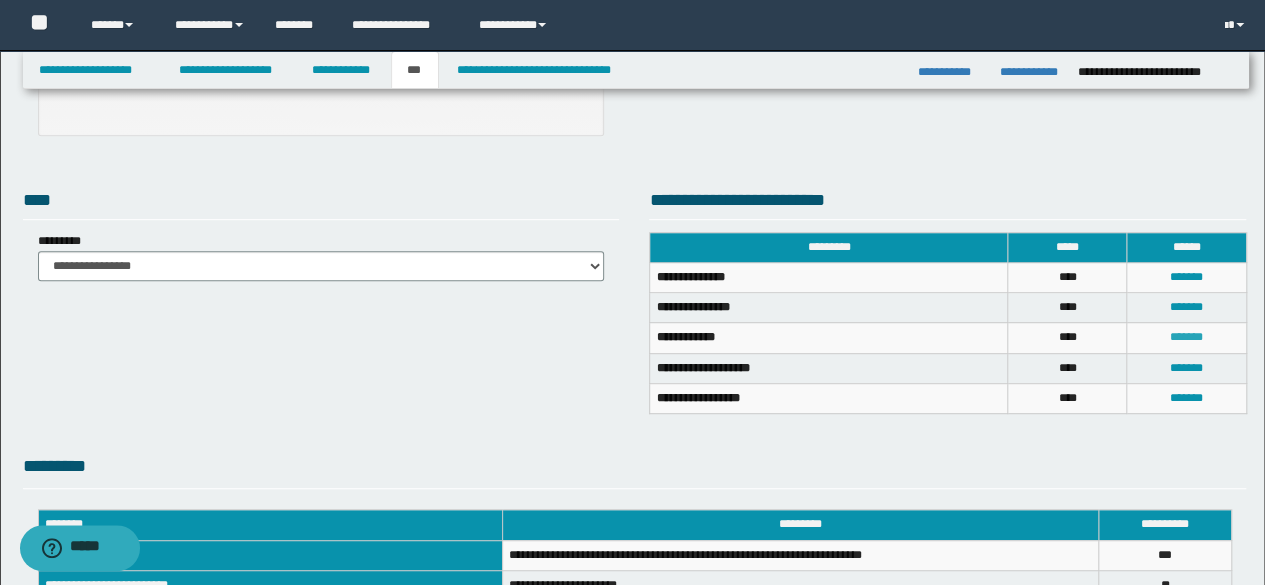 click on "*******" at bounding box center [1186, 337] 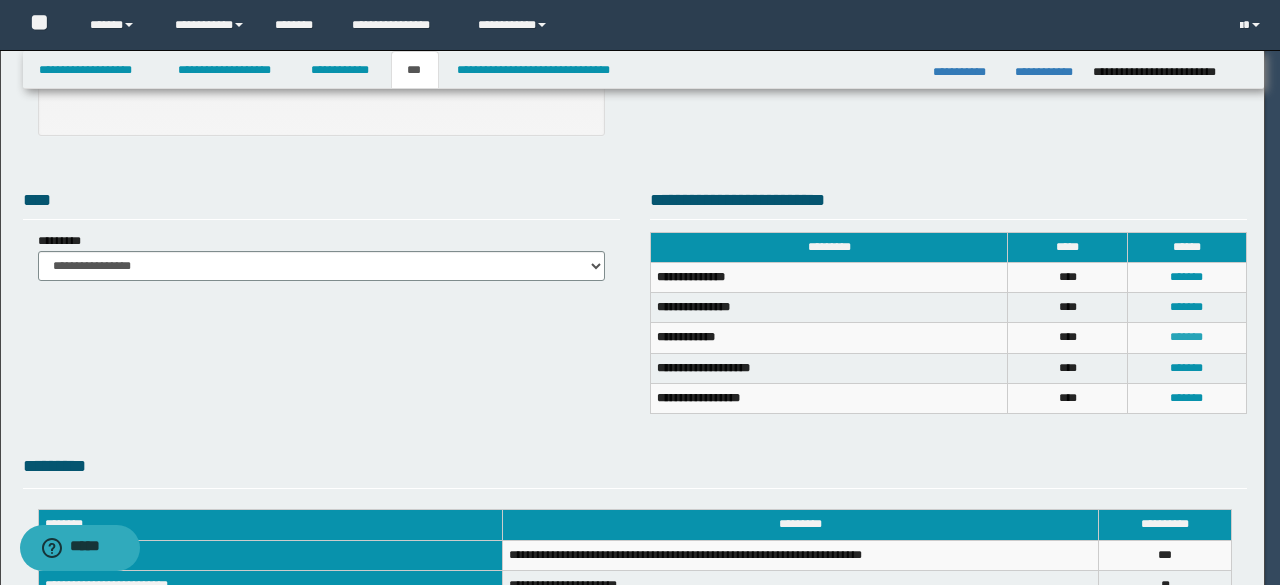 scroll, scrollTop: 0, scrollLeft: 0, axis: both 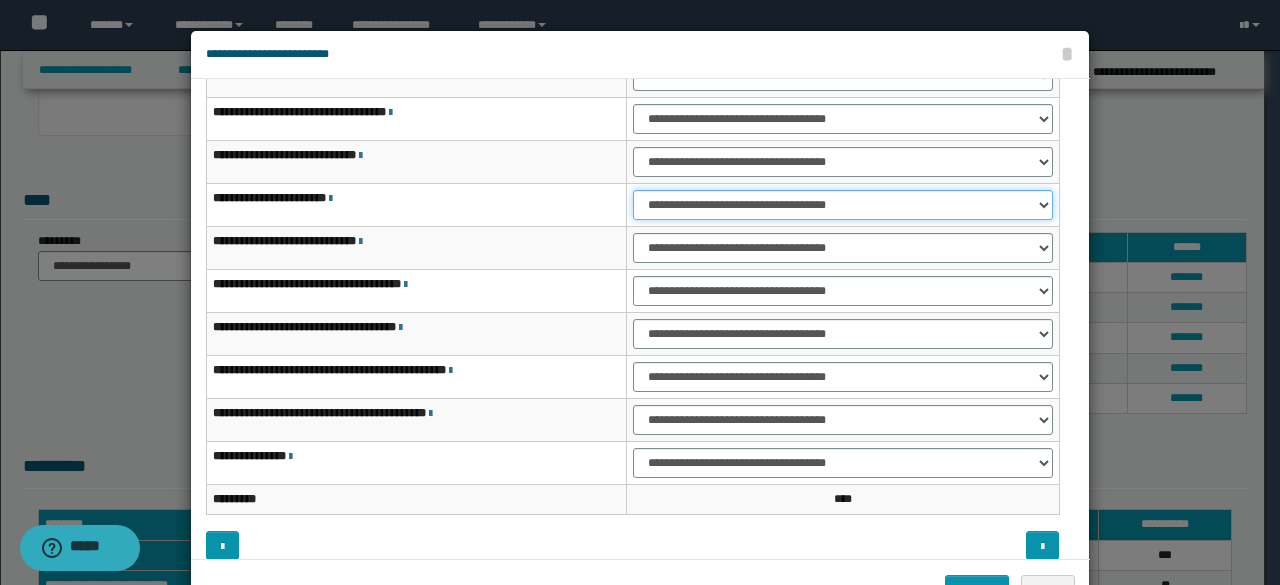click on "**********" at bounding box center (843, 205) 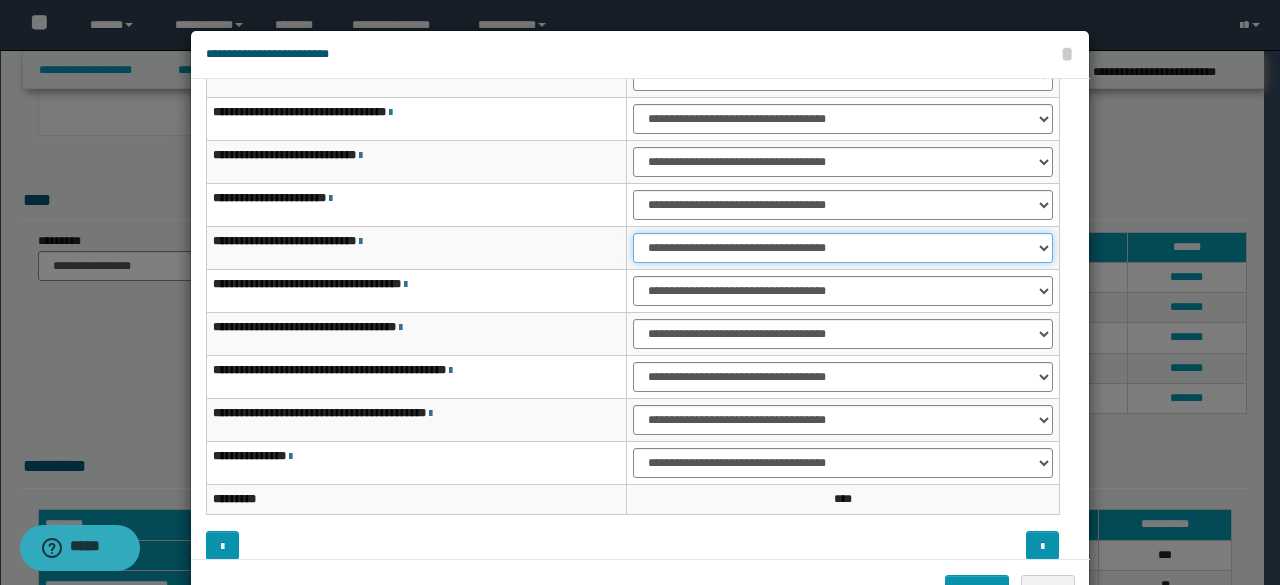 click on "**********" at bounding box center [843, 248] 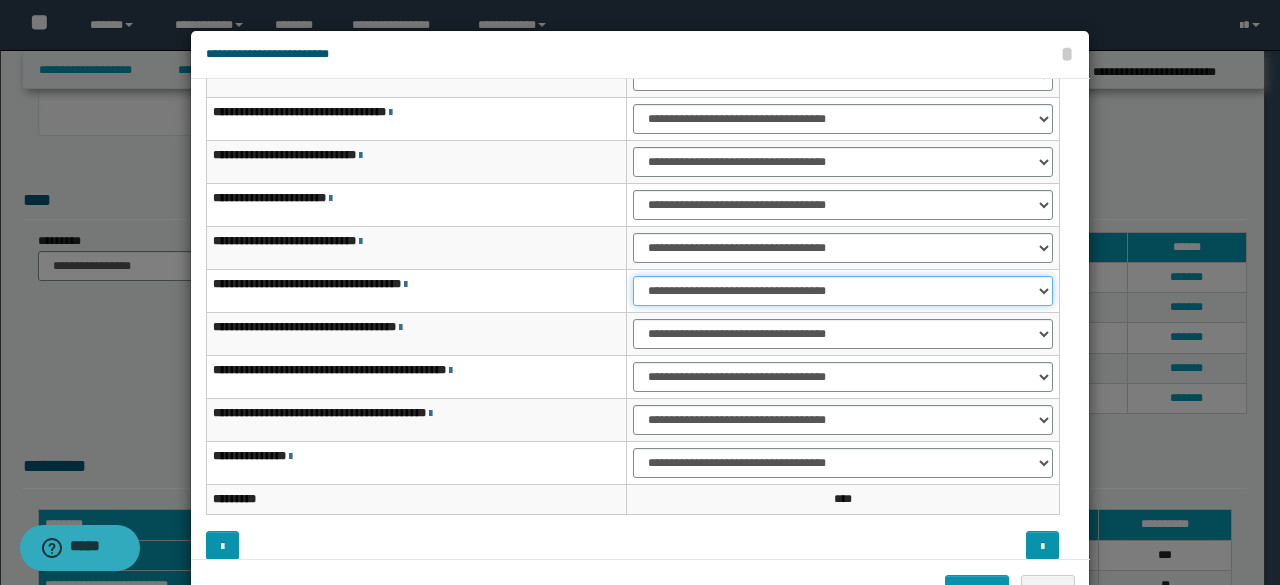 click on "**********" at bounding box center (843, 291) 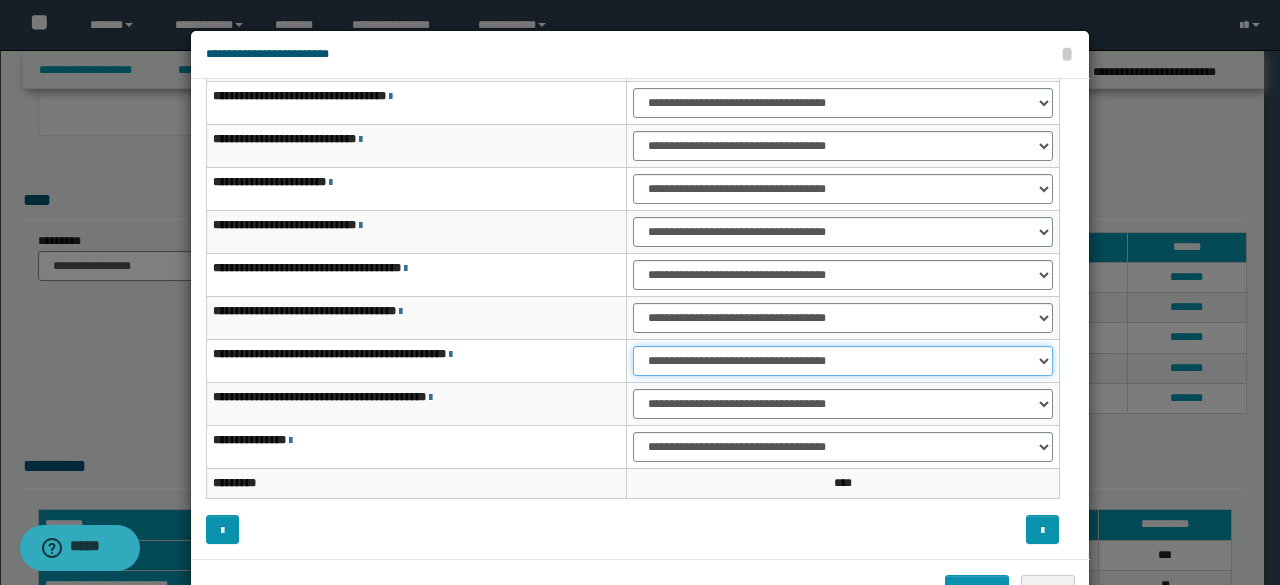 click on "**********" at bounding box center (843, 361) 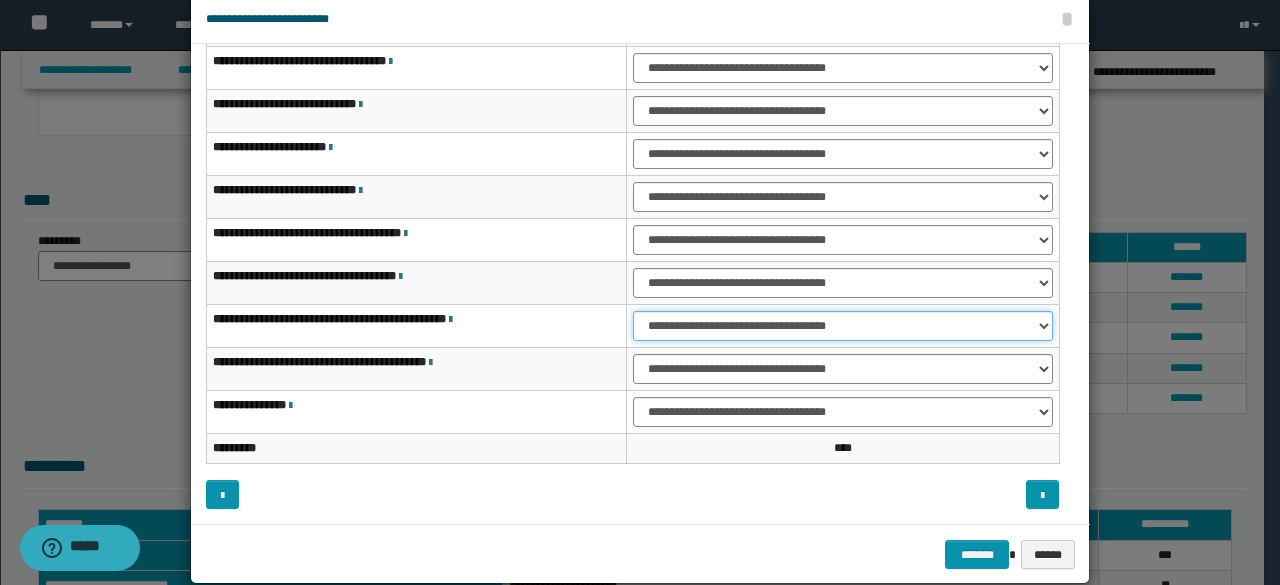 scroll, scrollTop: 64, scrollLeft: 0, axis: vertical 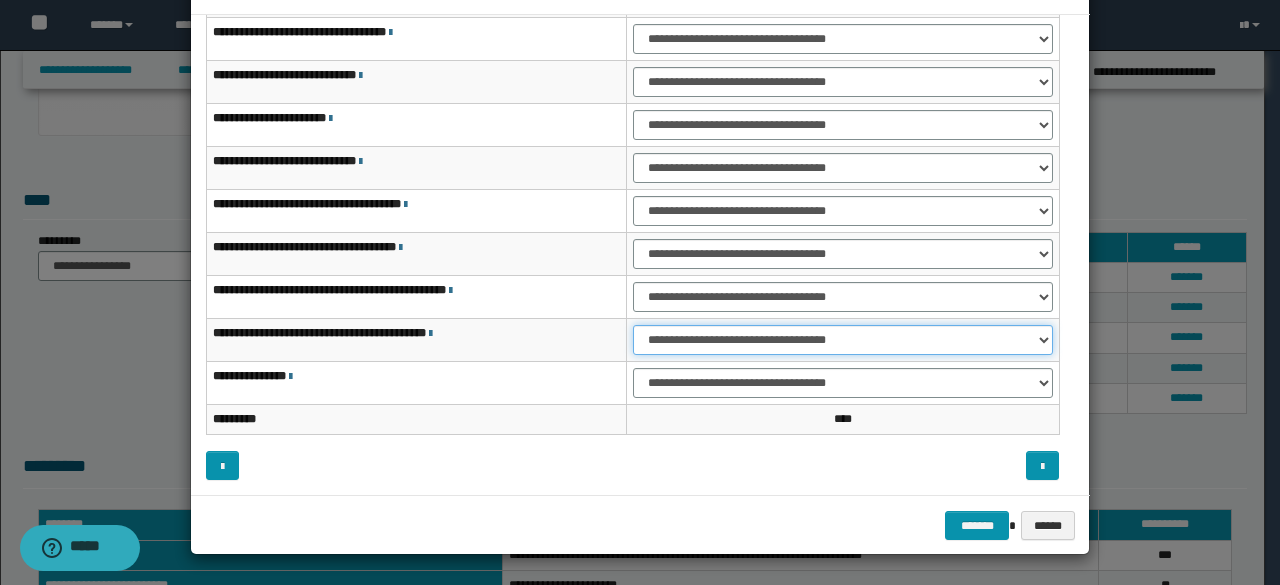 click on "**********" at bounding box center [843, 340] 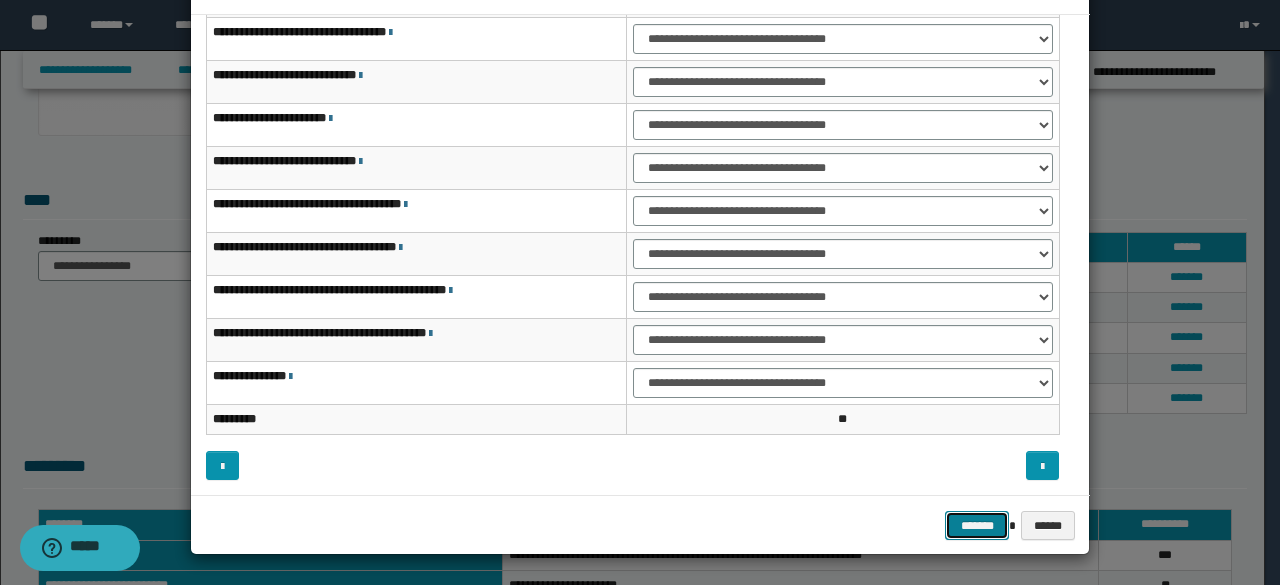 click on "*******" at bounding box center [977, 525] 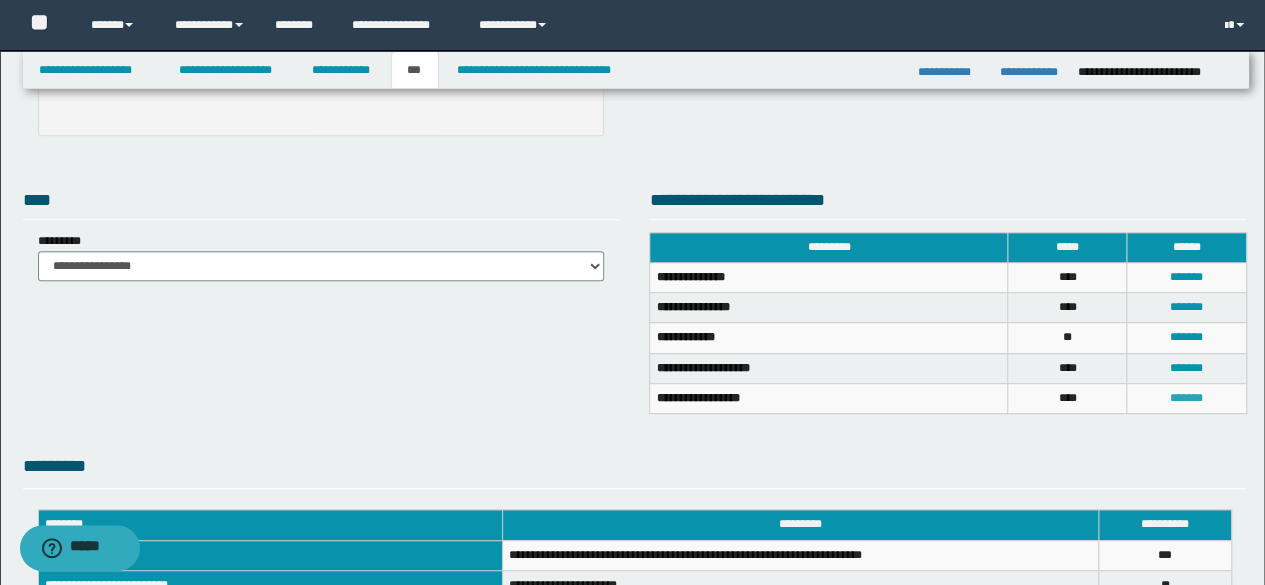 click on "*******" at bounding box center [1186, 398] 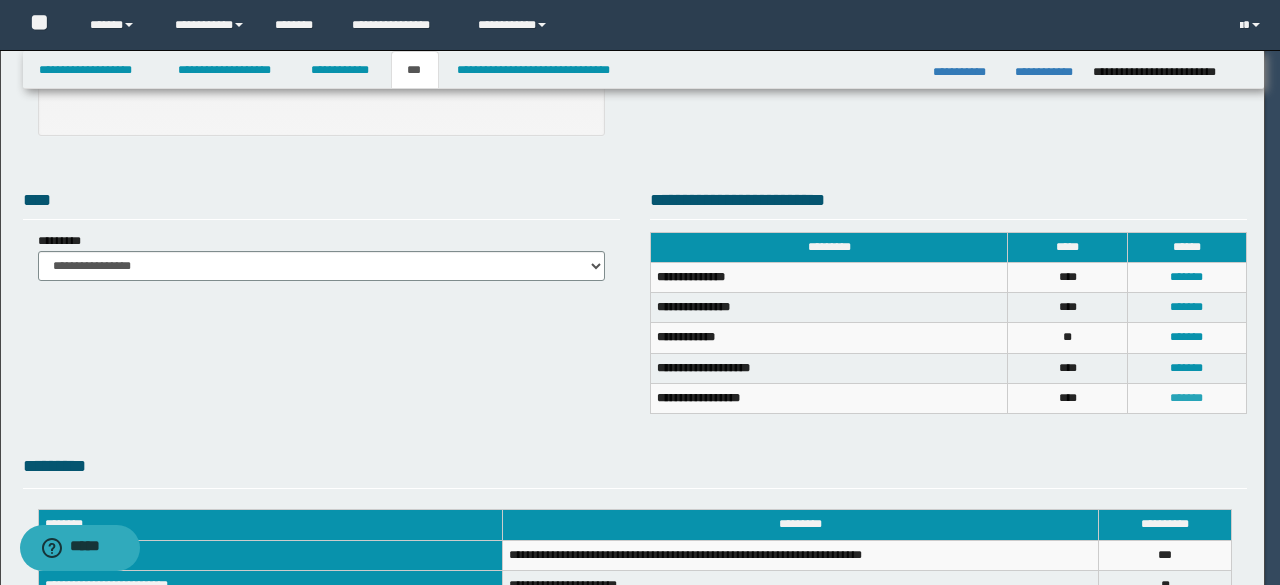 scroll, scrollTop: 0, scrollLeft: 0, axis: both 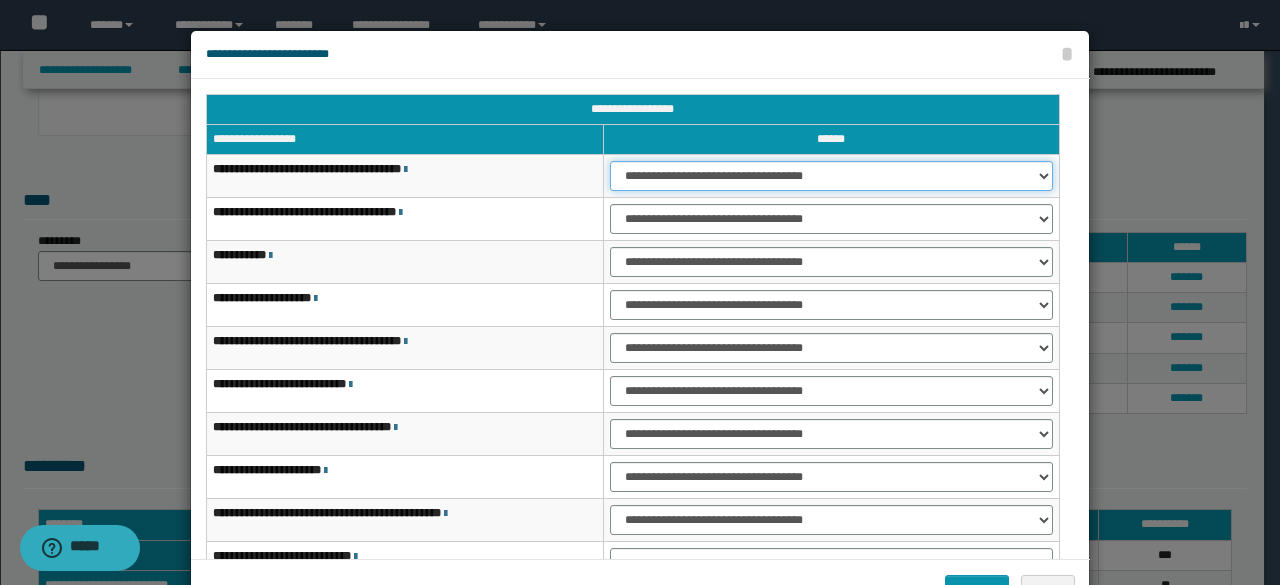 click on "**********" at bounding box center [831, 176] 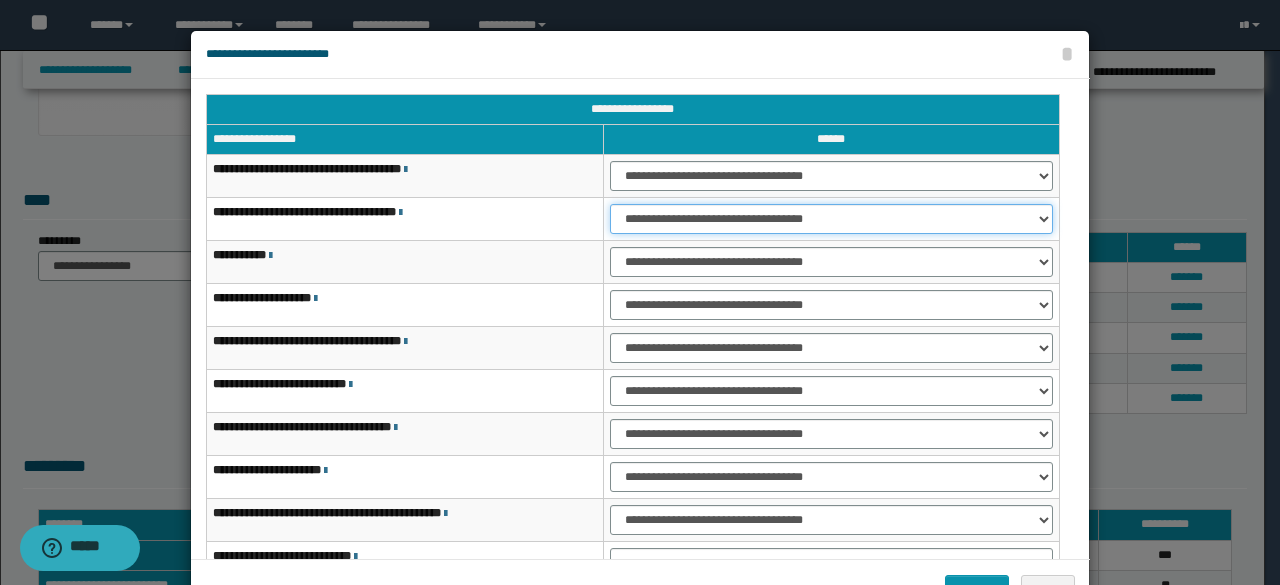 click on "**********" at bounding box center [831, 219] 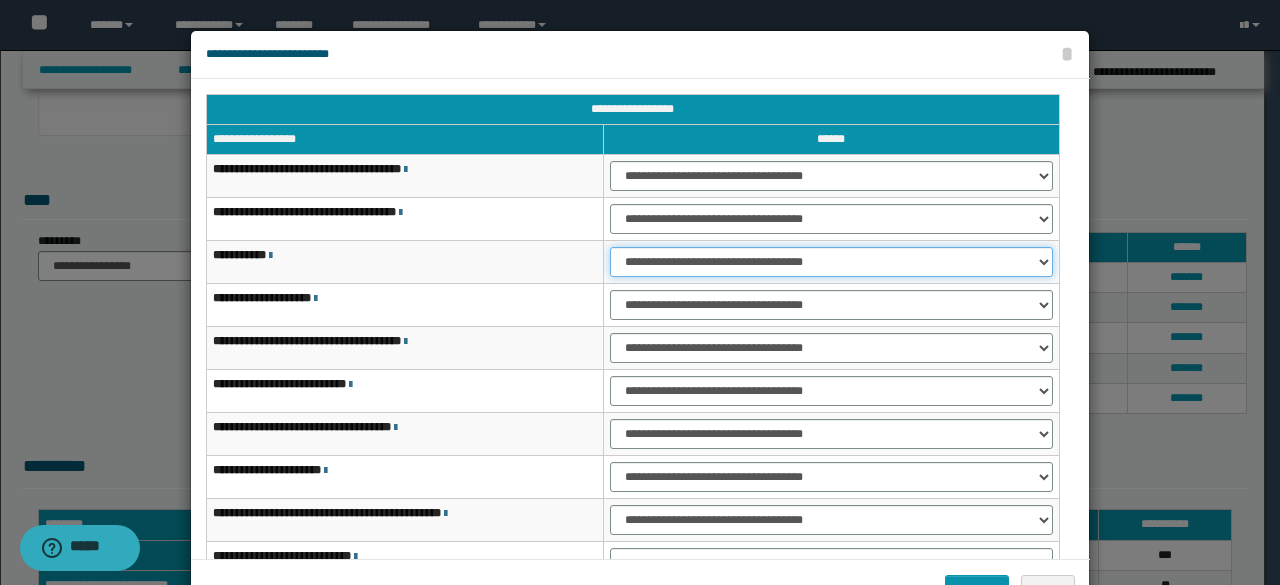 click on "**********" at bounding box center [831, 262] 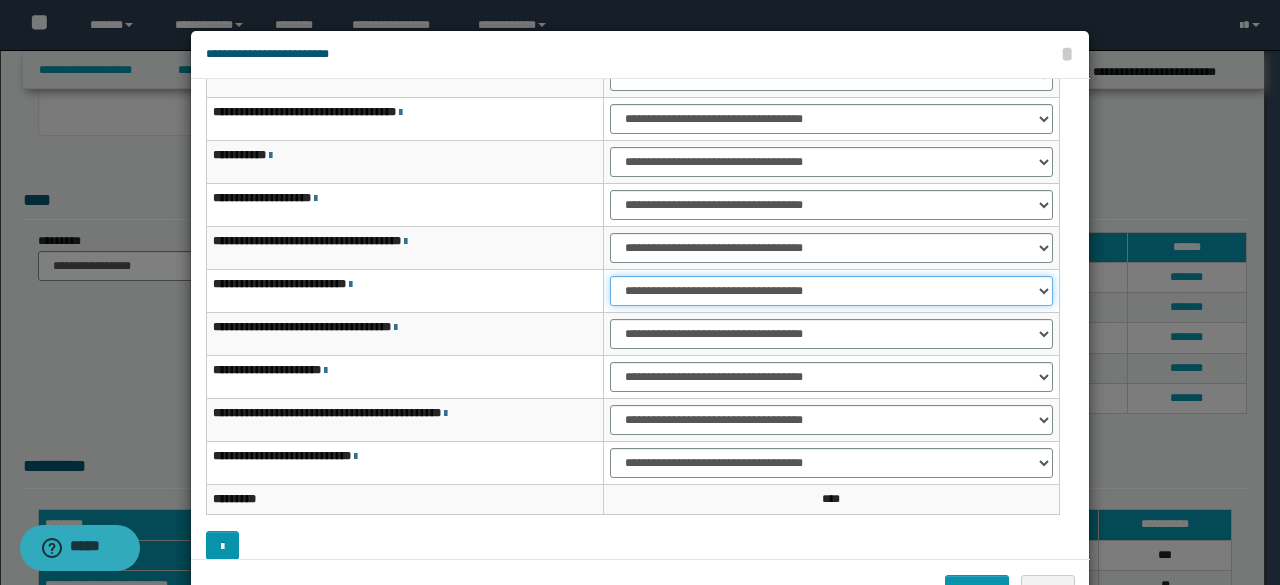 click on "**********" at bounding box center (831, 291) 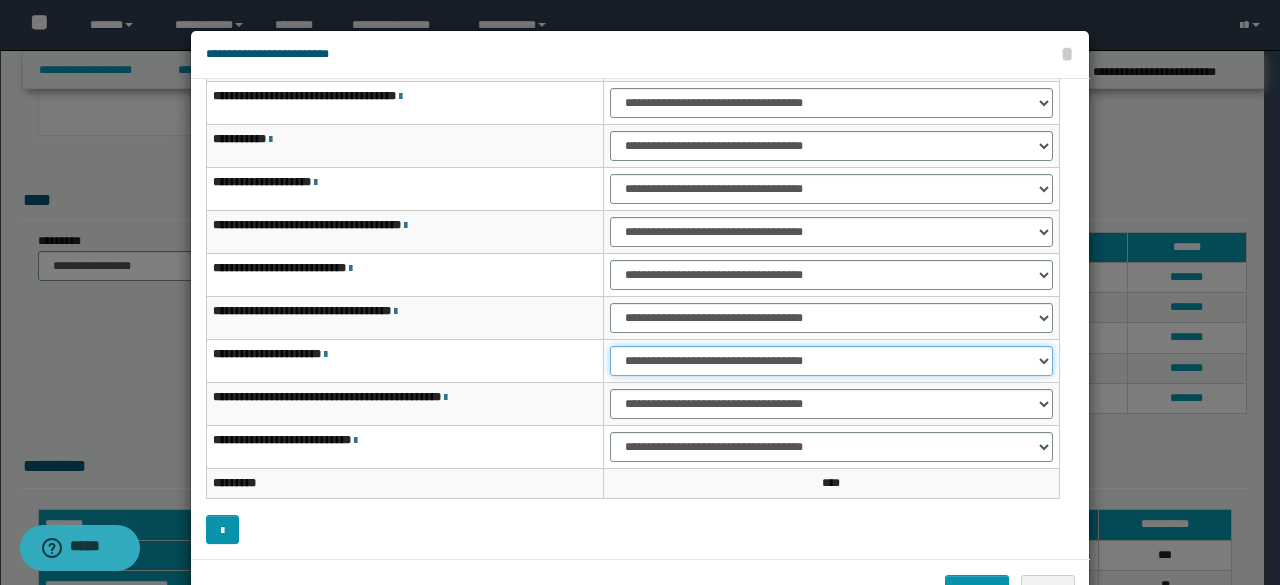 click on "**********" at bounding box center [831, 361] 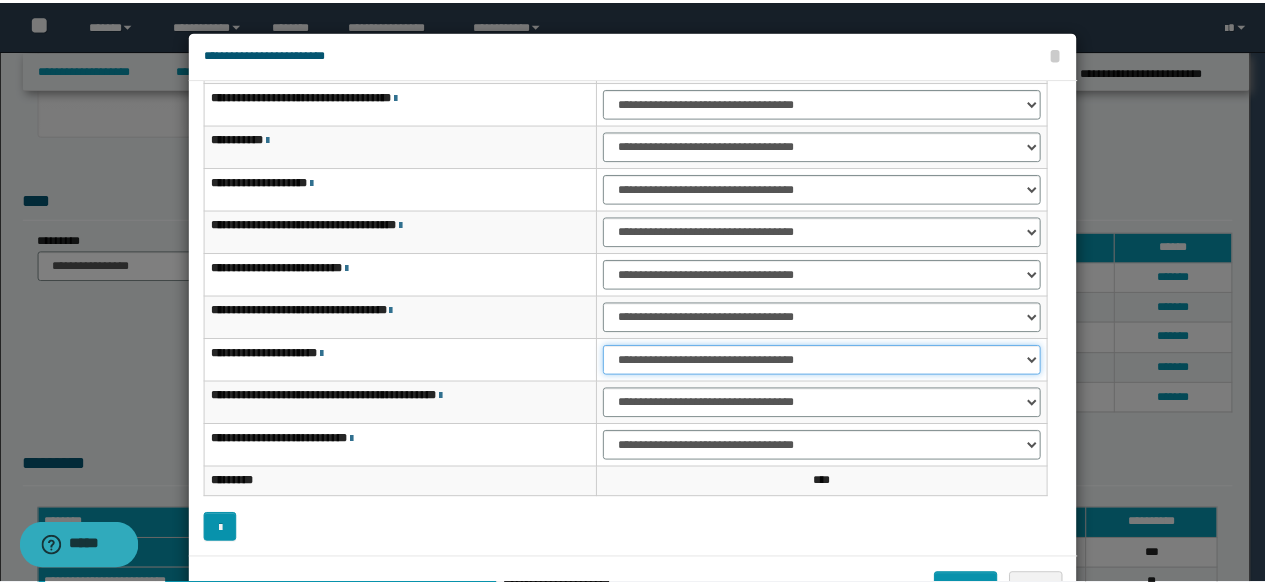 scroll, scrollTop: 64, scrollLeft: 0, axis: vertical 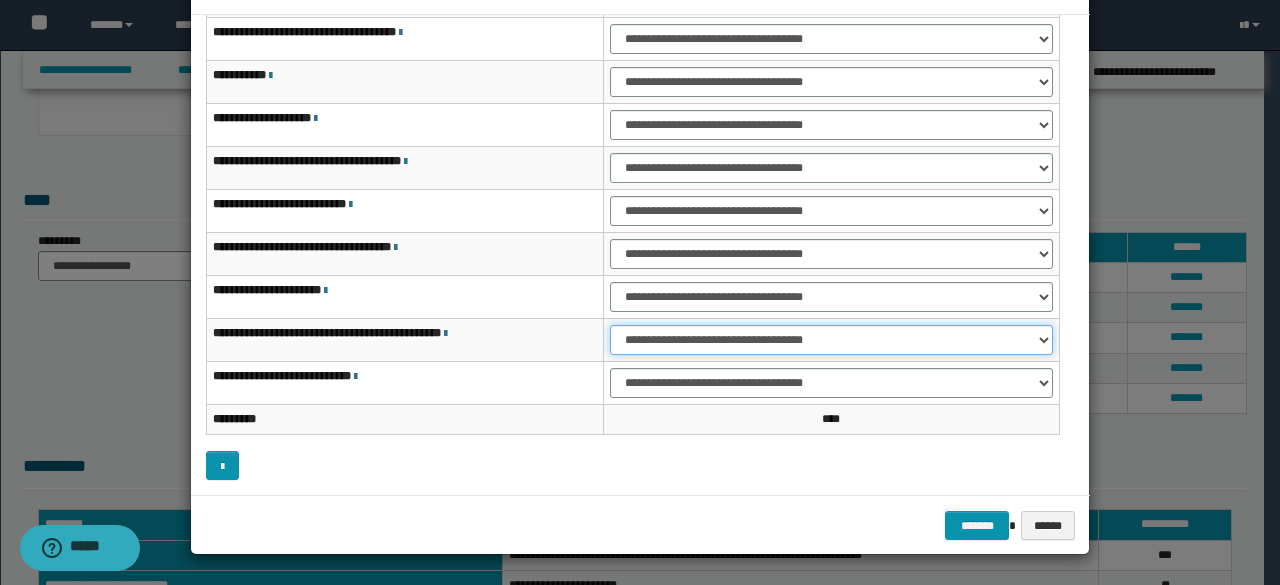 click on "**********" at bounding box center (831, 340) 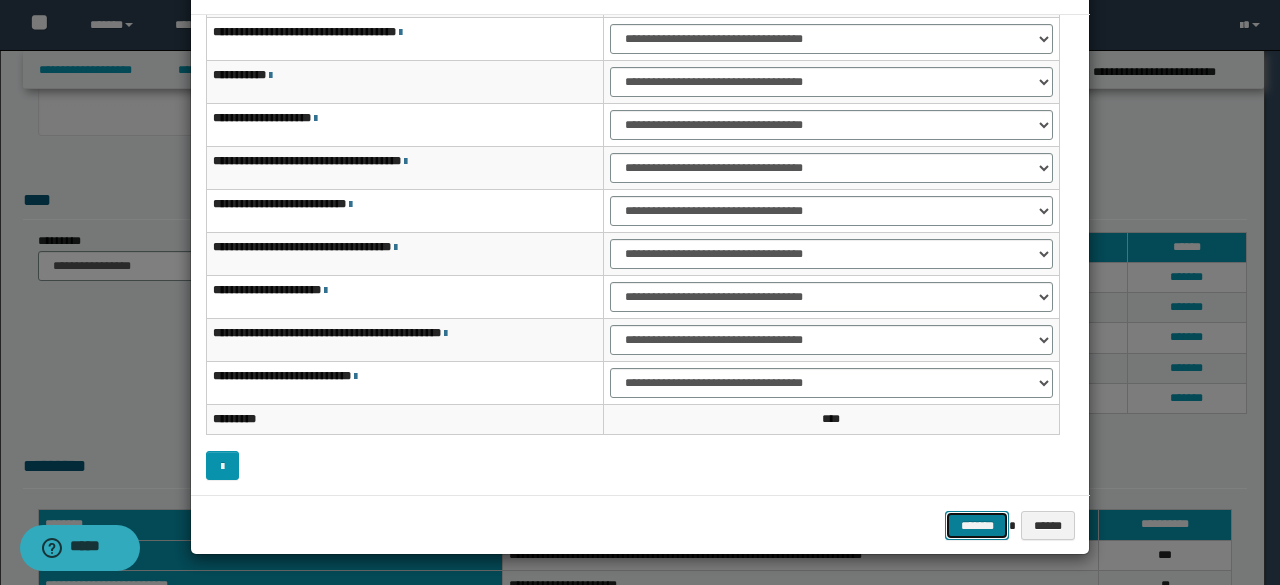 click on "*******" at bounding box center (977, 525) 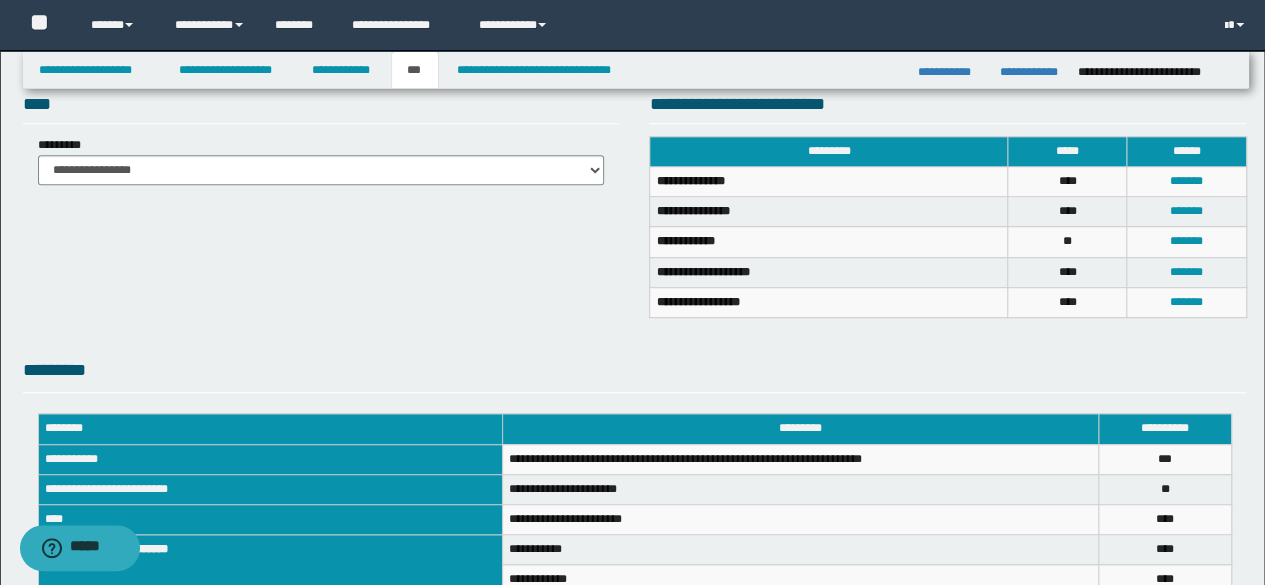 scroll, scrollTop: 700, scrollLeft: 0, axis: vertical 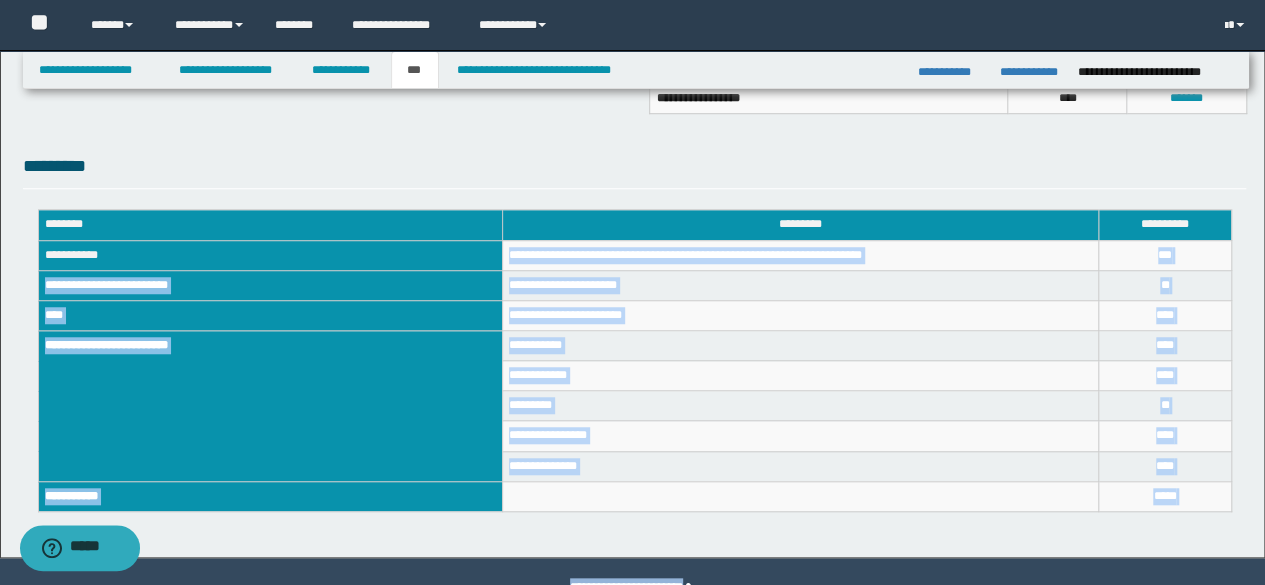 drag, startPoint x: 510, startPoint y: 253, endPoint x: 1192, endPoint y: 561, distance: 748.3235 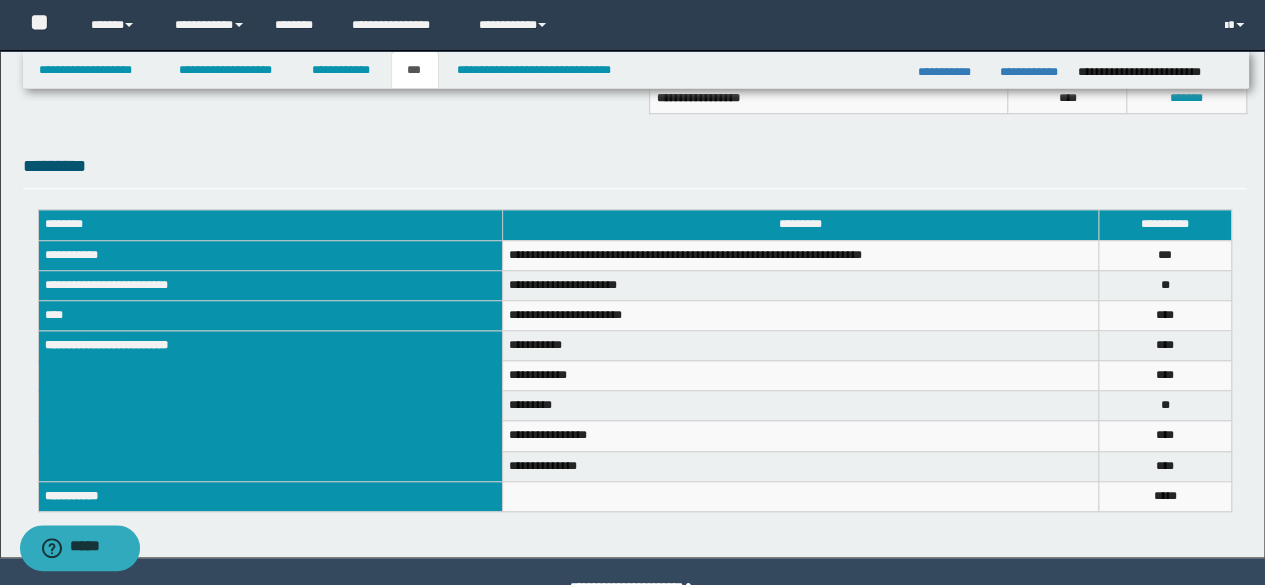 click on "**********" at bounding box center [632, -46] 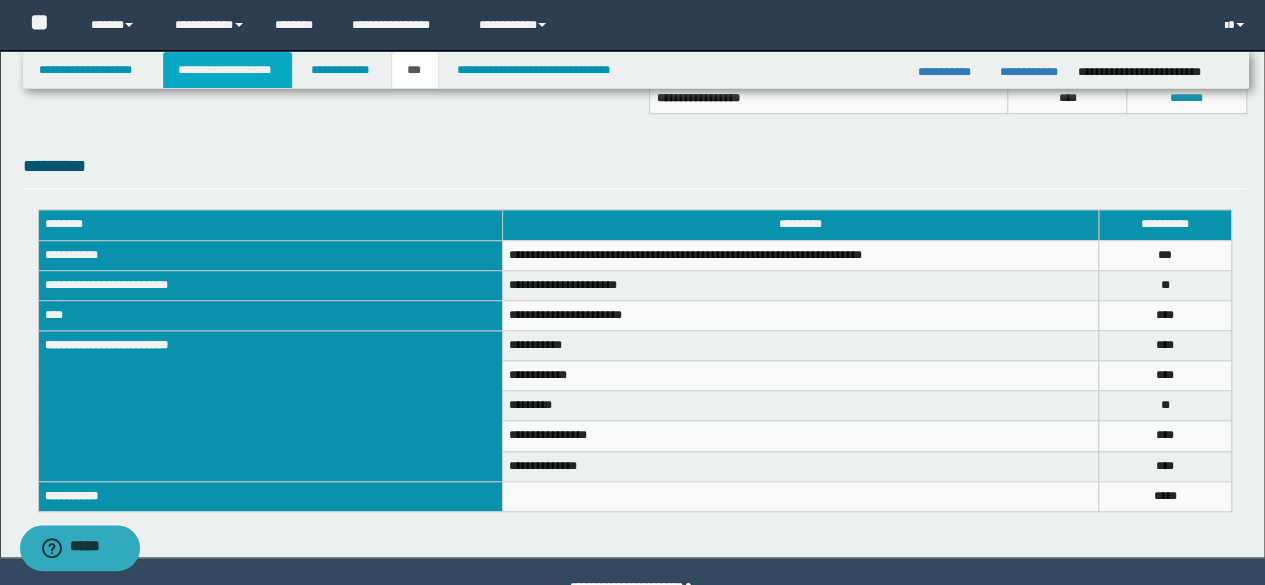 click on "**********" at bounding box center (227, 70) 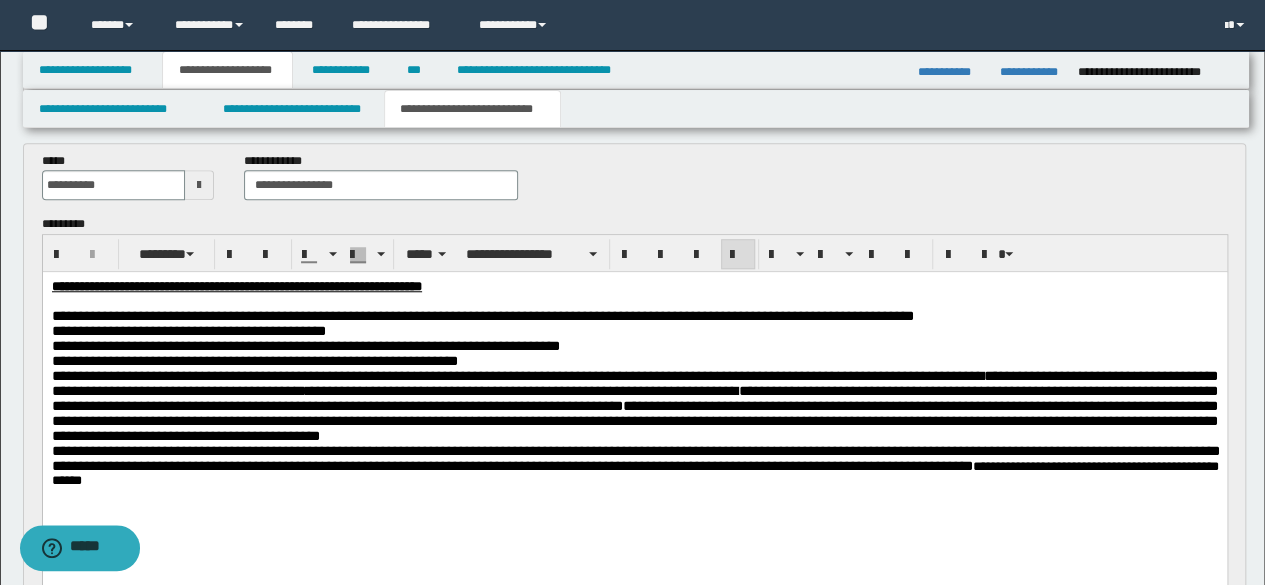 click on "**********" at bounding box center [517, 376] 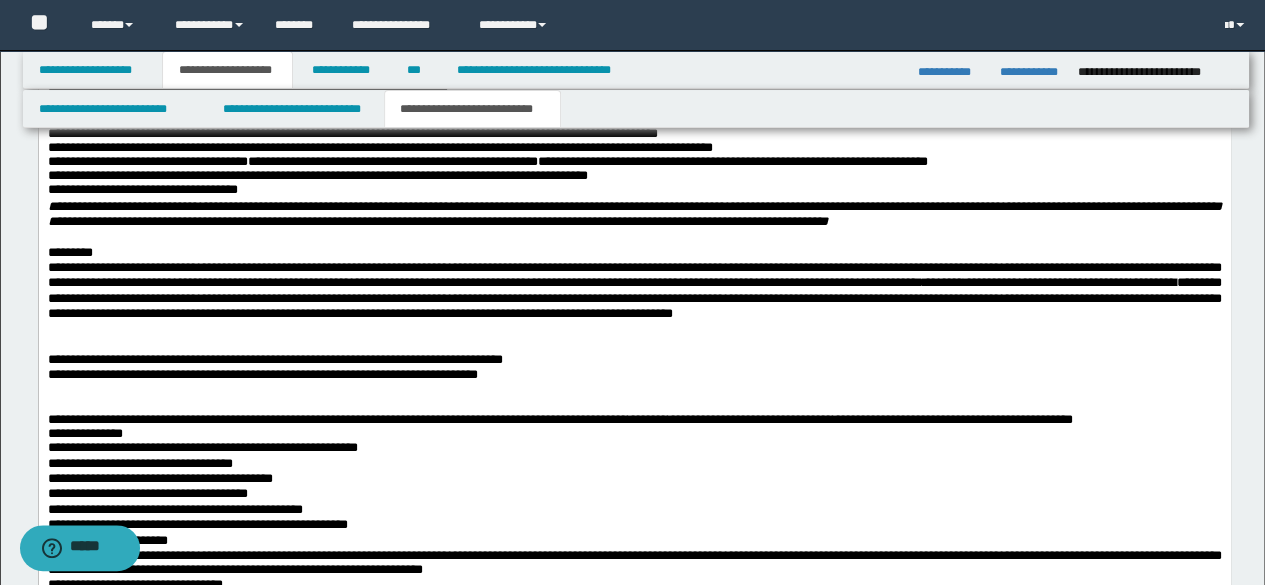 scroll, scrollTop: 2130, scrollLeft: 0, axis: vertical 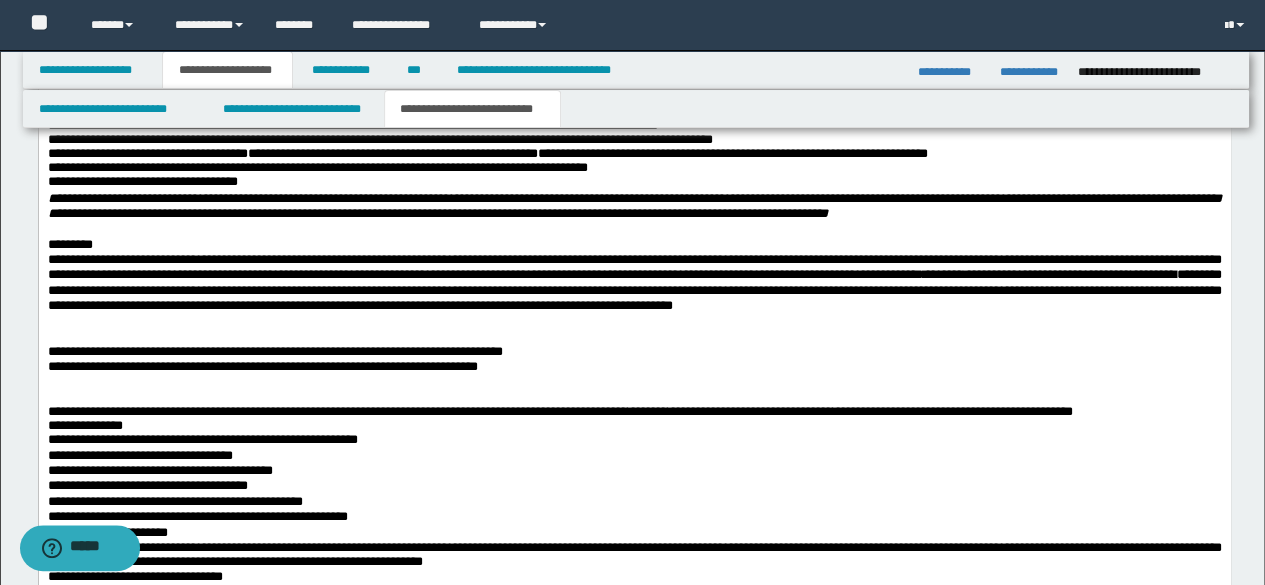 click on "**********" at bounding box center [634, 276] 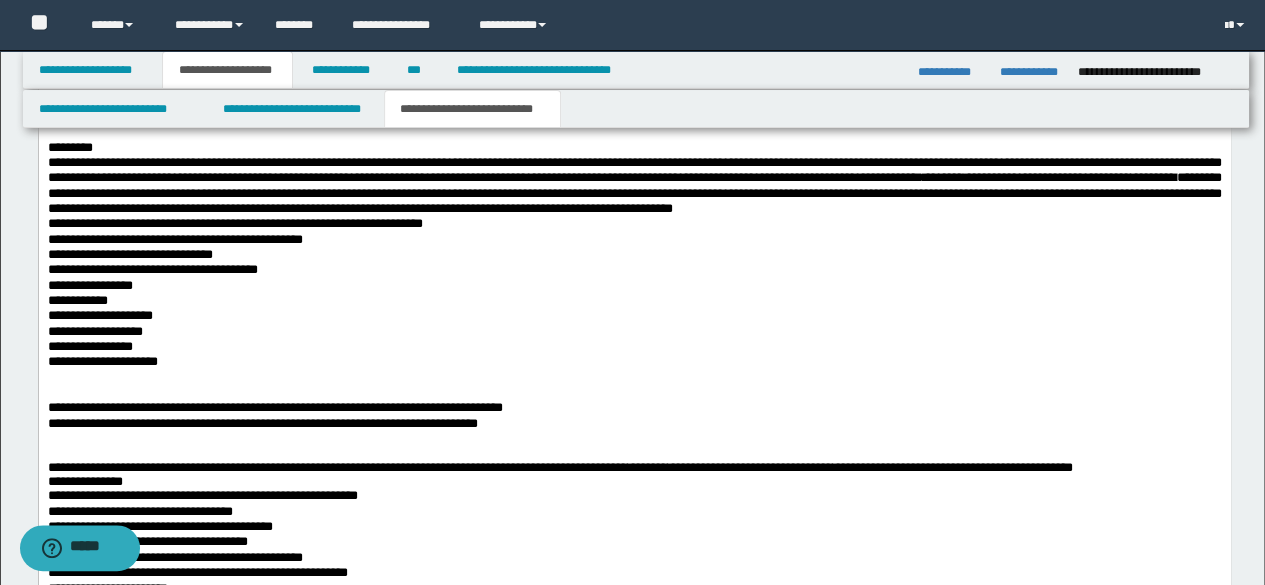 scroll, scrollTop: 2430, scrollLeft: 0, axis: vertical 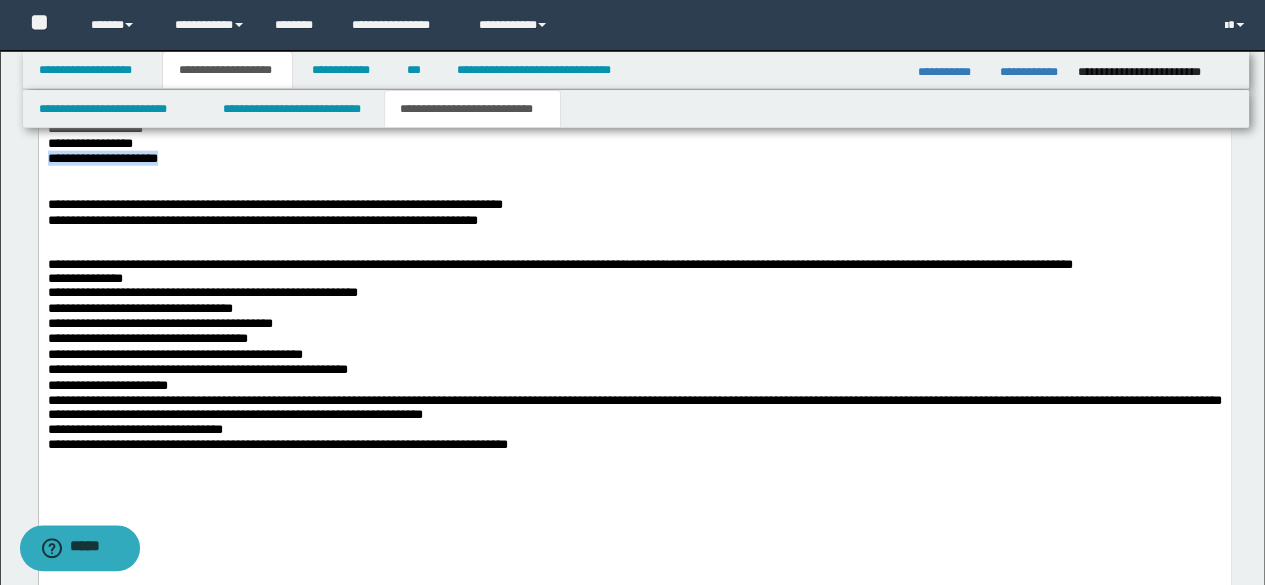 drag, startPoint x: 204, startPoint y: 281, endPoint x: 1, endPoint y: 279, distance: 203.00986 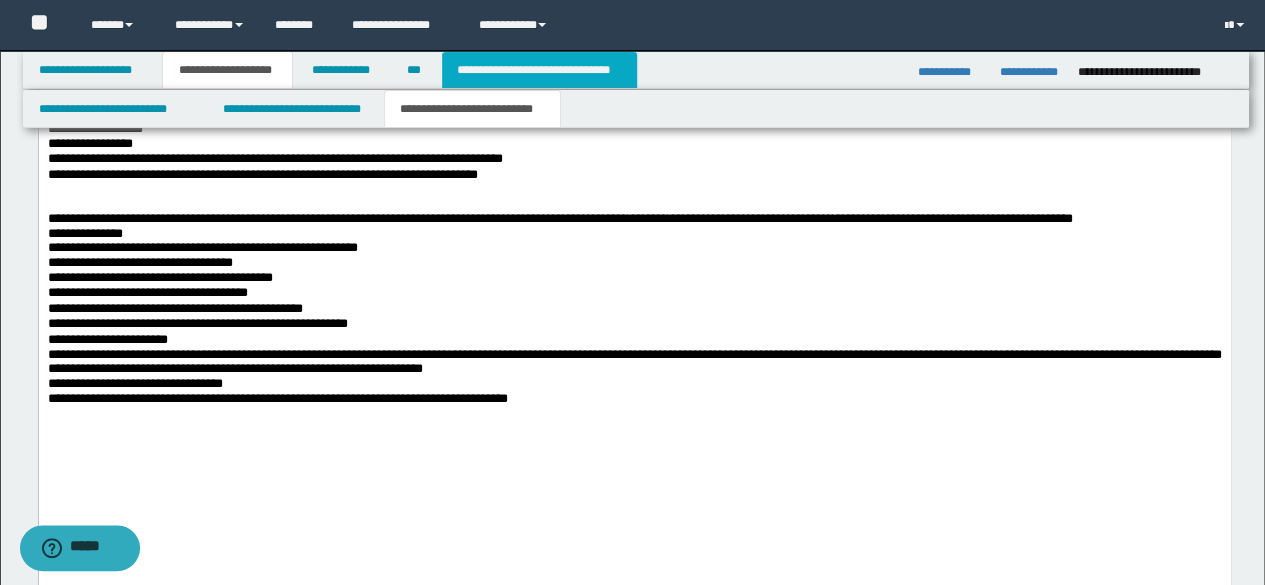 click on "**********" at bounding box center [539, 70] 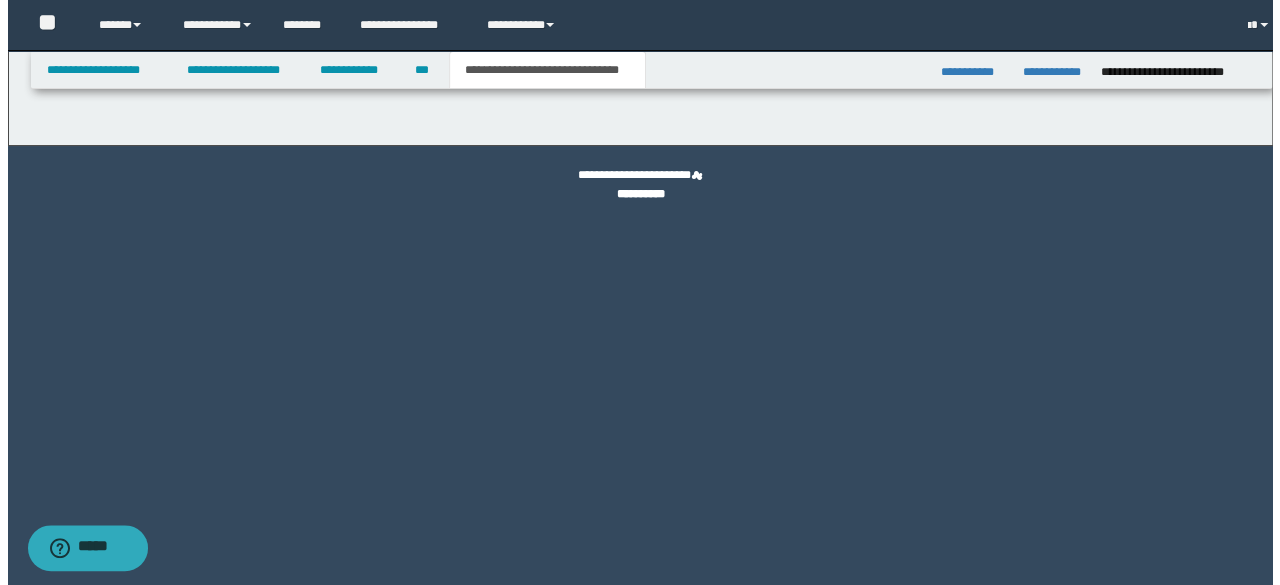 scroll, scrollTop: 0, scrollLeft: 0, axis: both 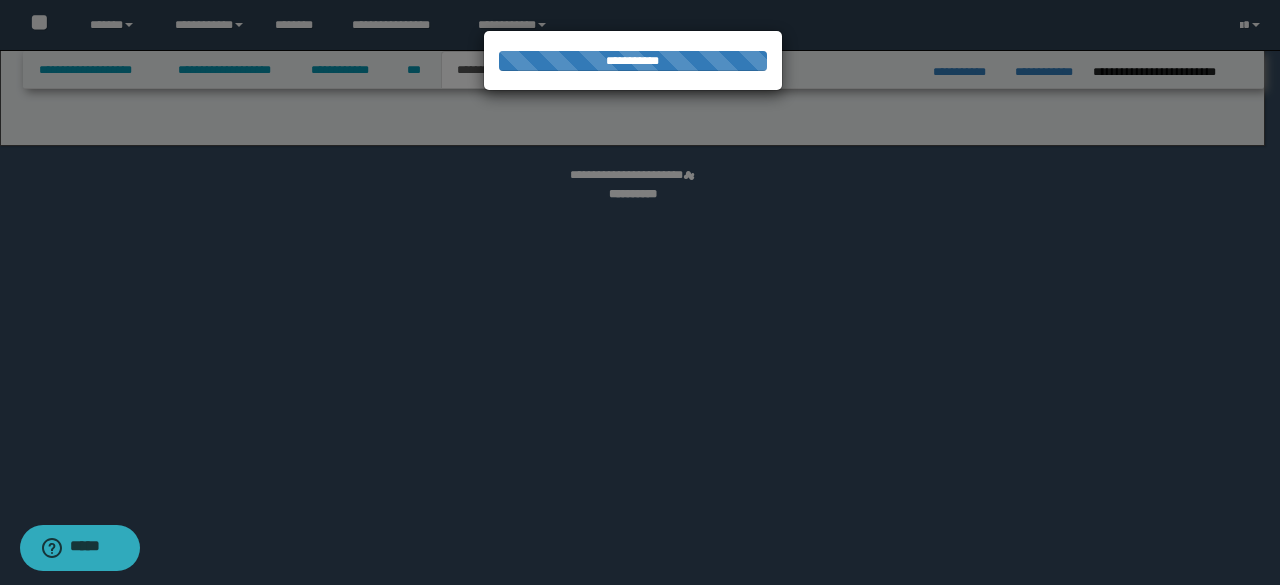 select on "*" 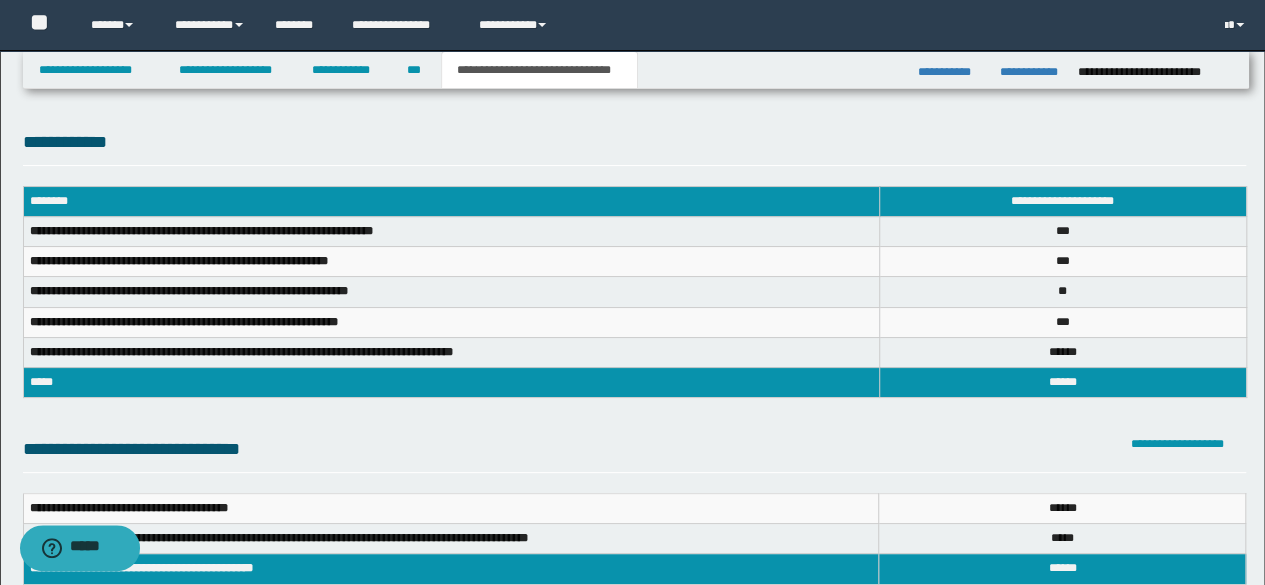 scroll, scrollTop: 300, scrollLeft: 0, axis: vertical 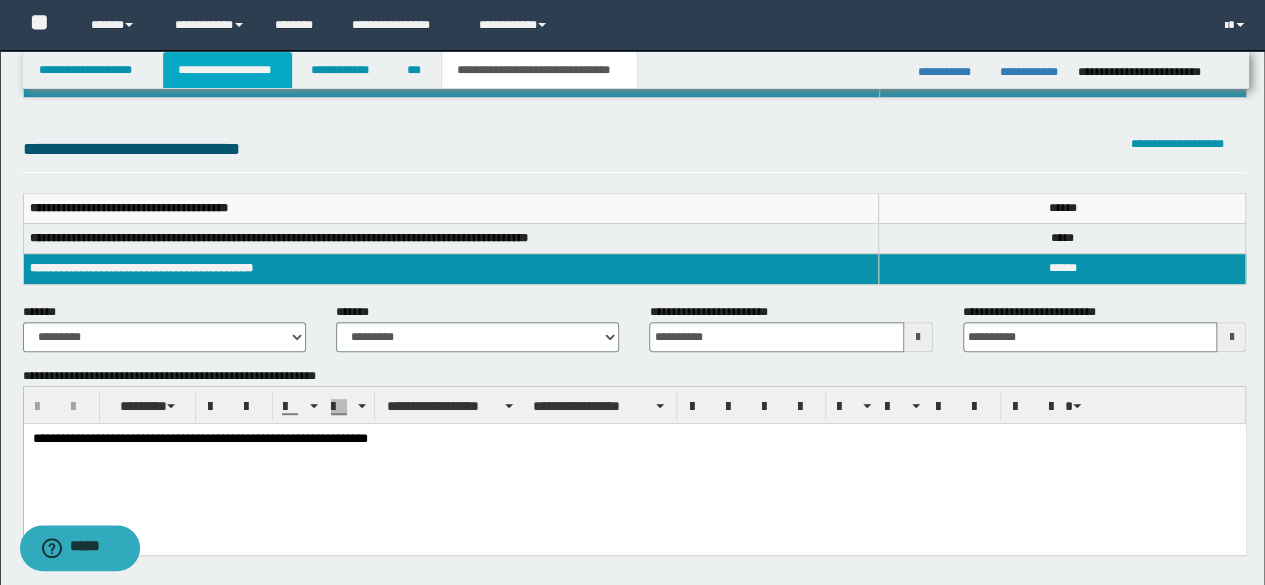 click on "**********" at bounding box center [227, 70] 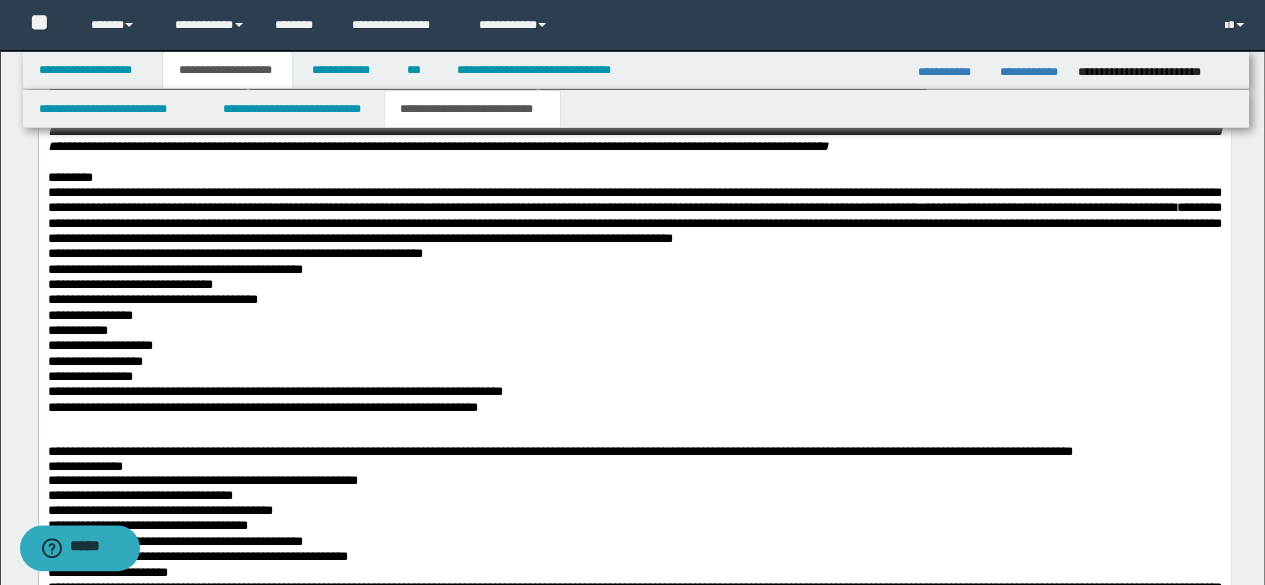 scroll, scrollTop: 2230, scrollLeft: 0, axis: vertical 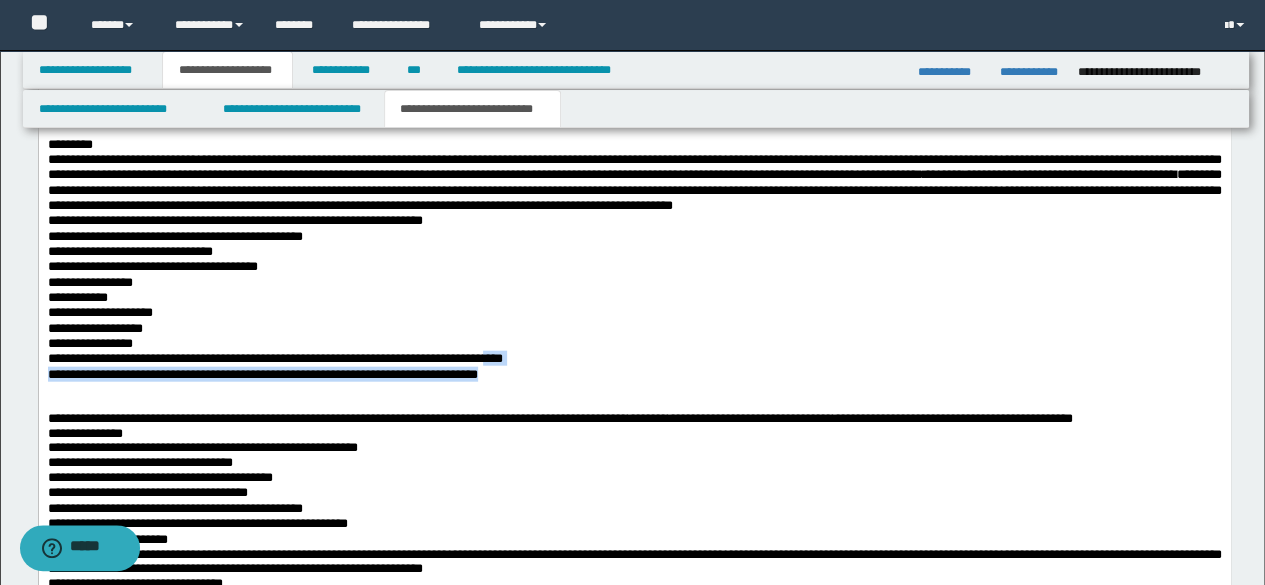 drag, startPoint x: 579, startPoint y: 487, endPoint x: 558, endPoint y: 477, distance: 23.259407 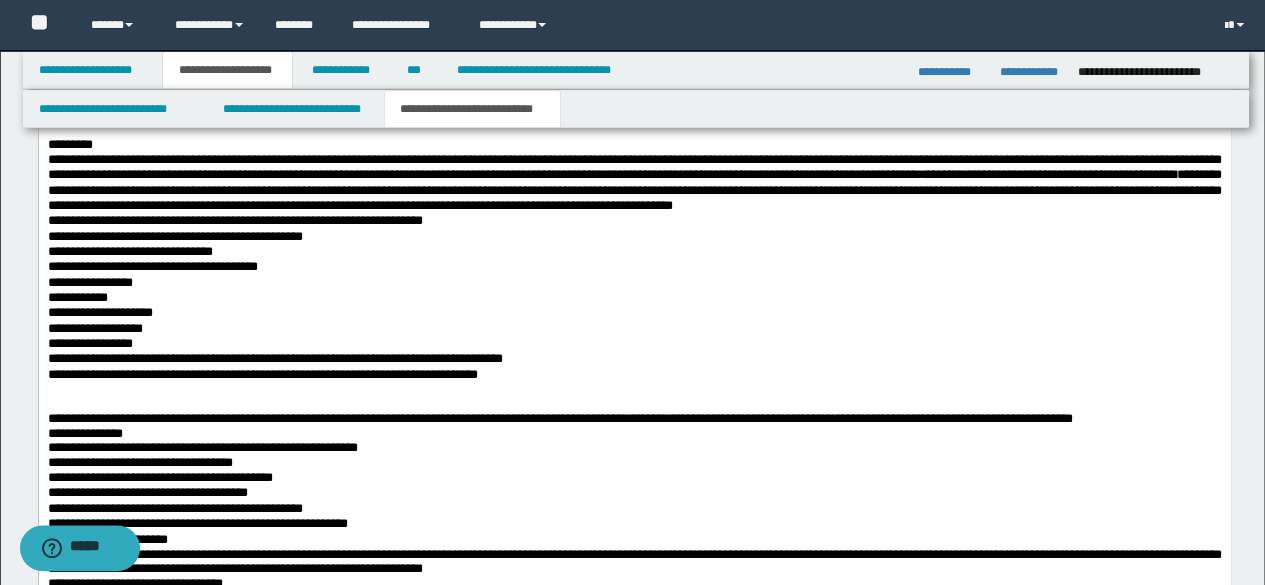 click on "**********" at bounding box center [274, 359] 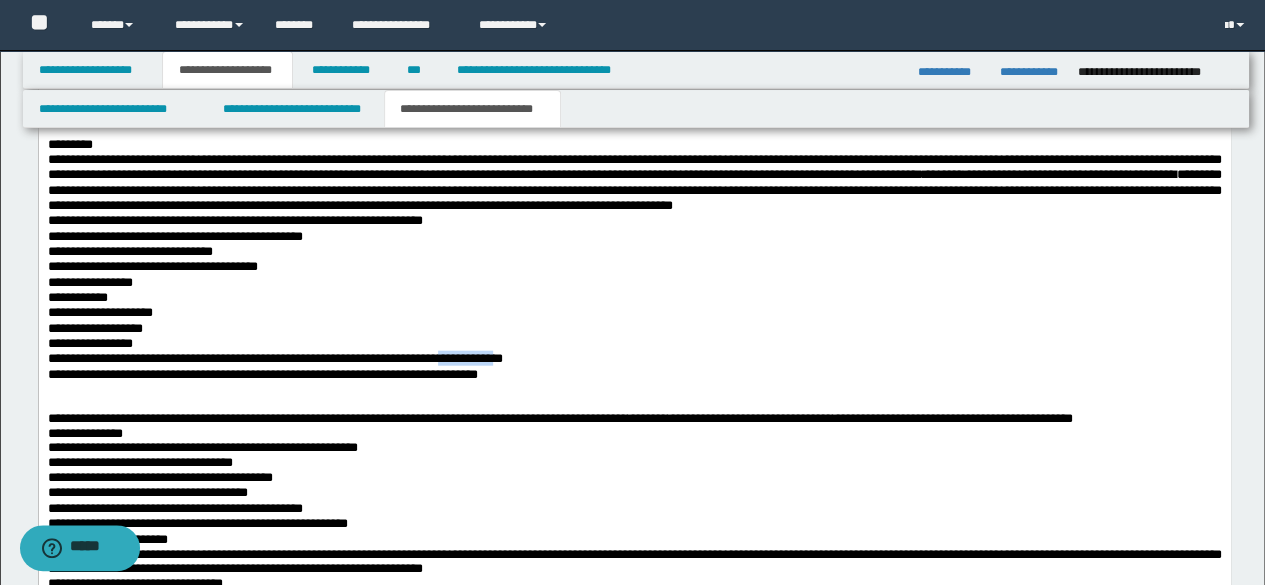 drag, startPoint x: 504, startPoint y: 477, endPoint x: 577, endPoint y: 482, distance: 73.171036 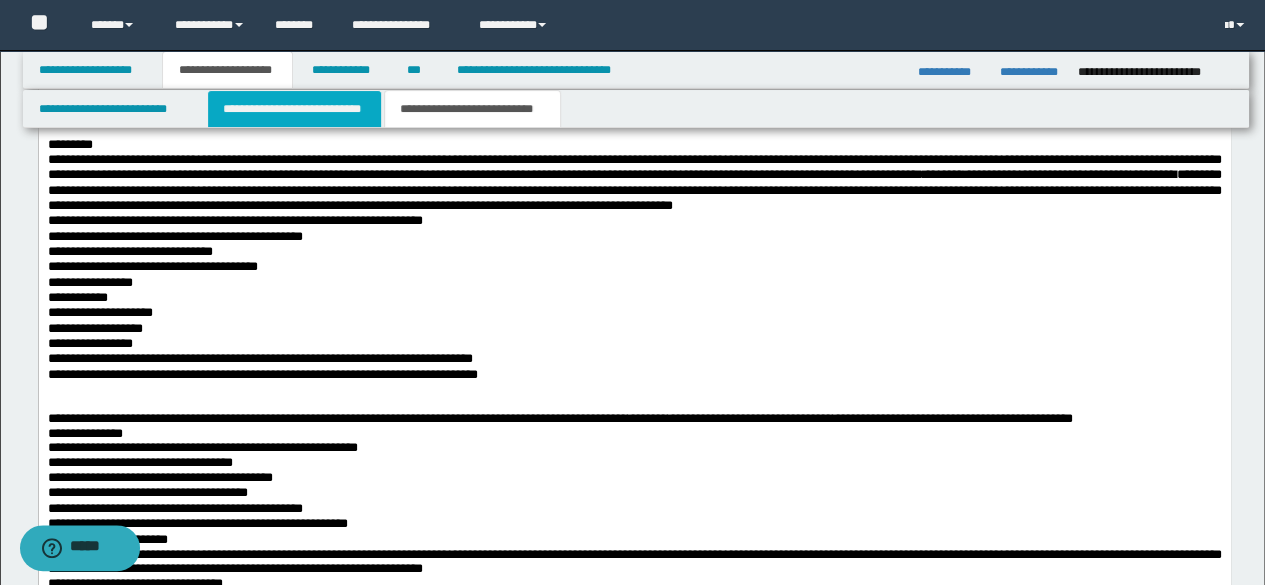 click on "**********" at bounding box center [294, 109] 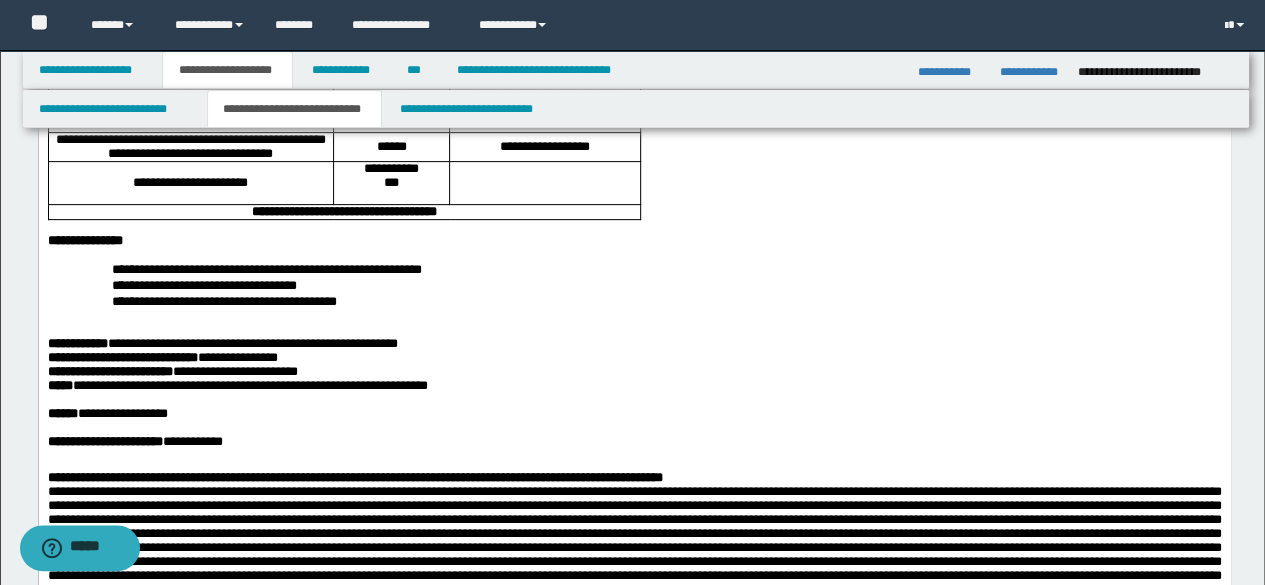 scroll, scrollTop: 300, scrollLeft: 0, axis: vertical 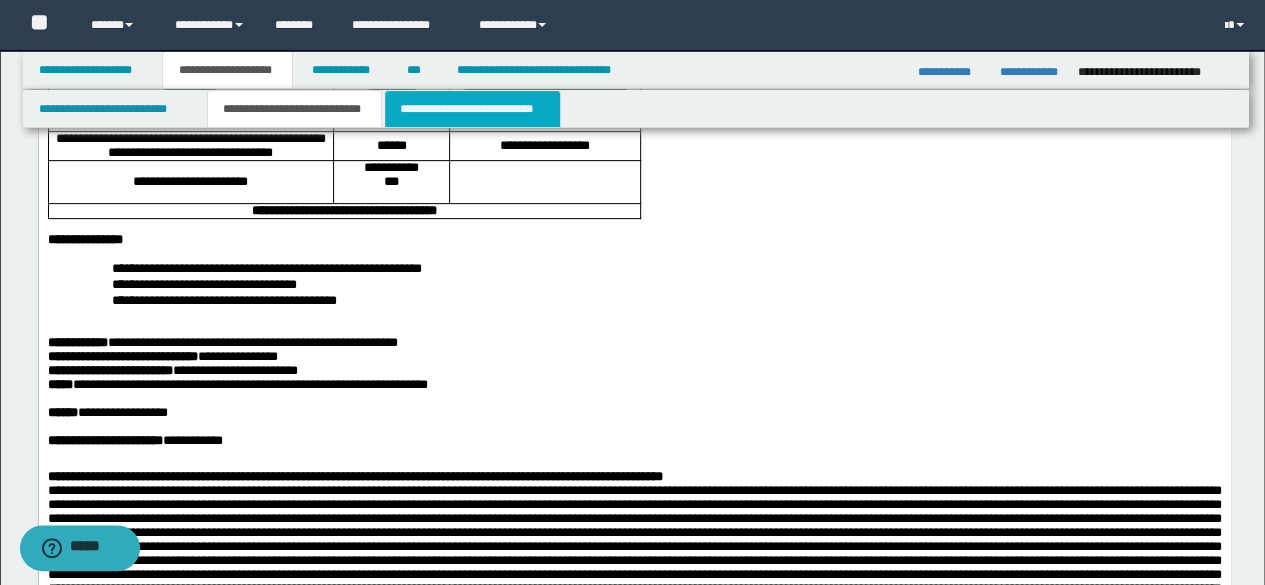 click on "**********" at bounding box center [472, 109] 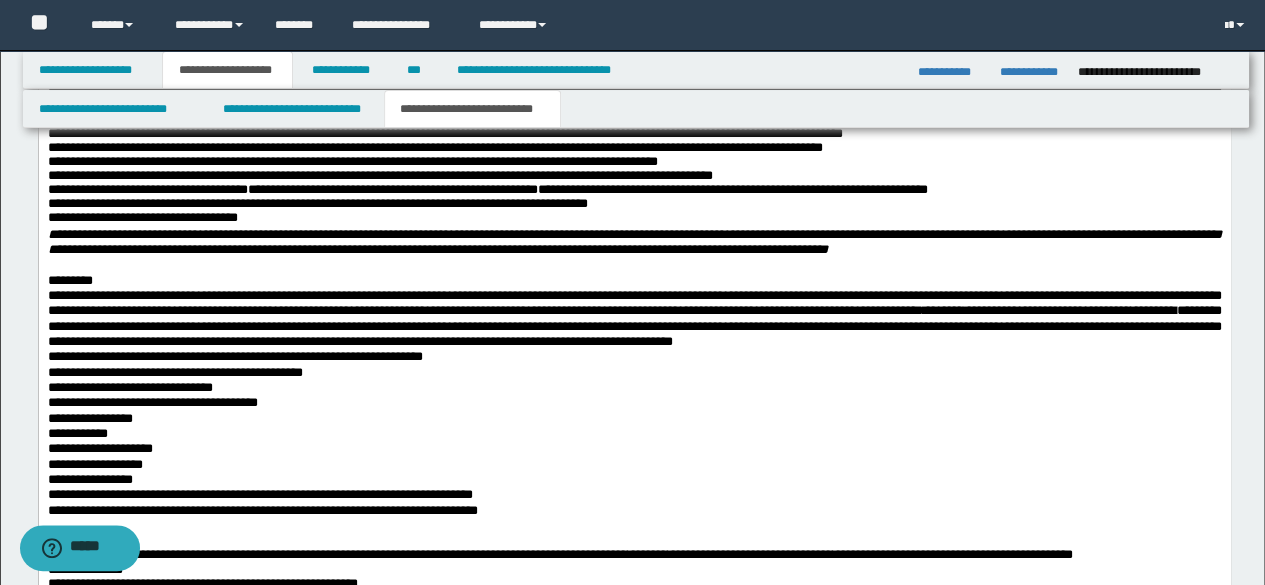 scroll, scrollTop: 2100, scrollLeft: 0, axis: vertical 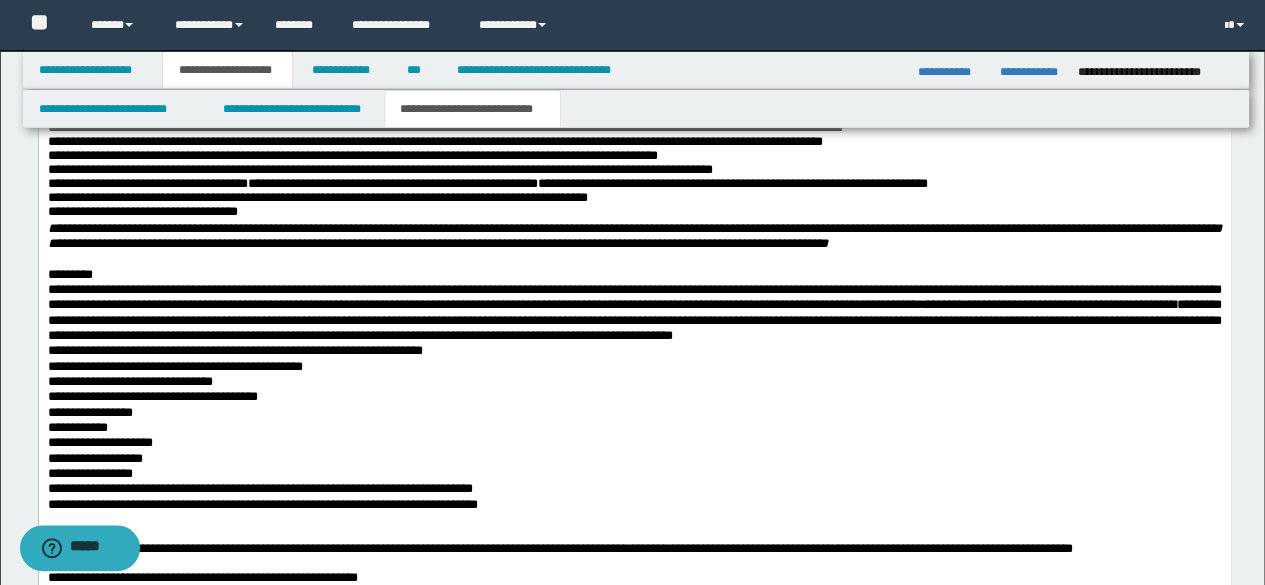 click on "**********" at bounding box center (379, 170) 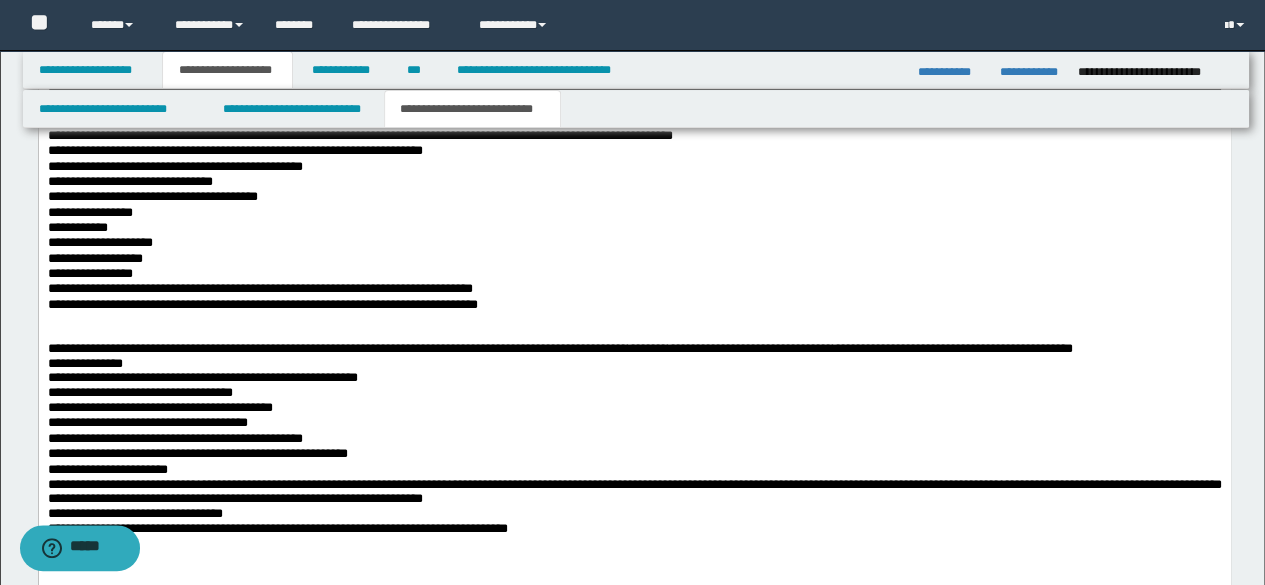 click at bounding box center [634, 320] 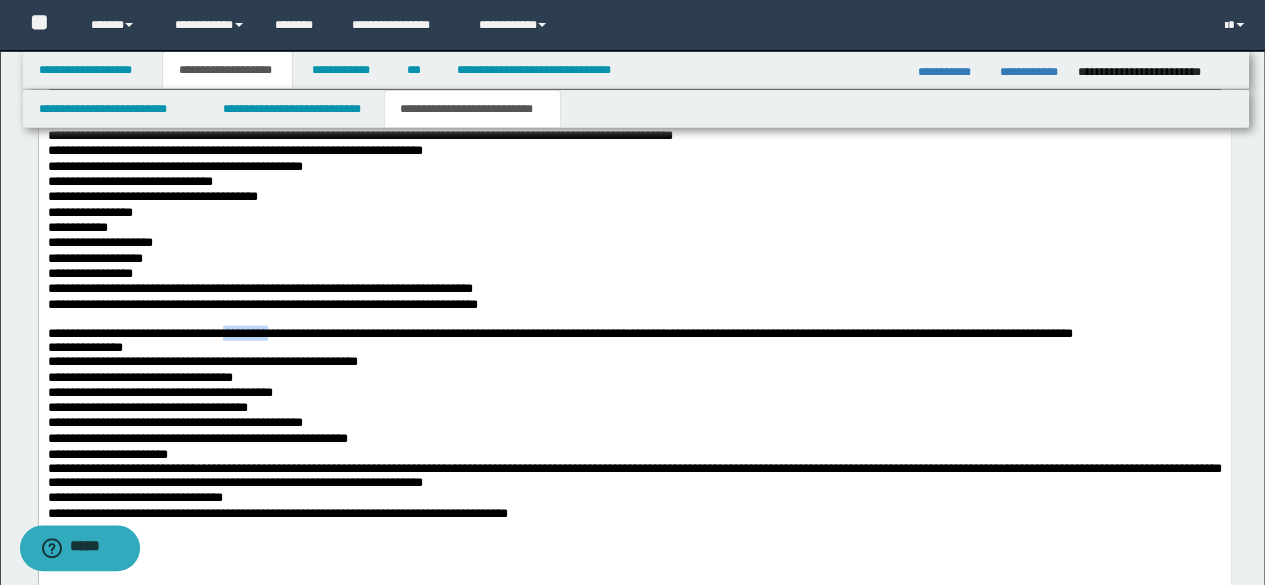 drag, startPoint x: 300, startPoint y: 457, endPoint x: 242, endPoint y: 459, distance: 58.034473 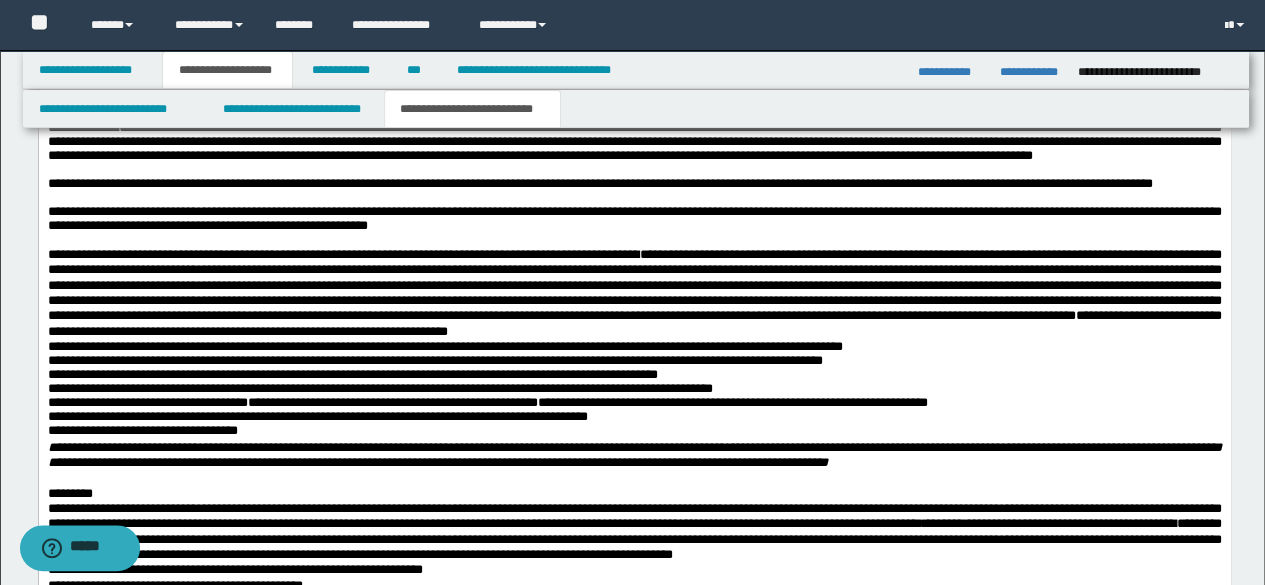 scroll, scrollTop: 1900, scrollLeft: 0, axis: vertical 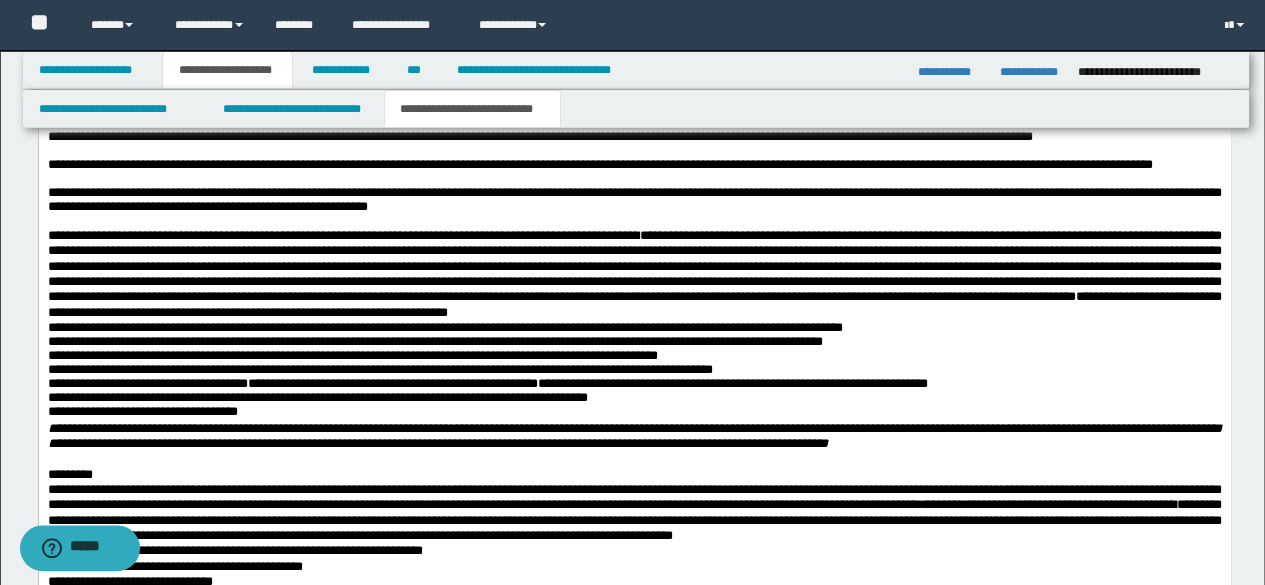 drag, startPoint x: 429, startPoint y: 306, endPoint x: 365, endPoint y: 378, distance: 96.332756 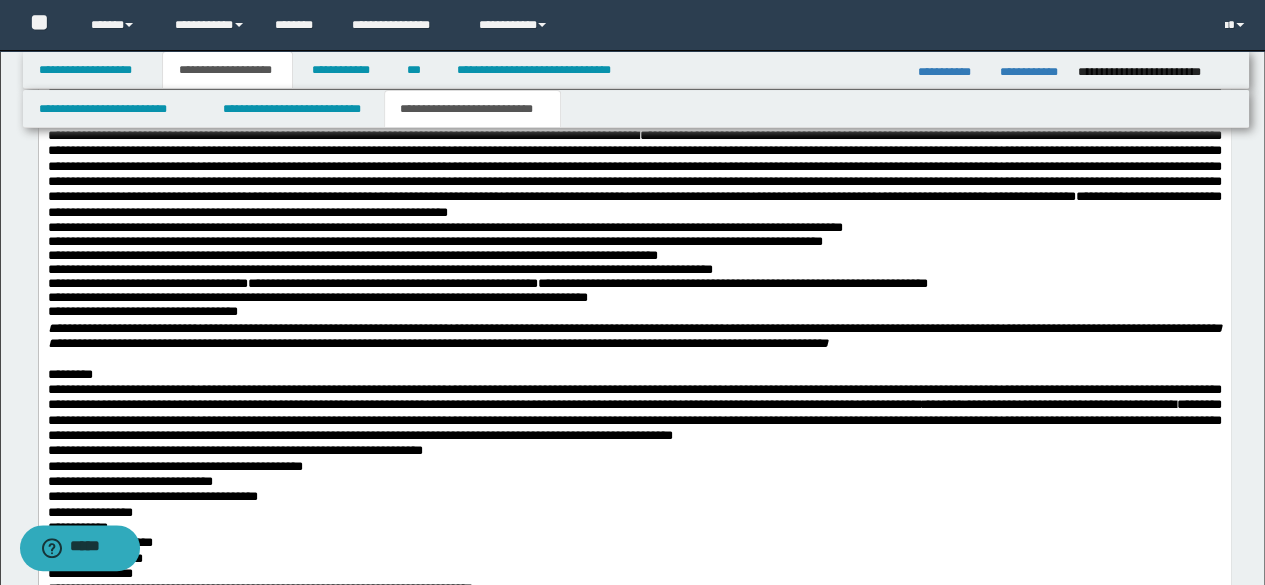scroll, scrollTop: 1700, scrollLeft: 0, axis: vertical 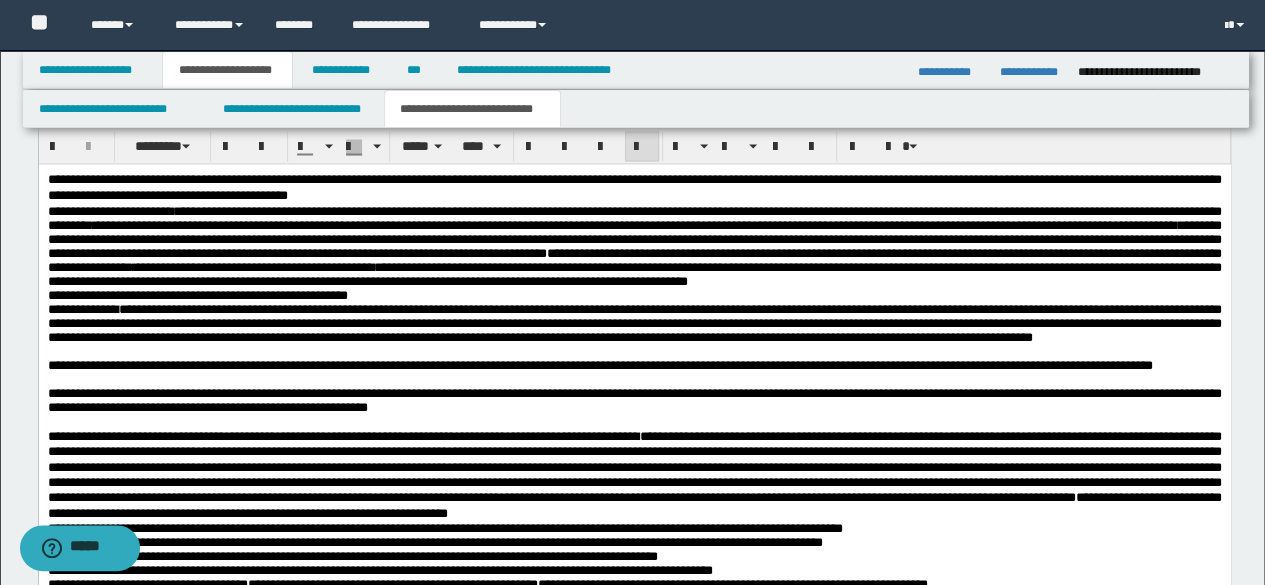 click on "**********" at bounding box center [634, 252] 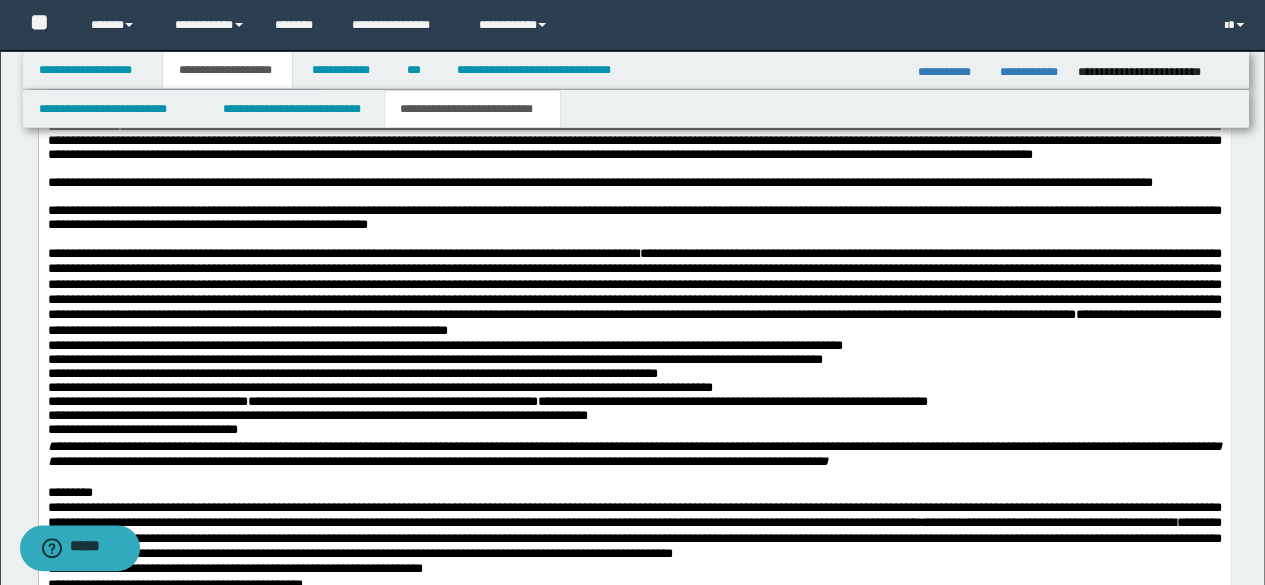 scroll, scrollTop: 1900, scrollLeft: 0, axis: vertical 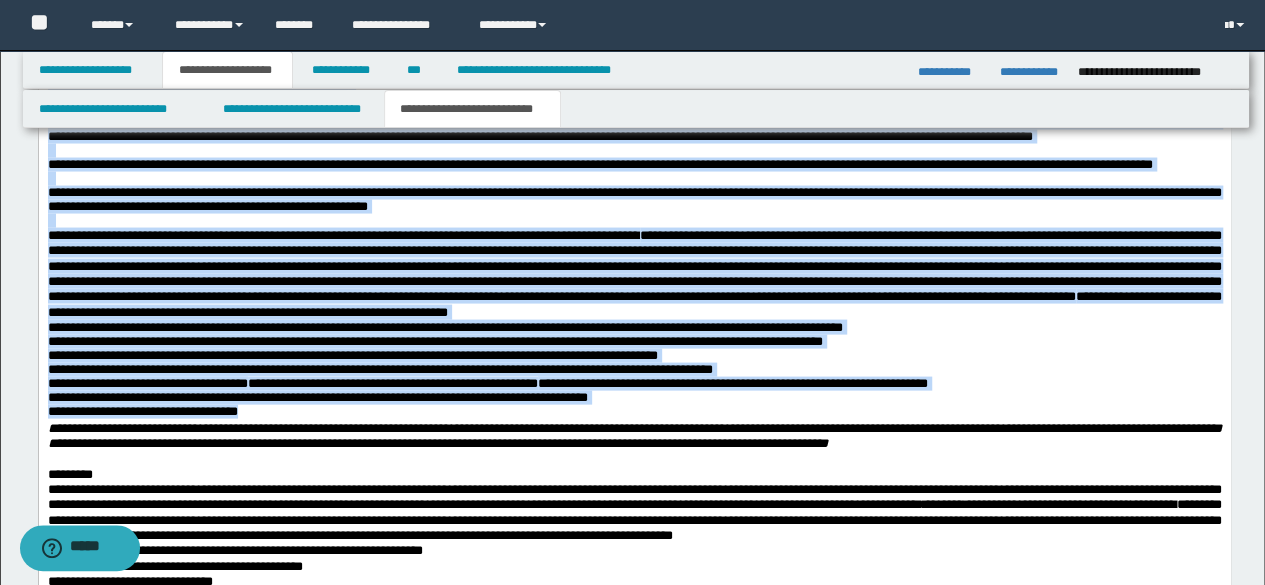 drag, startPoint x: 48, startPoint y: 16, endPoint x: 412, endPoint y: 496, distance: 602.4085 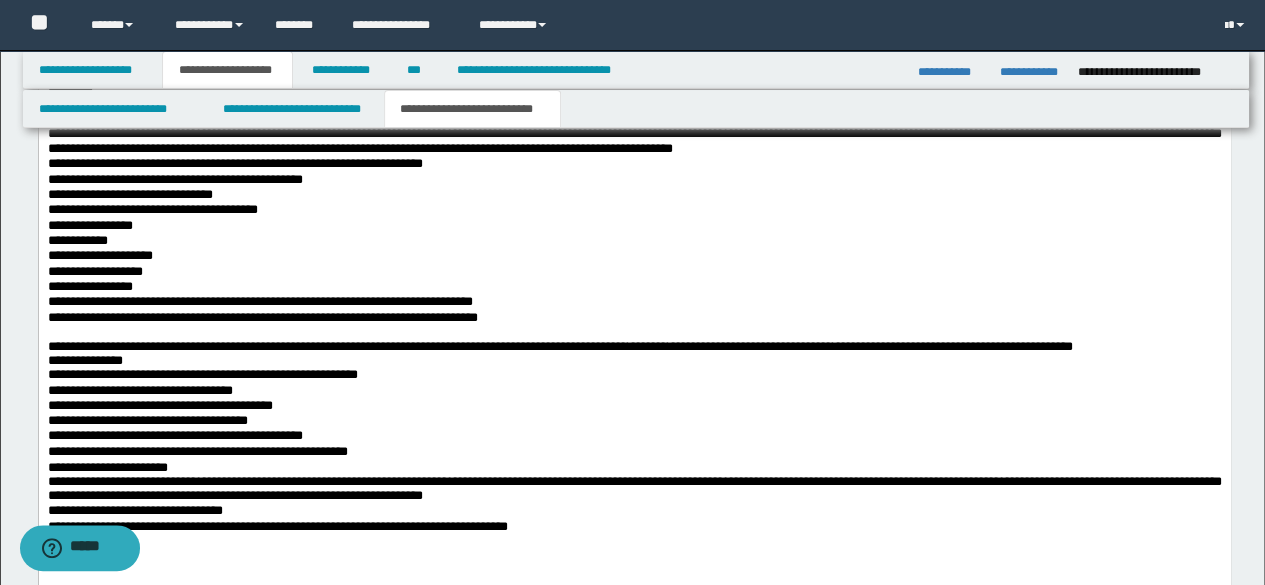 scroll, scrollTop: 2300, scrollLeft: 0, axis: vertical 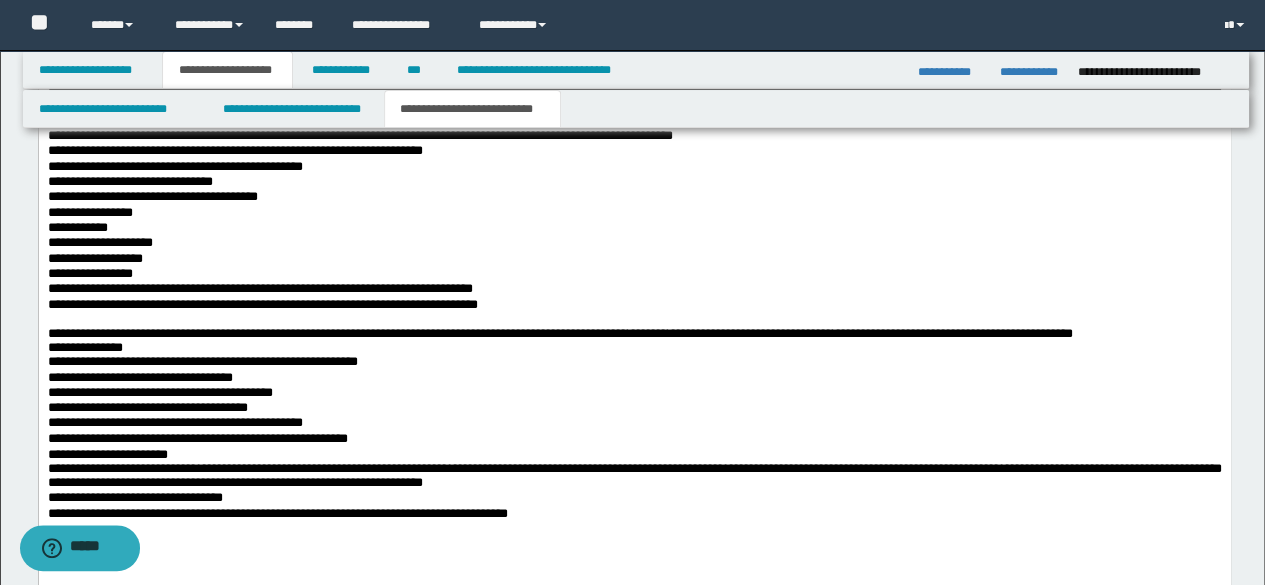 click on "**********" at bounding box center (634, 213) 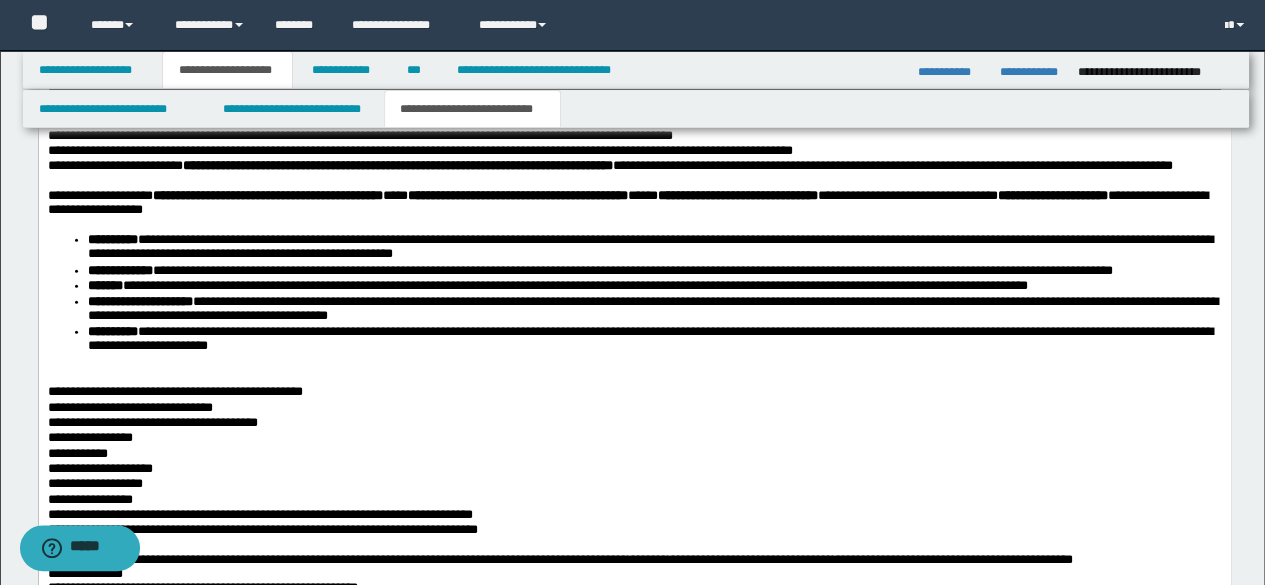 click on "**********" at bounding box center [634, 151] 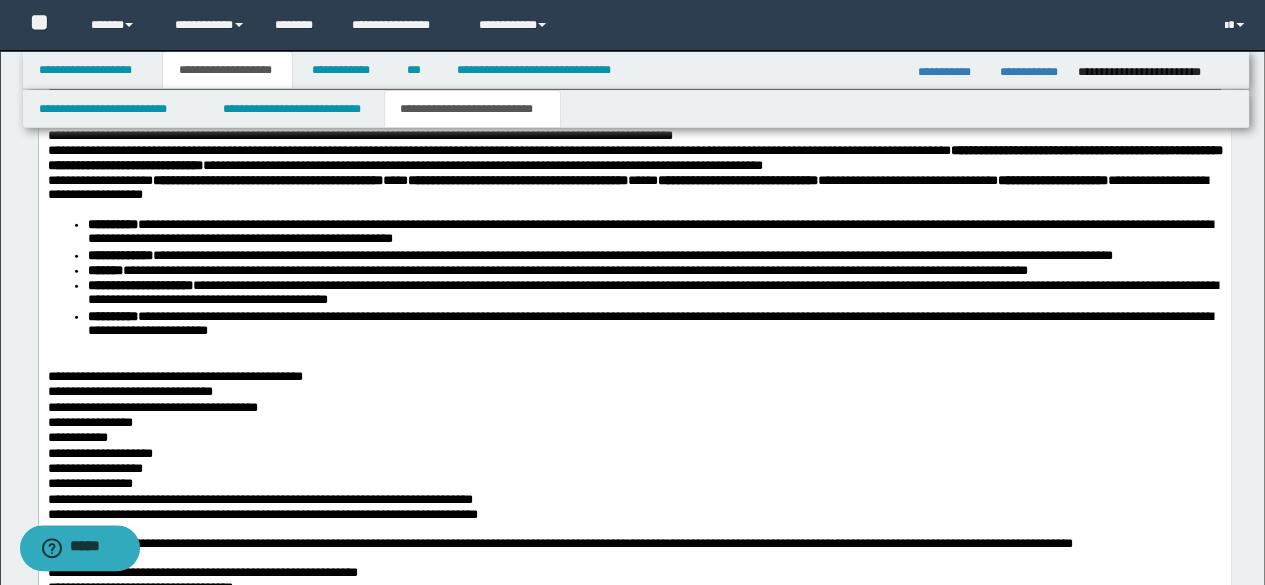 click on "**********" at bounding box center [634, 159] 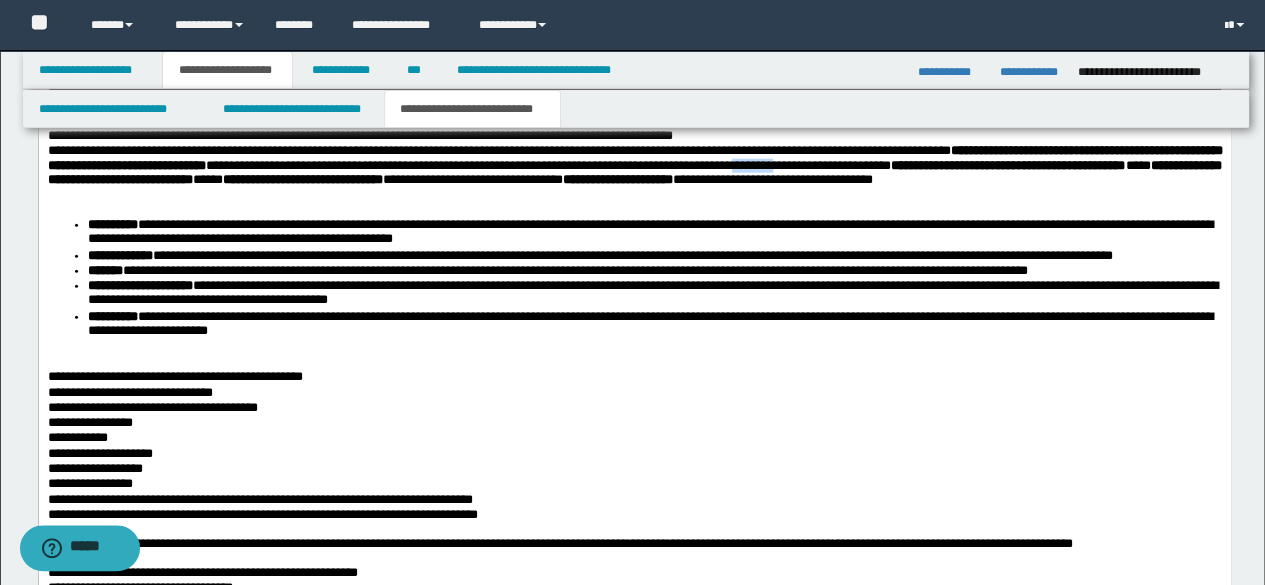 drag, startPoint x: 1050, startPoint y: 283, endPoint x: 1094, endPoint y: 289, distance: 44.407207 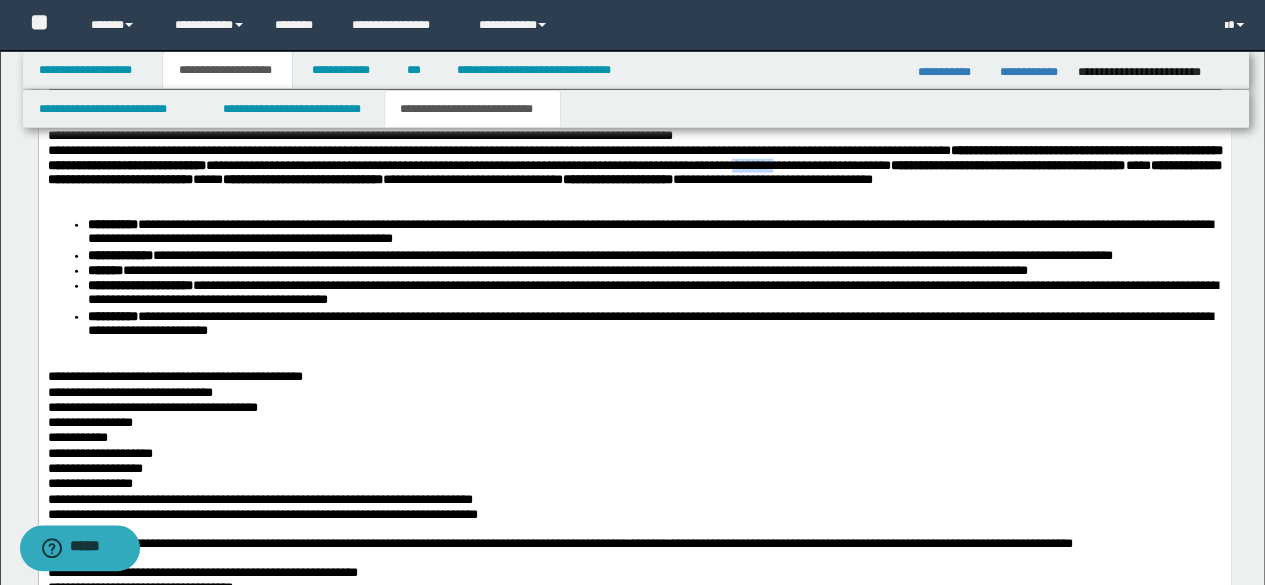 click on "**********" at bounding box center [634, 174] 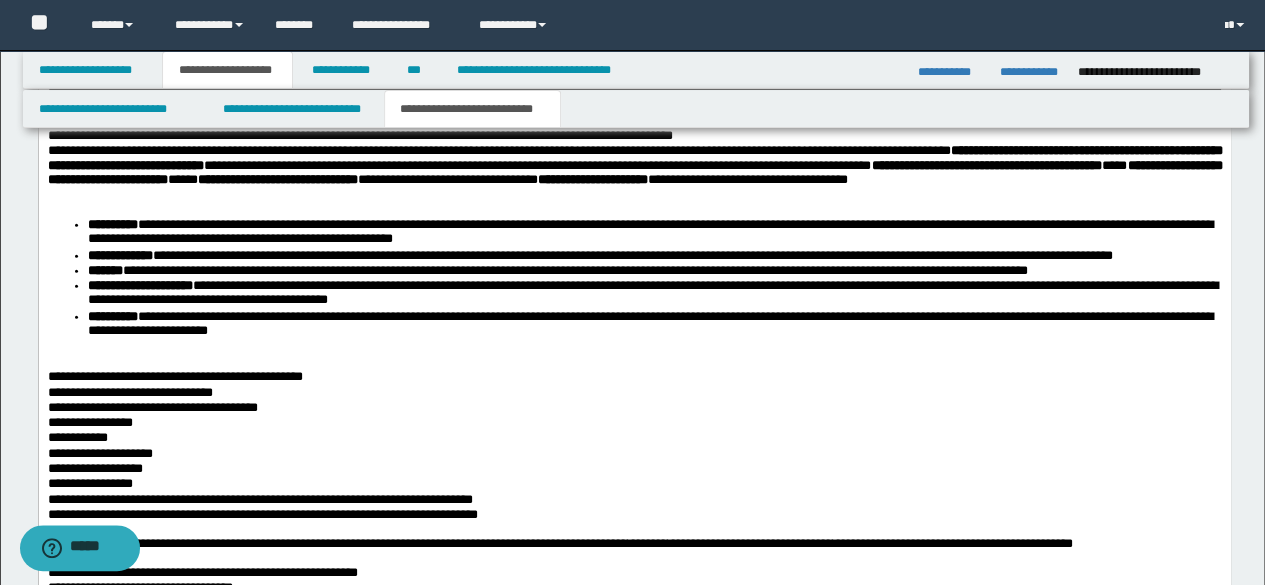 click on "**********" at bounding box center [634, 174] 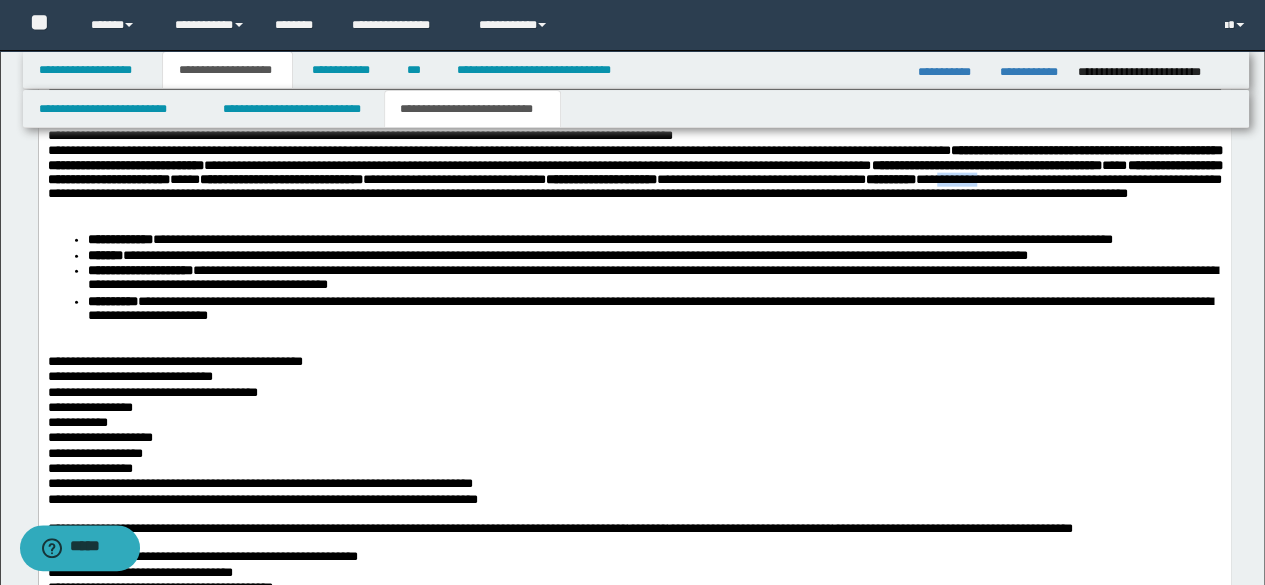 drag, startPoint x: 216, startPoint y: 319, endPoint x: 264, endPoint y: 319, distance: 48 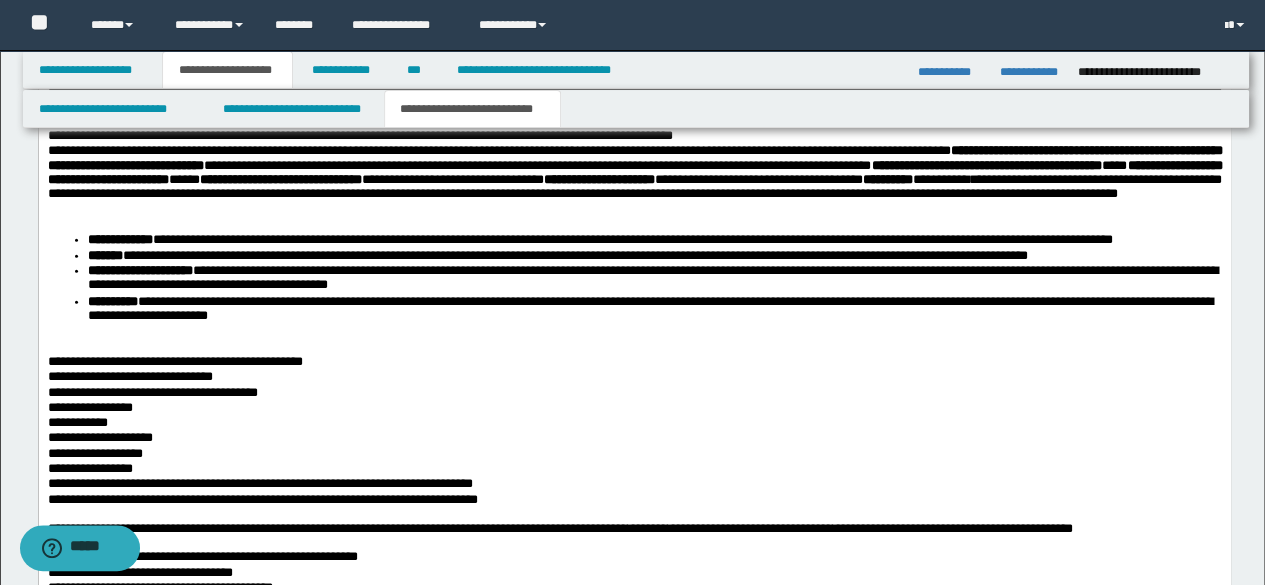 click on "**********" at bounding box center (634, 182) 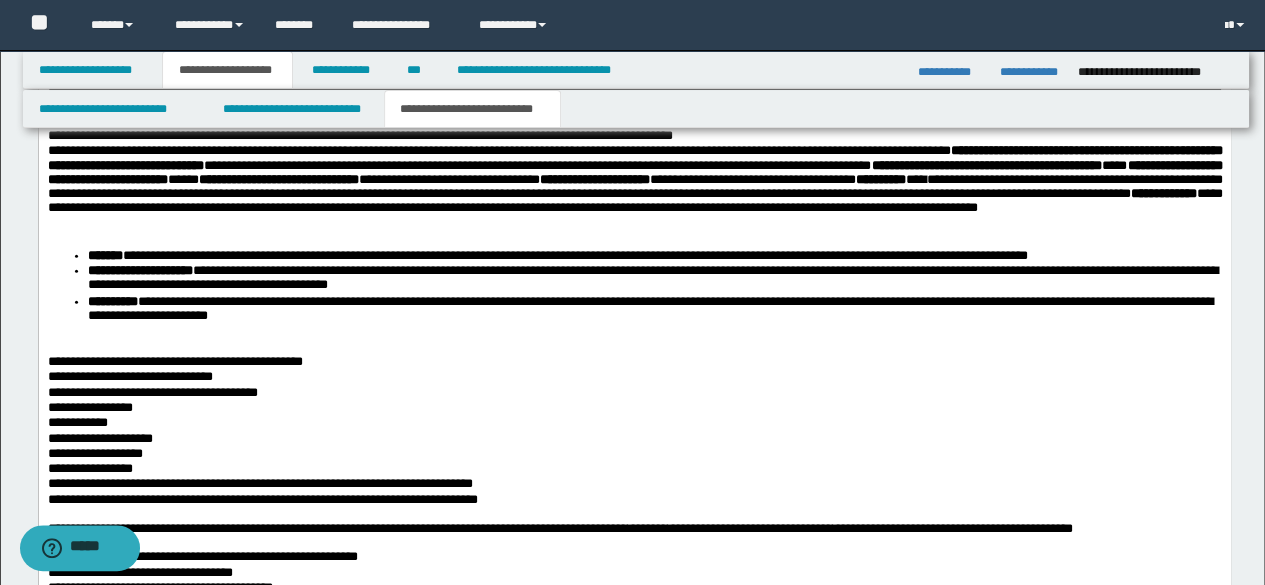 click on "**********" at bounding box center (634, 190) 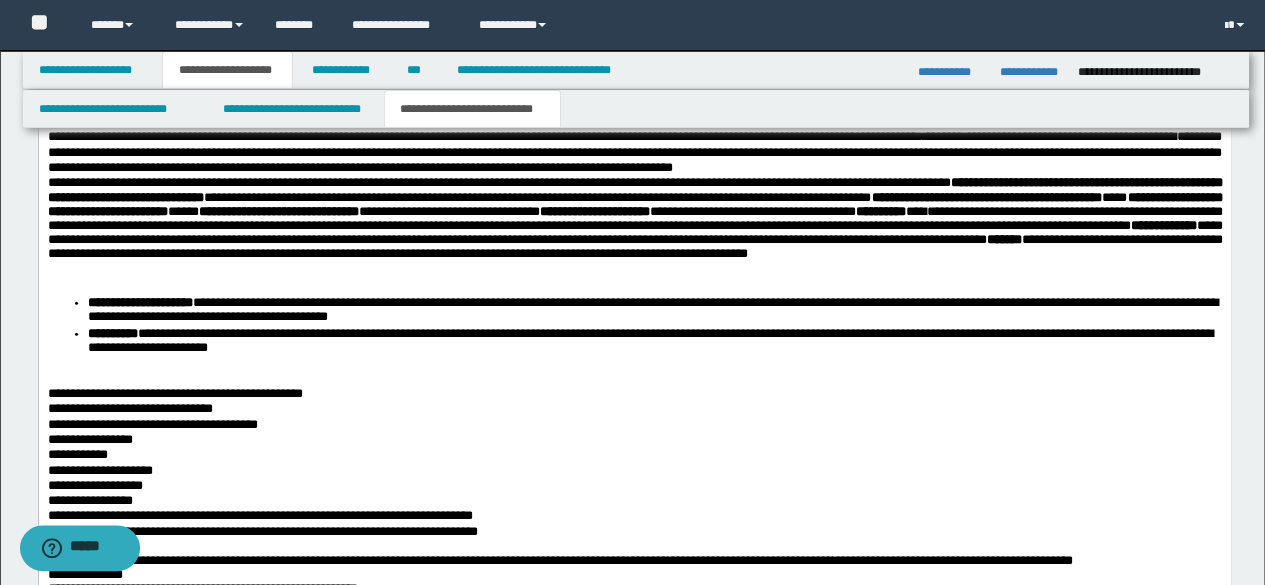 scroll, scrollTop: 2300, scrollLeft: 0, axis: vertical 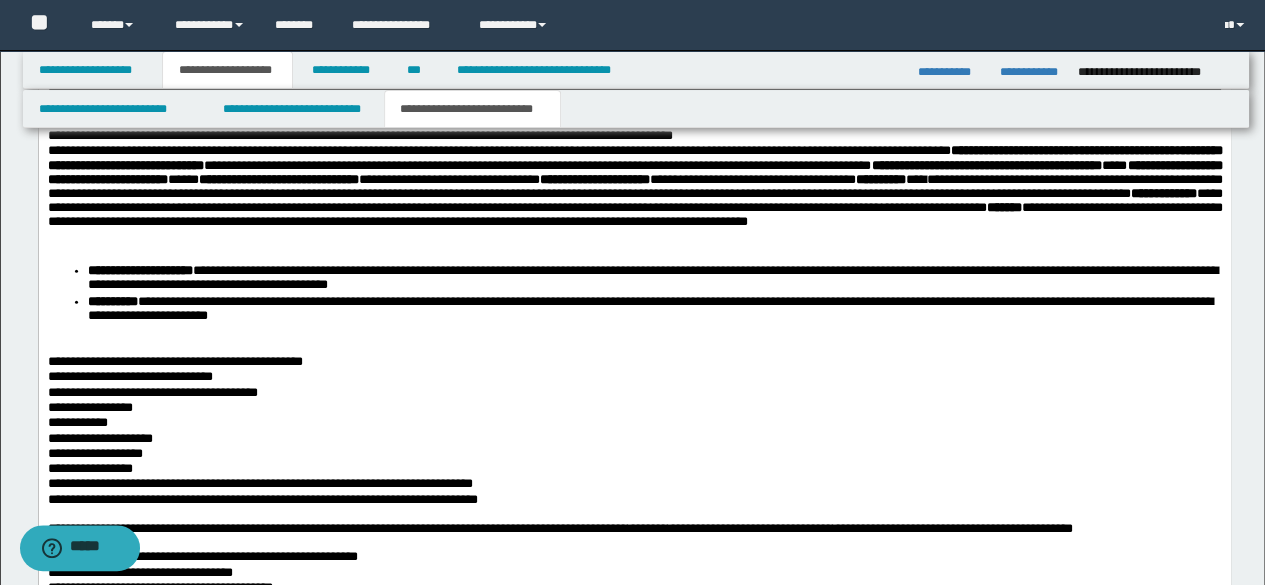 click on "**********" at bounding box center [634, 197] 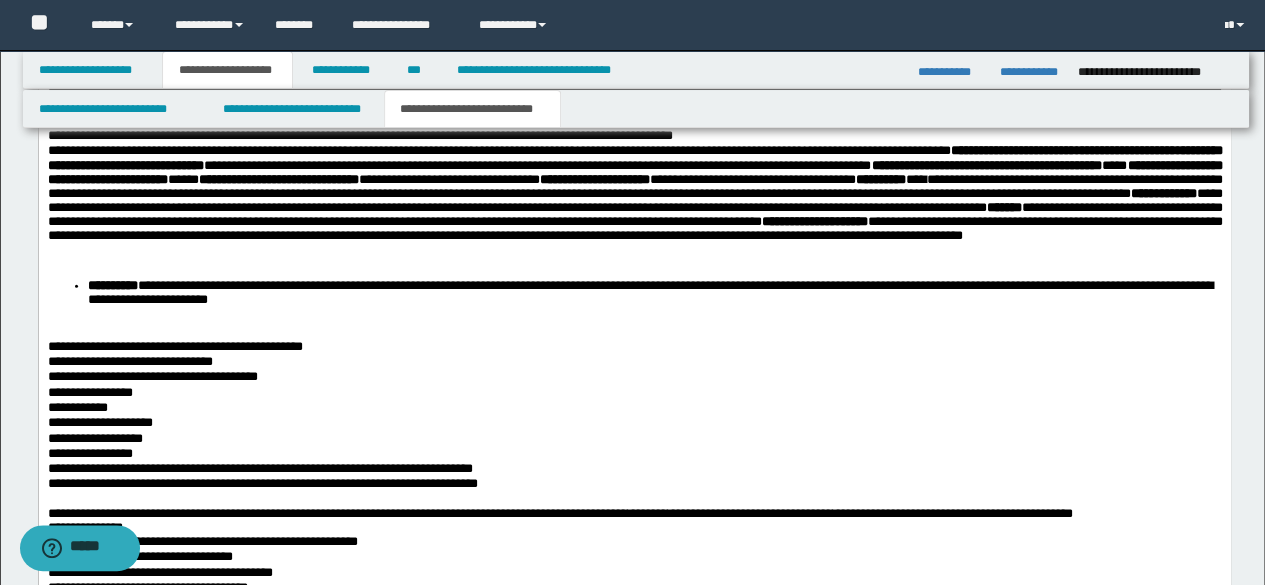 click on "**********" at bounding box center (634, 205) 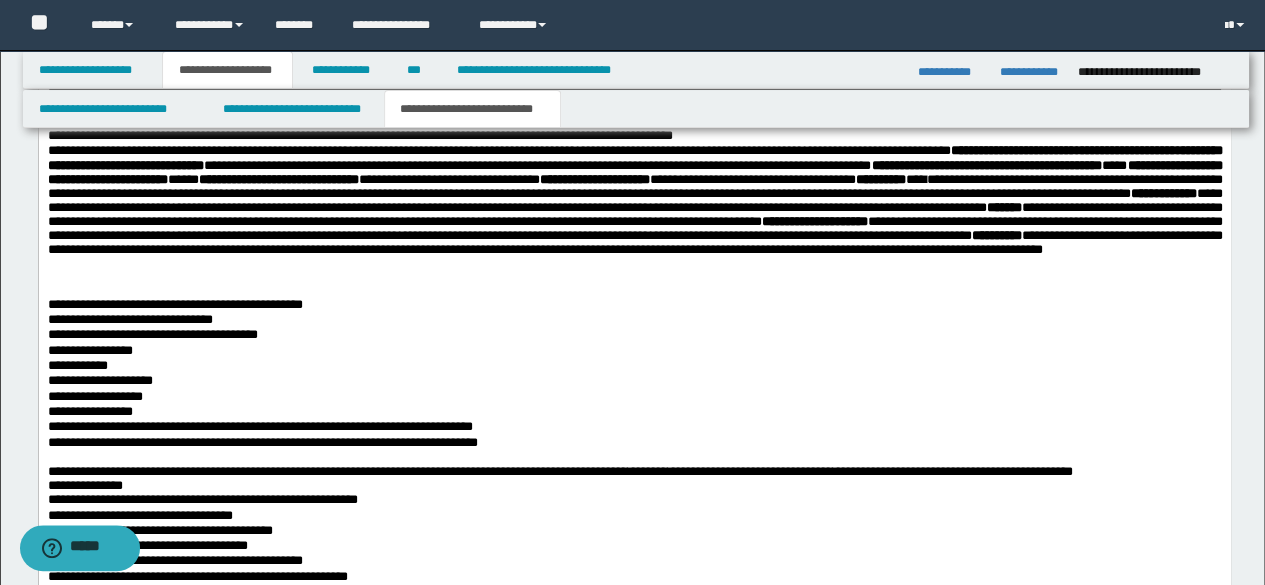 click on "**********" at bounding box center [634, 213] 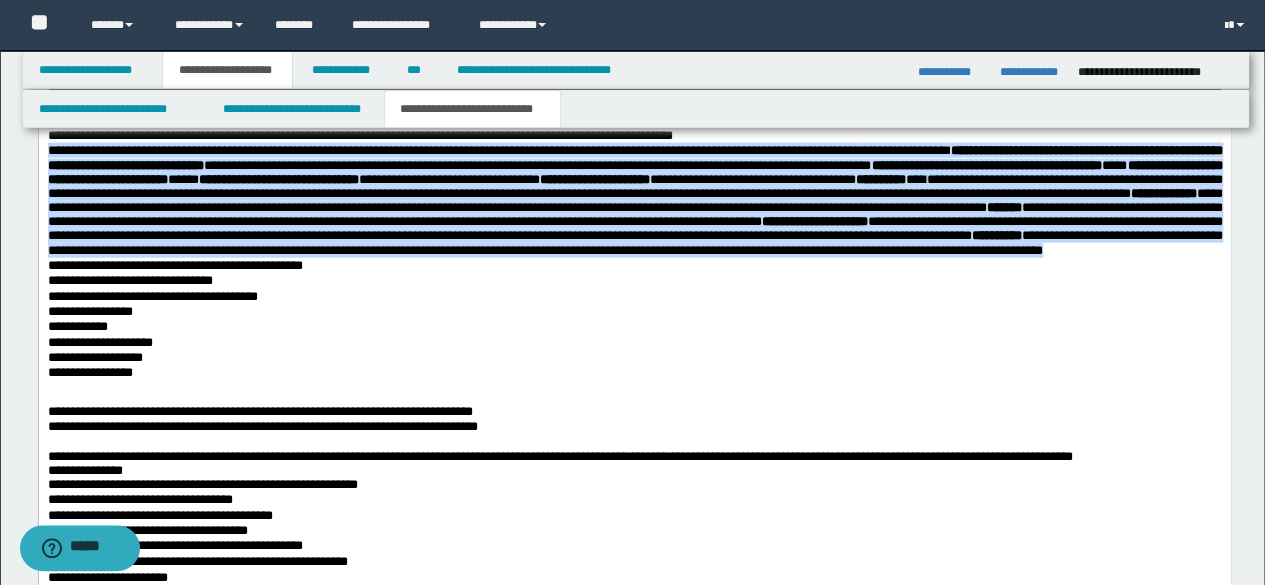 drag, startPoint x: 848, startPoint y: 397, endPoint x: 46, endPoint y: -168, distance: 981.03467 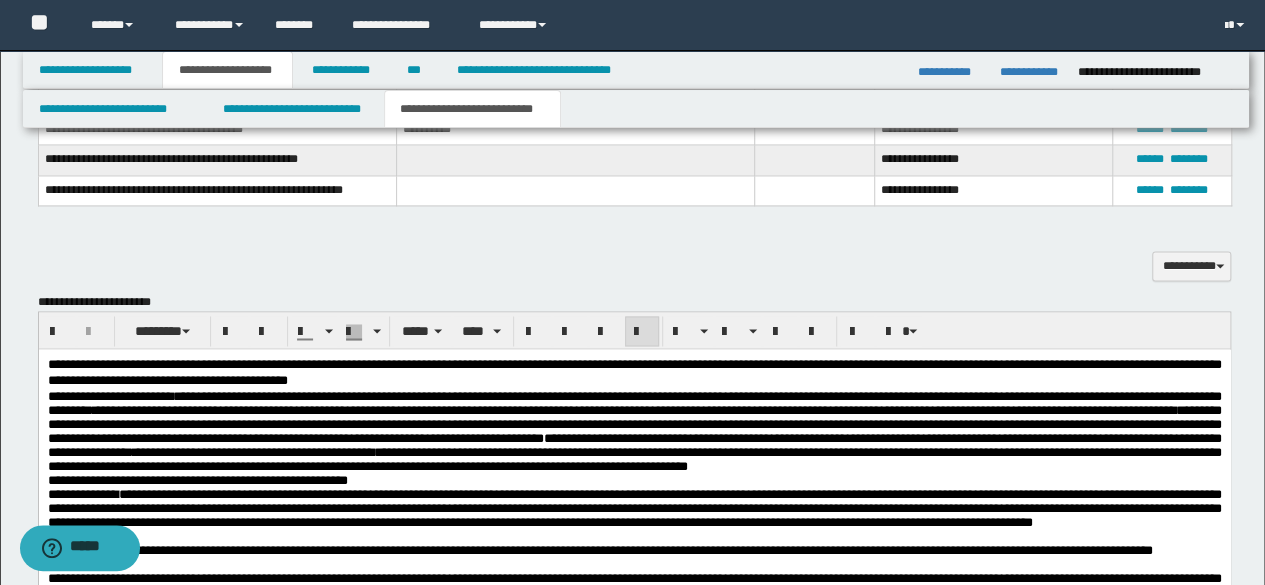 scroll, scrollTop: 1500, scrollLeft: 0, axis: vertical 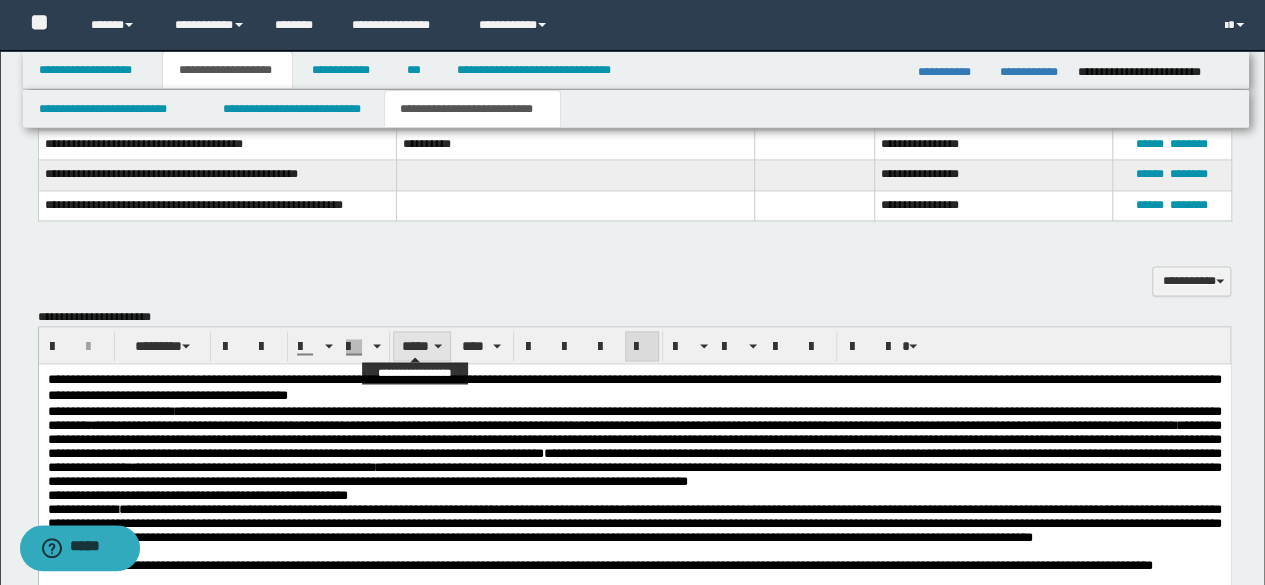 click on "*****" at bounding box center (422, 346) 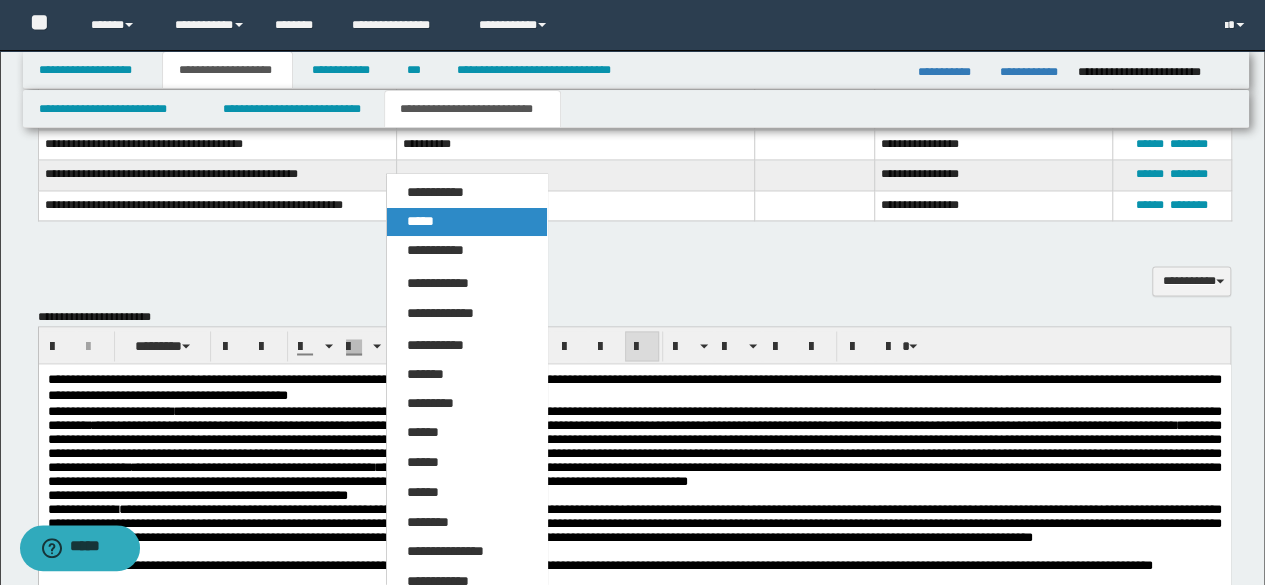 click on "*****" at bounding box center (420, 221) 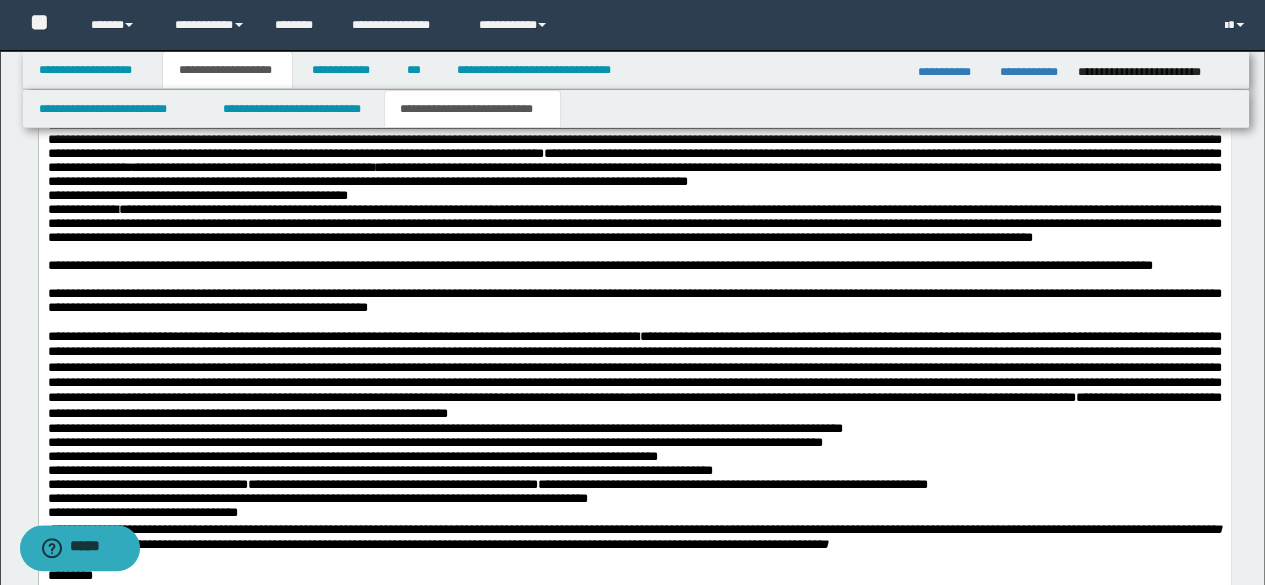 scroll, scrollTop: 1500, scrollLeft: 0, axis: vertical 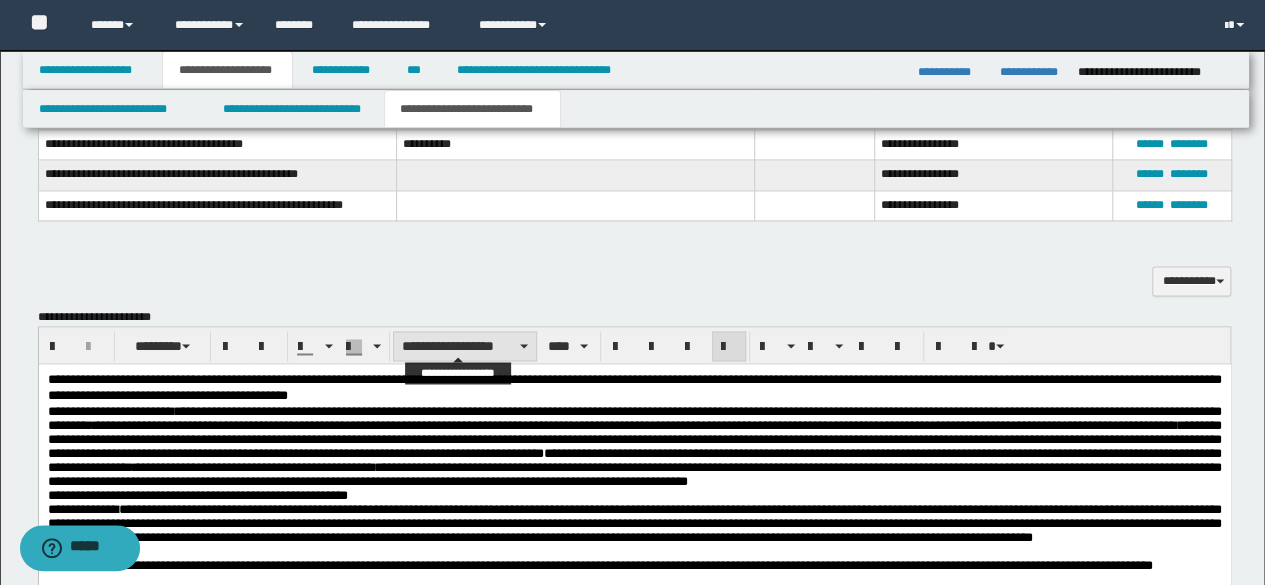 click on "**********" at bounding box center (465, 346) 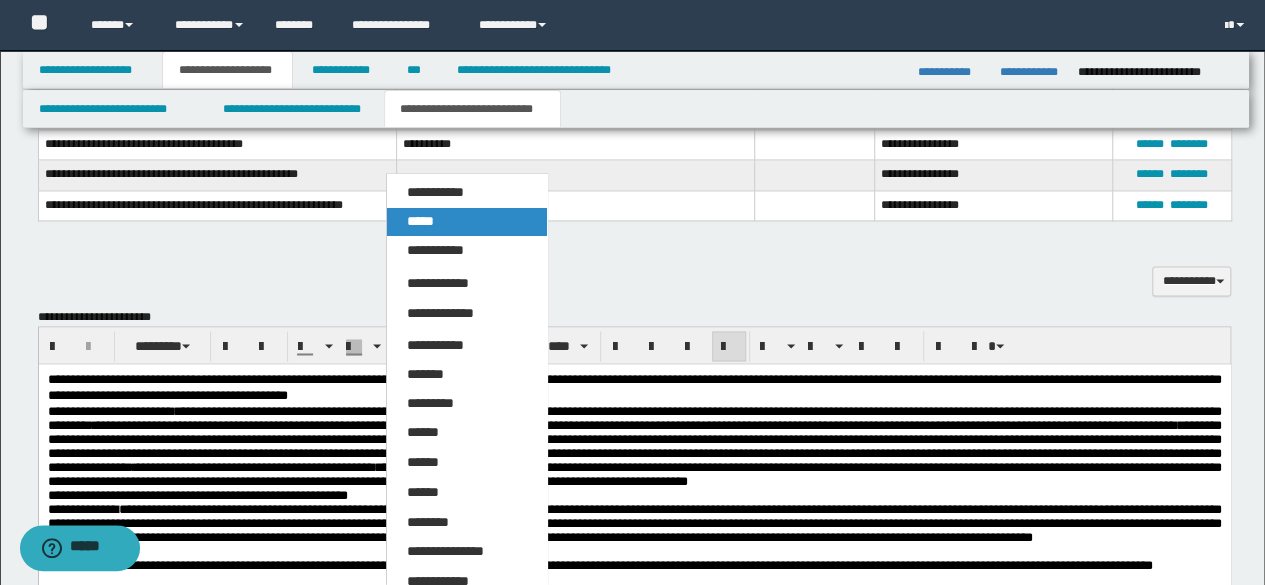 click on "*****" at bounding box center (420, 221) 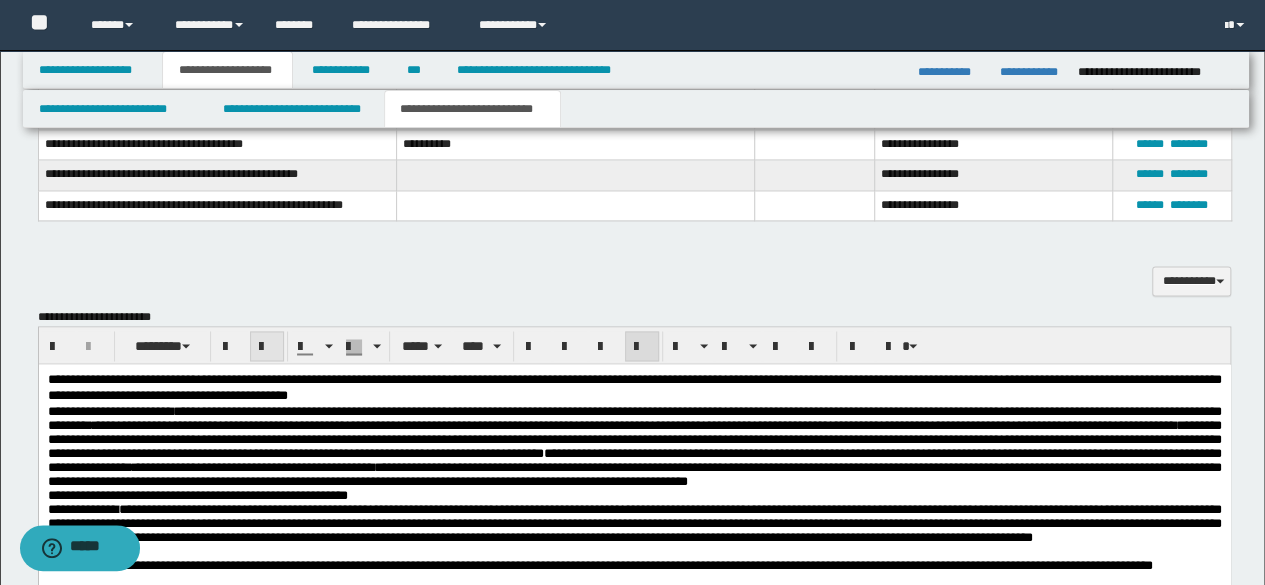 click at bounding box center (267, 347) 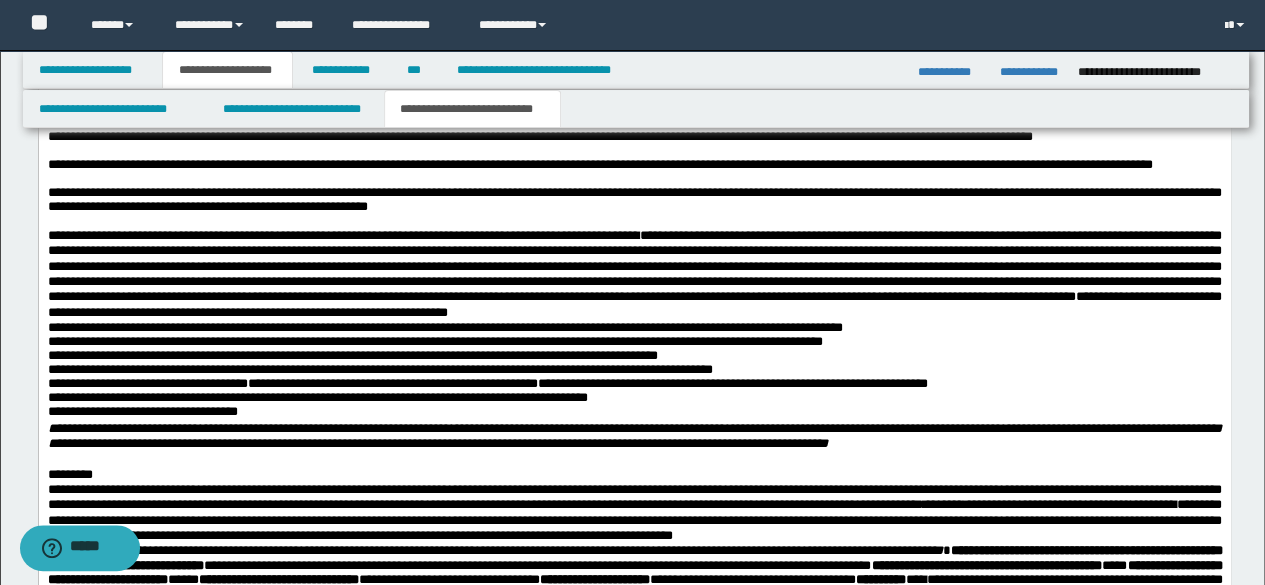 scroll, scrollTop: 1500, scrollLeft: 0, axis: vertical 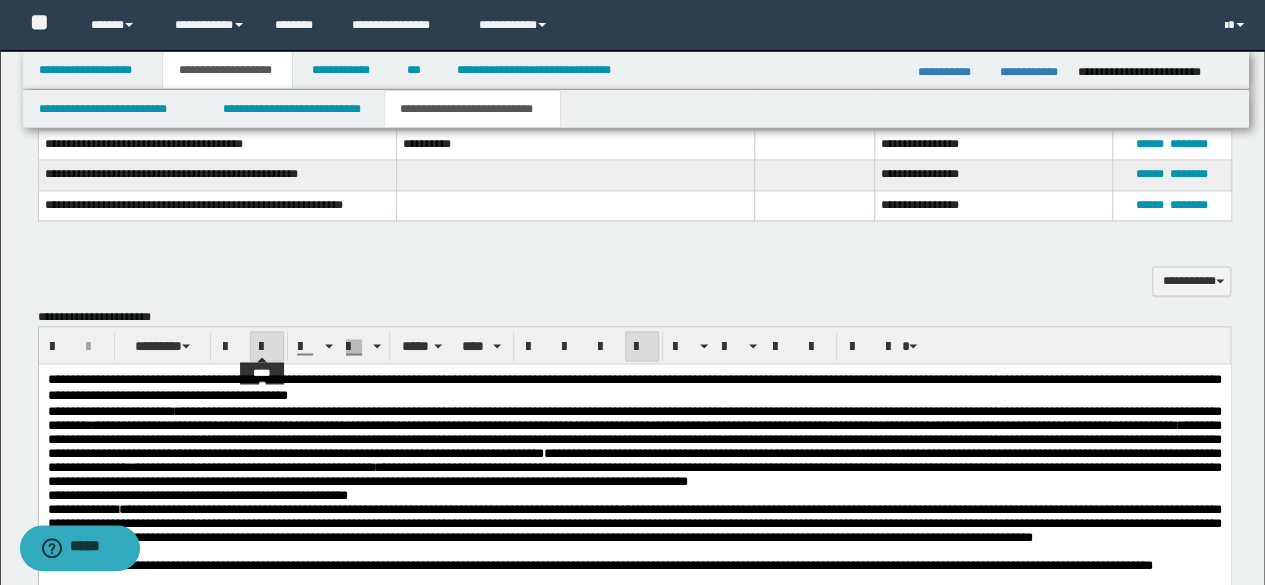 click at bounding box center (267, 347) 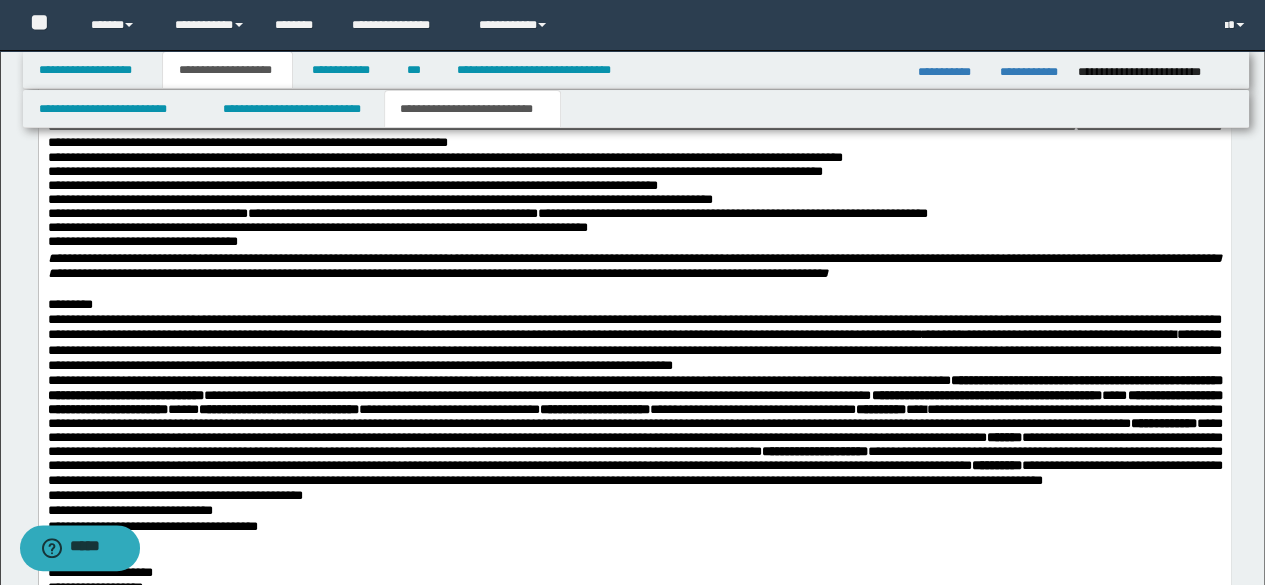 scroll, scrollTop: 2300, scrollLeft: 0, axis: vertical 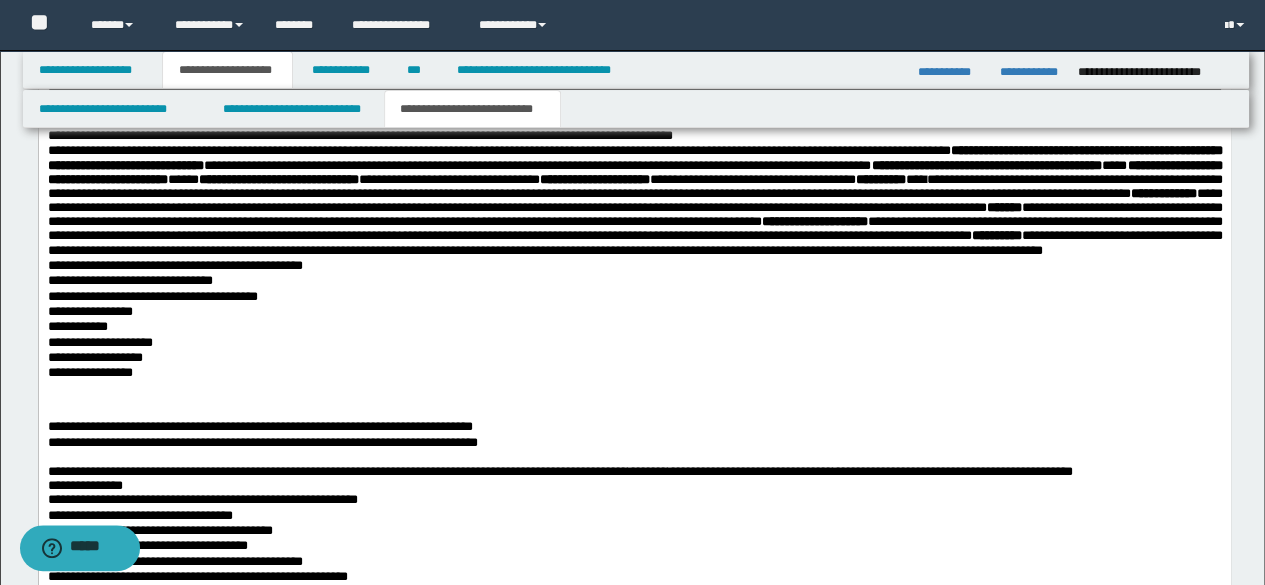 click on "**********" at bounding box center (634, 282) 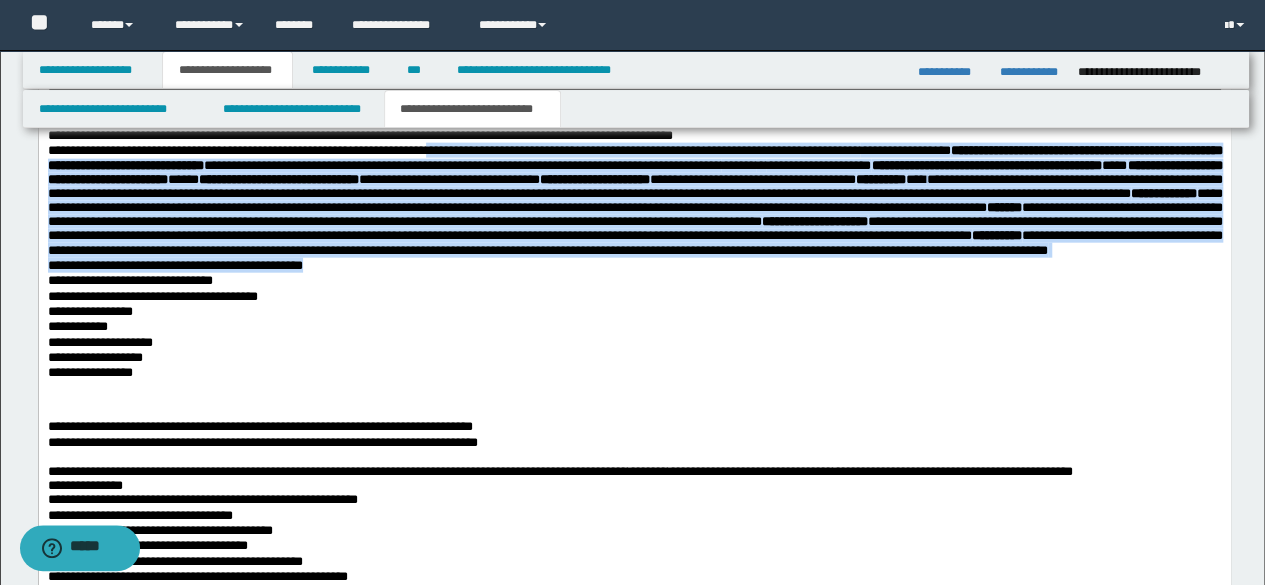 drag, startPoint x: 689, startPoint y: 416, endPoint x: 507, endPoint y: 268, distance: 234.58047 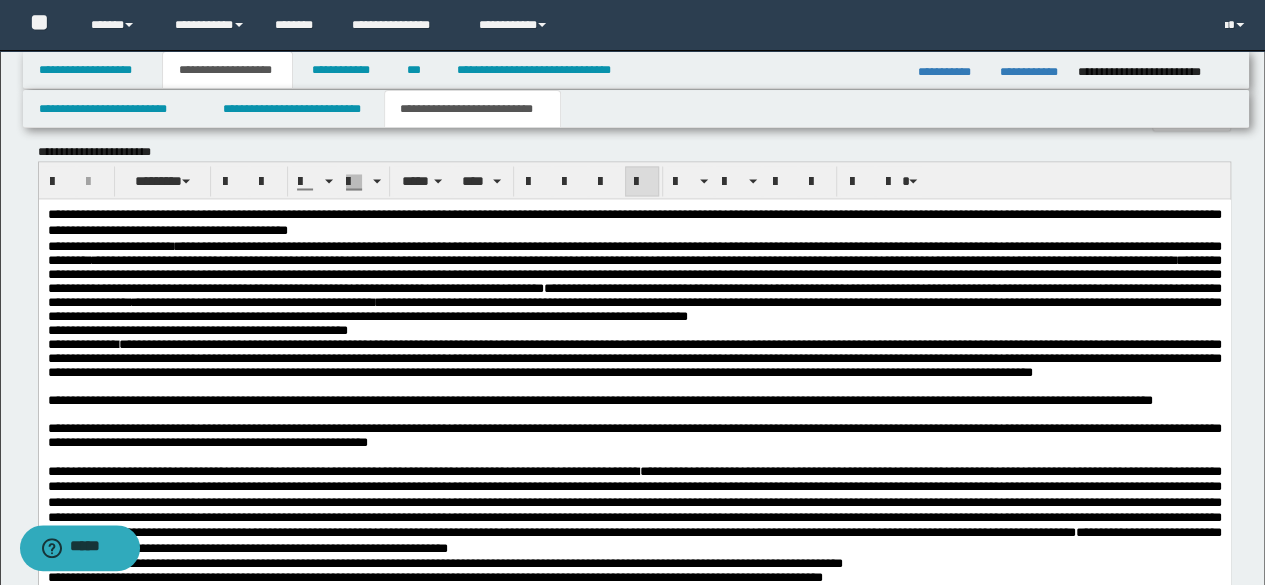 scroll, scrollTop: 1500, scrollLeft: 0, axis: vertical 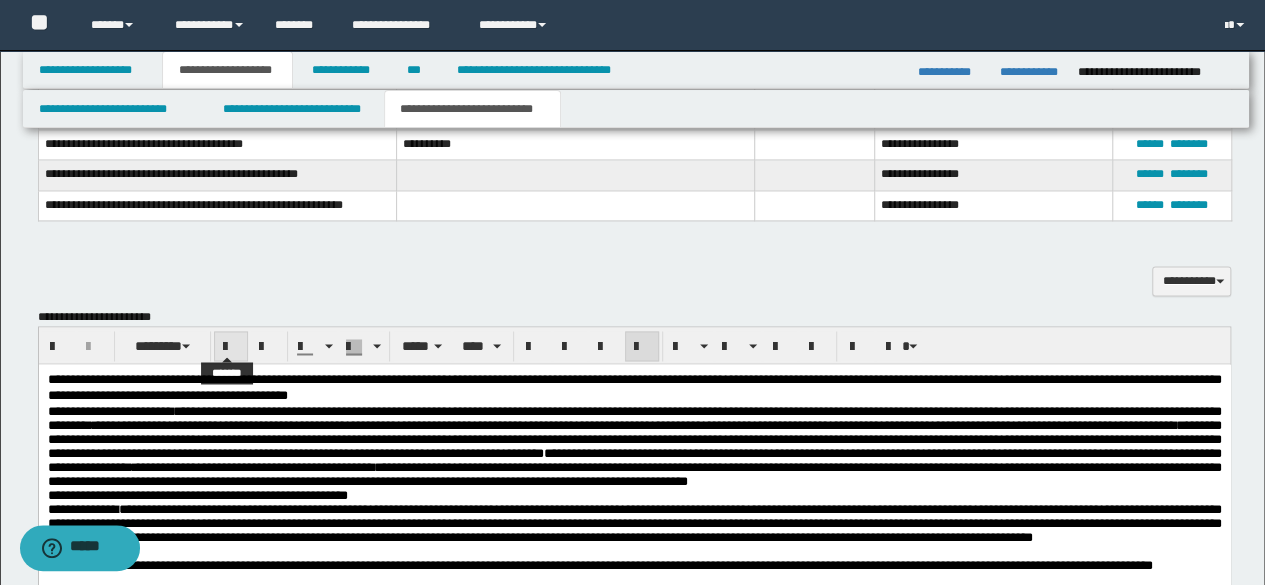 click at bounding box center (231, 347) 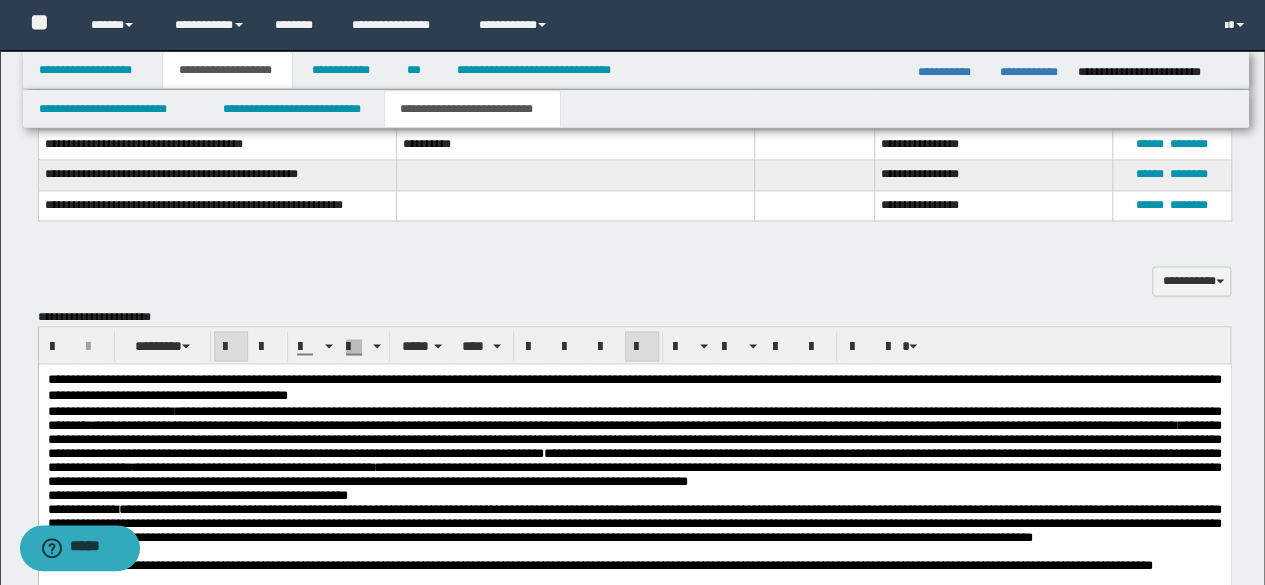 click at bounding box center (231, 347) 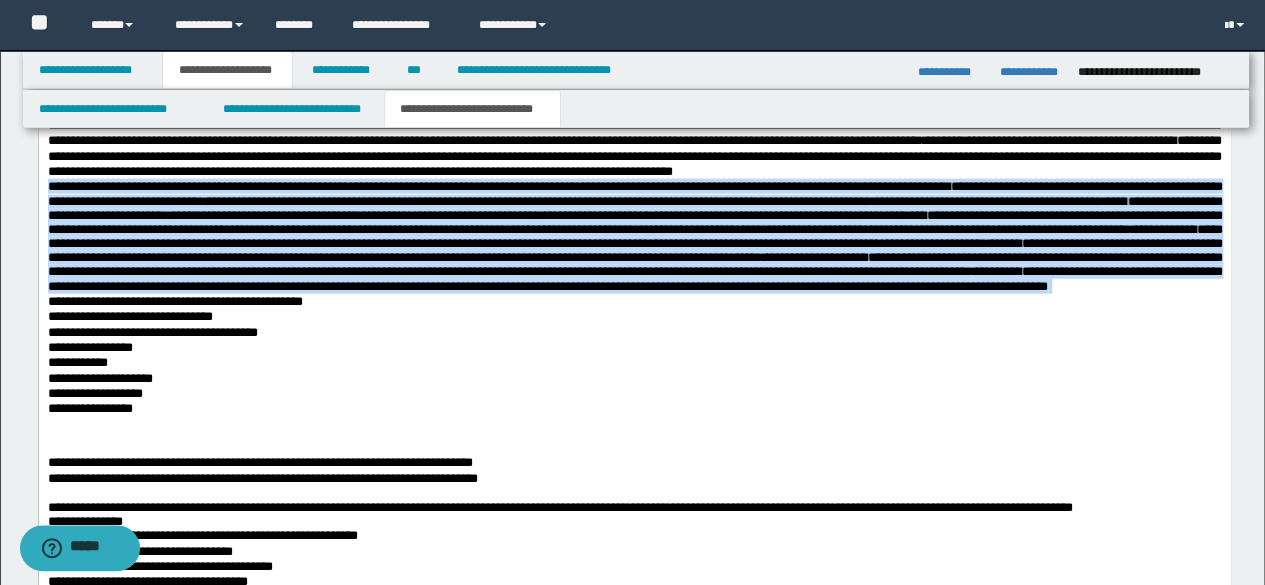 scroll, scrollTop: 2400, scrollLeft: 0, axis: vertical 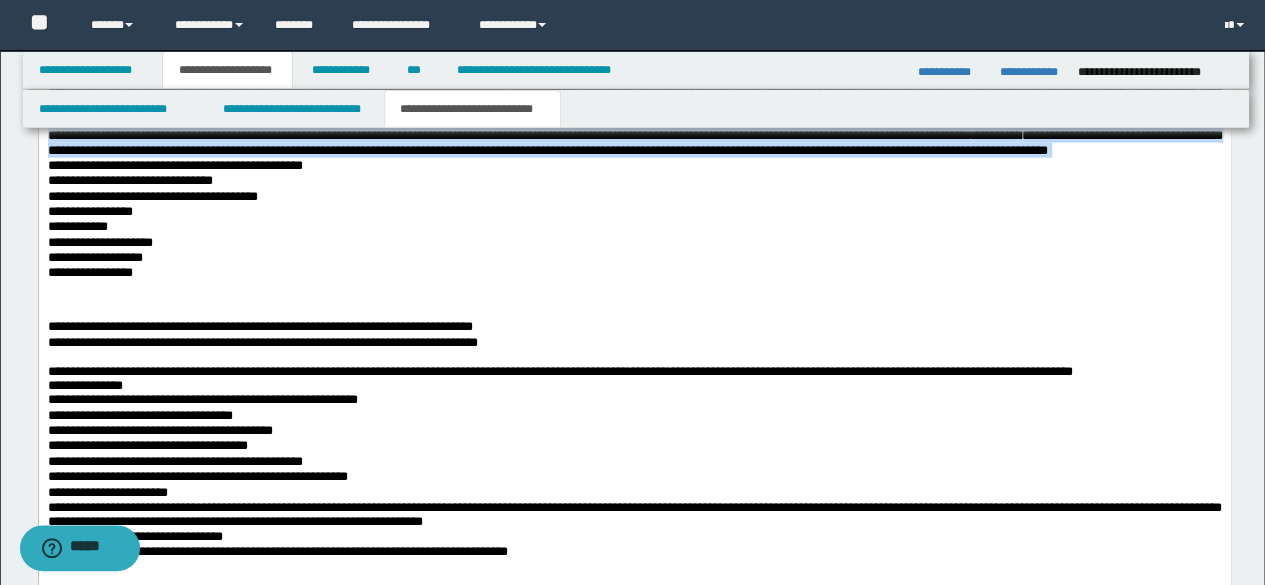 click on "**********" at bounding box center (634, 101) 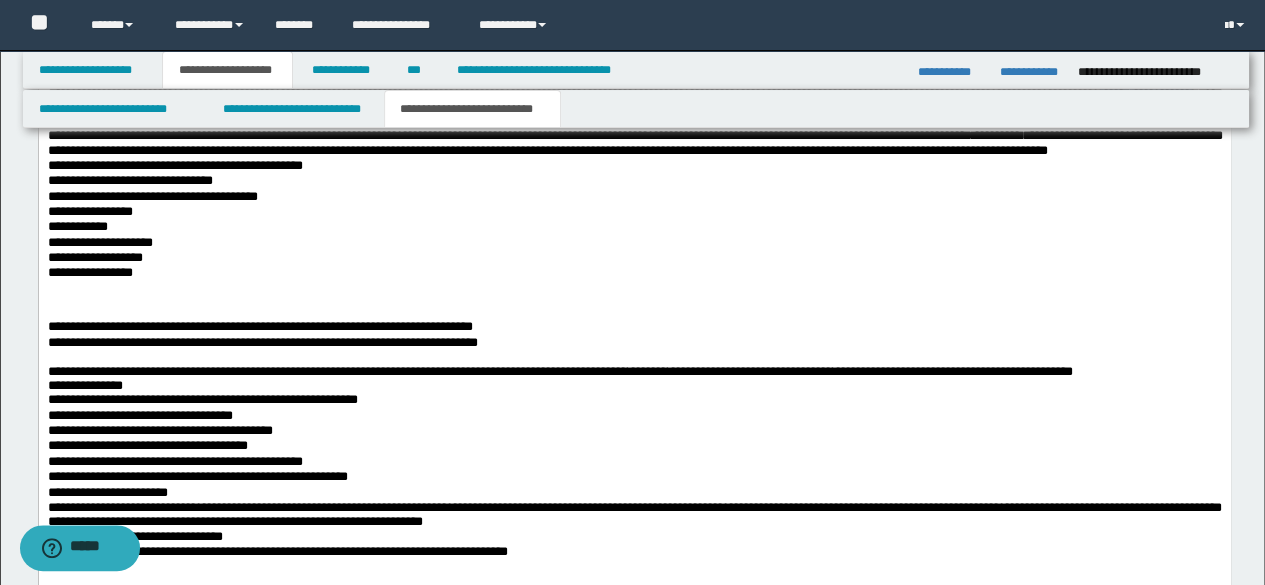 drag, startPoint x: 958, startPoint y: 231, endPoint x: 936, endPoint y: 268, distance: 43.046486 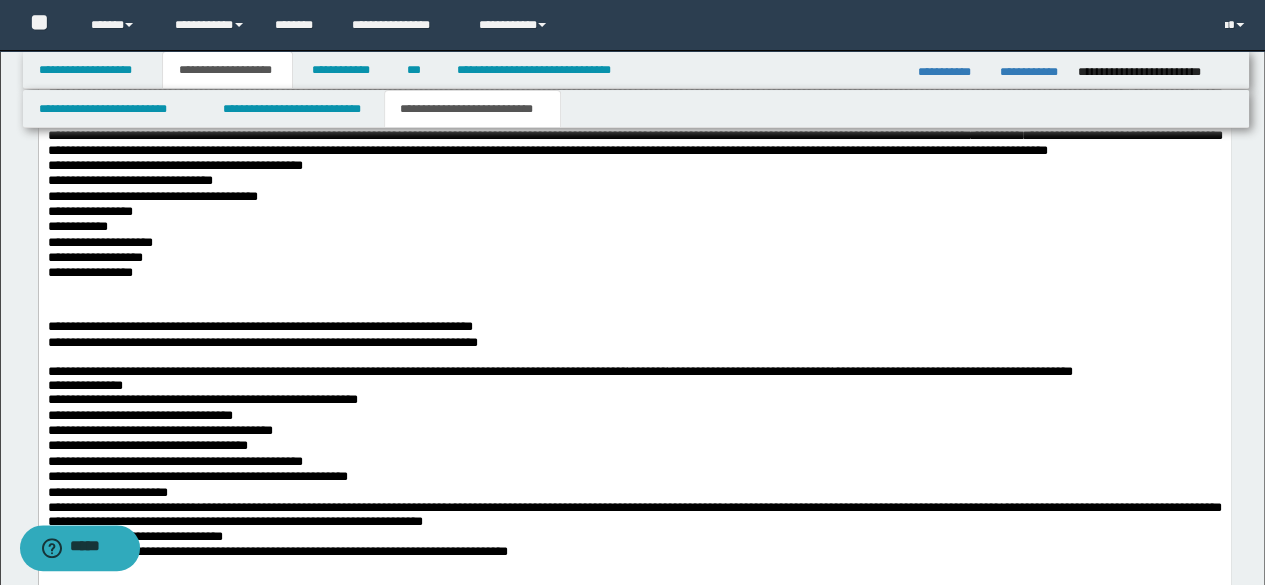 click on "**********" at bounding box center (634, 101) 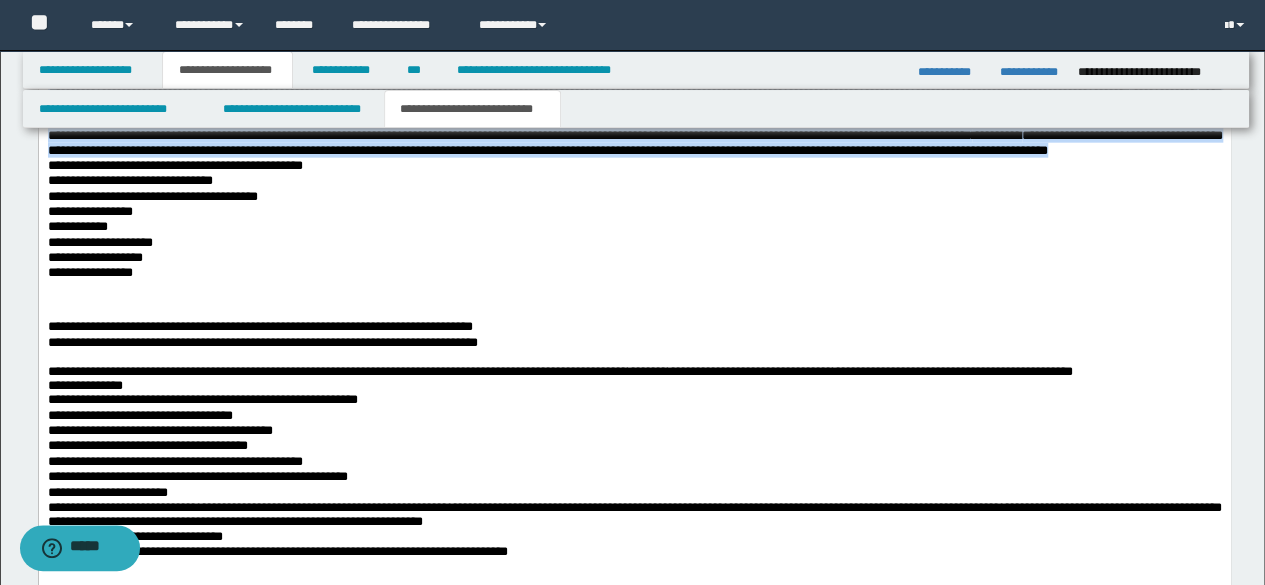 drag, startPoint x: 534, startPoint y: 309, endPoint x: 418, endPoint y: 197, distance: 161.24515 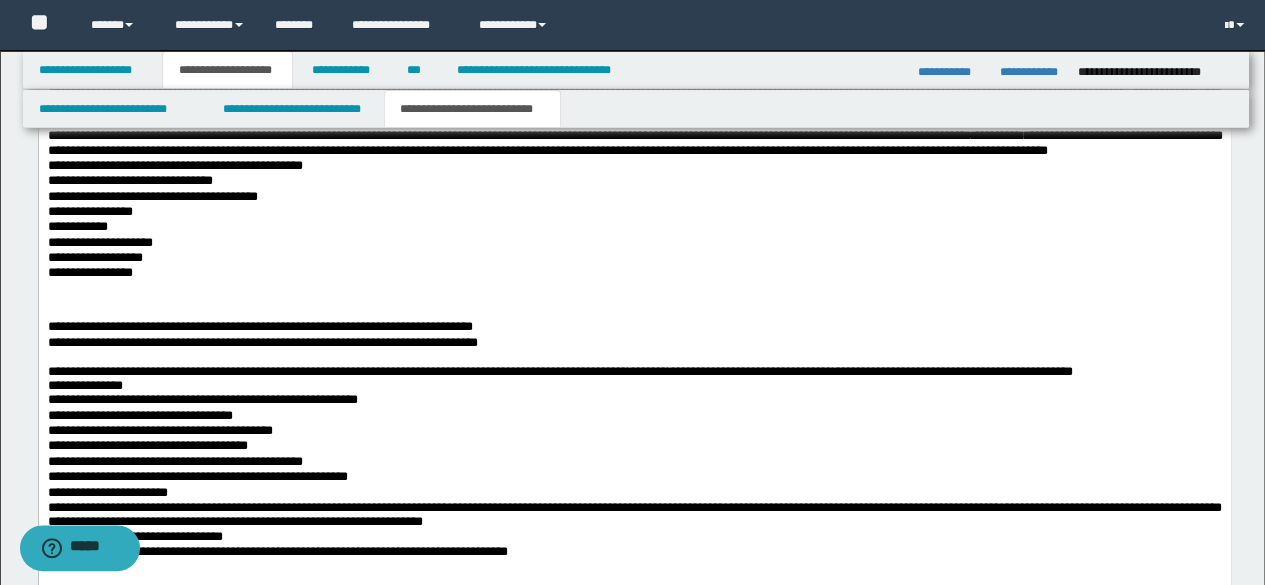 click on "**********" at bounding box center [634, 101] 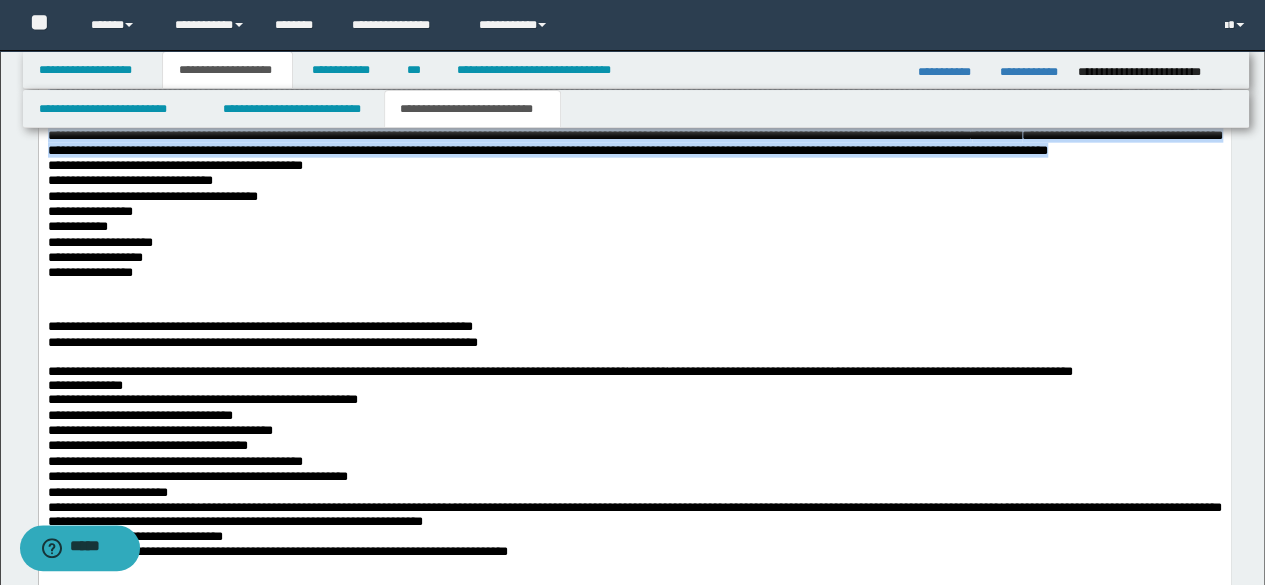 drag, startPoint x: 512, startPoint y: 172, endPoint x: 588, endPoint y: 306, distance: 154.05194 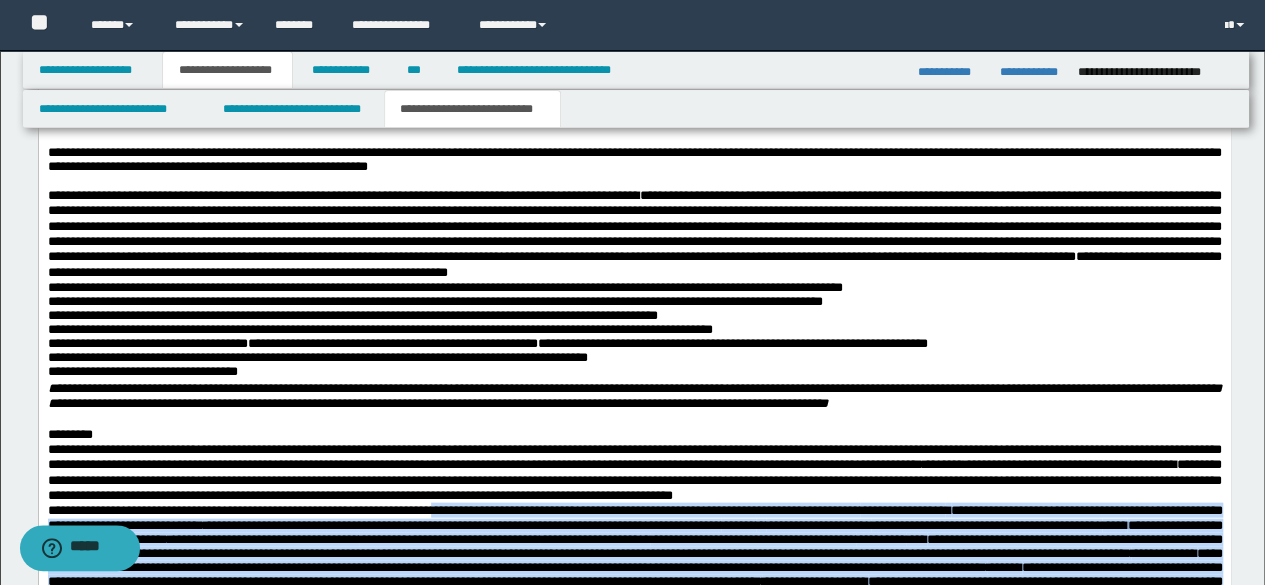 scroll, scrollTop: 1700, scrollLeft: 0, axis: vertical 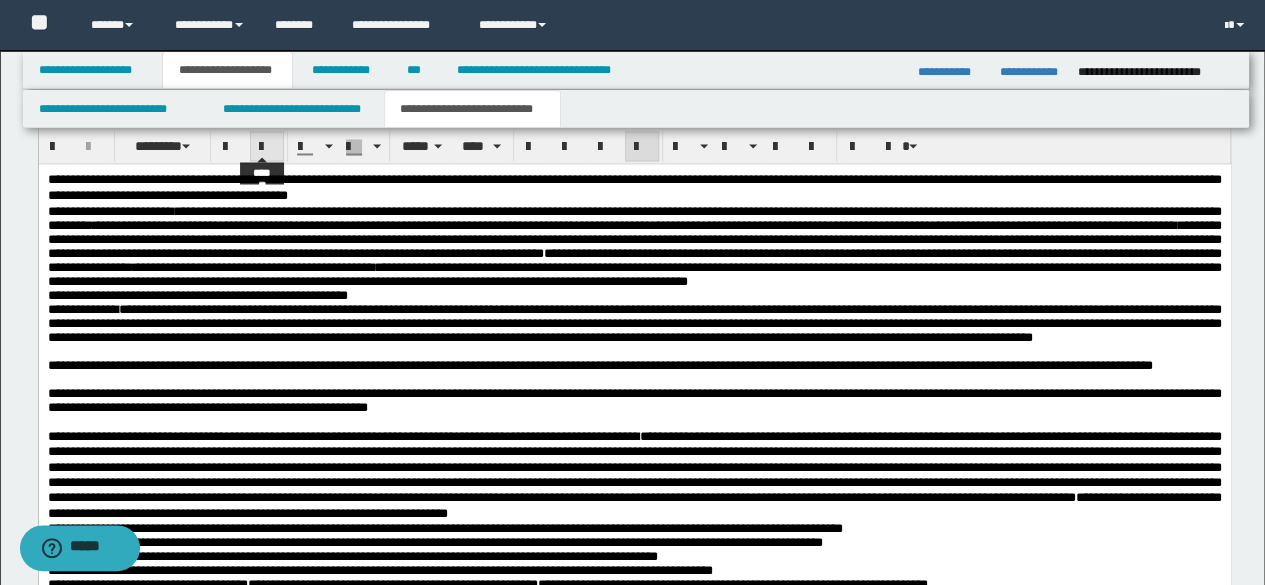 click at bounding box center (267, 147) 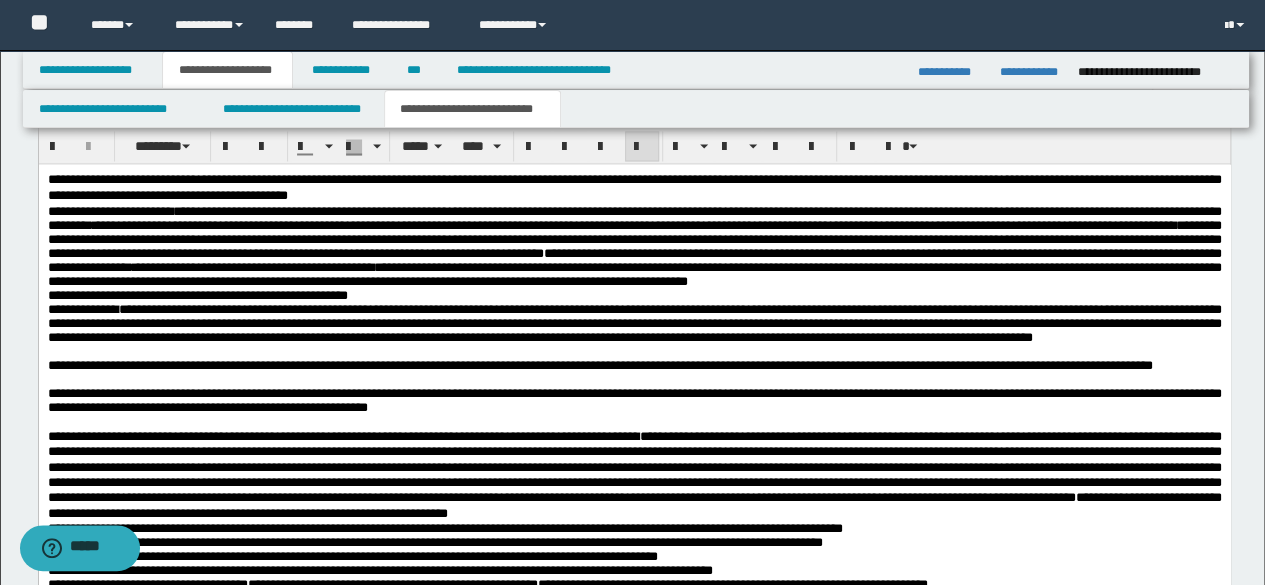 drag, startPoint x: 1139, startPoint y: 266, endPoint x: 1192, endPoint y: 274, distance: 53.600372 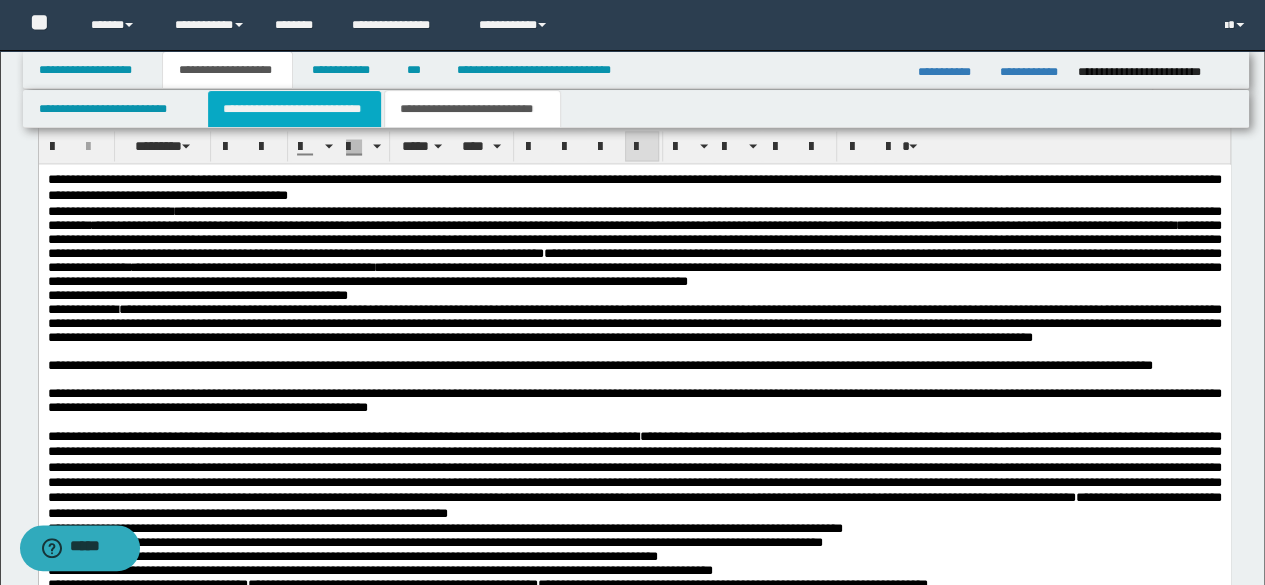 click on "**********" at bounding box center (294, 109) 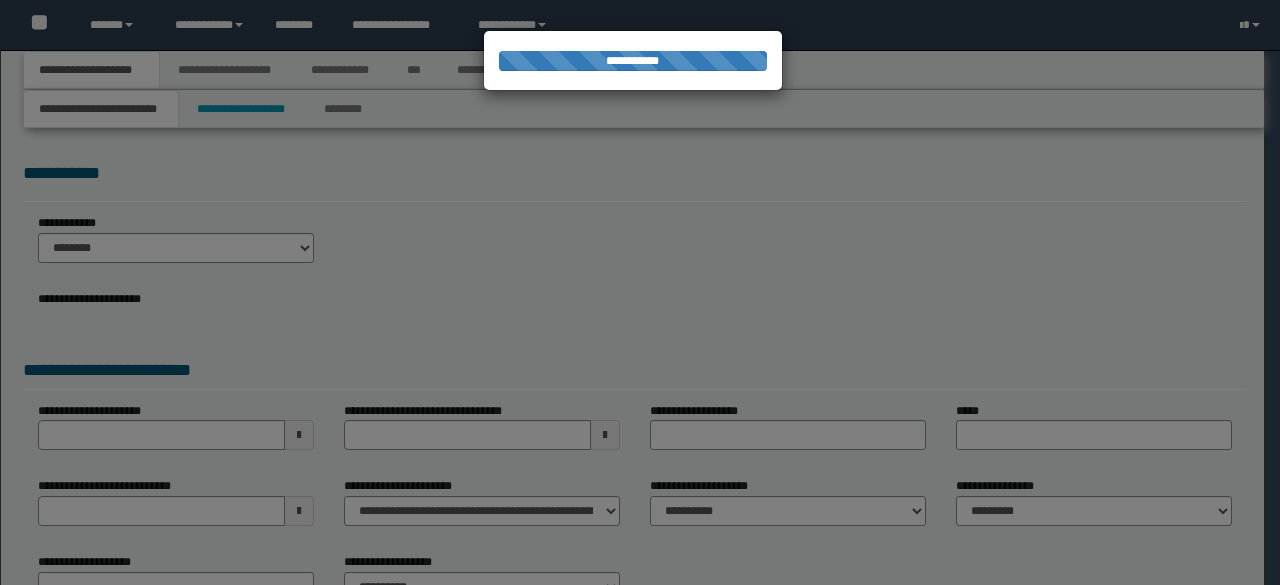 scroll, scrollTop: 0, scrollLeft: 0, axis: both 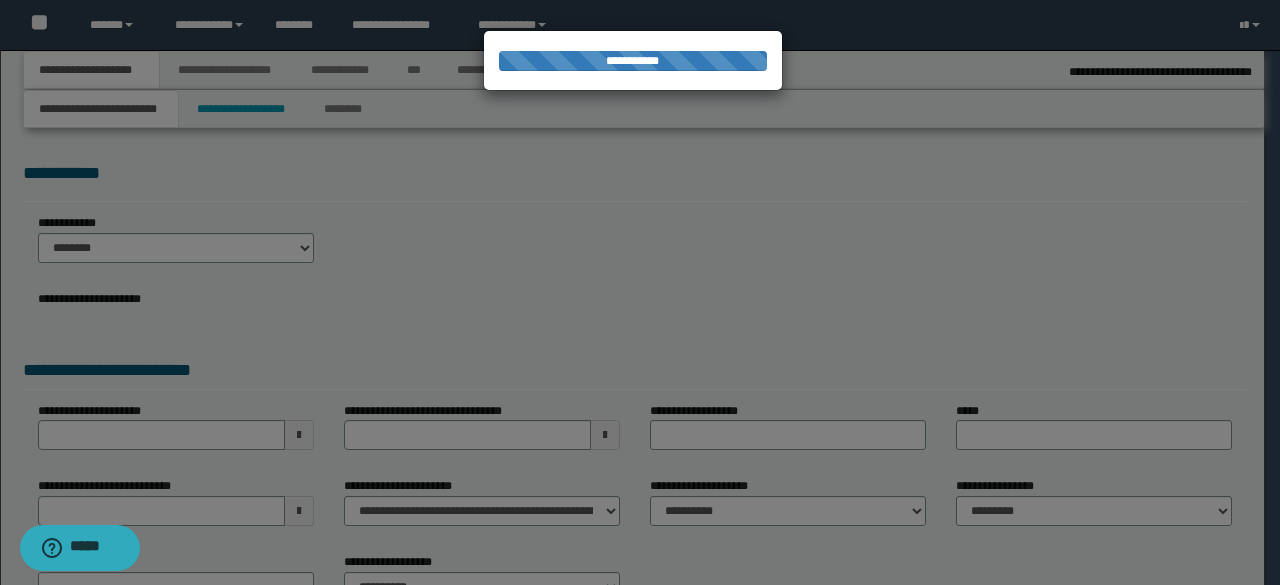 select on "**" 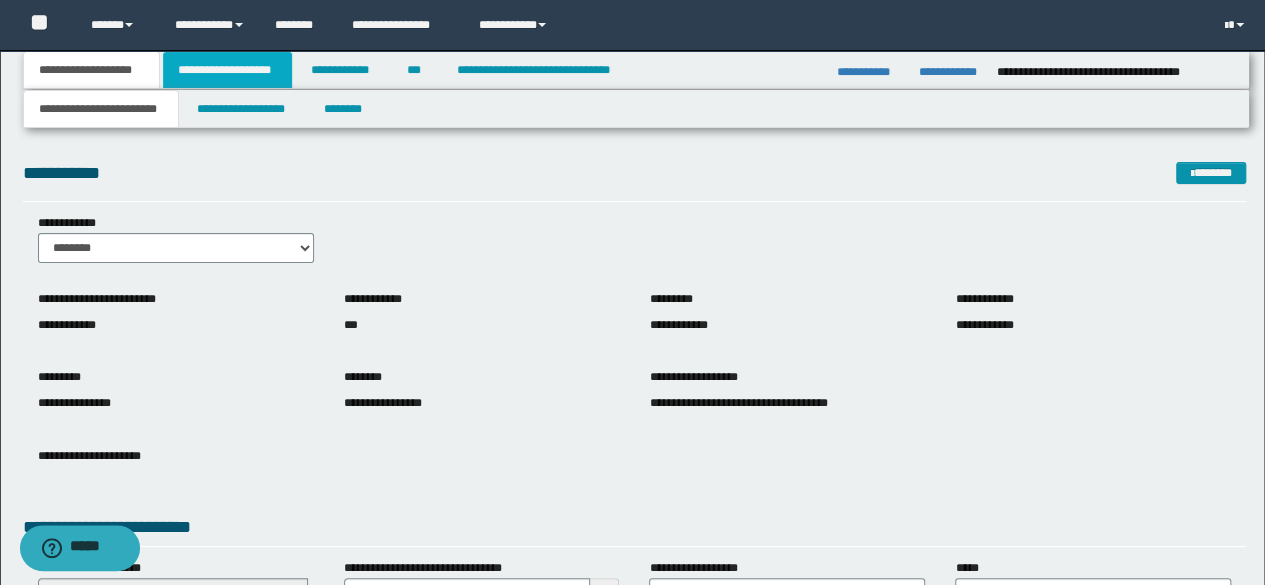 click on "**********" at bounding box center (227, 70) 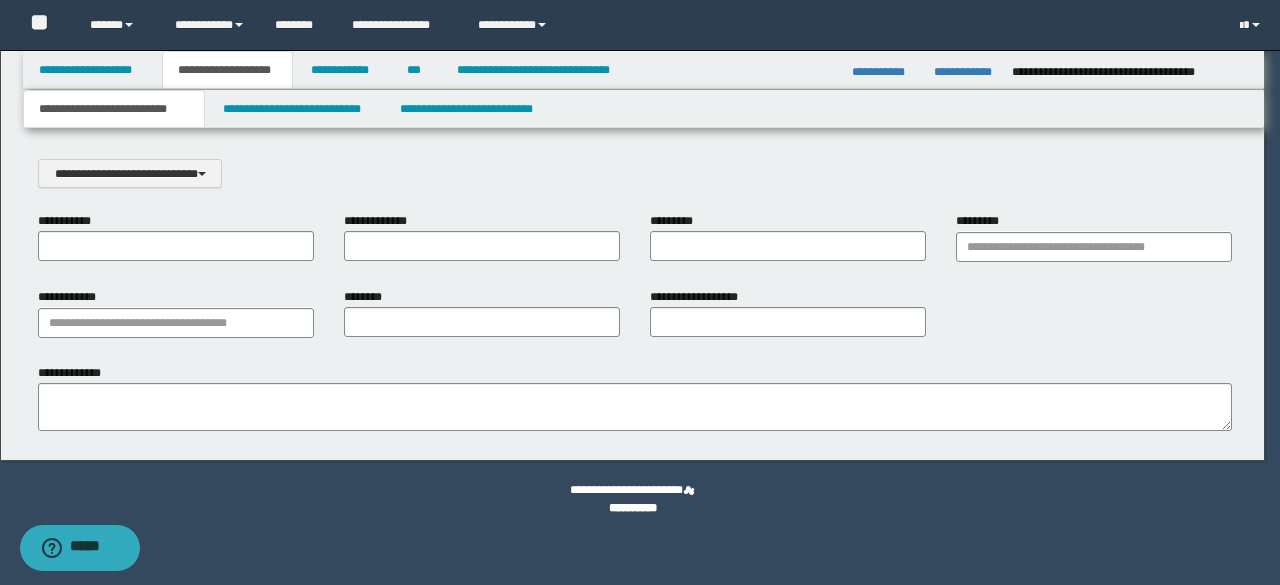 scroll, scrollTop: 0, scrollLeft: 0, axis: both 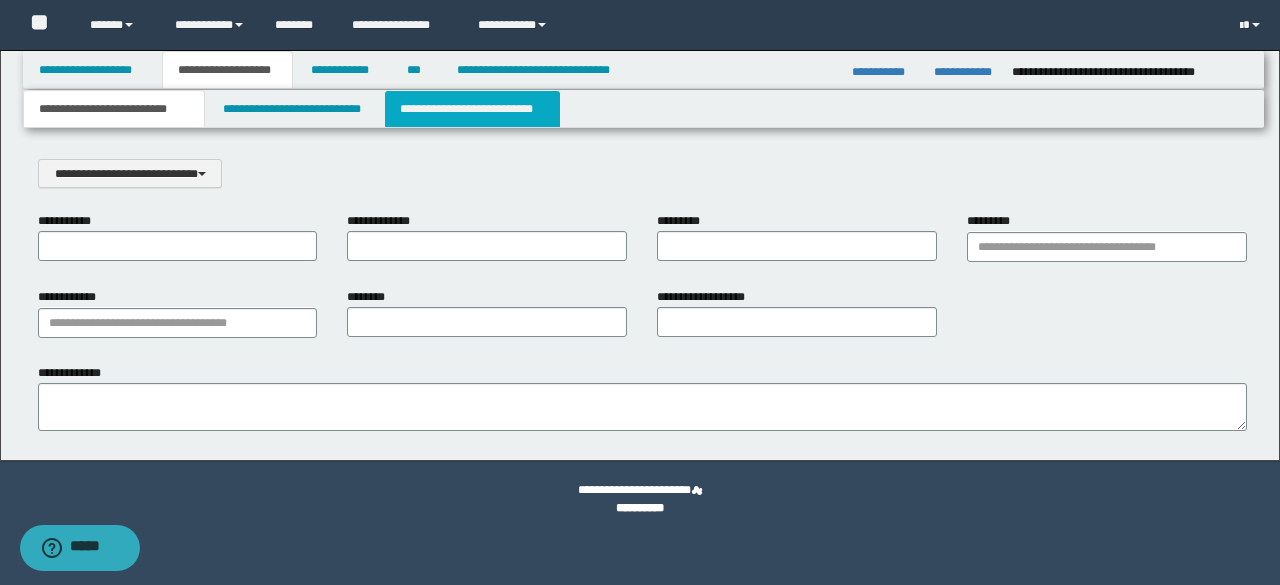 click on "**********" at bounding box center [472, 109] 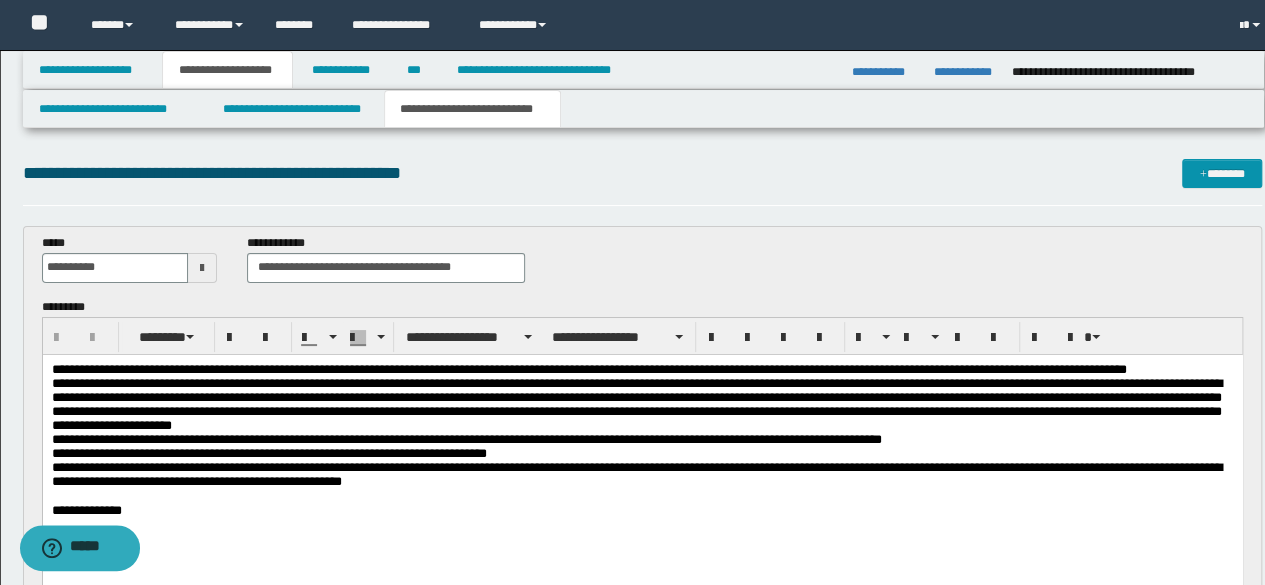 scroll, scrollTop: 0, scrollLeft: 0, axis: both 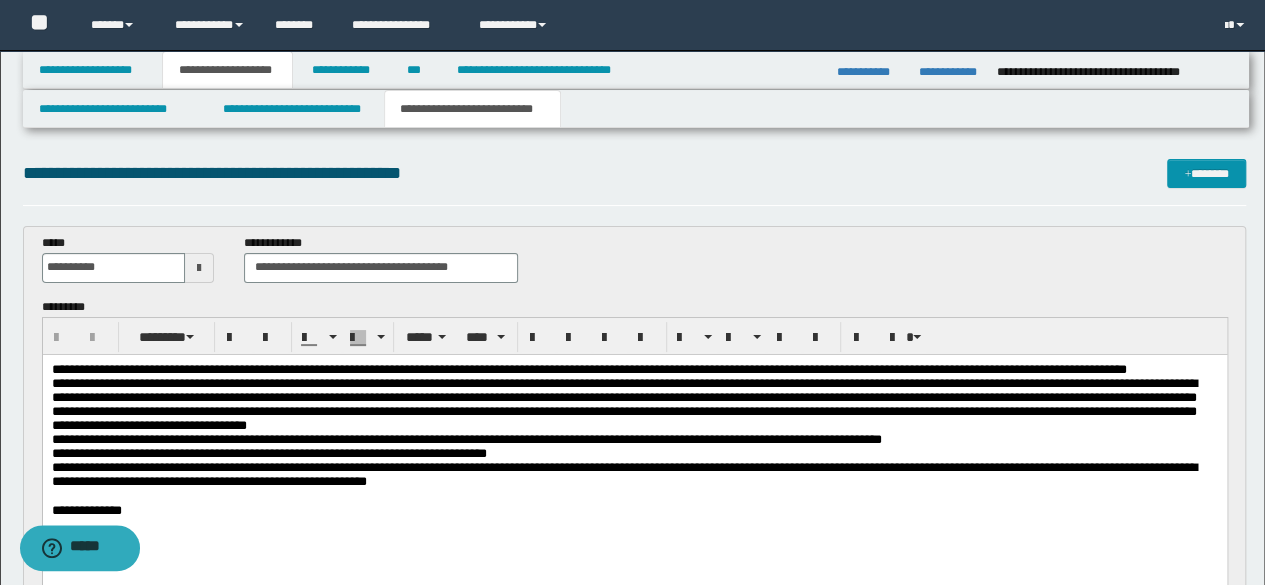 click on "**********" at bounding box center [634, 369] 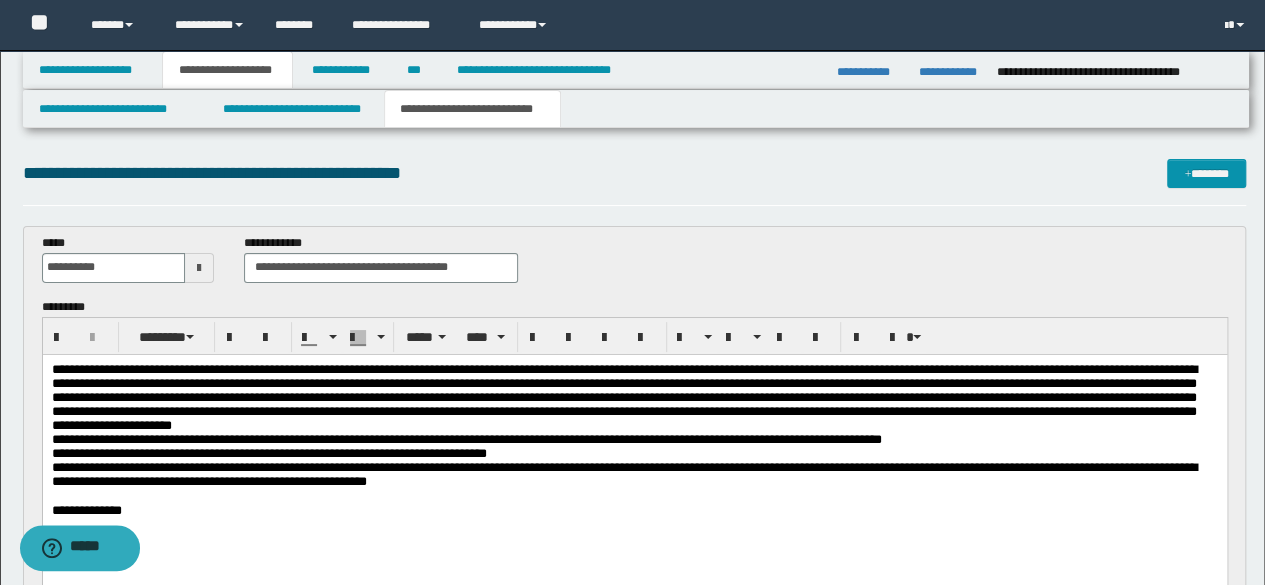 drag, startPoint x: 87, startPoint y: 402, endPoint x: 413, endPoint y: 445, distance: 328.82367 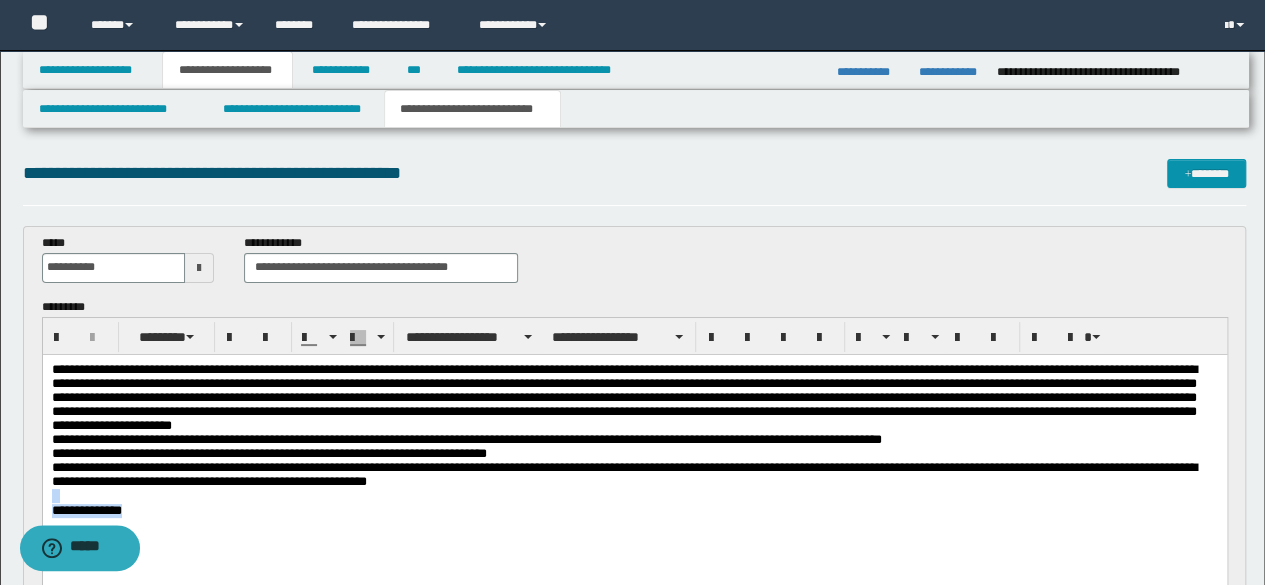 drag, startPoint x: 194, startPoint y: 515, endPoint x: 0, endPoint y: 502, distance: 194.43507 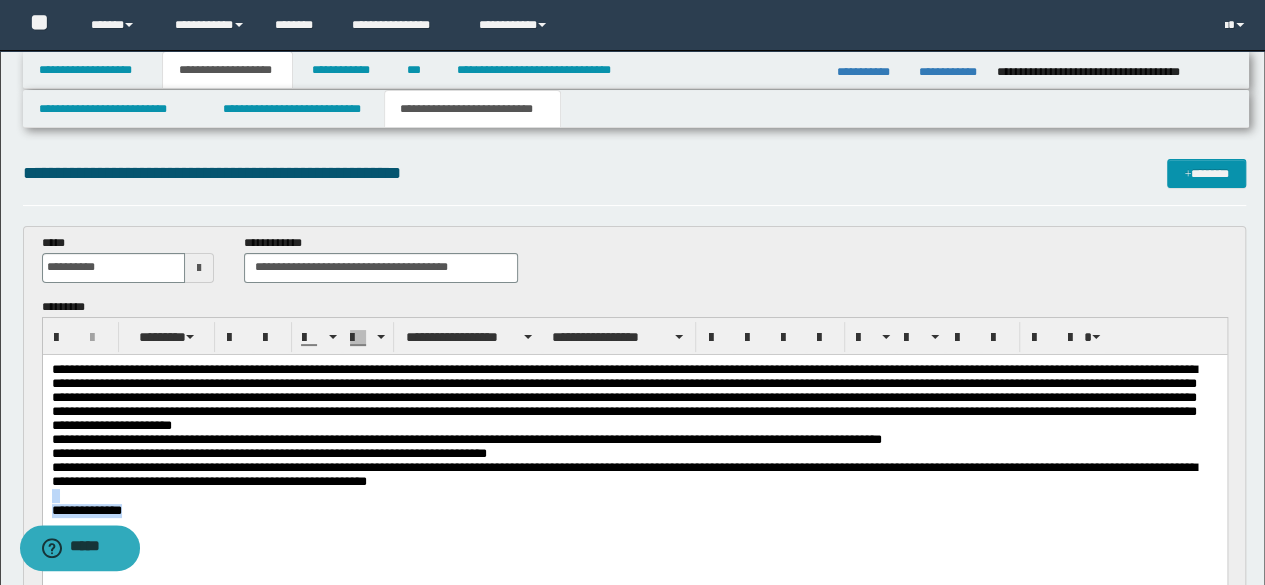 click on "**********" at bounding box center [634, 487] 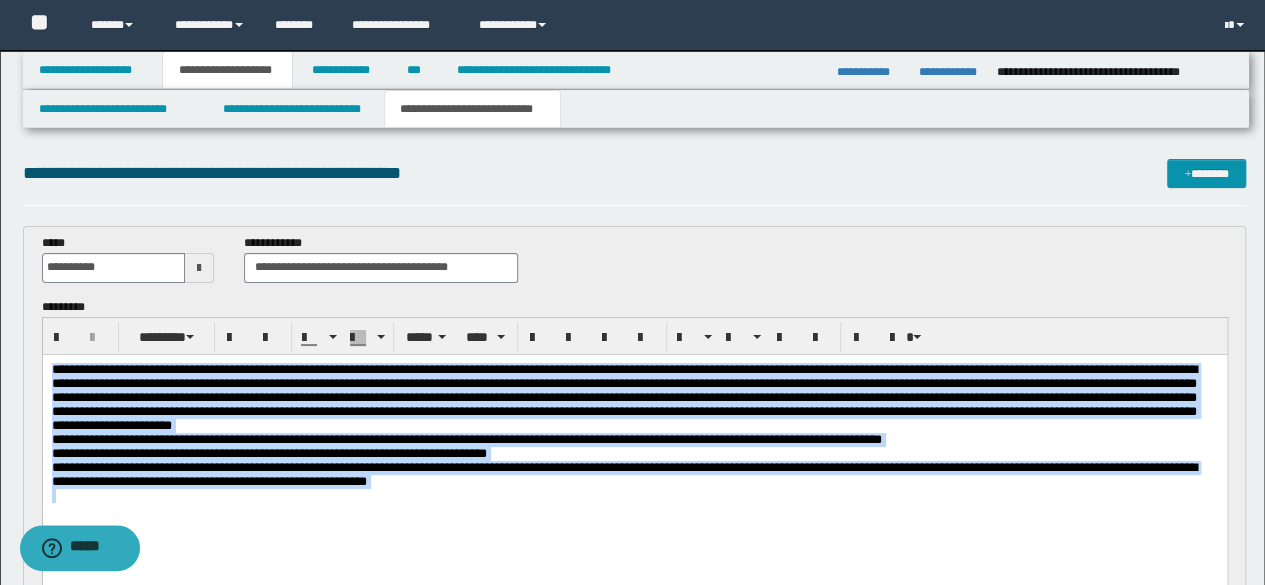 drag, startPoint x: 609, startPoint y: 500, endPoint x: 0, endPoint y: 365, distance: 623.7836 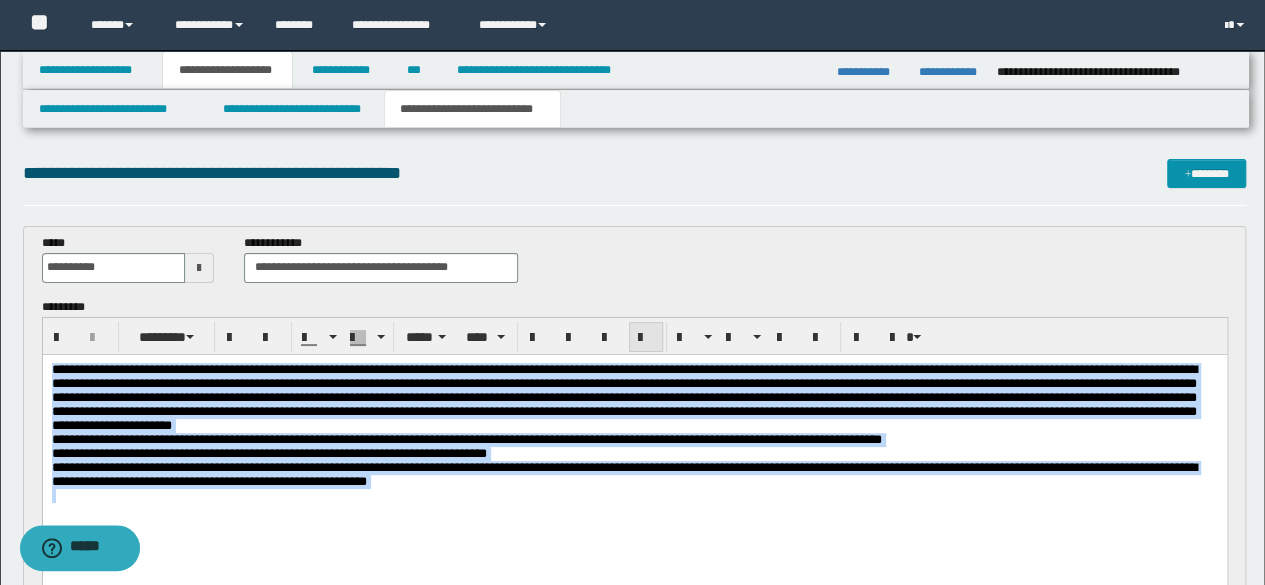 click at bounding box center (646, 337) 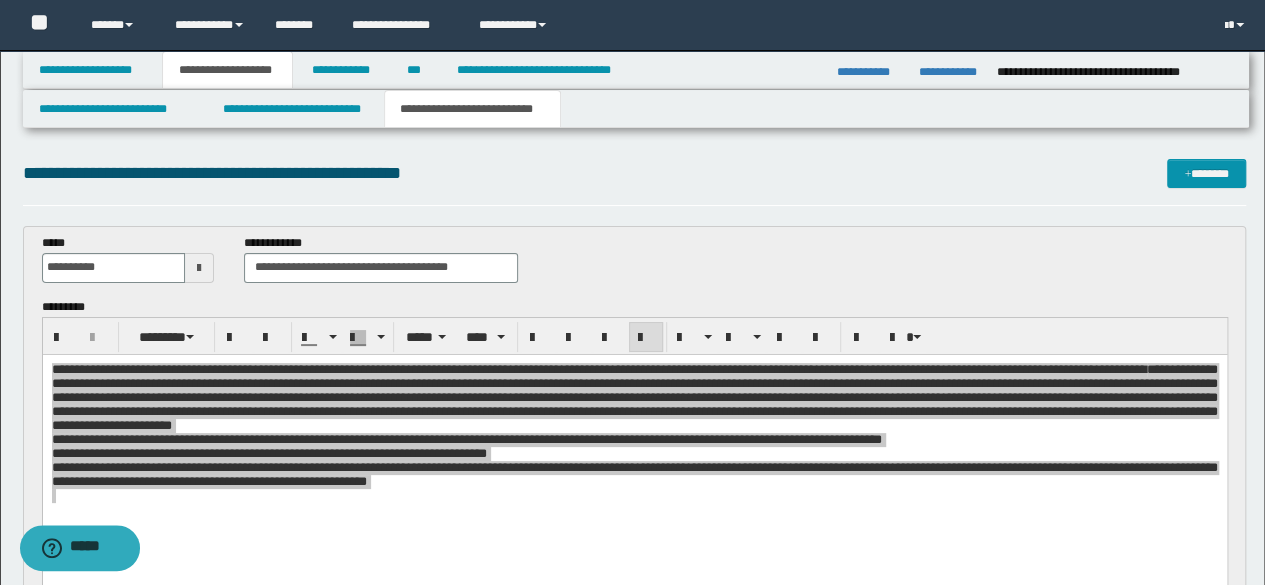click on "**********" at bounding box center [632, 1944] 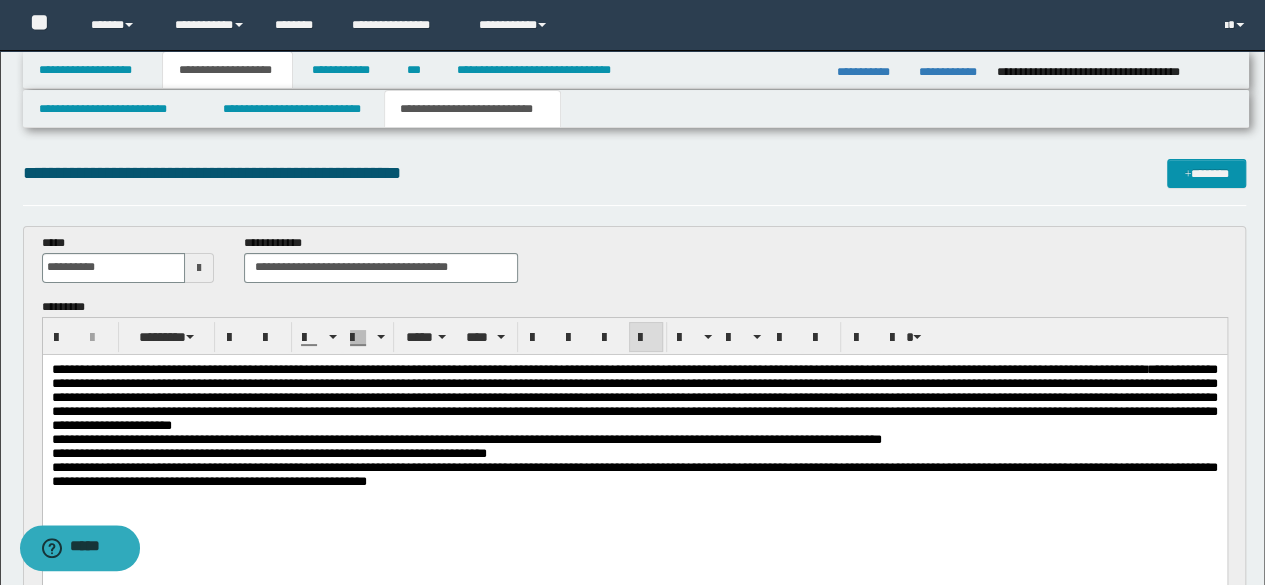 click on "**********" at bounding box center [634, 473] 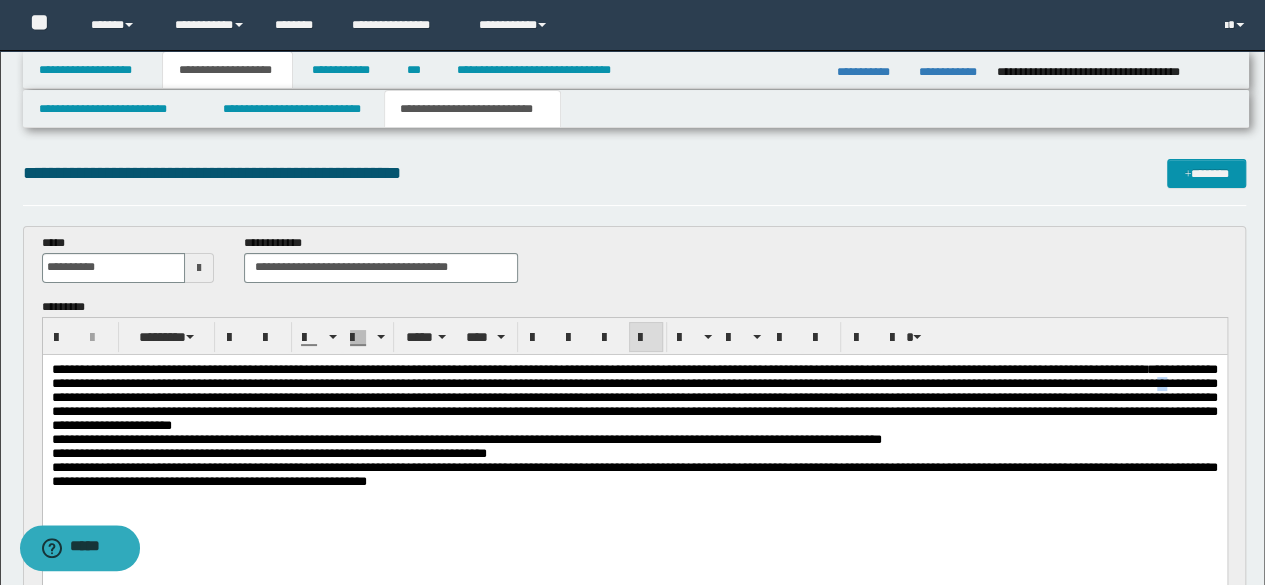drag, startPoint x: 491, startPoint y: 398, endPoint x: 501, endPoint y: 393, distance: 11.18034 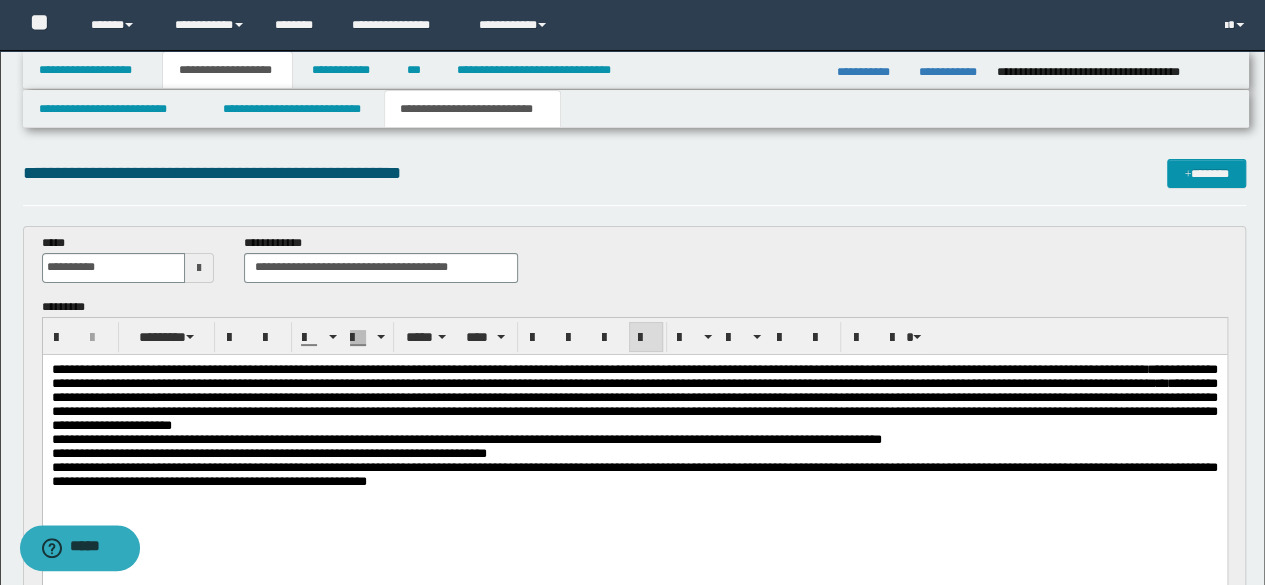 click on "**********" at bounding box center (634, 396) 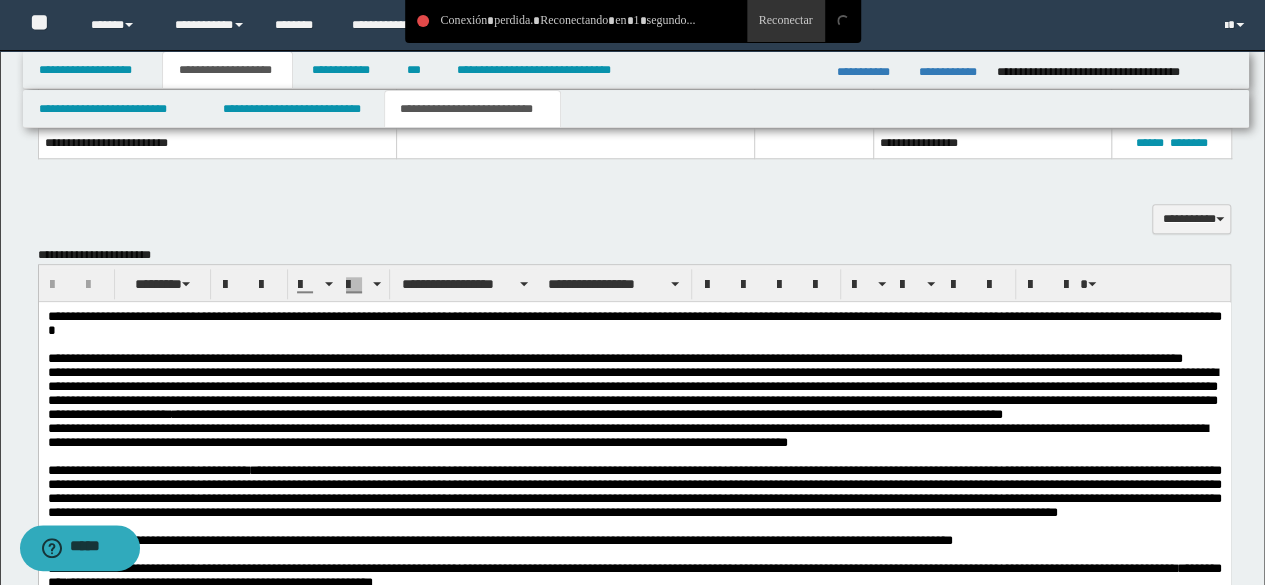 scroll, scrollTop: 1100, scrollLeft: 0, axis: vertical 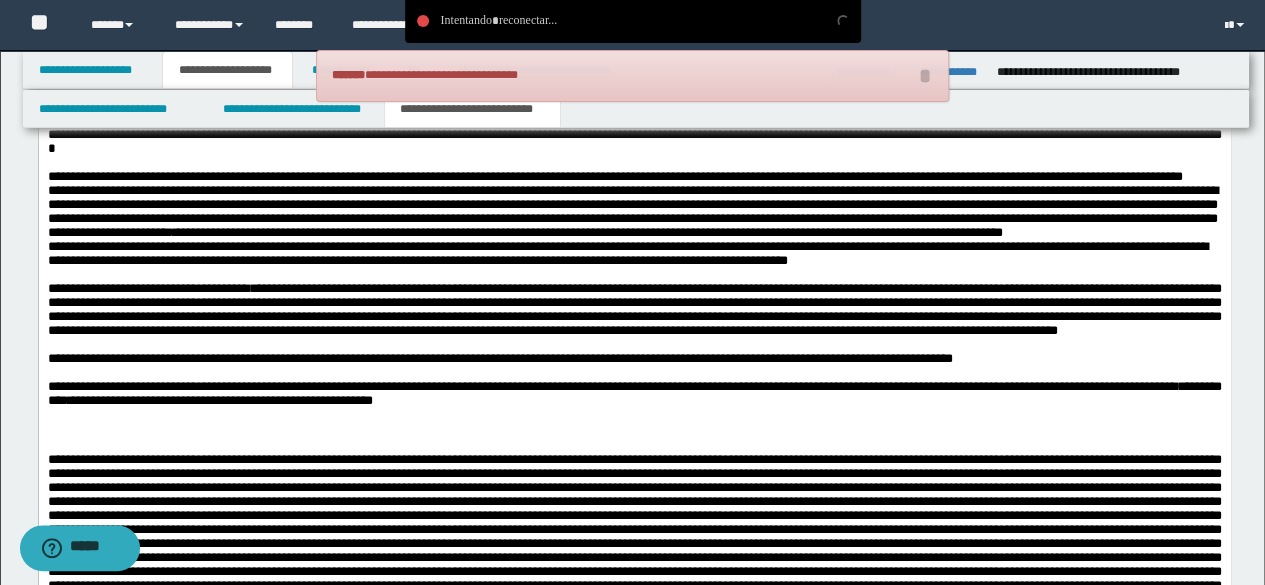 click on "**********" at bounding box center (634, 177) 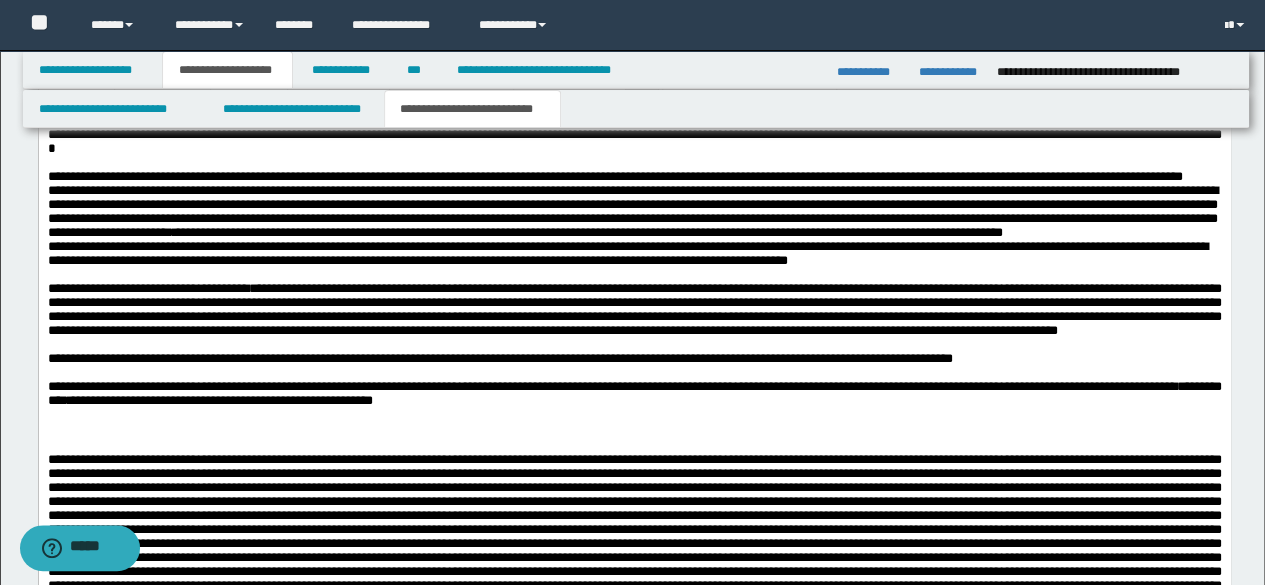 type 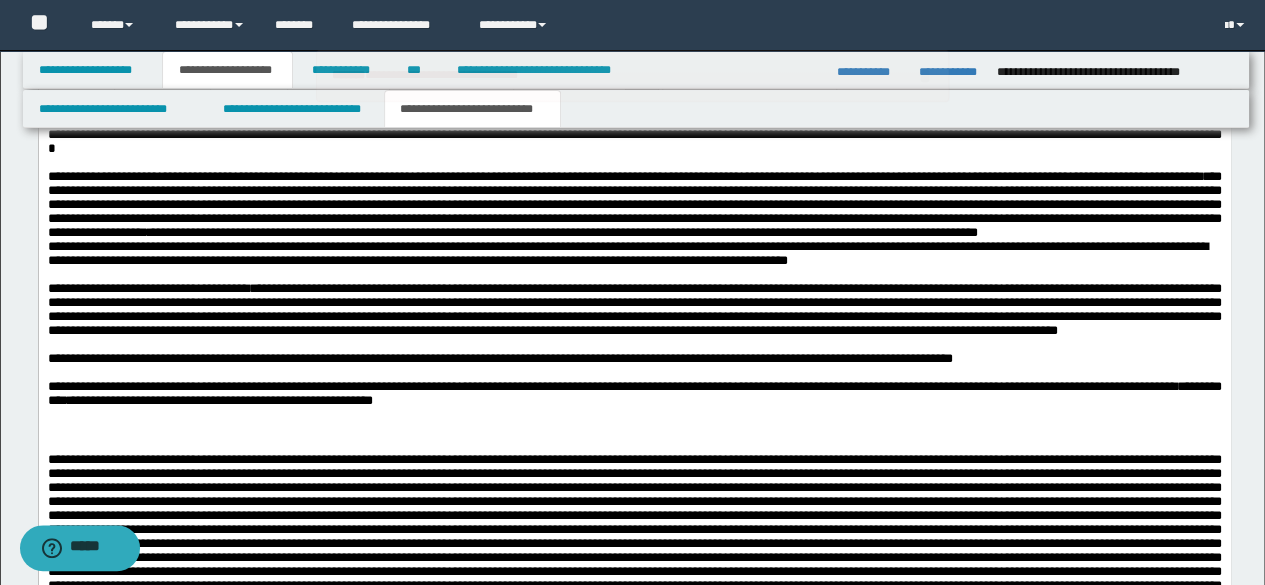 click on "**********" at bounding box center (634, 204) 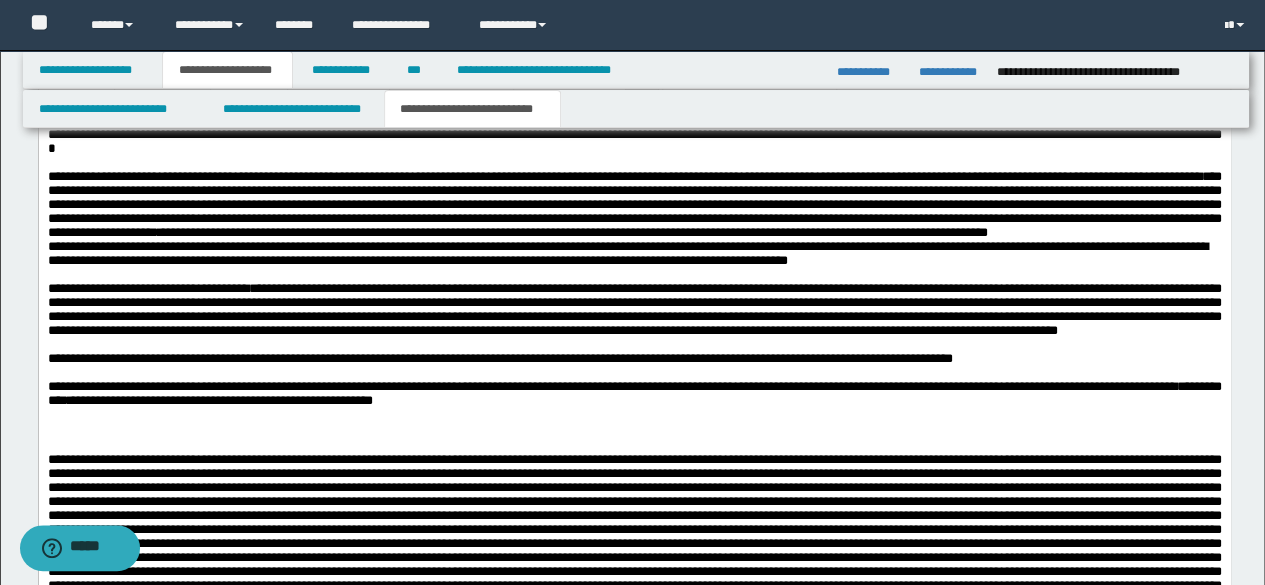 click on "**********" at bounding box center [634, 204] 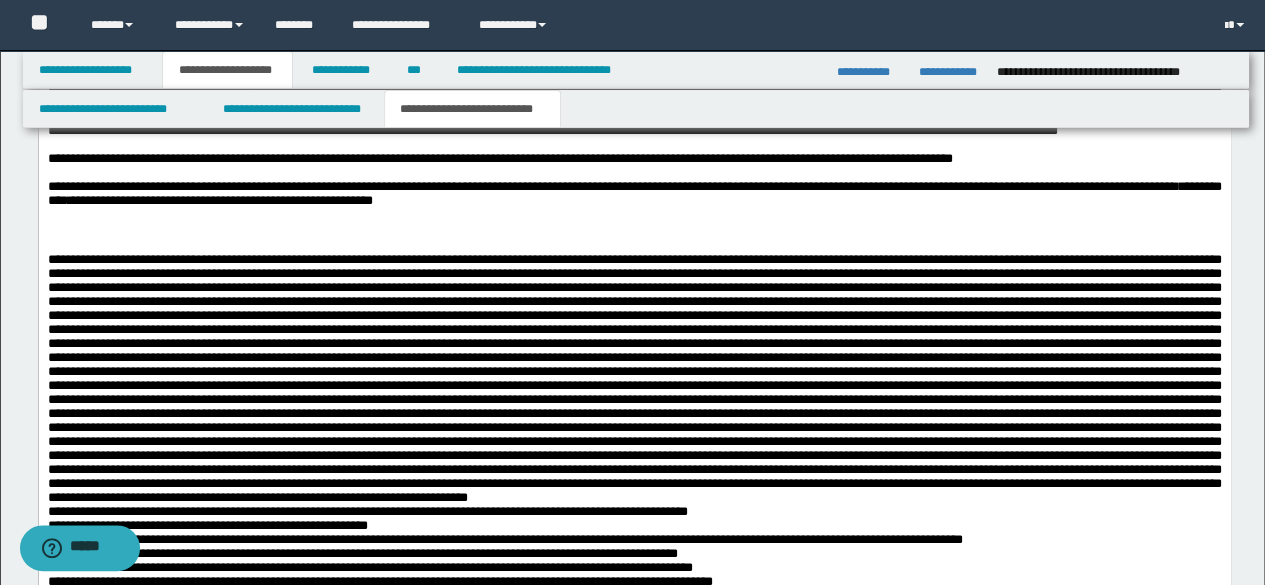 click at bounding box center [634, 231] 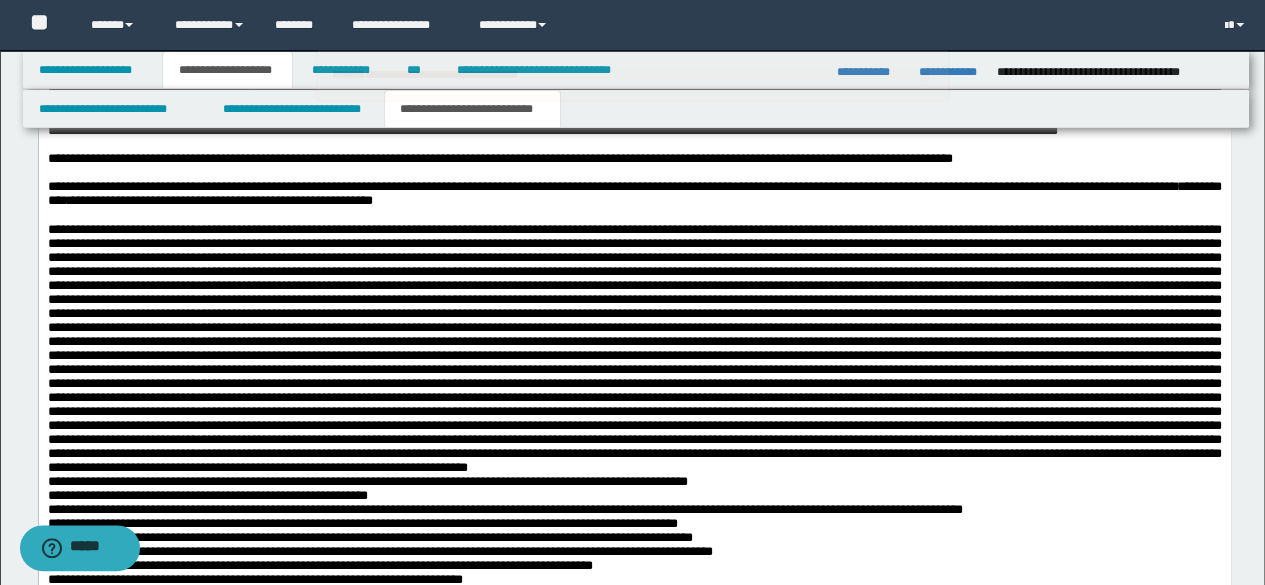click at bounding box center [634, 349] 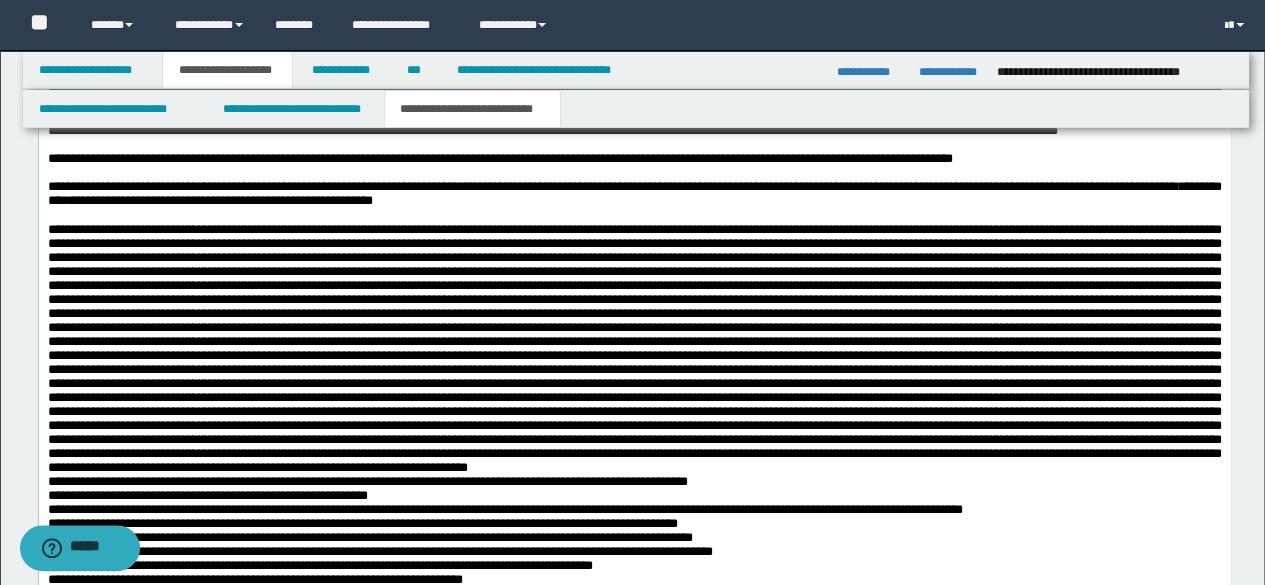 click at bounding box center [634, 349] 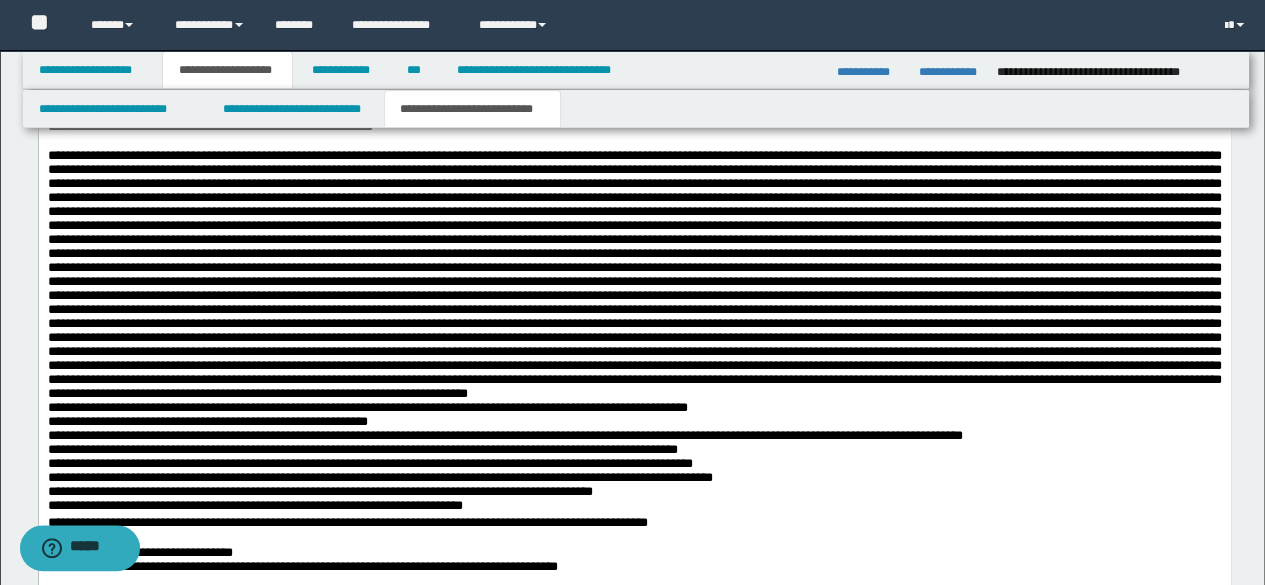 scroll, scrollTop: 1500, scrollLeft: 0, axis: vertical 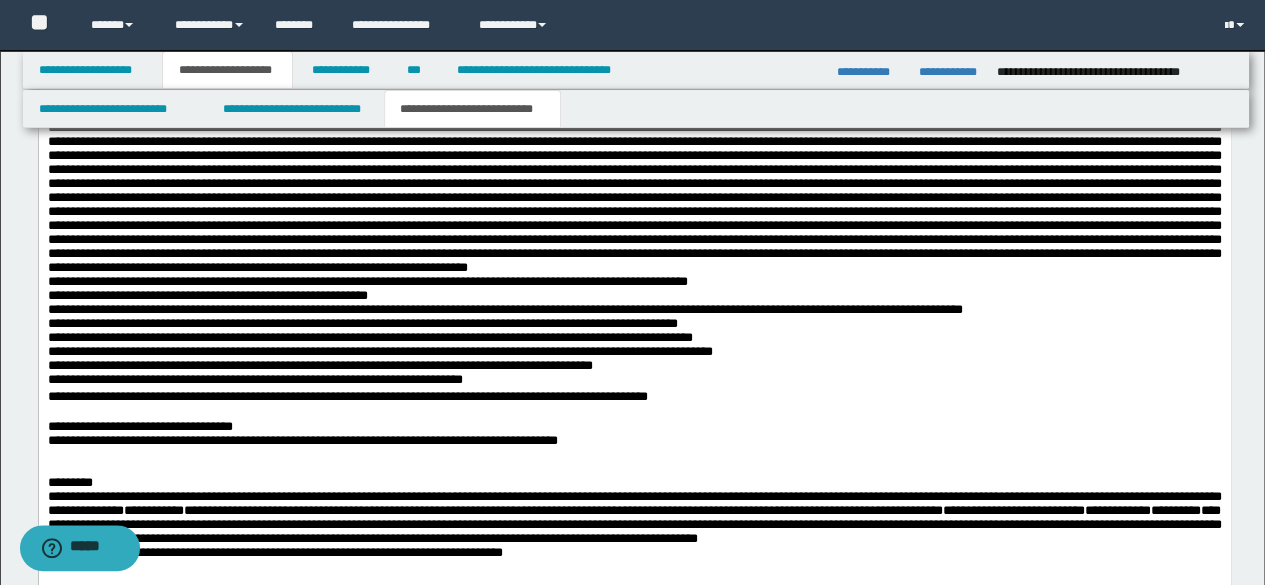click at bounding box center [634, 149] 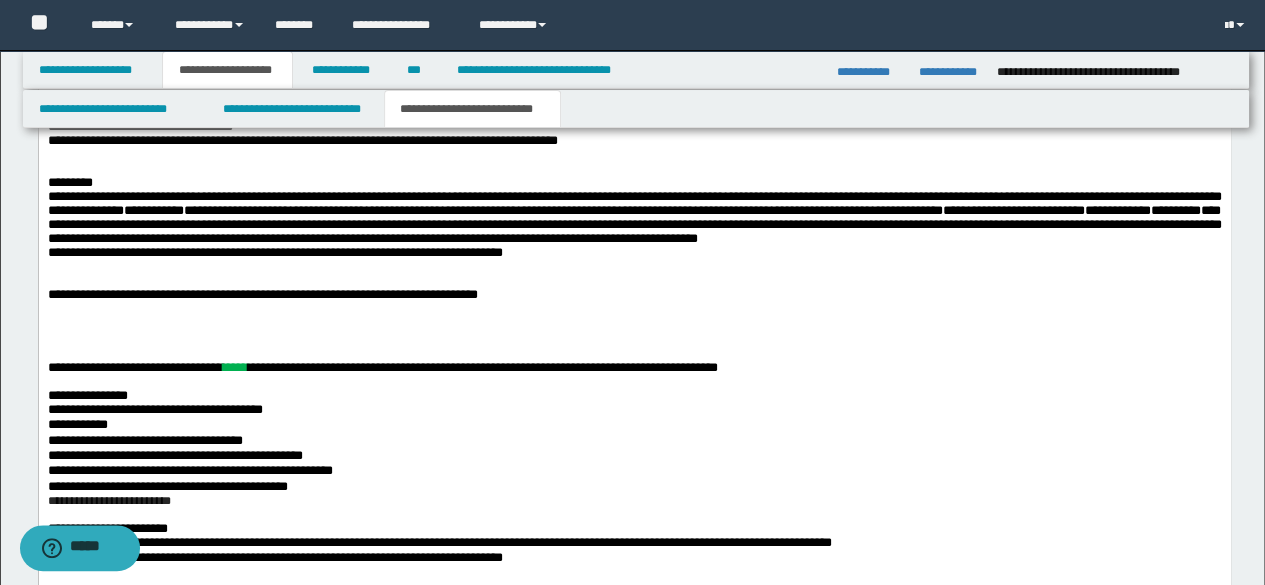 click on "**********" at bounding box center (379, 52) 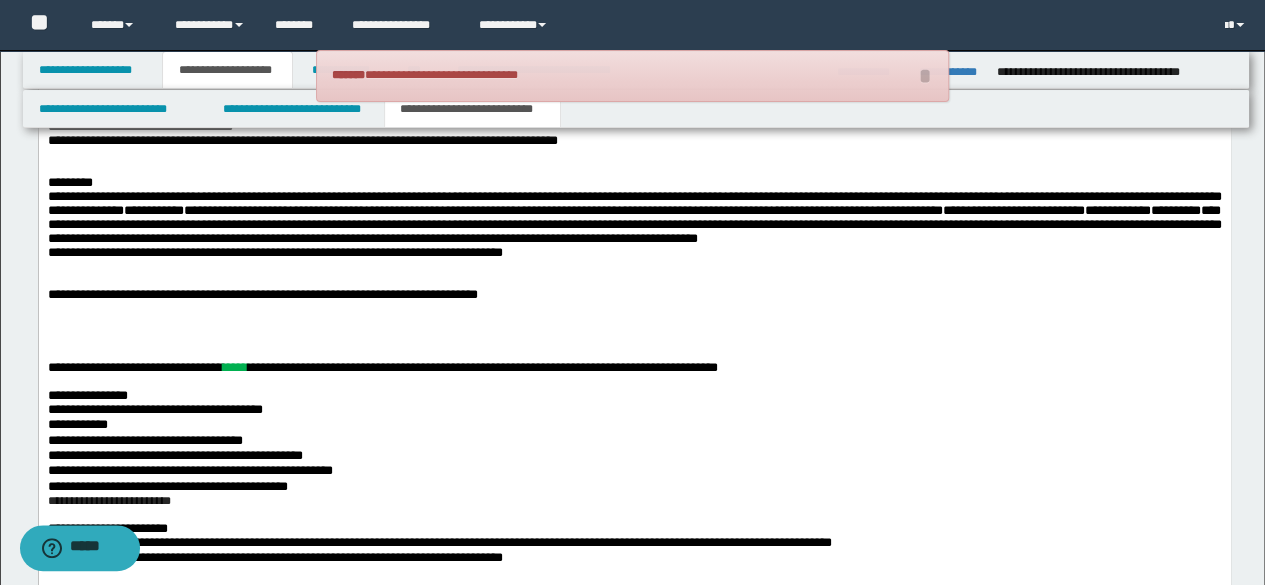 click on "**********" at bounding box center (302, 133) 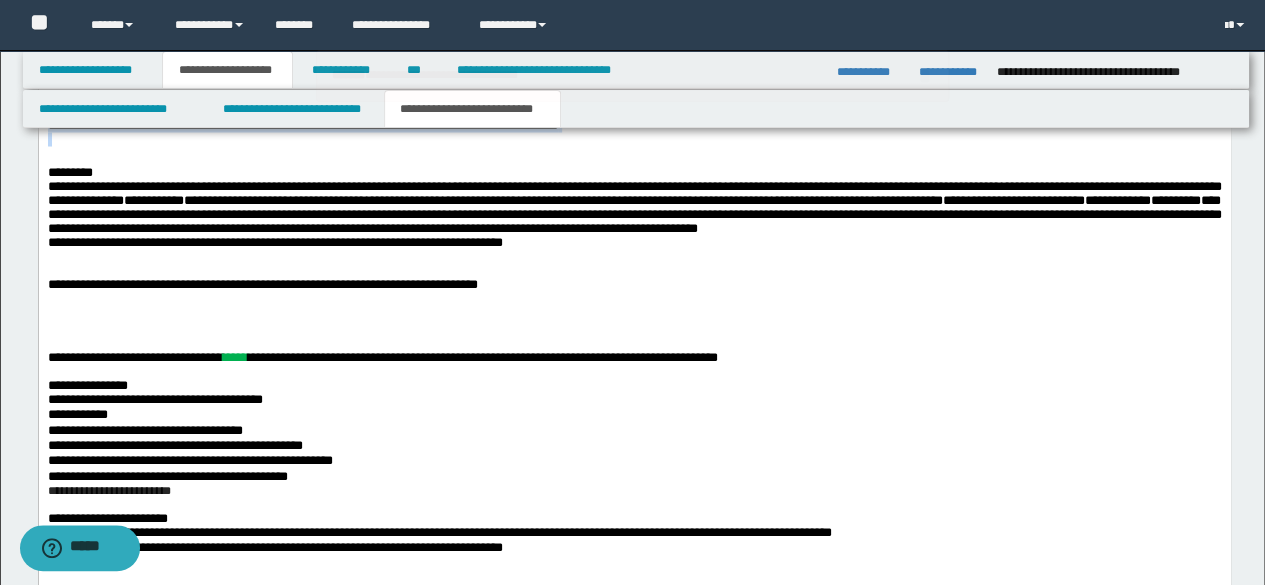 drag, startPoint x: 48, startPoint y: 275, endPoint x: 819, endPoint y: 310, distance: 771.794 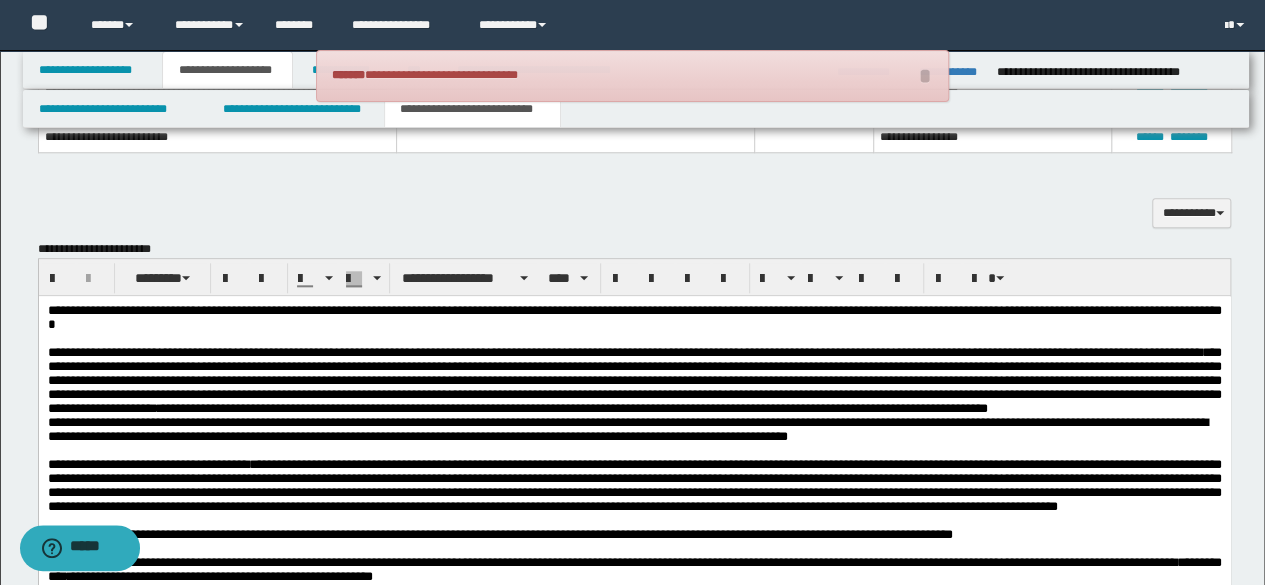 scroll, scrollTop: 700, scrollLeft: 0, axis: vertical 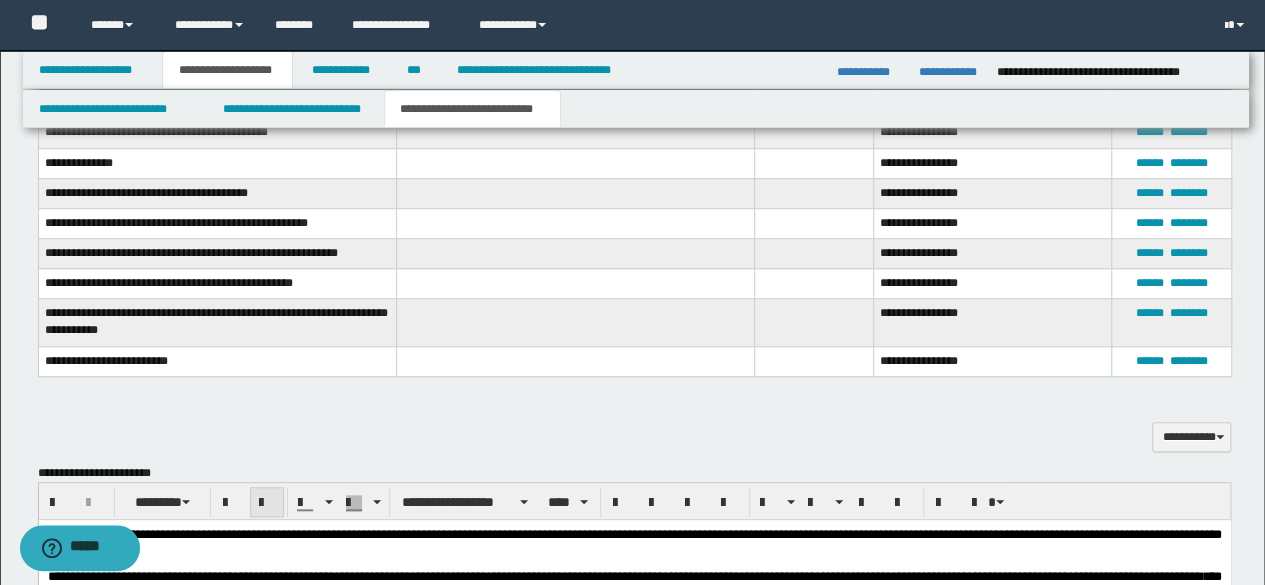 click at bounding box center [267, 503] 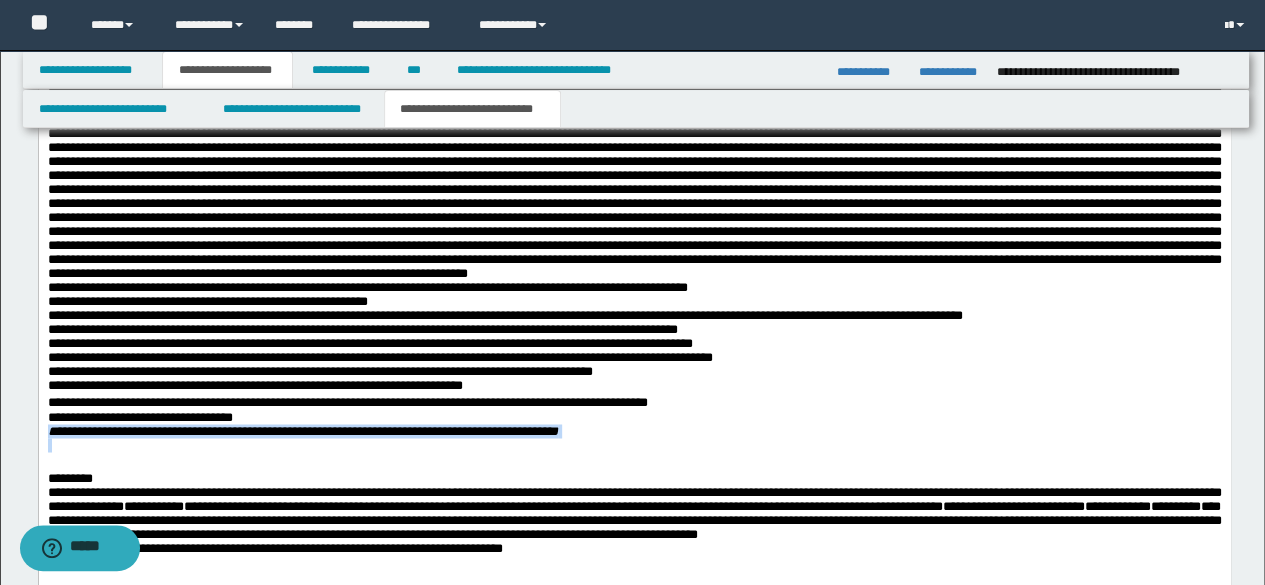 scroll, scrollTop: 1800, scrollLeft: 0, axis: vertical 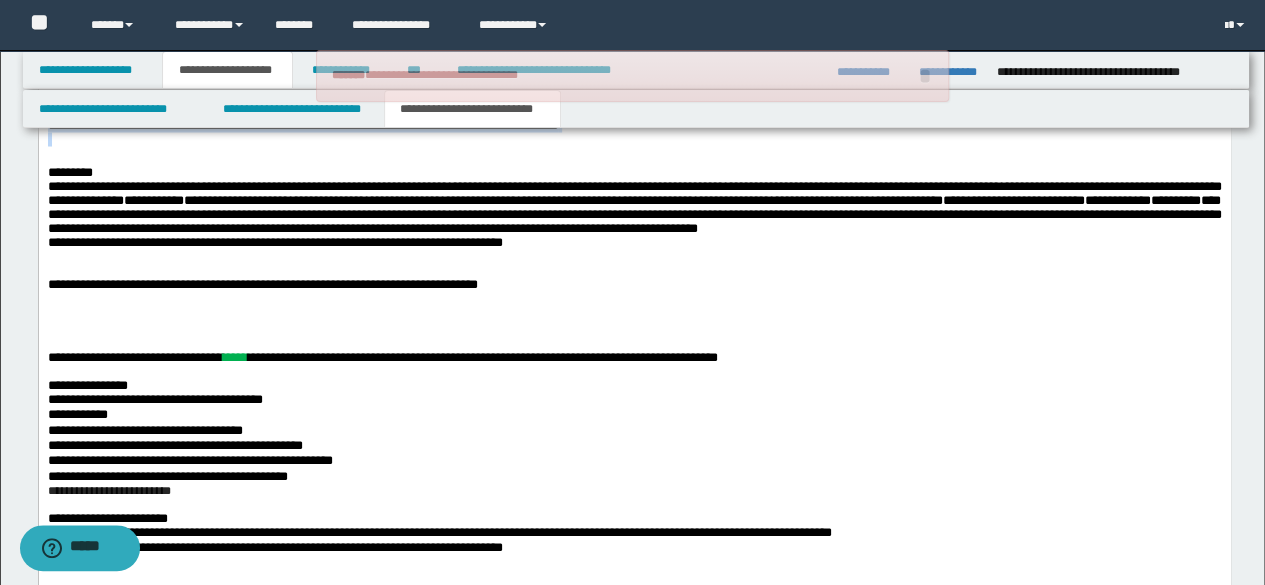 click on "**********" at bounding box center [634, 135] 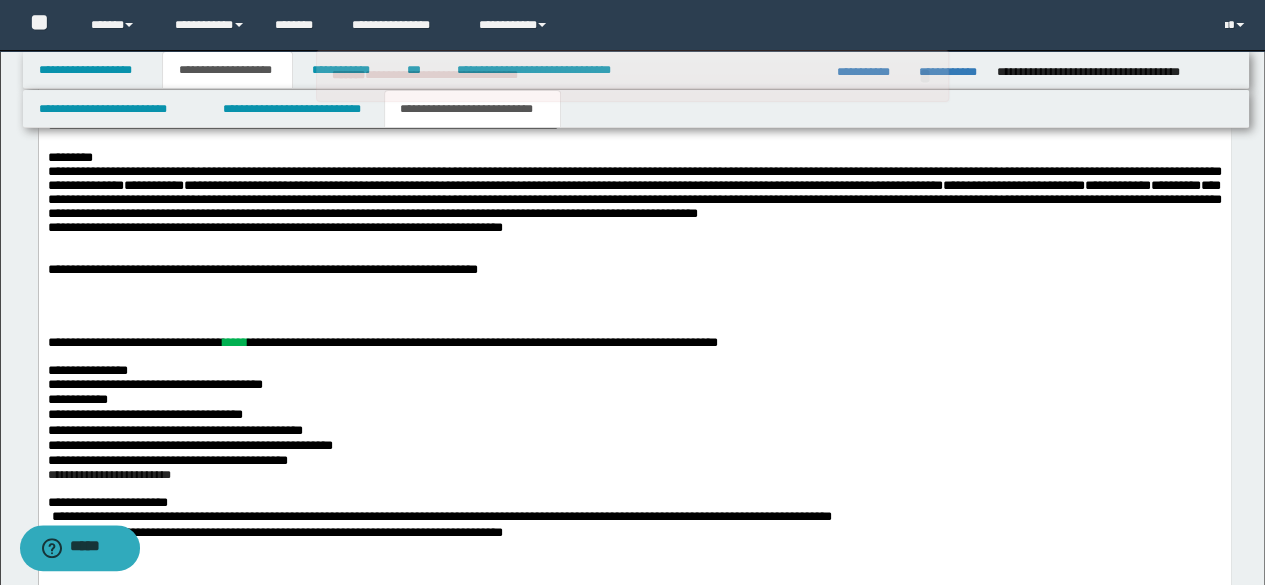 click on "**********" at bounding box center [153, 185] 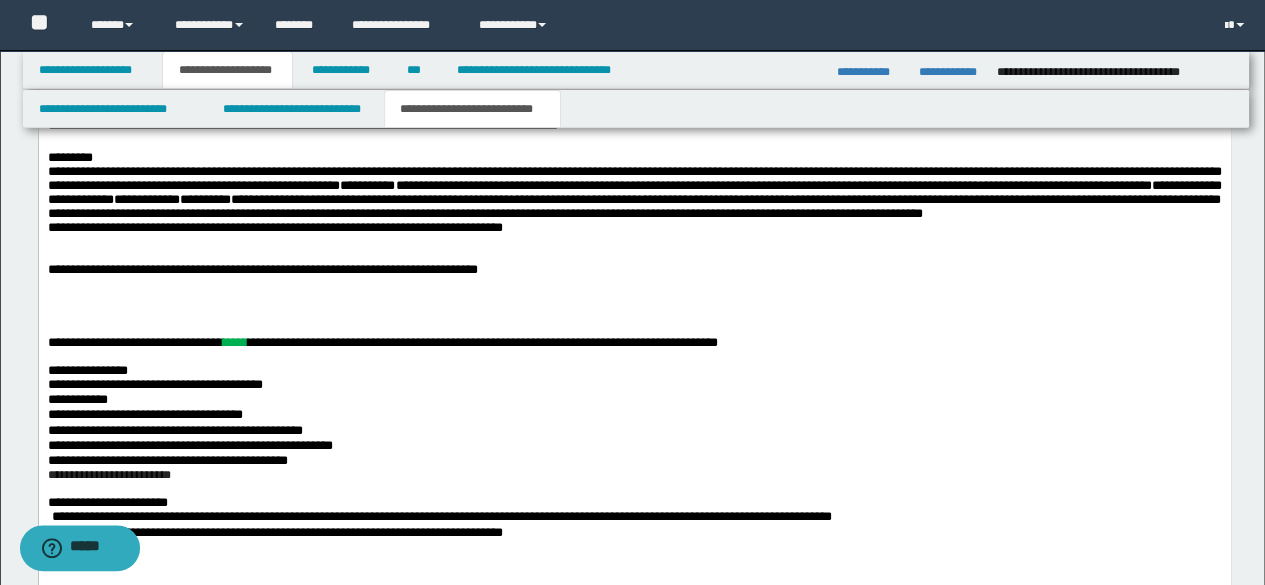 click on "**********" at bounding box center (634, 186) 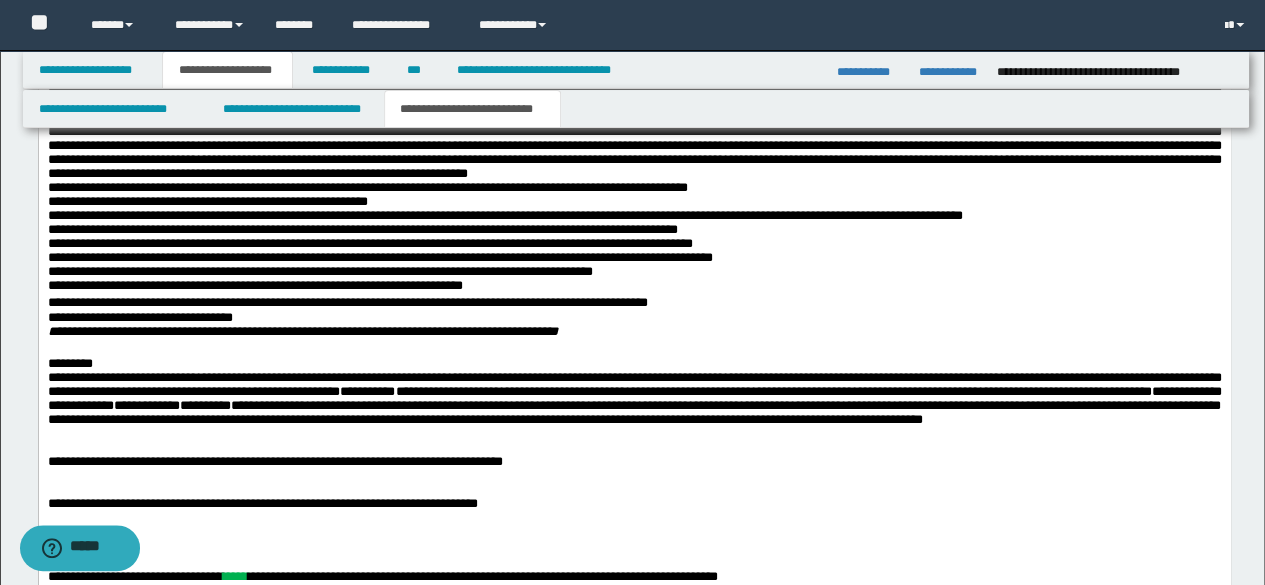 scroll, scrollTop: 1700, scrollLeft: 0, axis: vertical 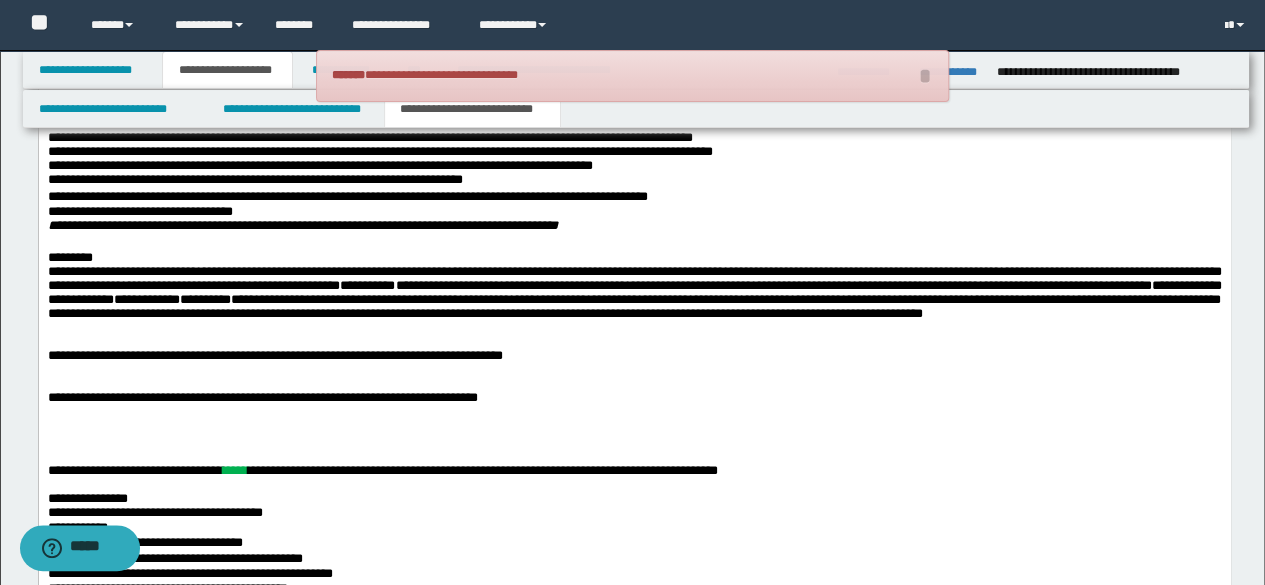 click on "**********" at bounding box center [634, 181] 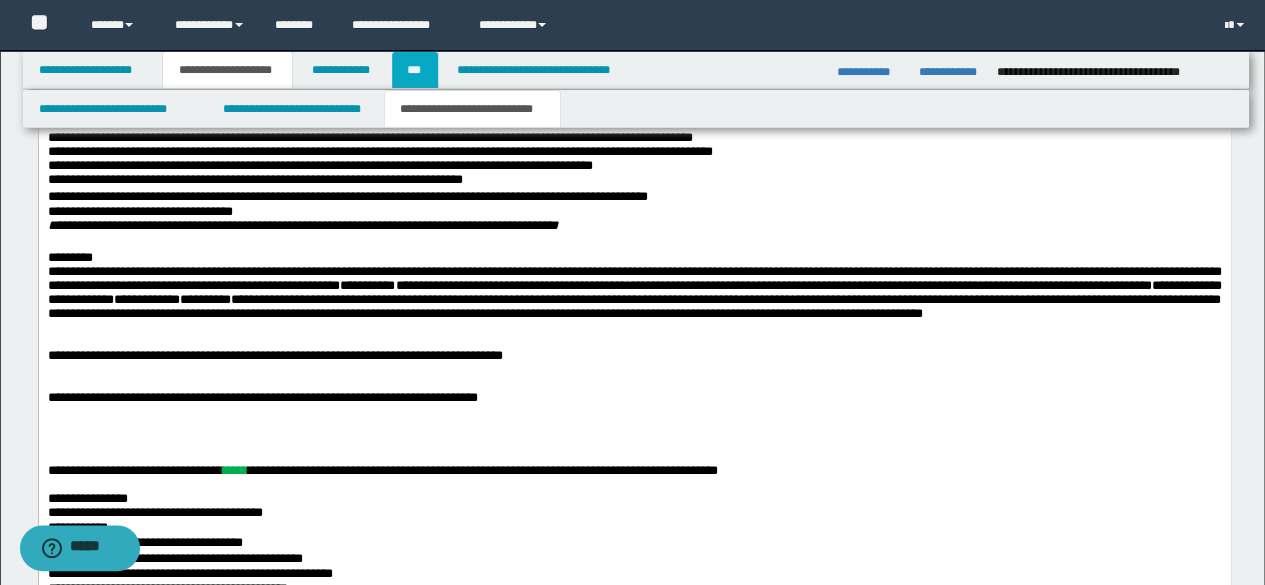 click on "***" at bounding box center (415, 70) 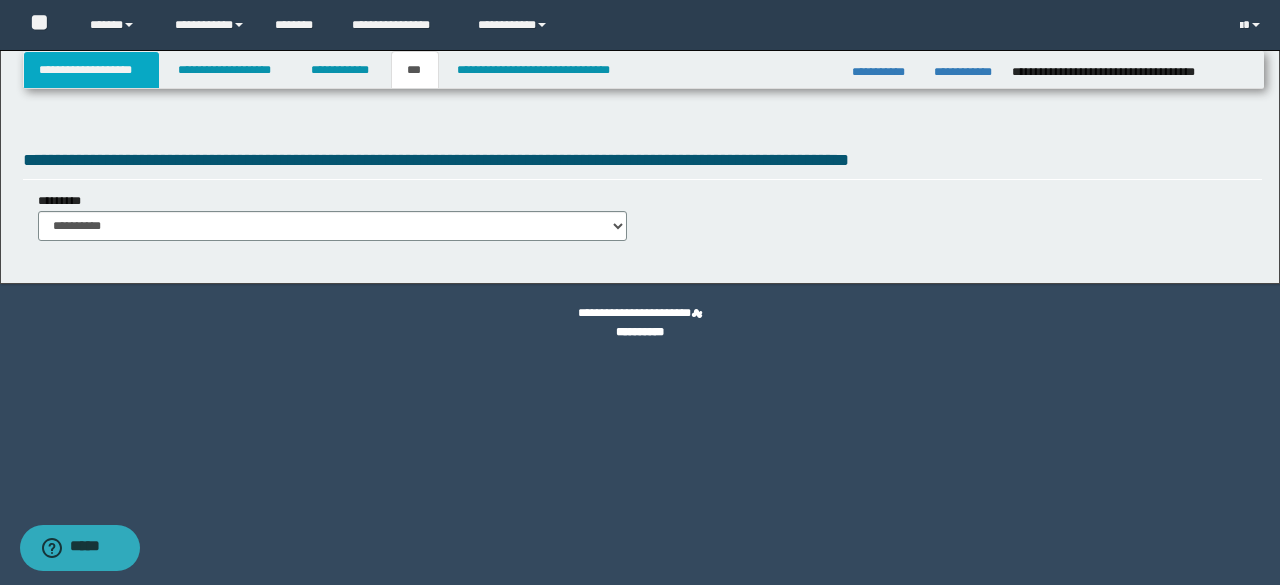 click on "**********" at bounding box center [92, 70] 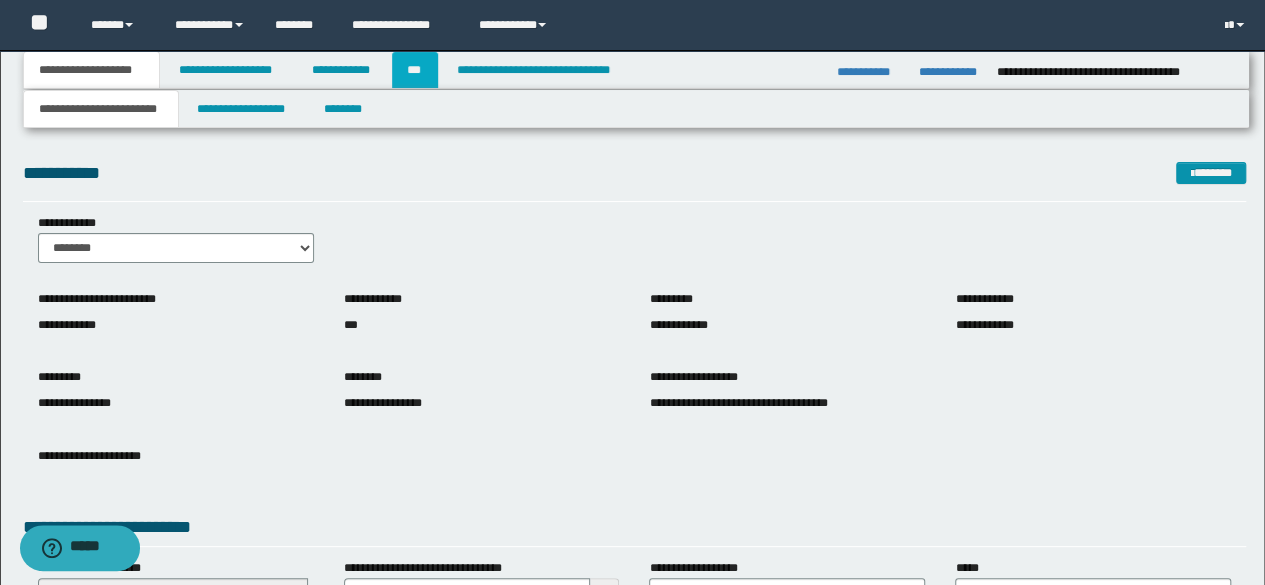 click on "***" at bounding box center [415, 70] 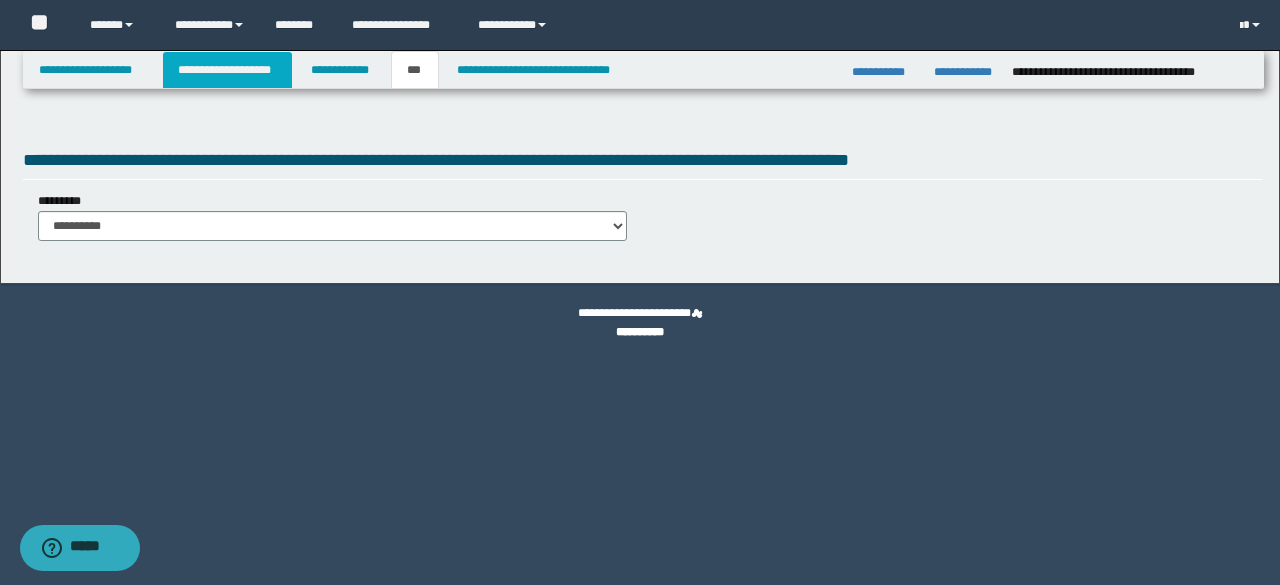 click on "**********" at bounding box center (227, 70) 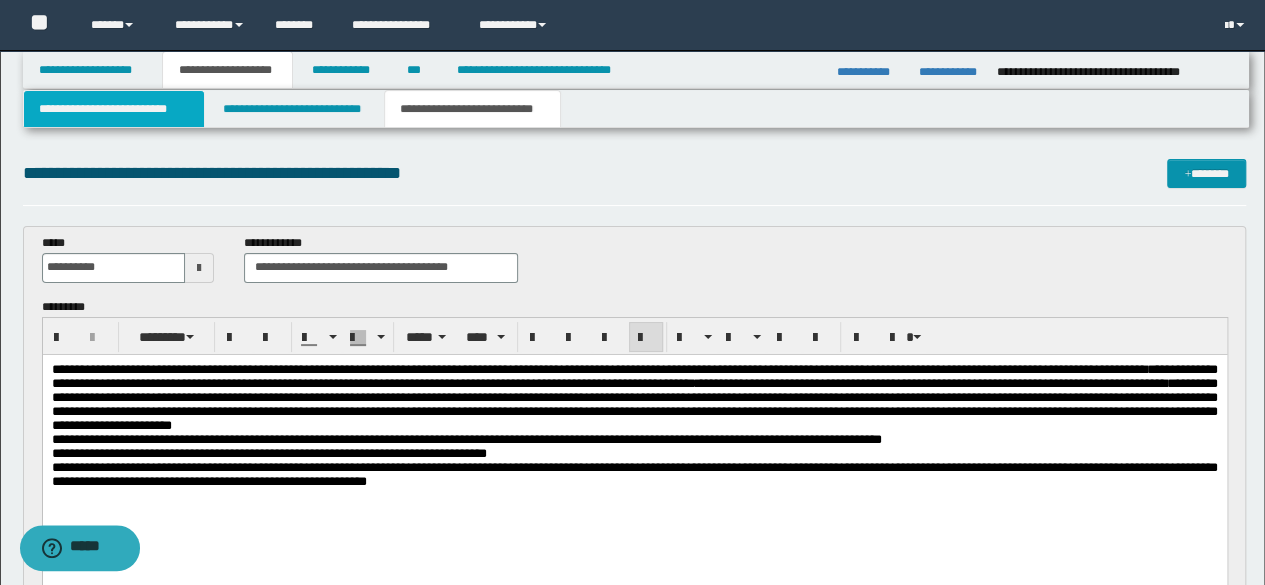 click on "**********" at bounding box center [114, 109] 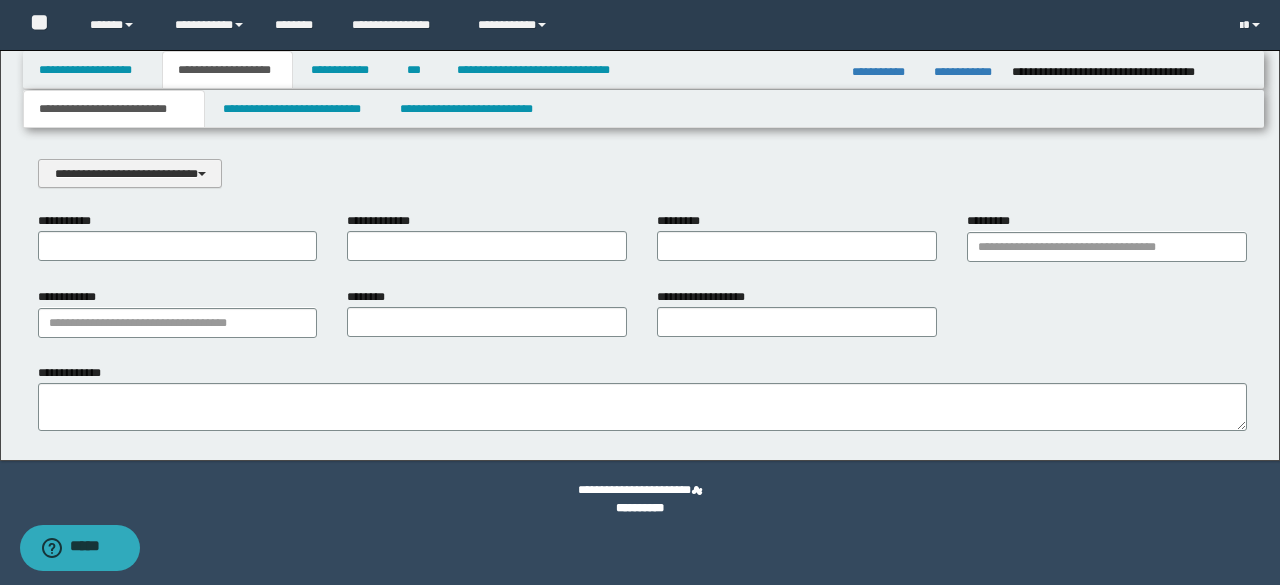 click on "**********" at bounding box center (130, 173) 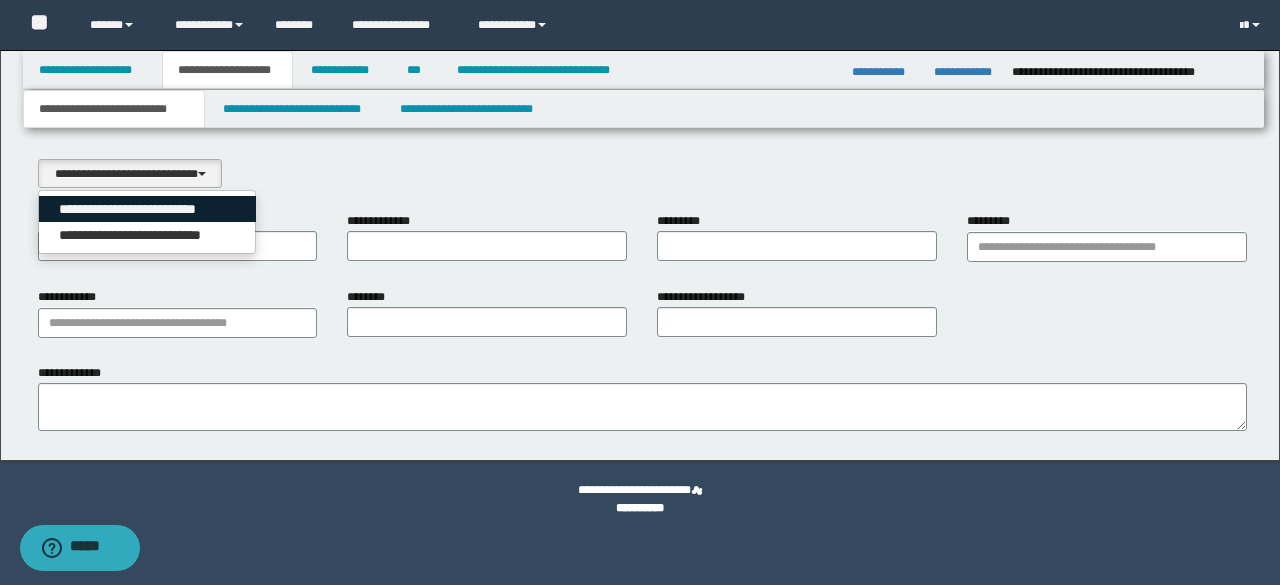 click on "**********" at bounding box center (148, 209) 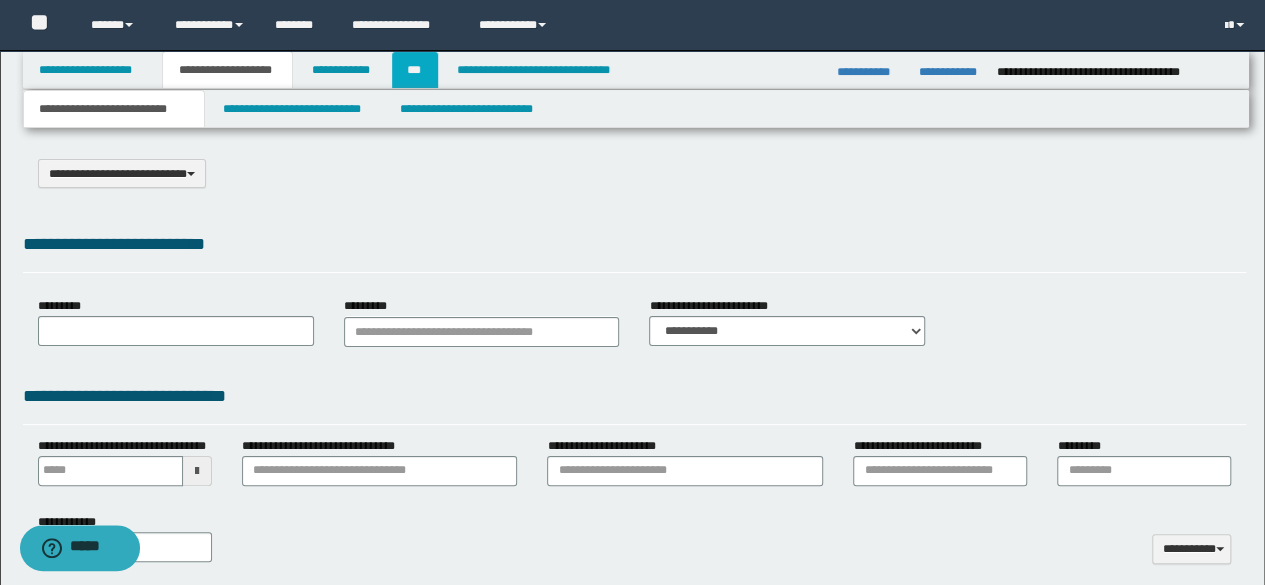 click on "***" at bounding box center [415, 70] 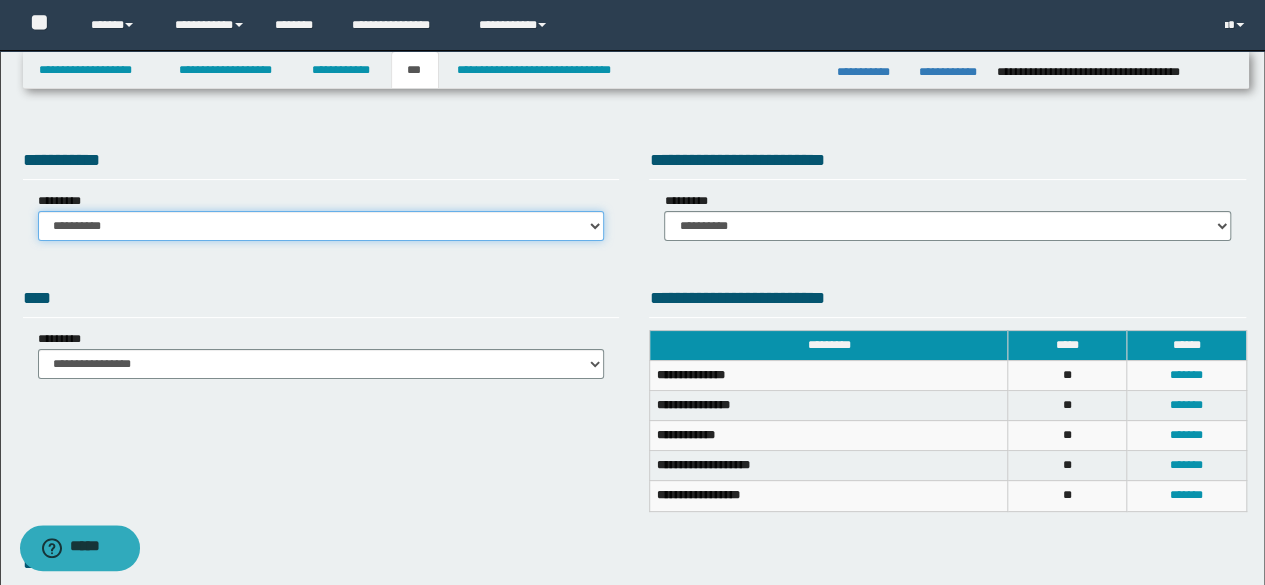 click on "**********" at bounding box center (321, 226) 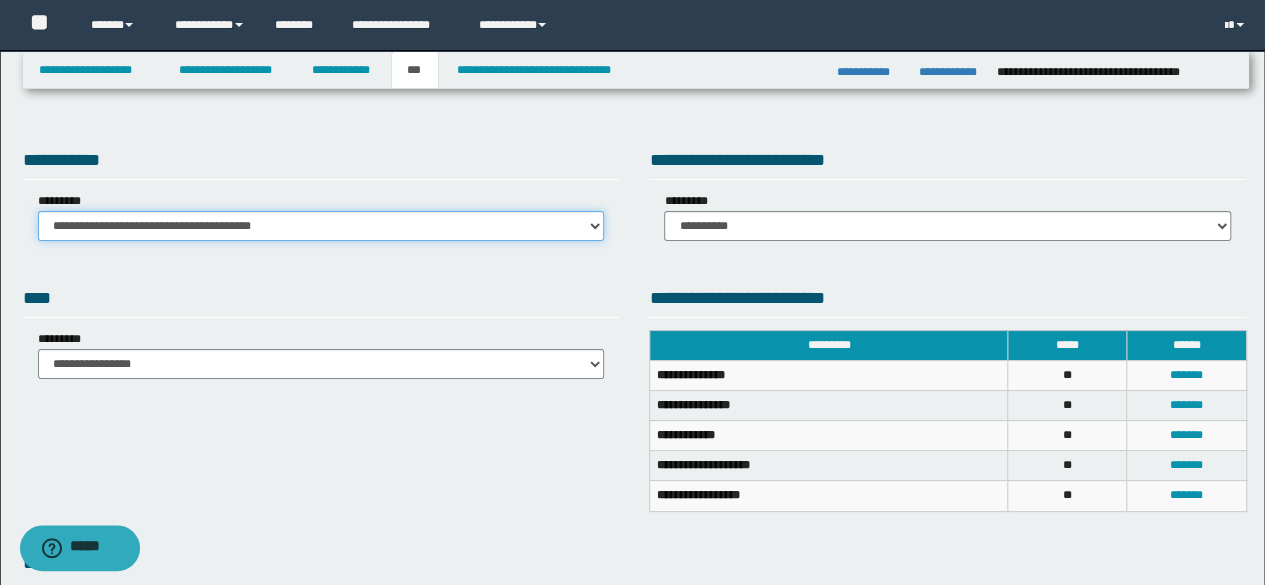 click on "**********" at bounding box center (321, 226) 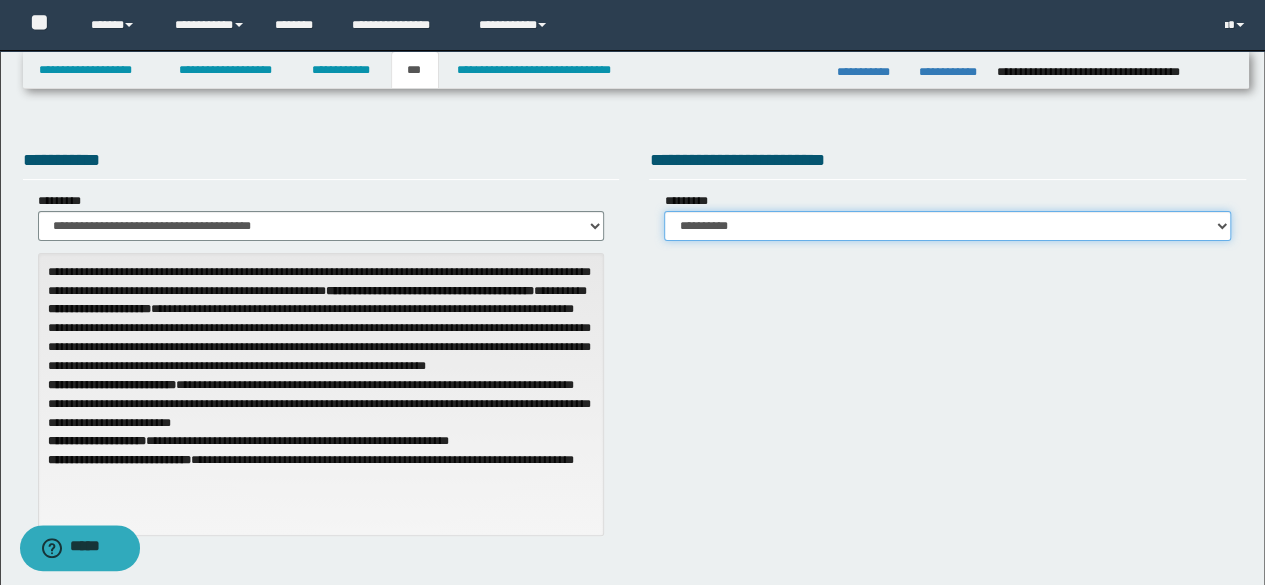 click on "**********" at bounding box center [947, 226] 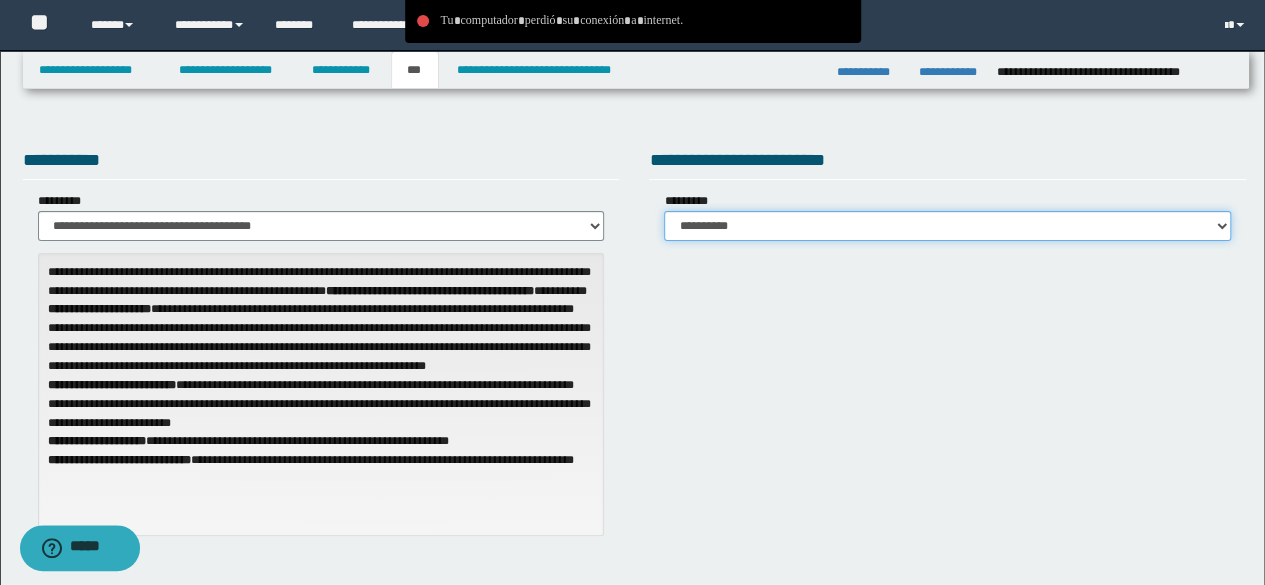 select on "***" 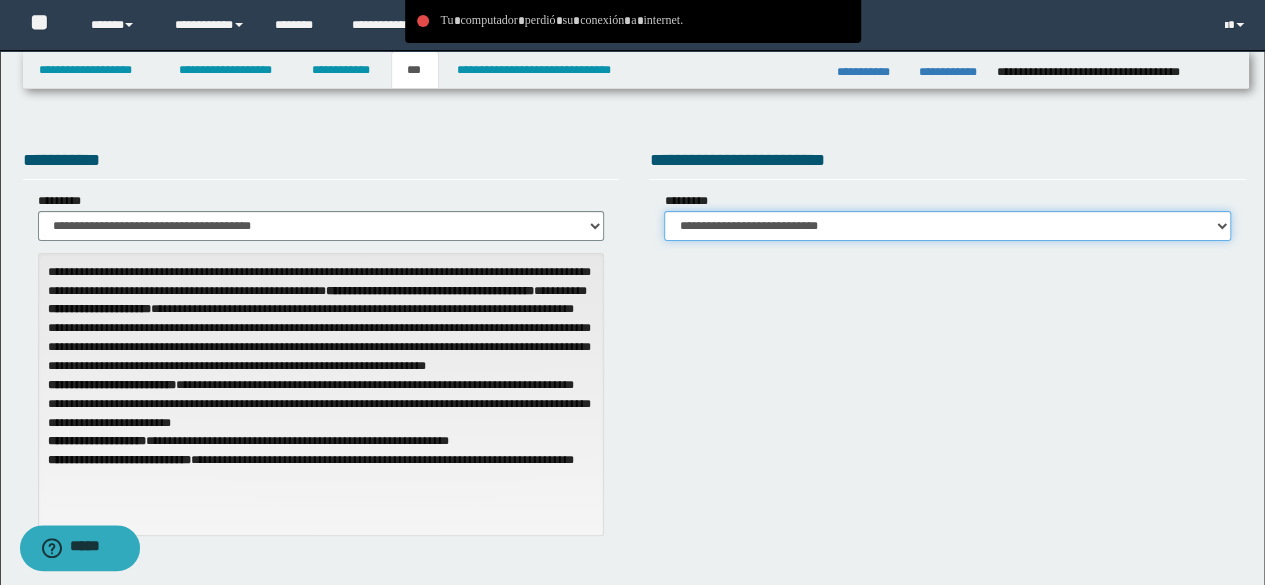 click on "**********" at bounding box center (947, 226) 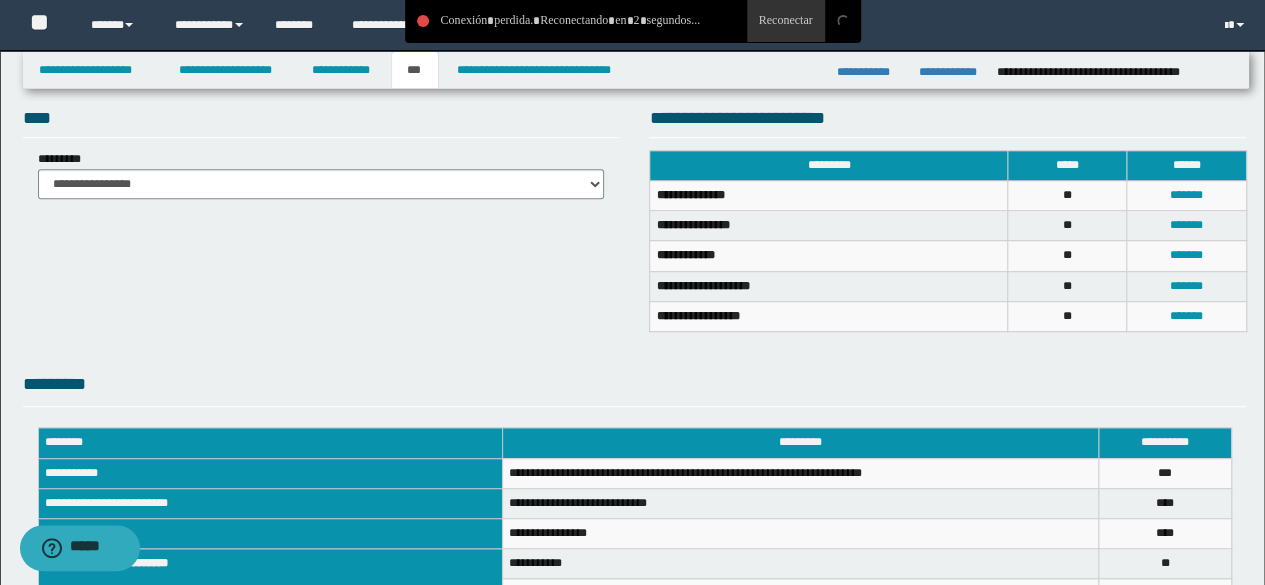 scroll, scrollTop: 500, scrollLeft: 0, axis: vertical 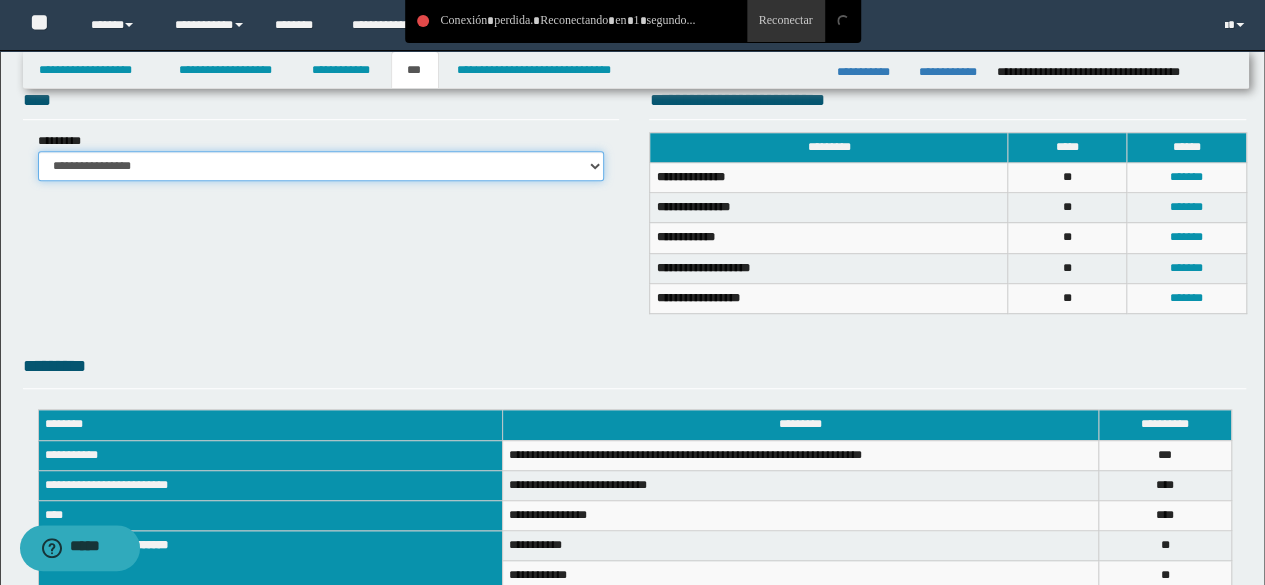 click on "**********" at bounding box center [321, 166] 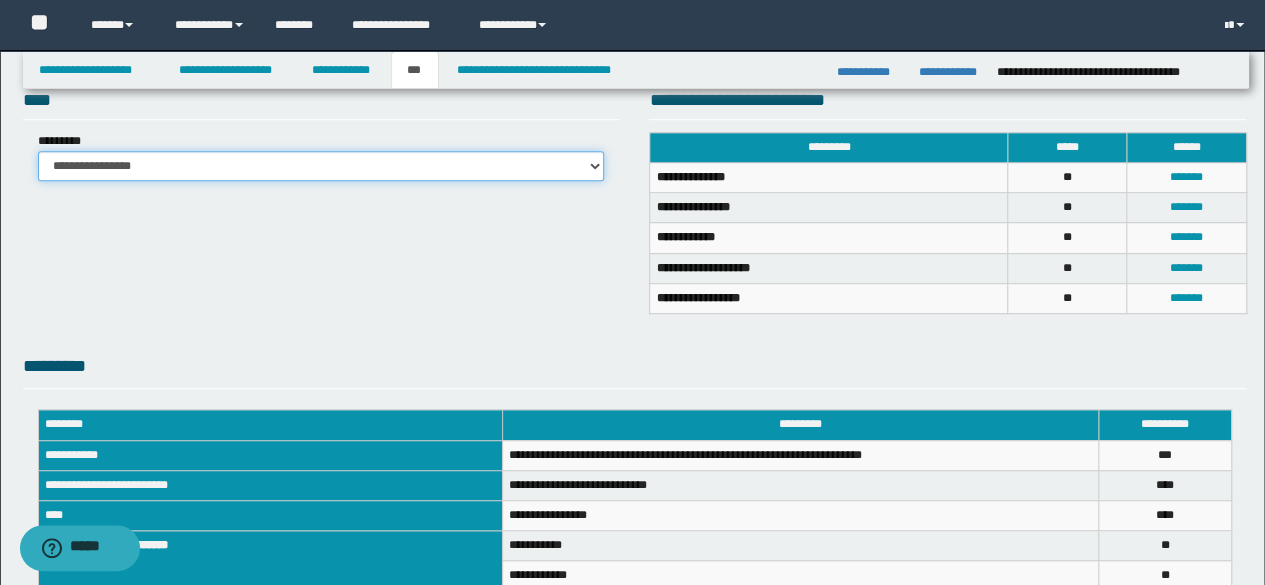 select on "***" 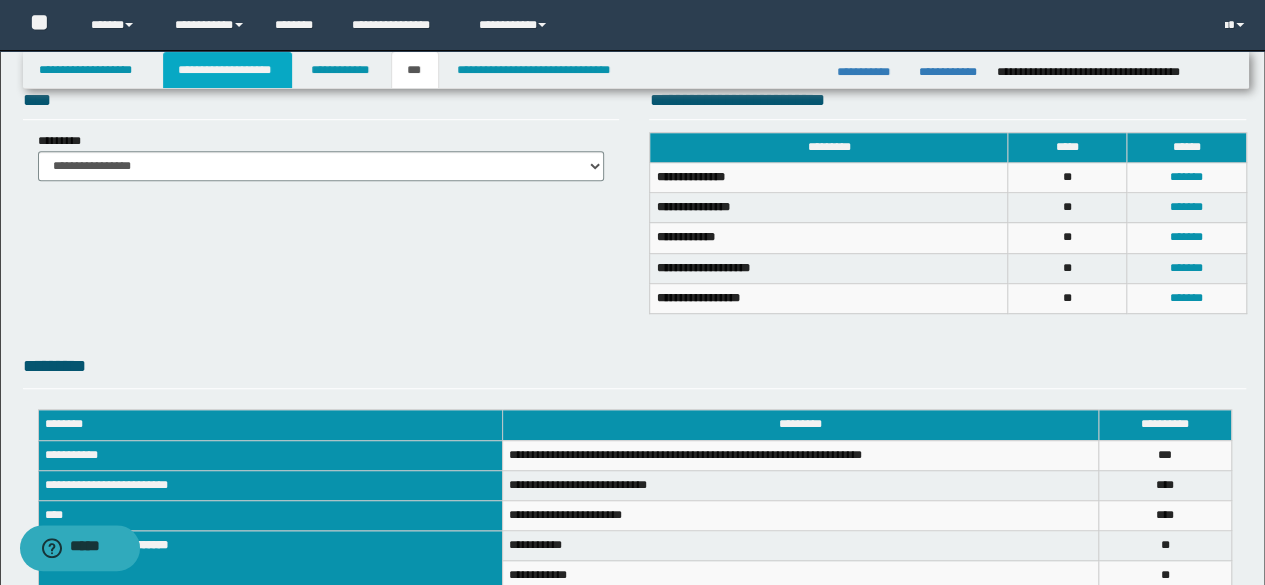 click on "**********" at bounding box center (227, 70) 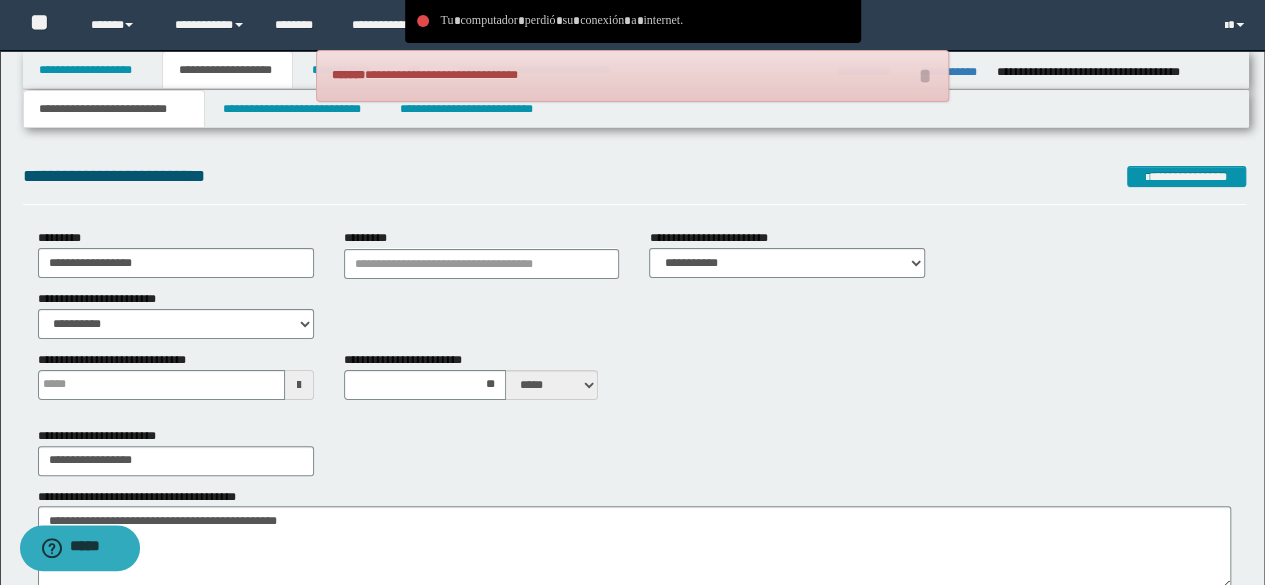 scroll, scrollTop: 0, scrollLeft: 0, axis: both 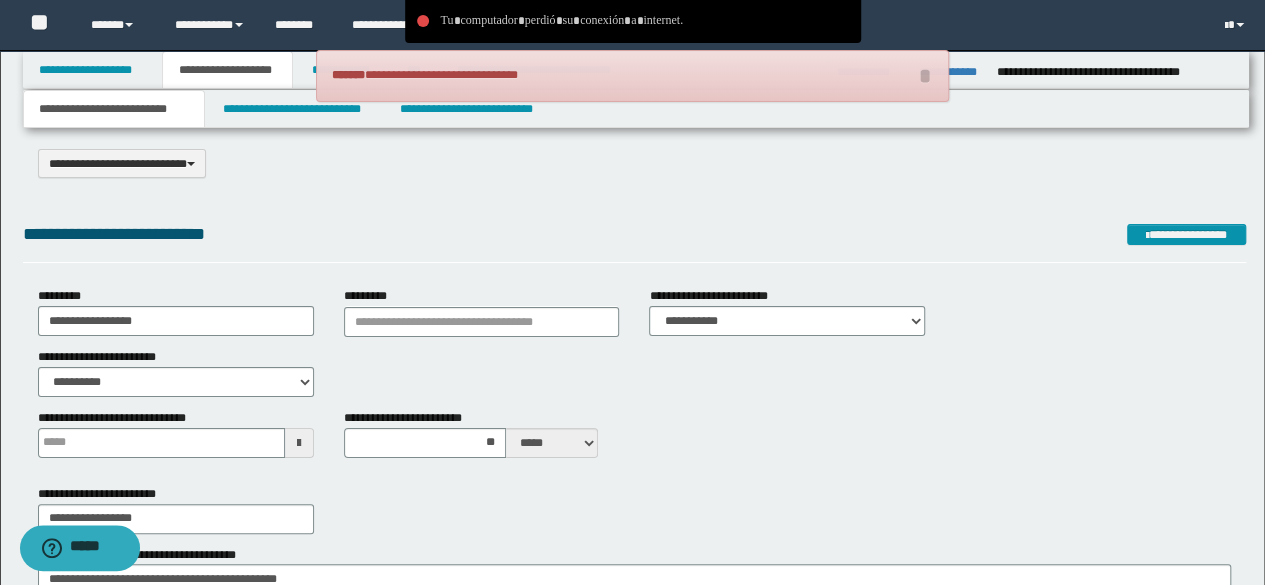 type 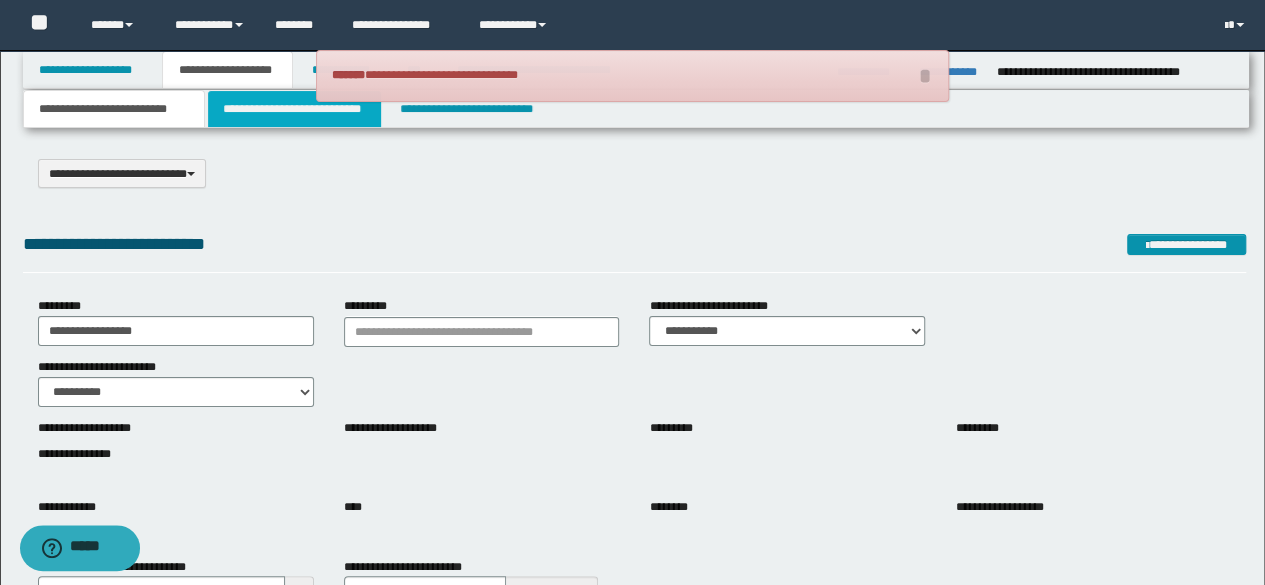 click on "**********" at bounding box center [294, 109] 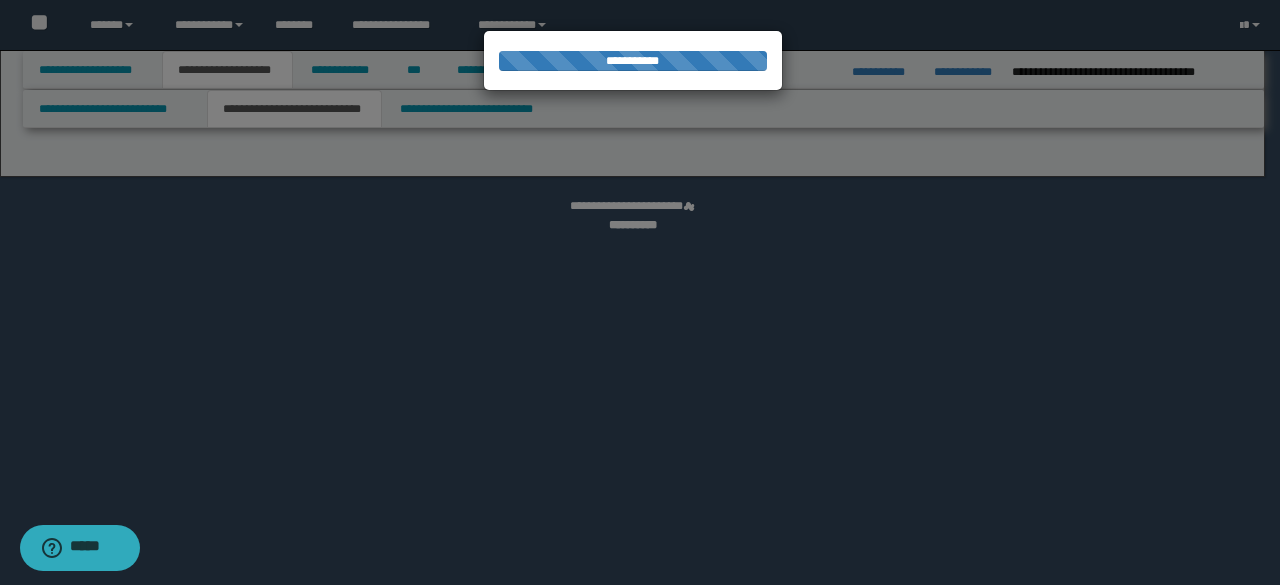 click at bounding box center (640, 292) 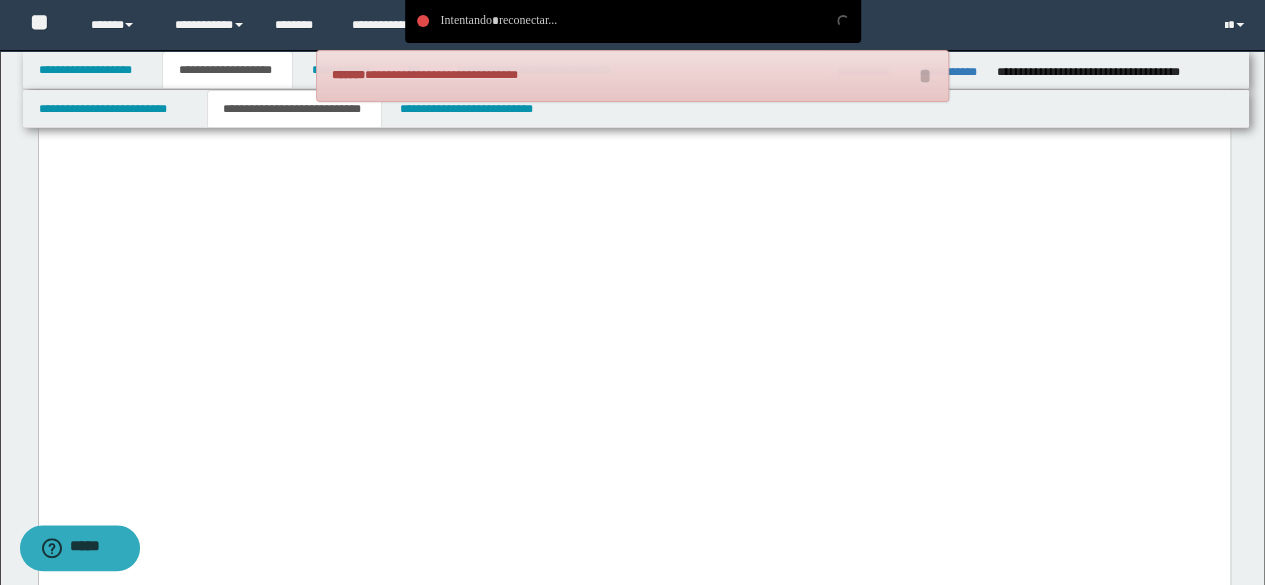scroll, scrollTop: 800, scrollLeft: 0, axis: vertical 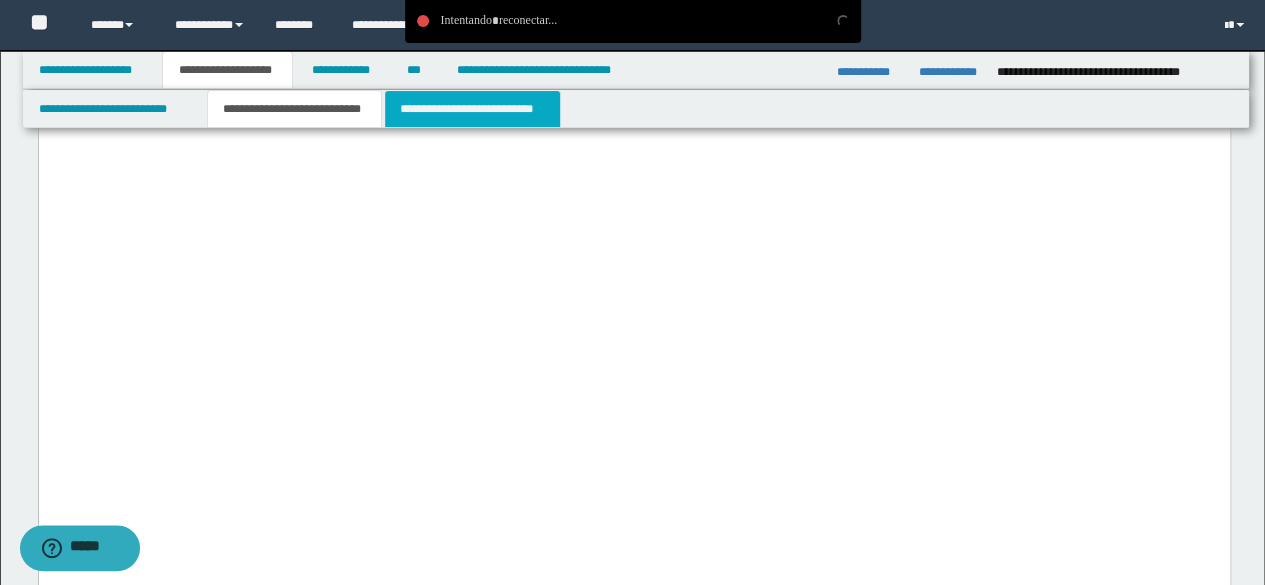click on "**********" at bounding box center [472, 109] 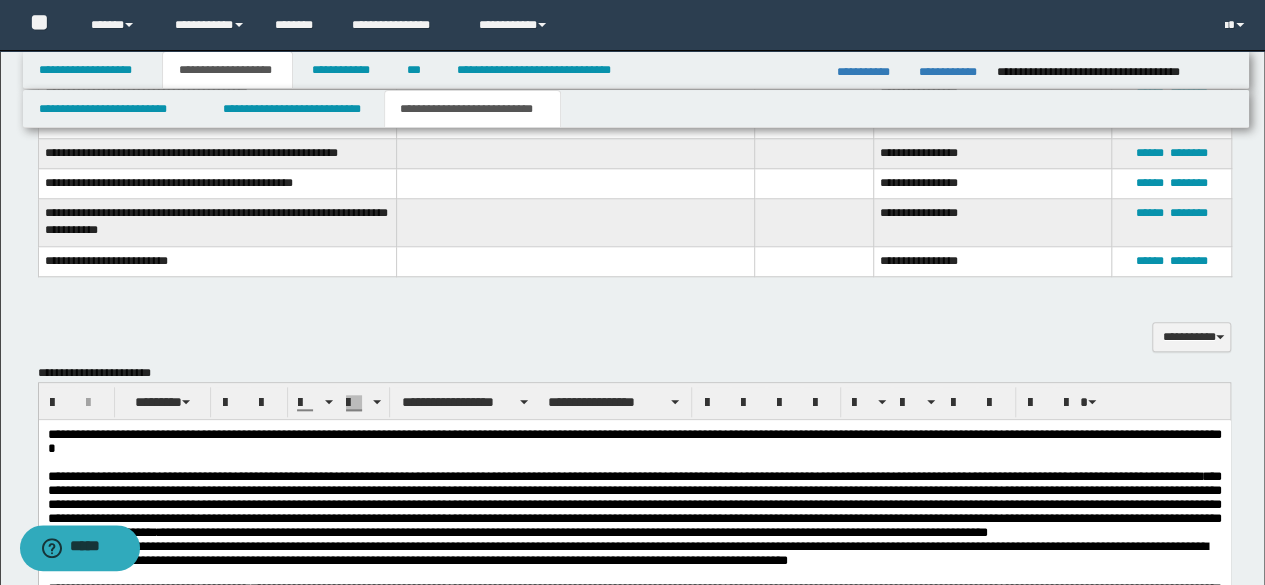 scroll, scrollTop: 0, scrollLeft: 0, axis: both 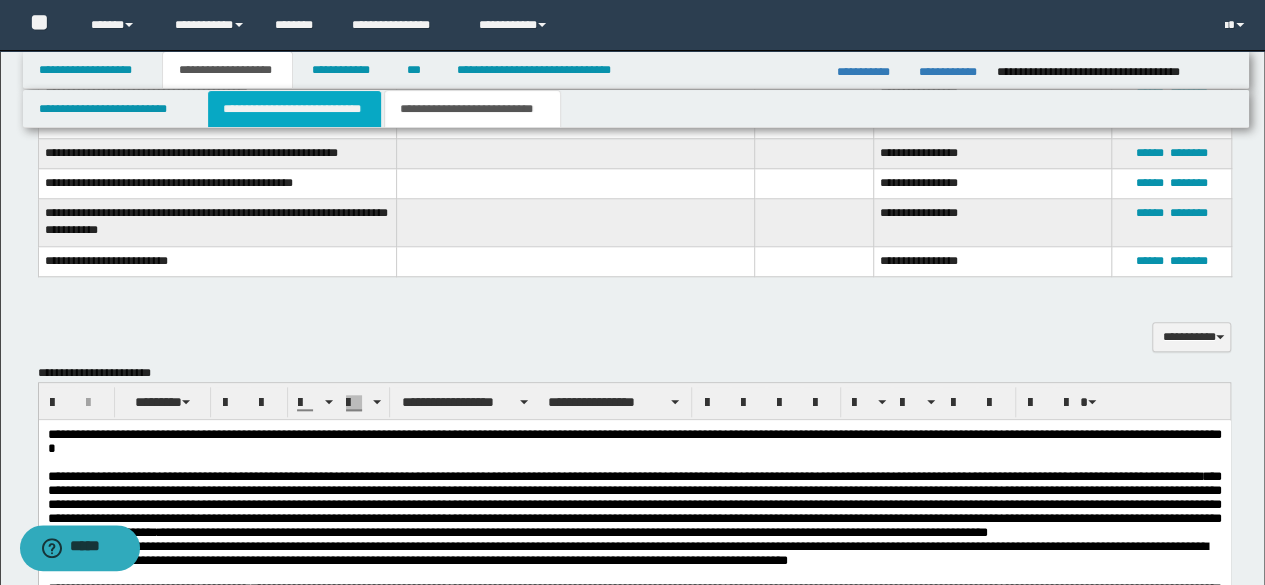 click on "**********" at bounding box center [294, 109] 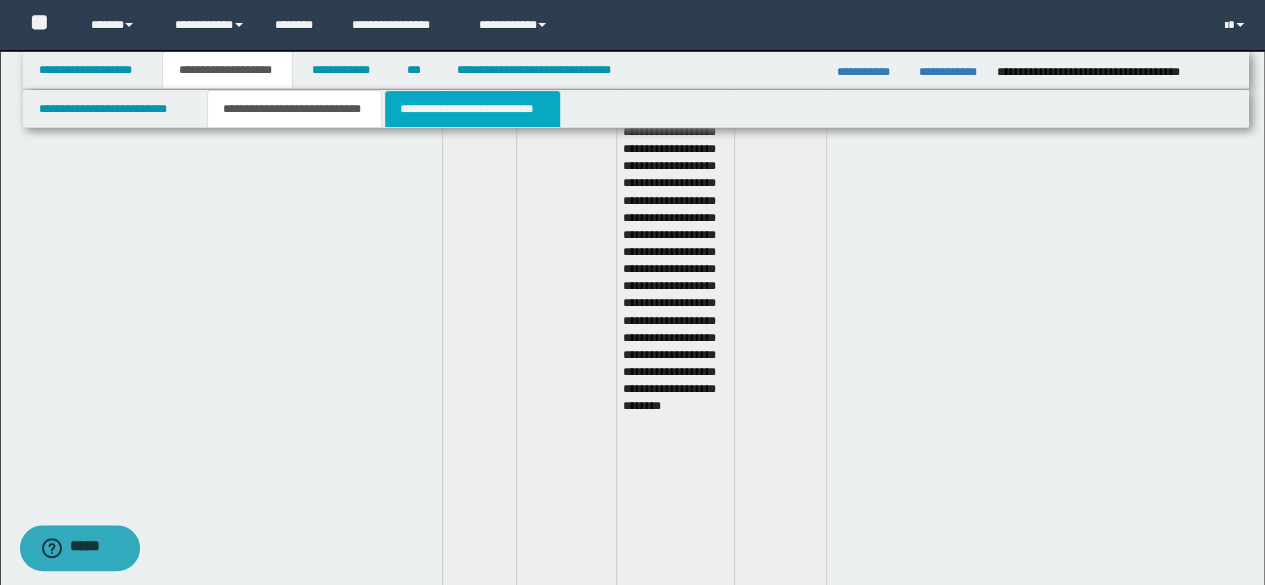 click on "**********" at bounding box center (472, 109) 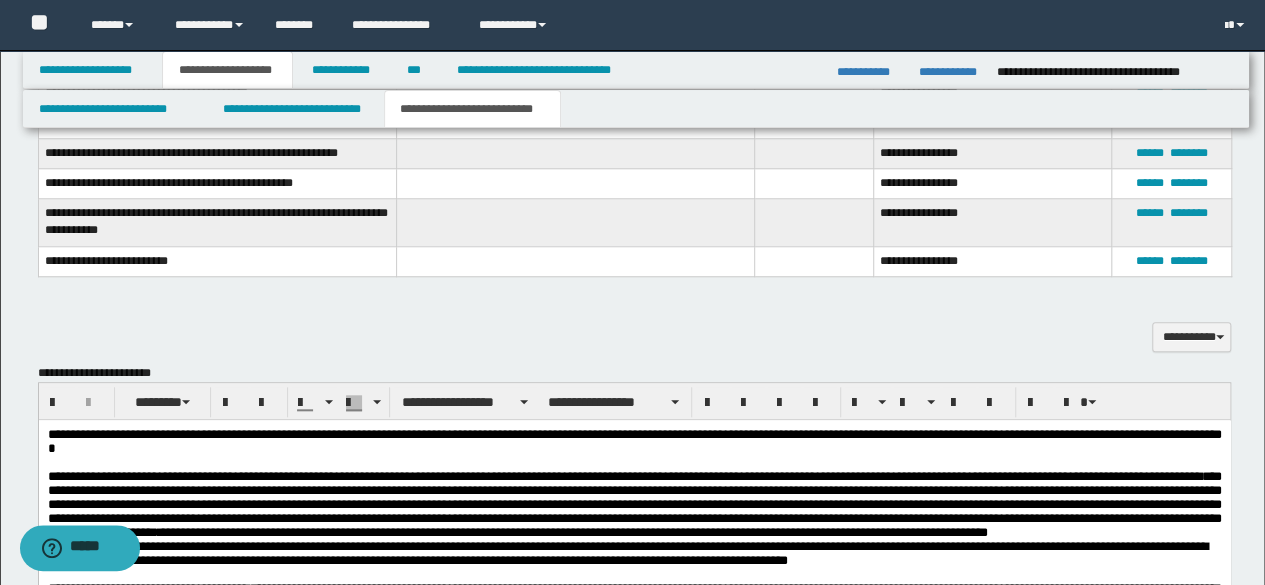 scroll, scrollTop: 1000, scrollLeft: 0, axis: vertical 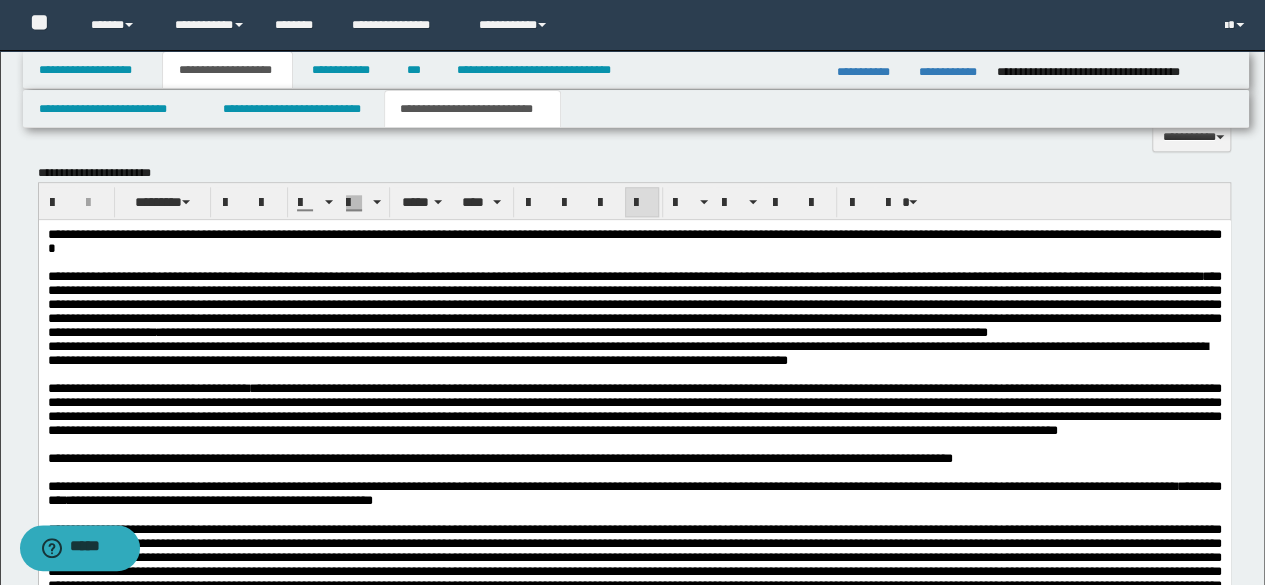 click on "**********" at bounding box center (634, 304) 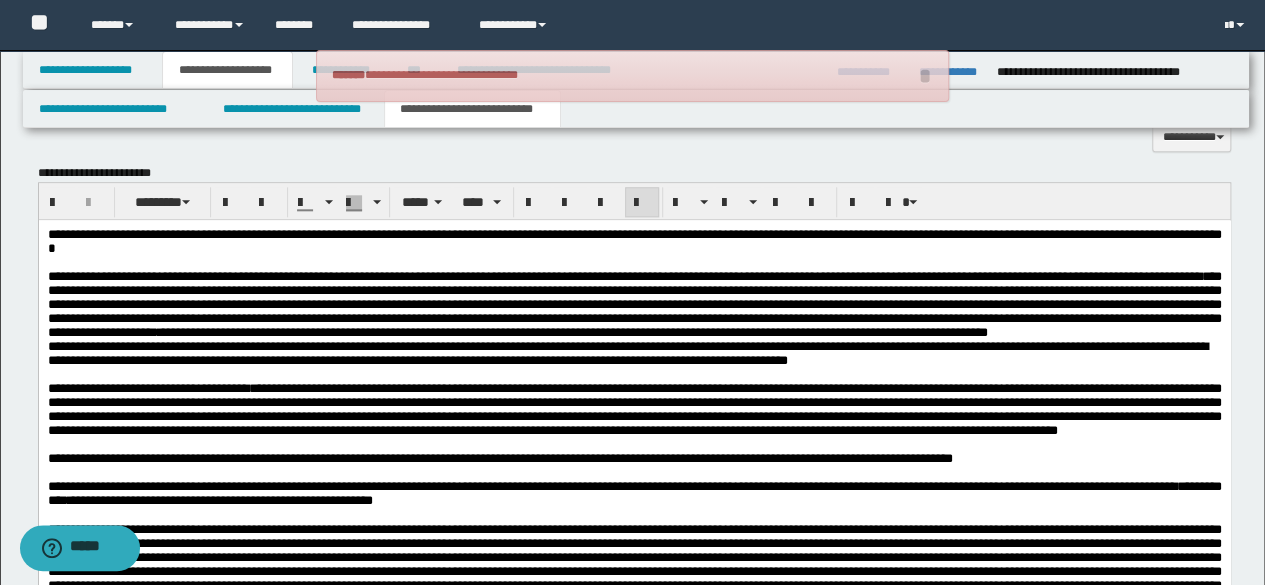 click on "**********" at bounding box center [634, 305] 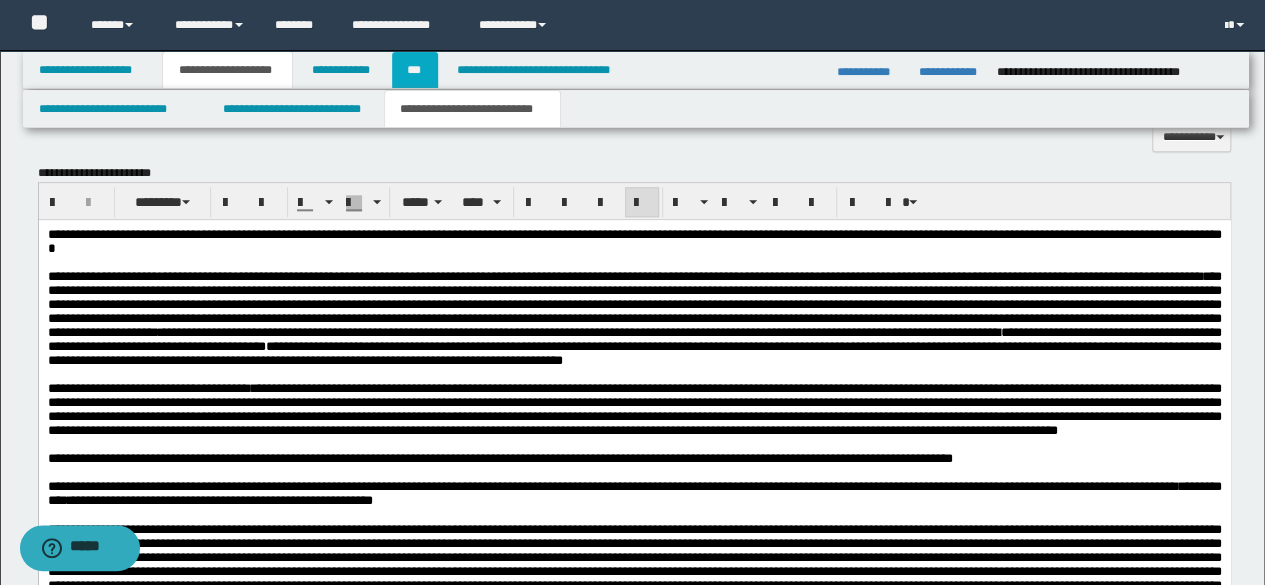 click on "***" at bounding box center [415, 70] 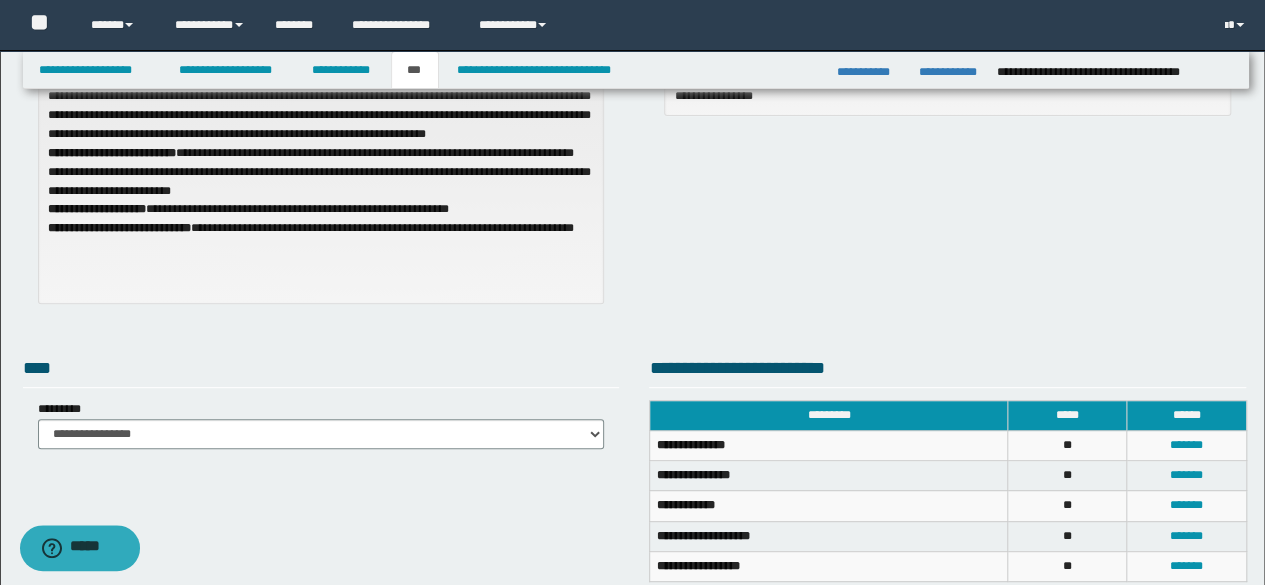 scroll, scrollTop: 32, scrollLeft: 0, axis: vertical 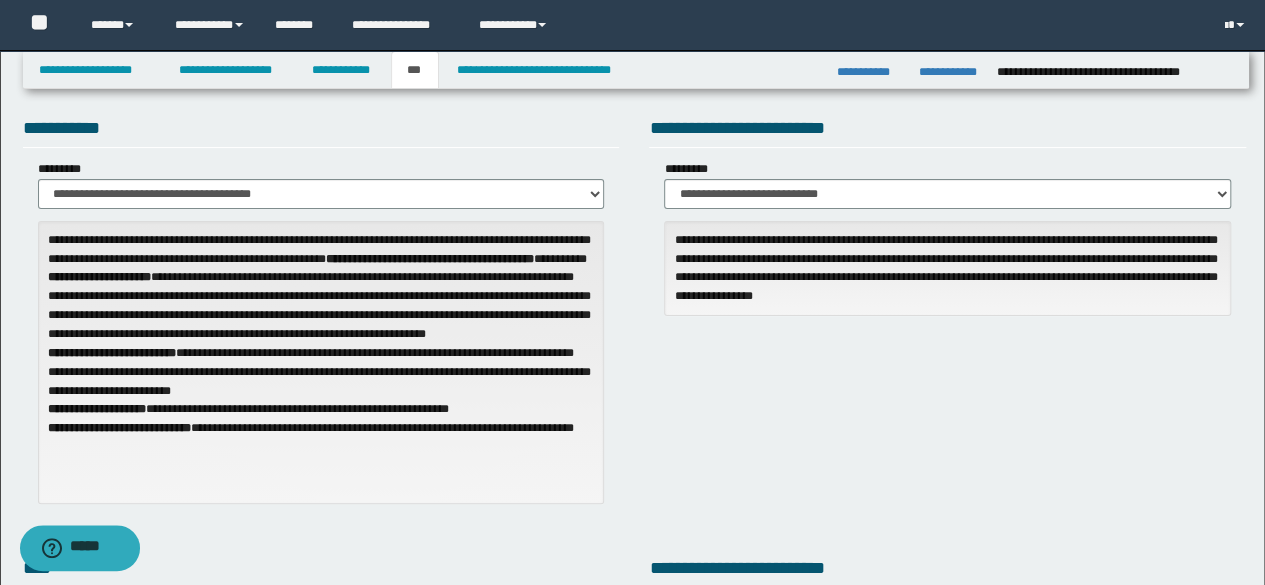 click on "*********" at bounding box center [689, 169] 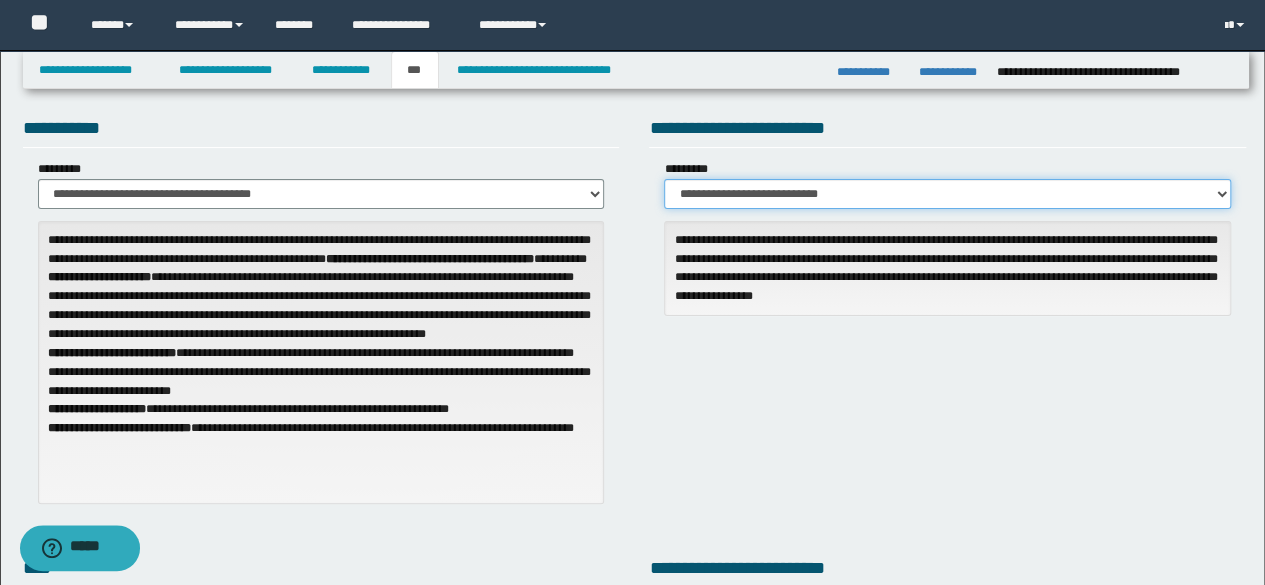 click on "**********" at bounding box center (947, 194) 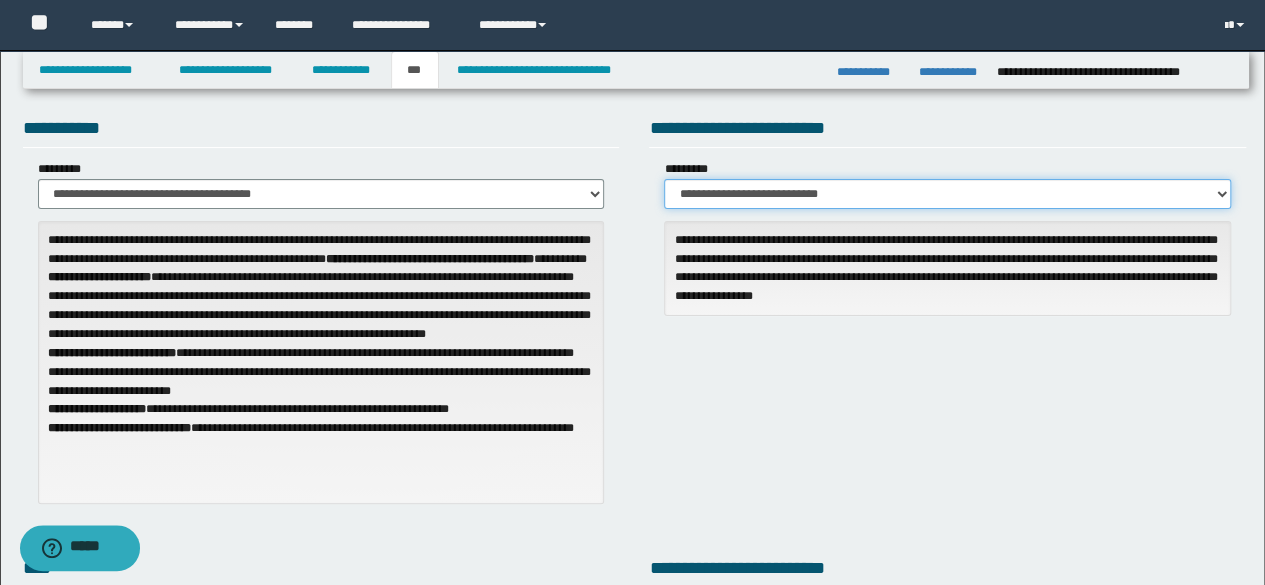 select on "*" 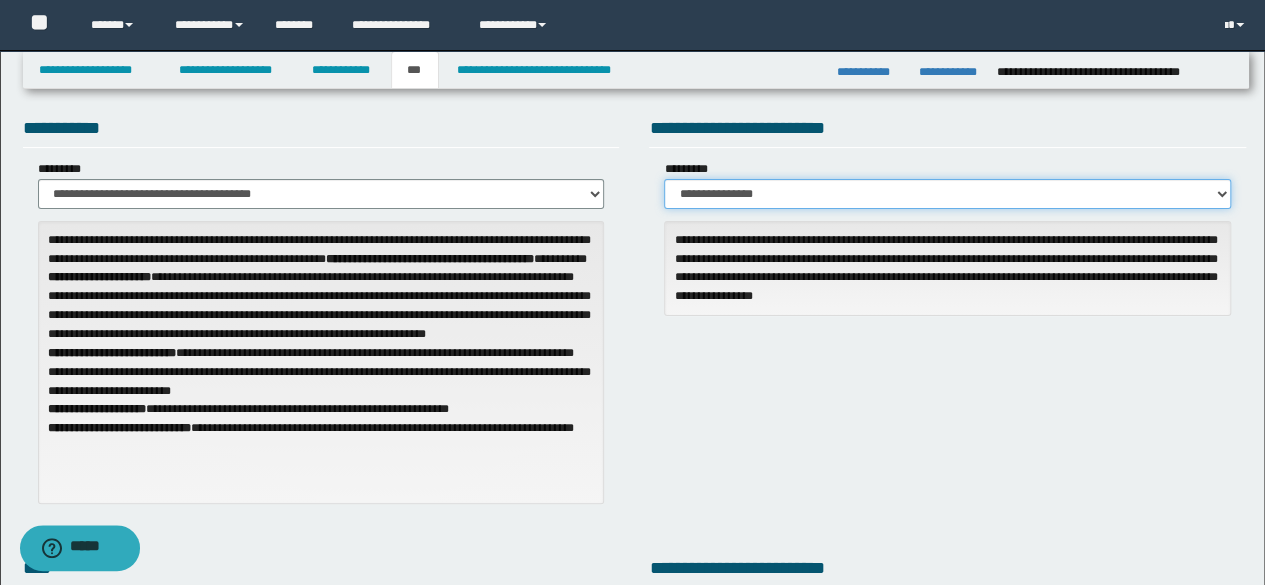 click on "**********" at bounding box center [947, 194] 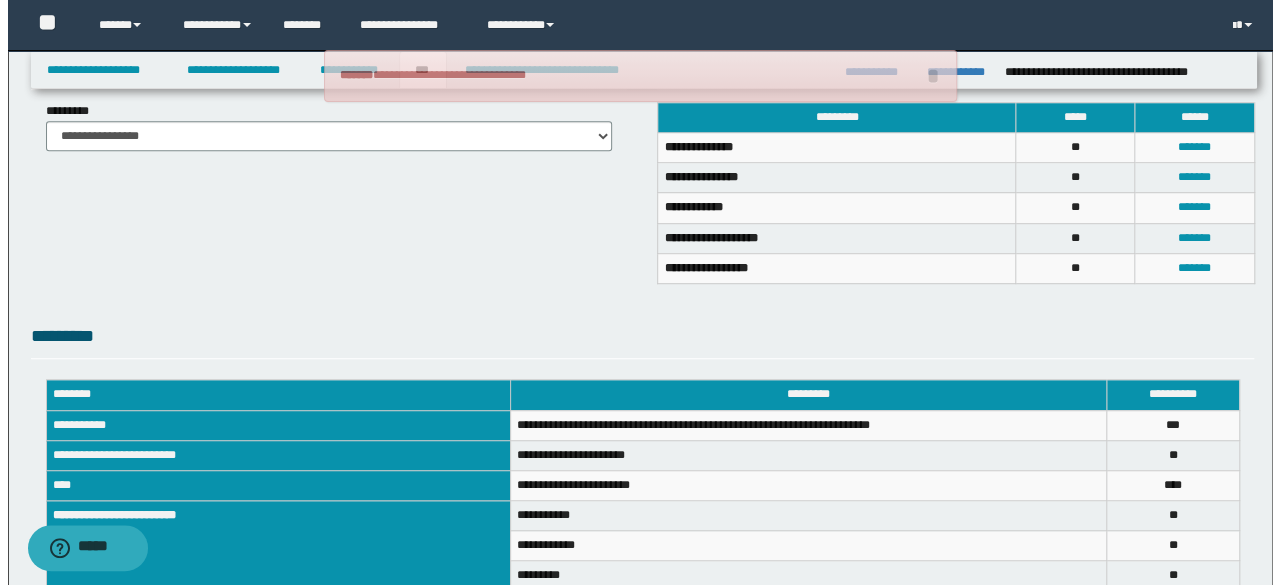 scroll, scrollTop: 532, scrollLeft: 0, axis: vertical 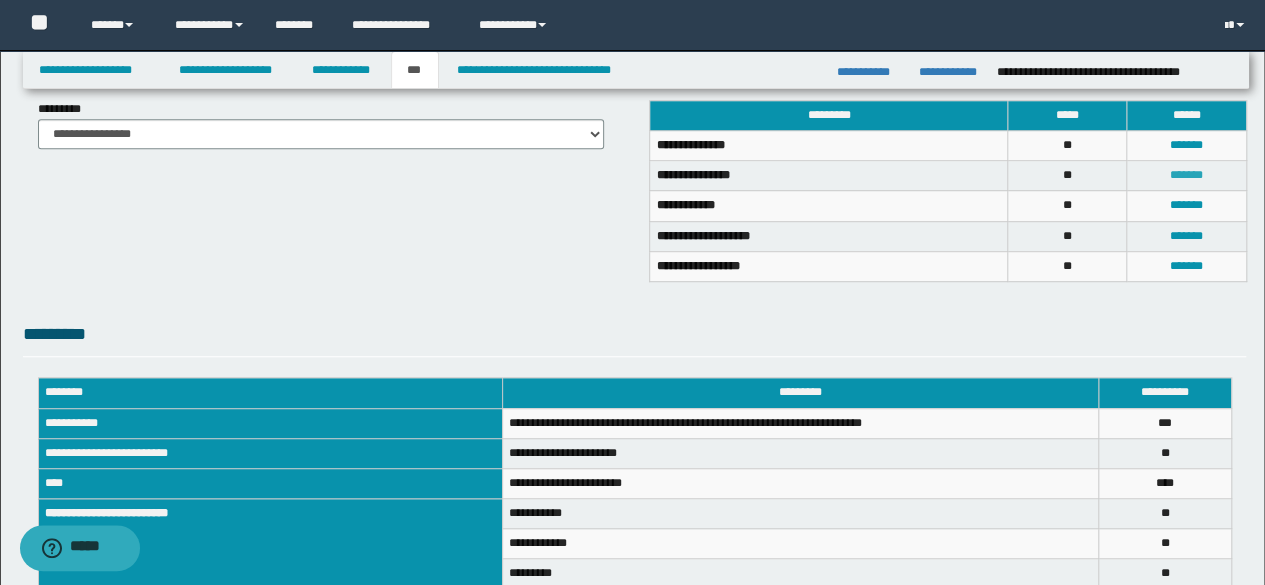 click on "*******" at bounding box center [1186, 175] 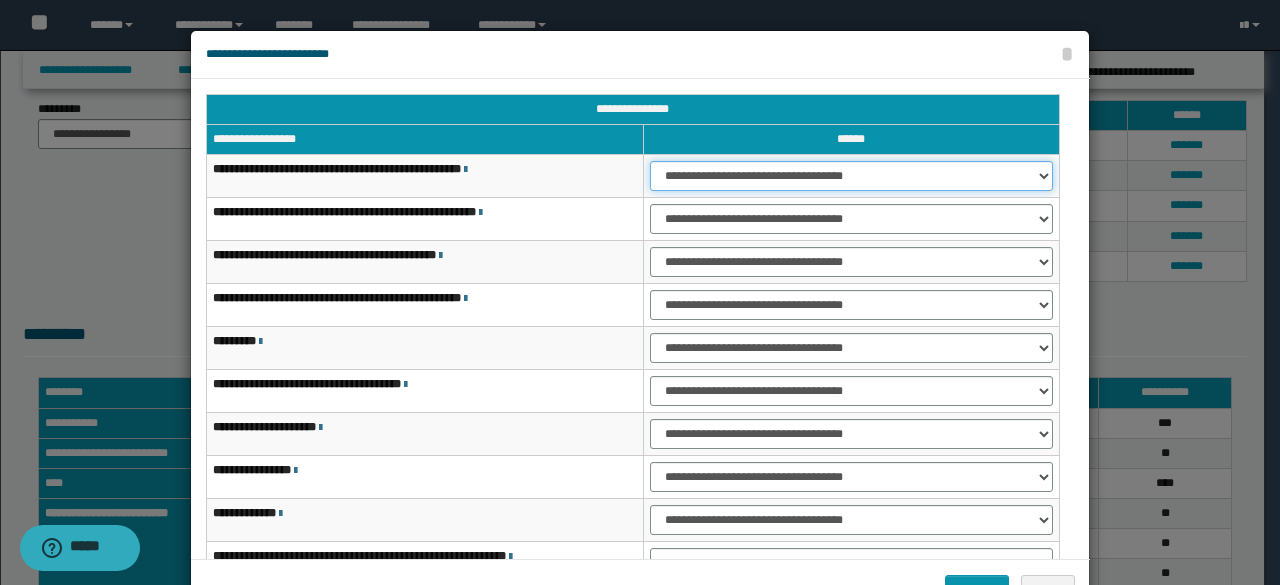 click on "**********" at bounding box center [851, 176] 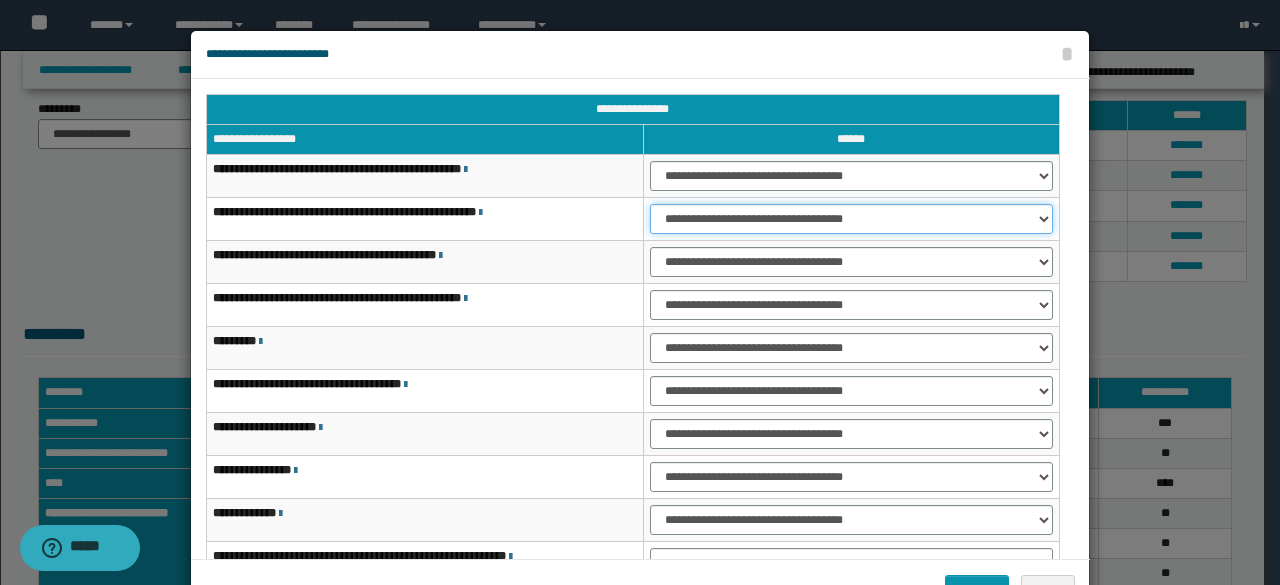 click on "**********" at bounding box center [851, 219] 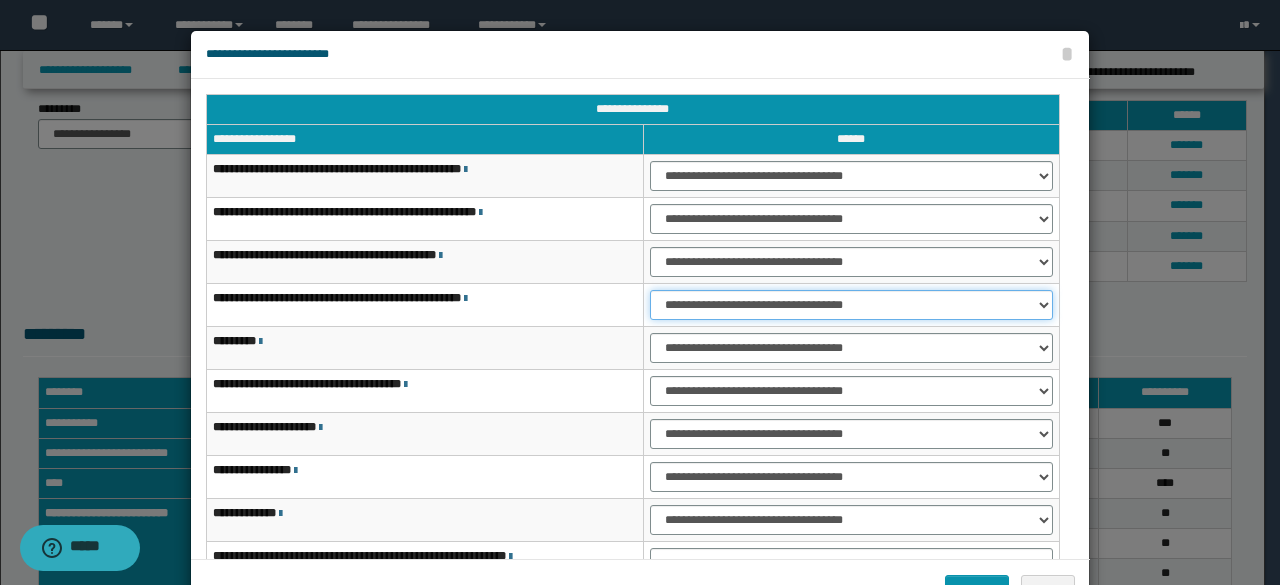 click on "**********" at bounding box center (851, 305) 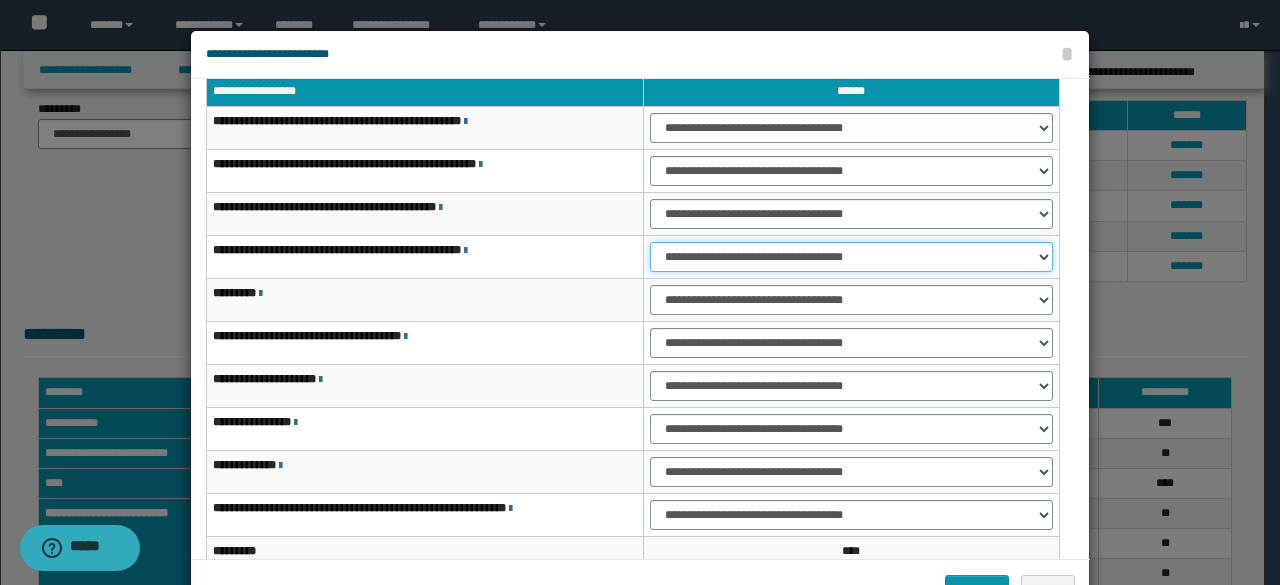 scroll, scrollTop: 116, scrollLeft: 0, axis: vertical 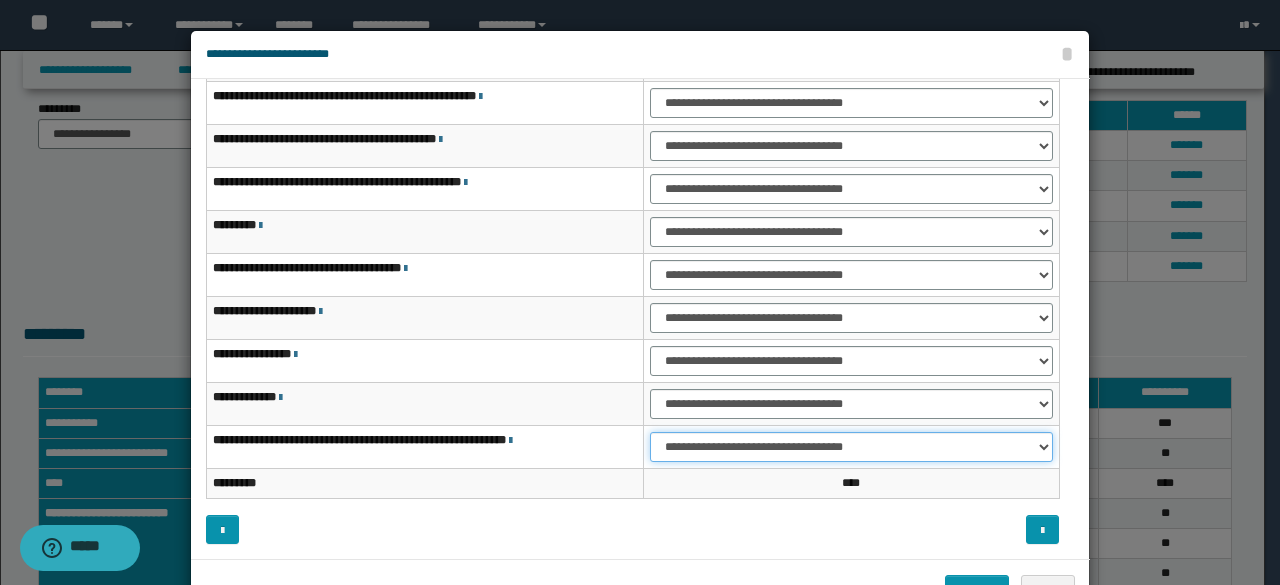 click on "**********" at bounding box center [851, 447] 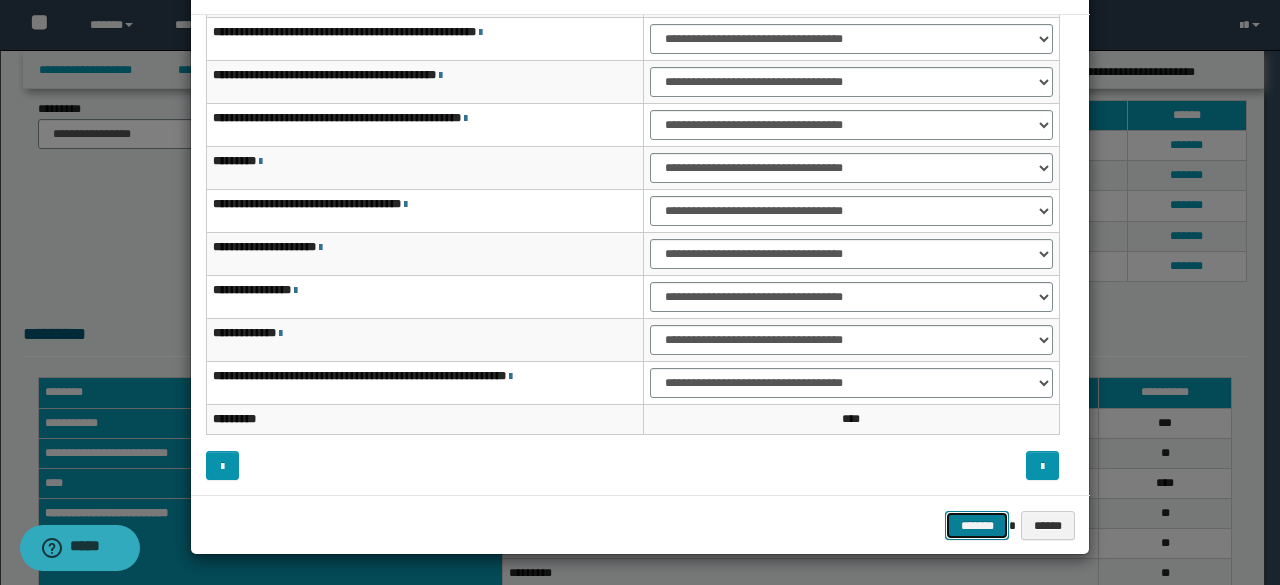 click on "*******" at bounding box center (977, 525) 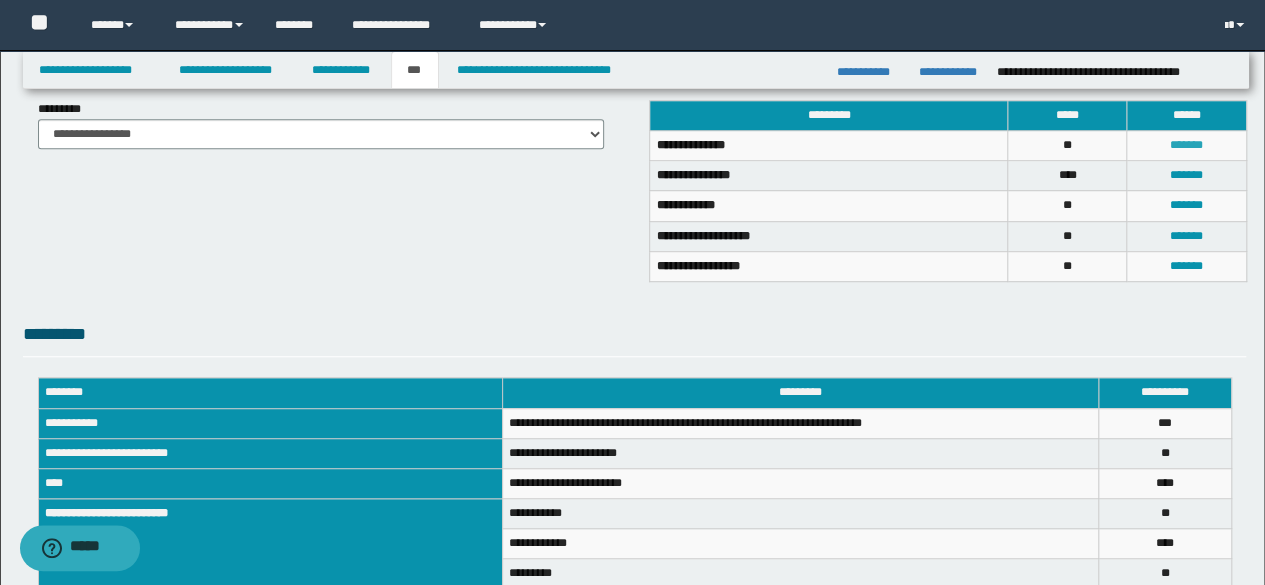 click on "*******" at bounding box center [1186, 145] 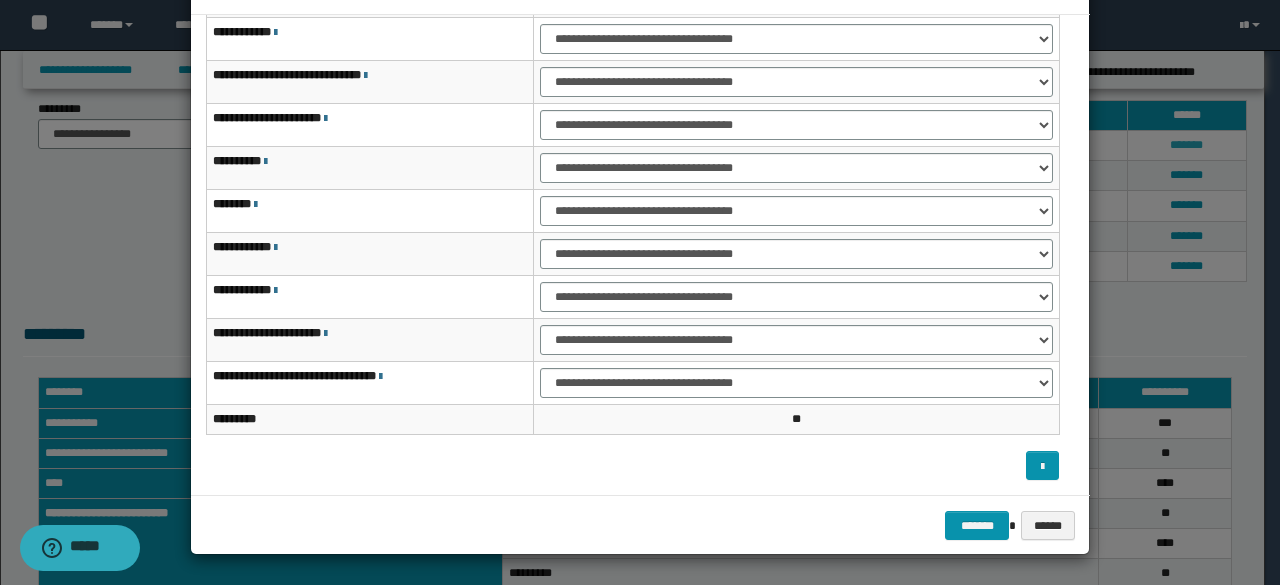 scroll, scrollTop: 0, scrollLeft: 0, axis: both 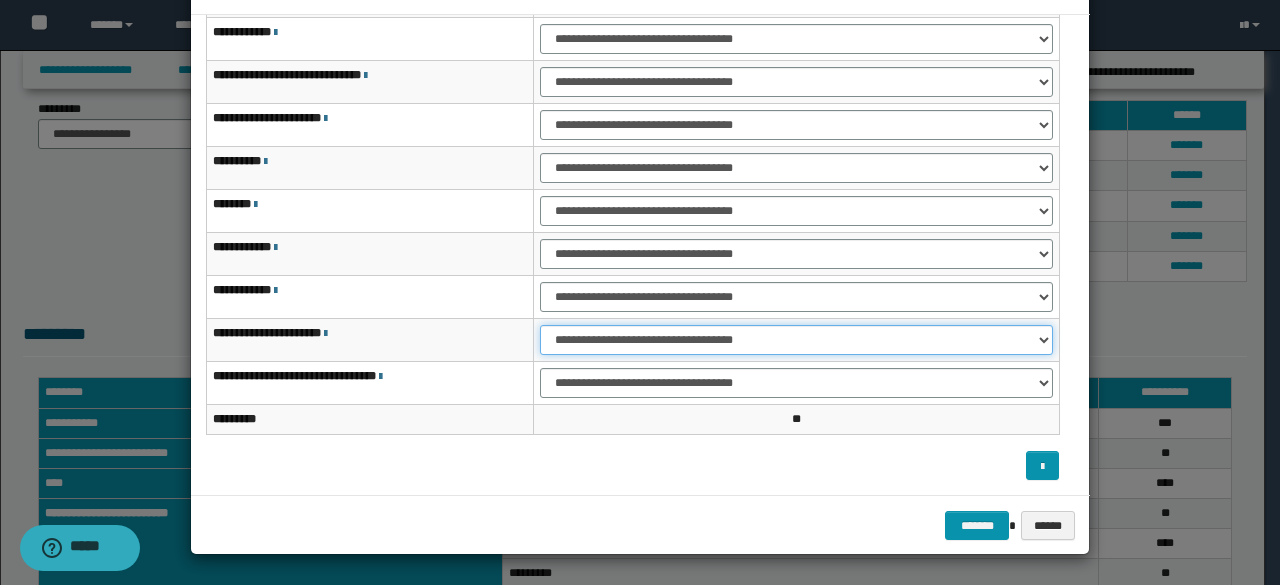 click on "**********" at bounding box center (796, 340) 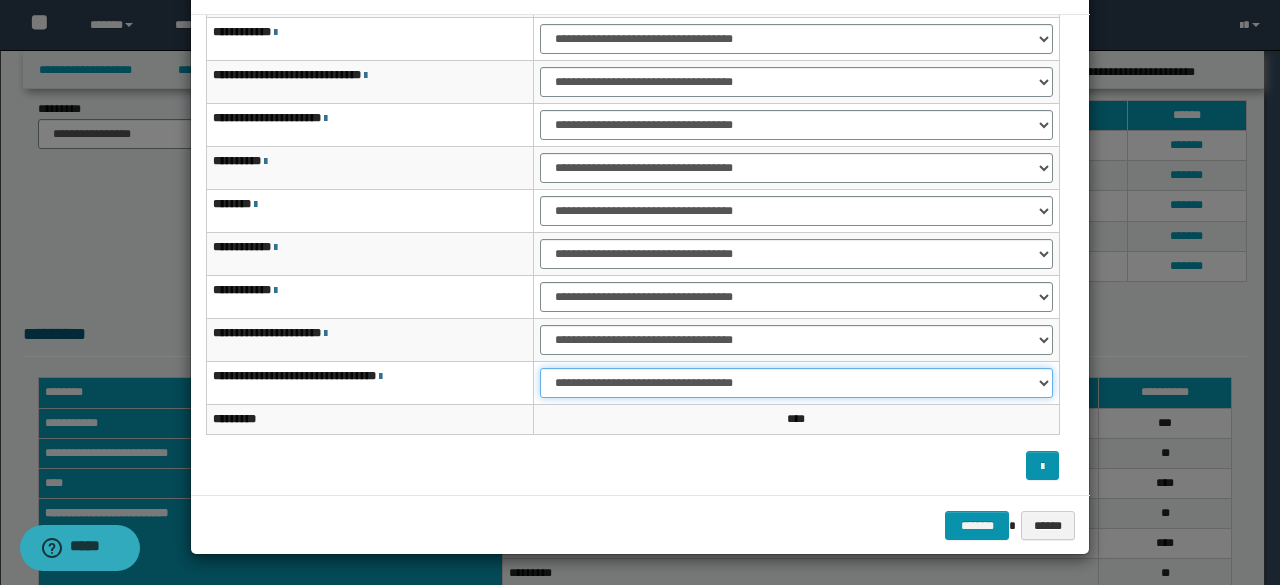 click on "**********" at bounding box center (796, 383) 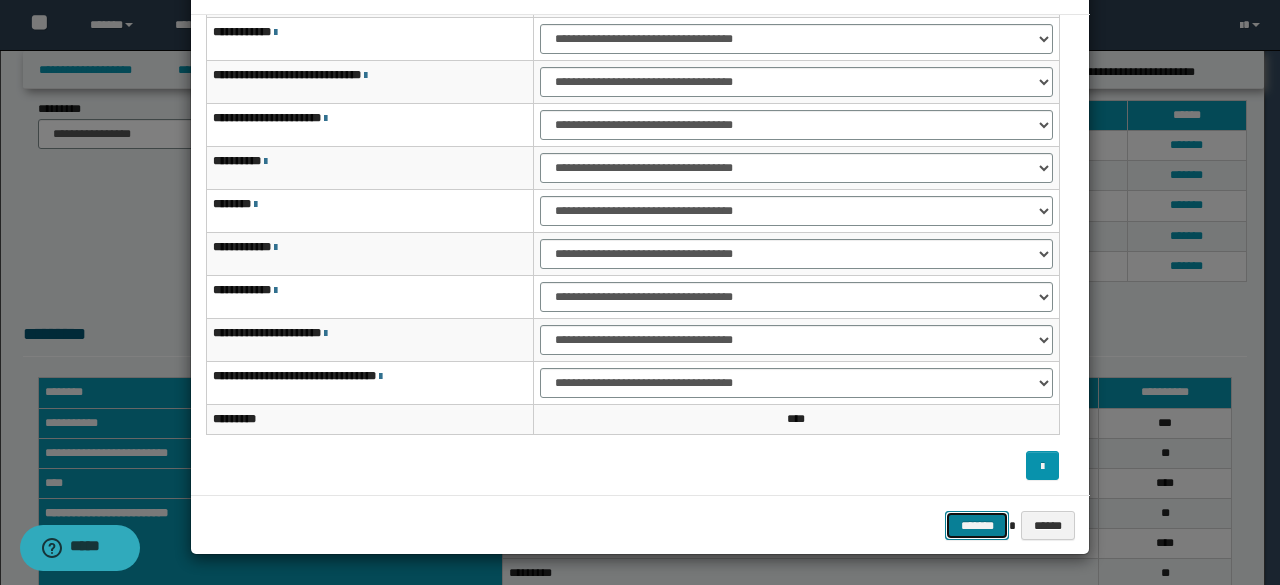 click on "*******" at bounding box center (977, 525) 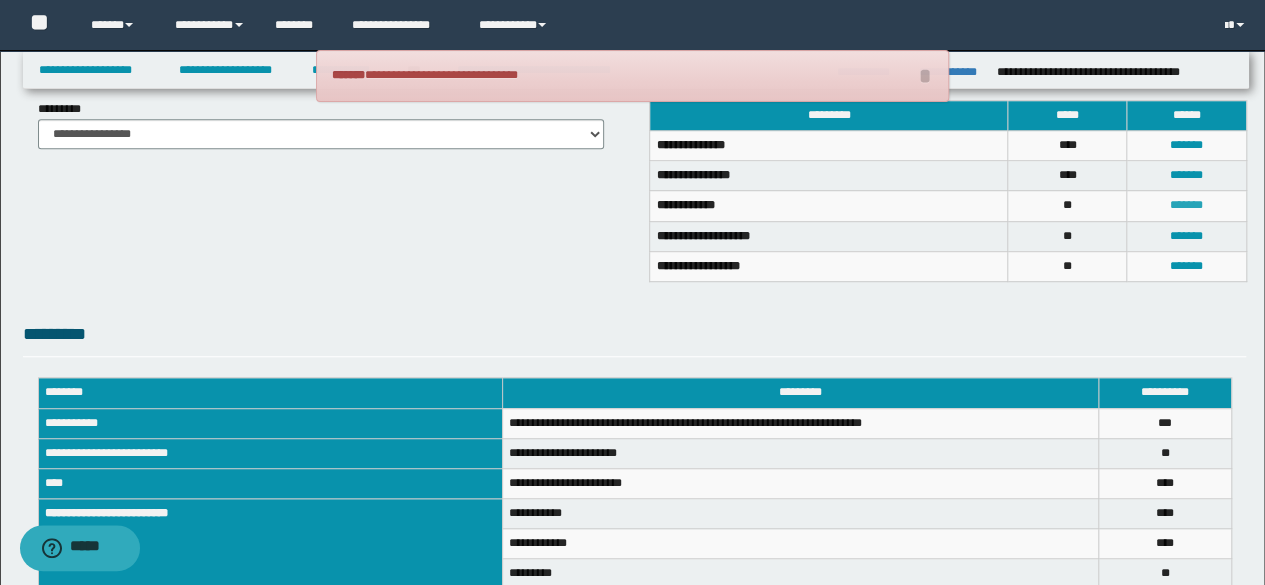 click on "*******" at bounding box center [1186, 205] 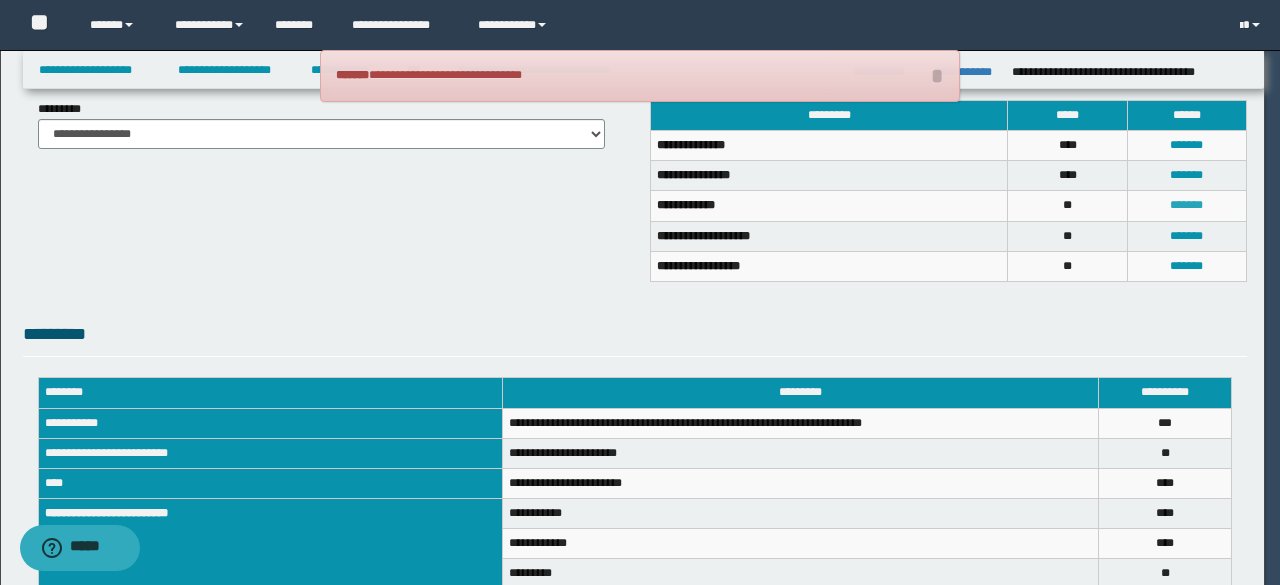 scroll, scrollTop: 0, scrollLeft: 0, axis: both 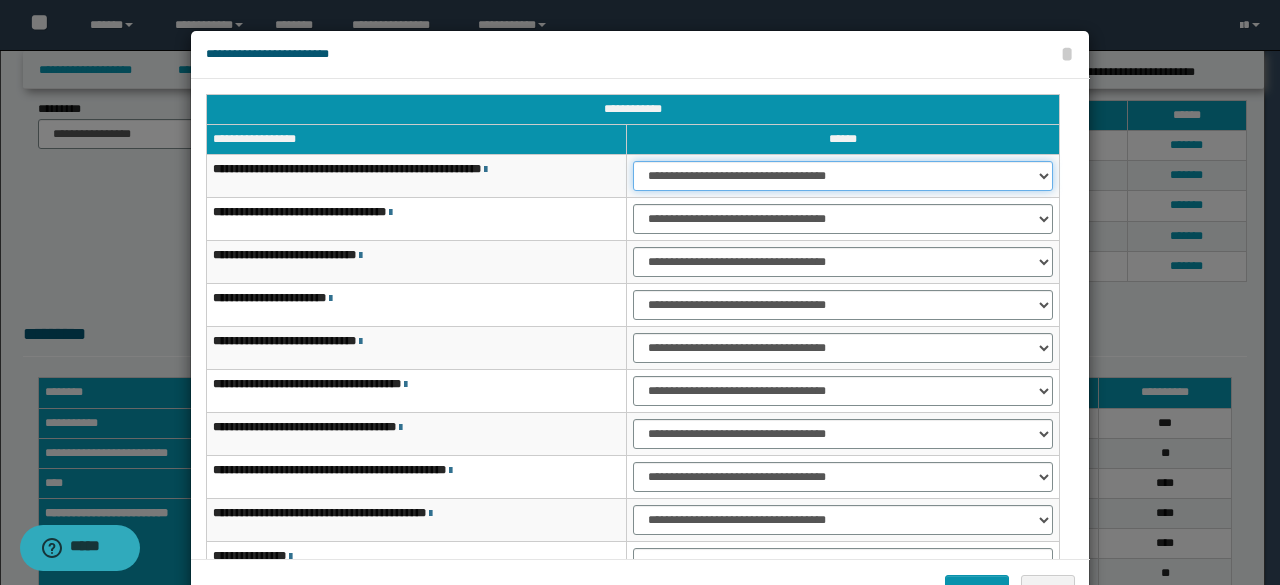 click on "**********" at bounding box center (843, 176) 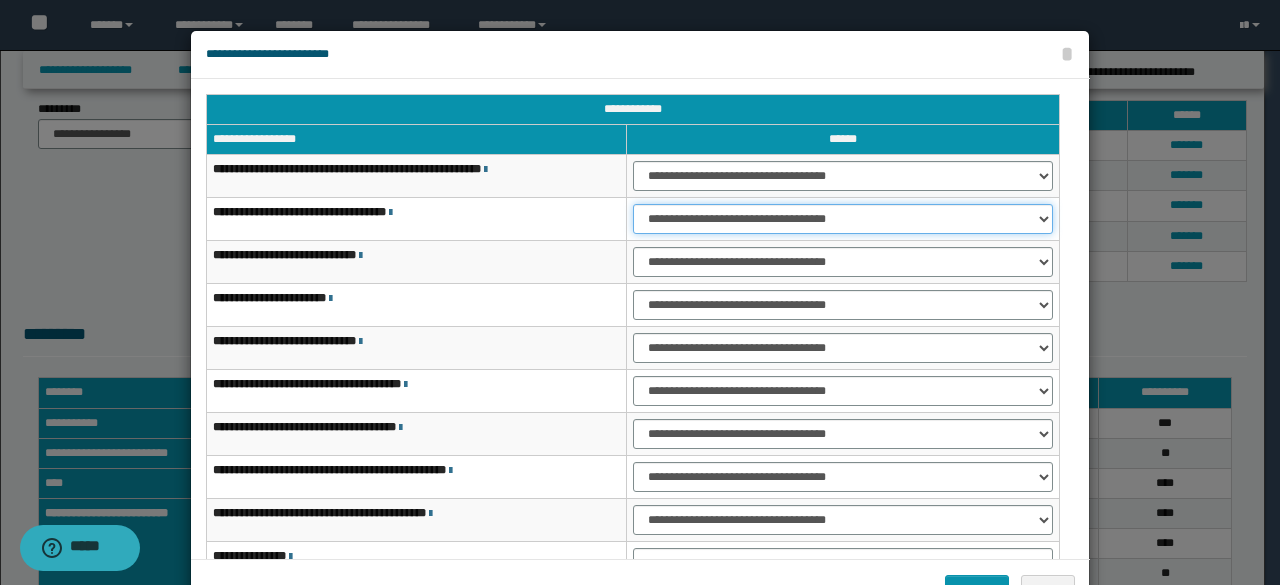click on "**********" at bounding box center (843, 219) 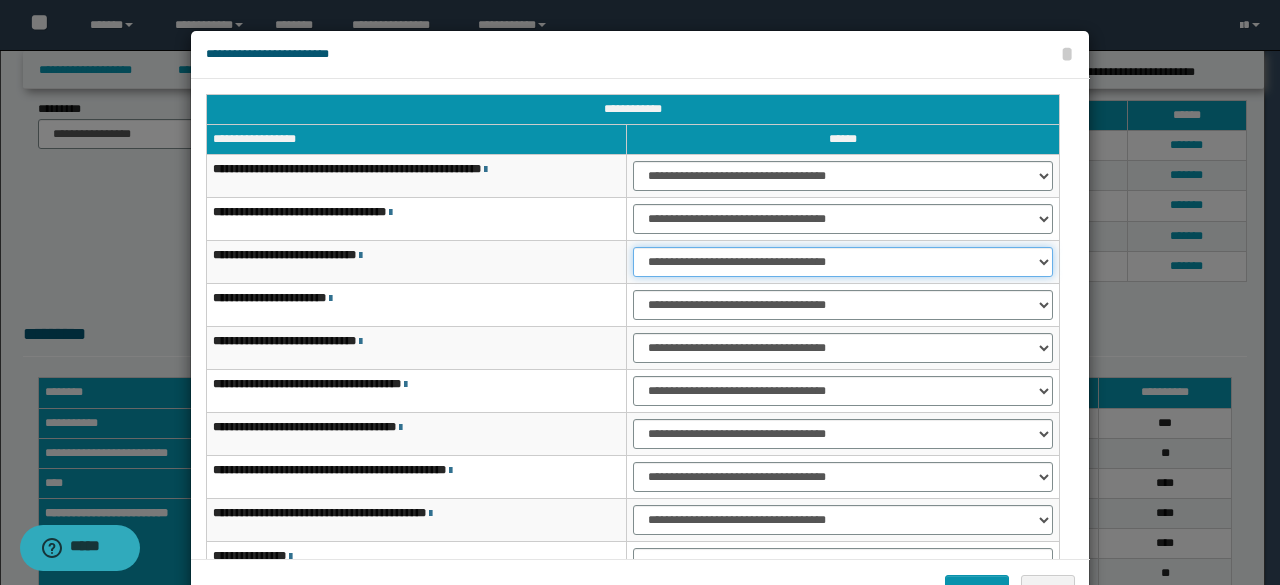 click on "**********" at bounding box center [843, 262] 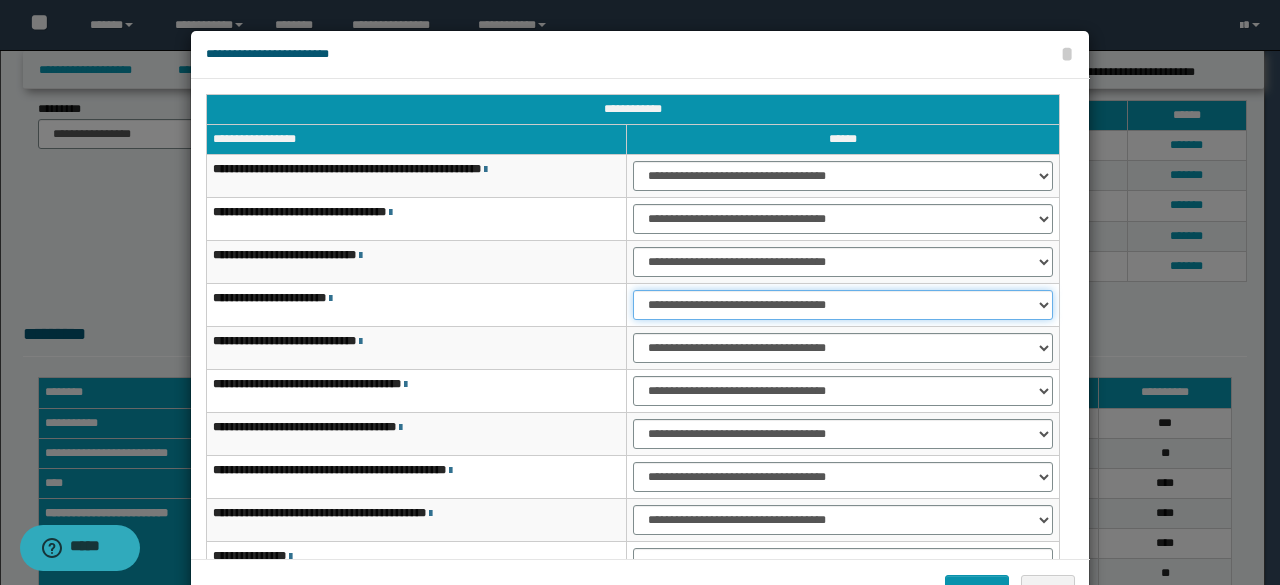 click on "**********" at bounding box center [843, 305] 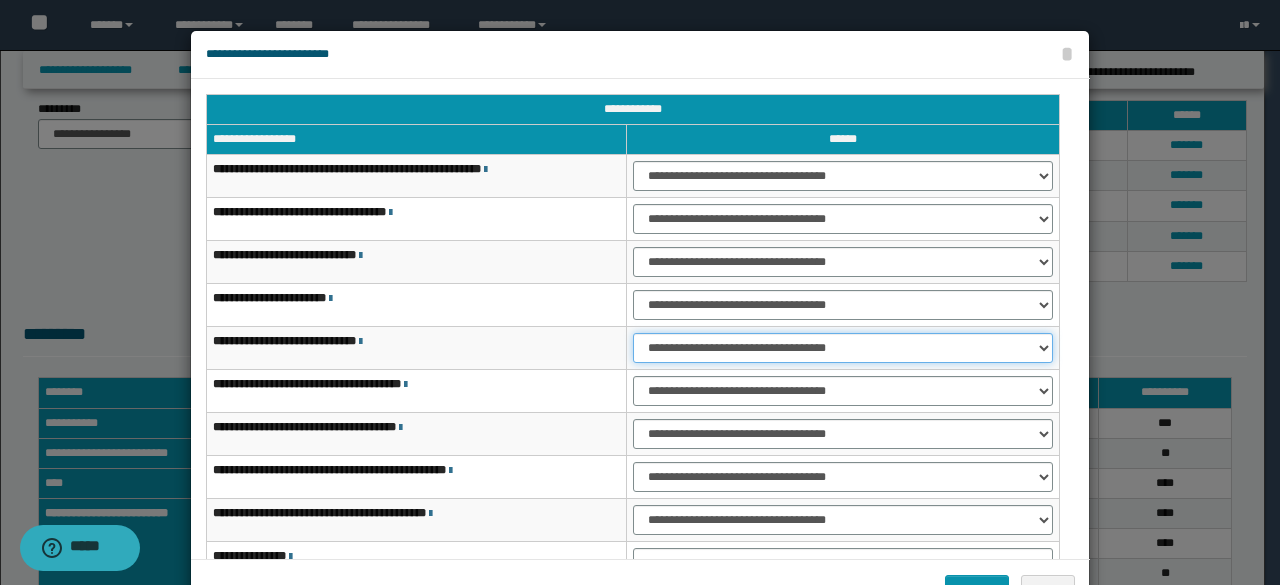 click on "**********" at bounding box center [843, 348] 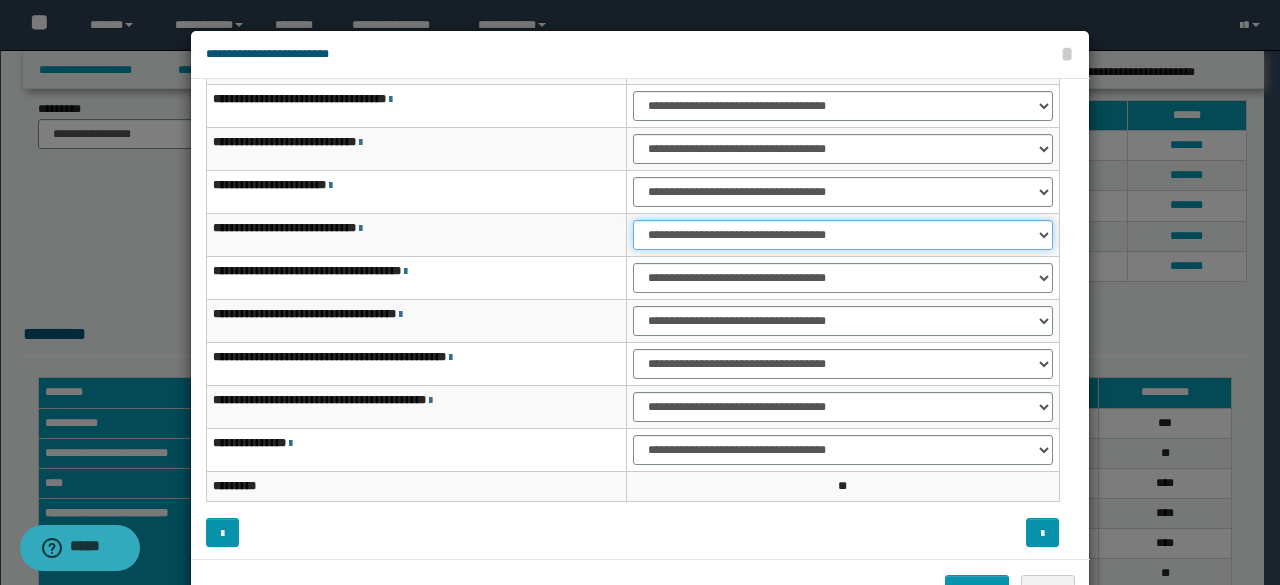scroll, scrollTop: 116, scrollLeft: 0, axis: vertical 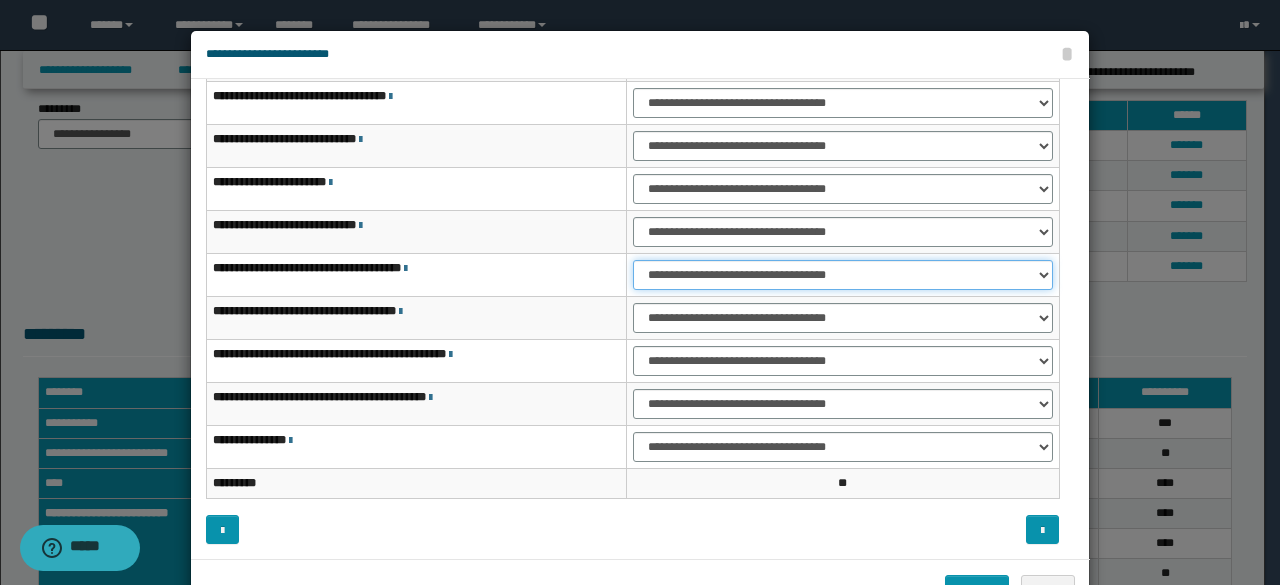 click on "**********" at bounding box center [843, 275] 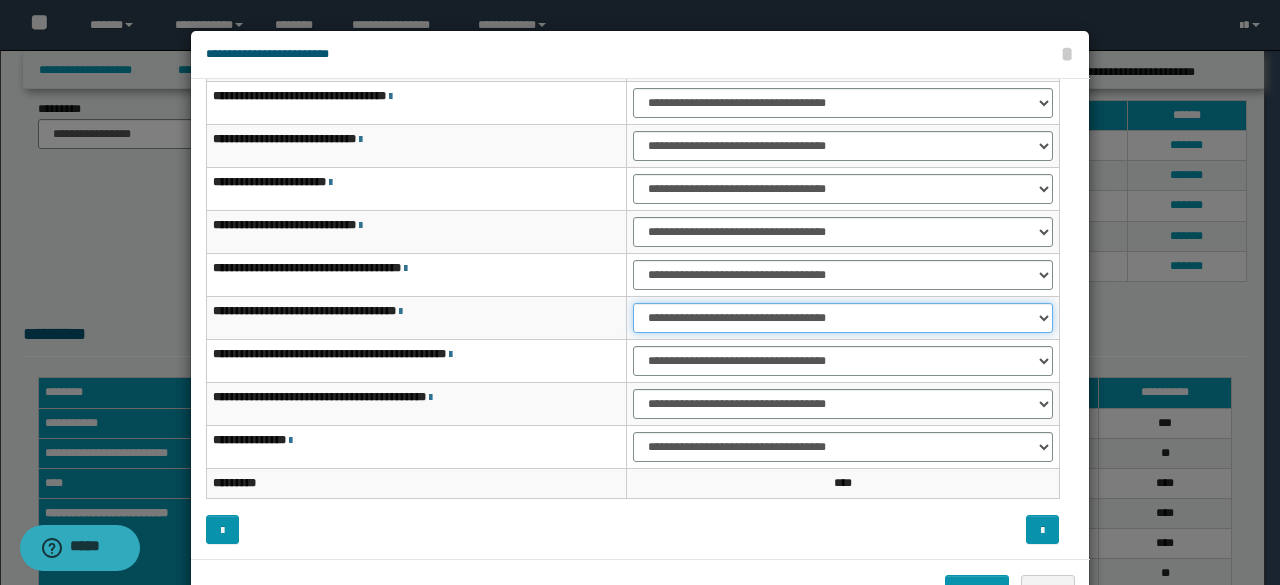 click on "**********" at bounding box center [843, 318] 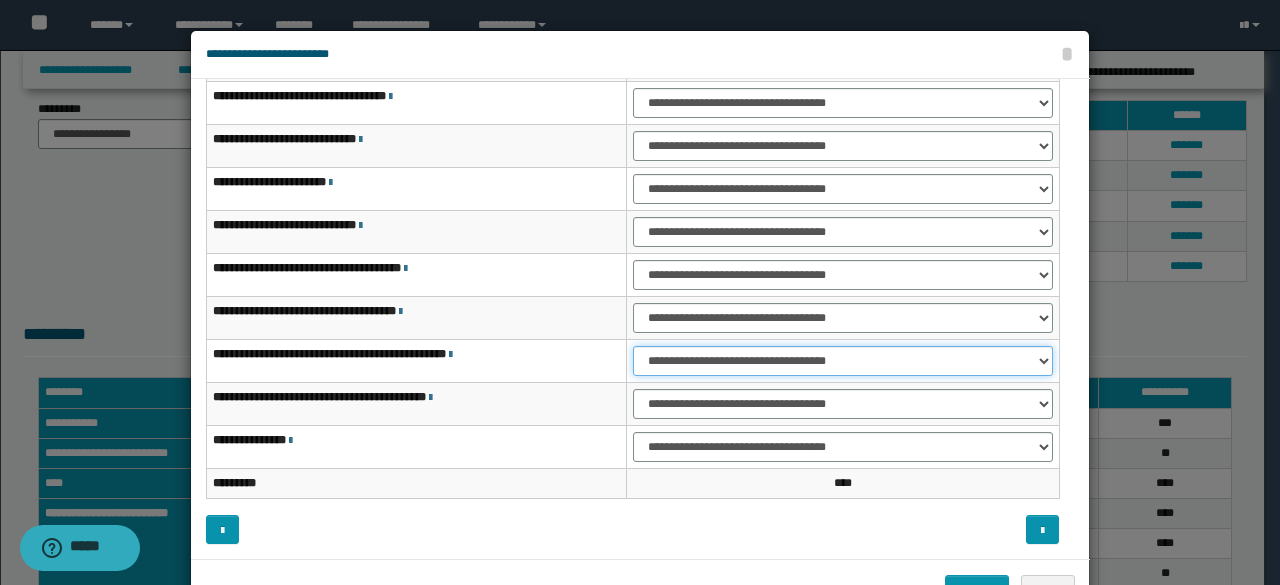 click on "**********" at bounding box center [843, 361] 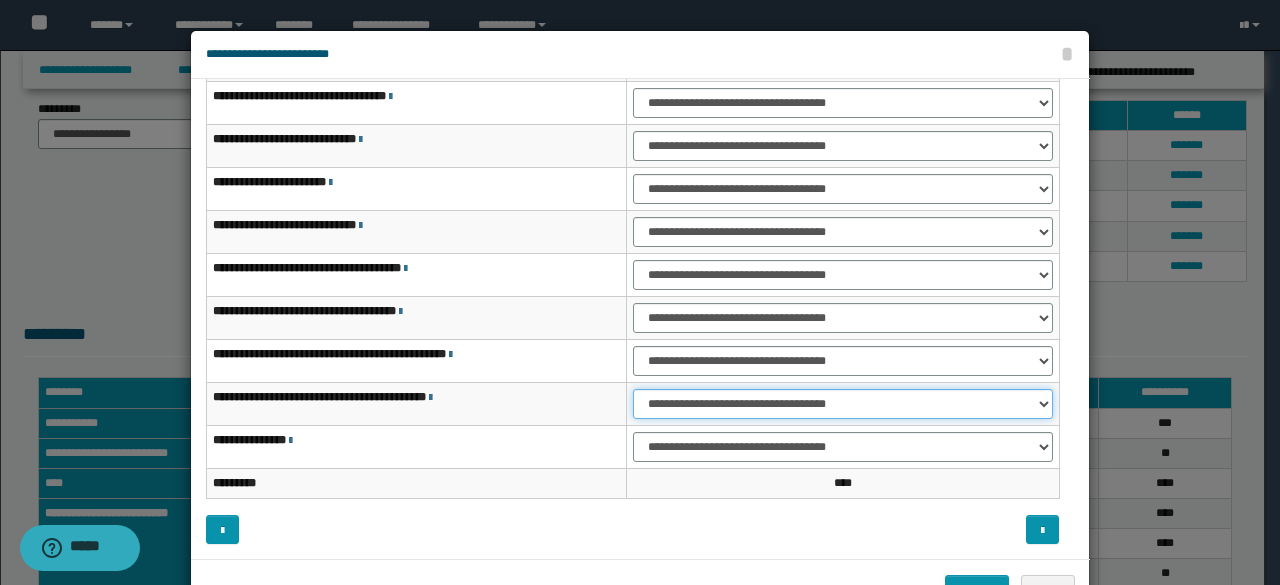 click on "**********" at bounding box center [843, 404] 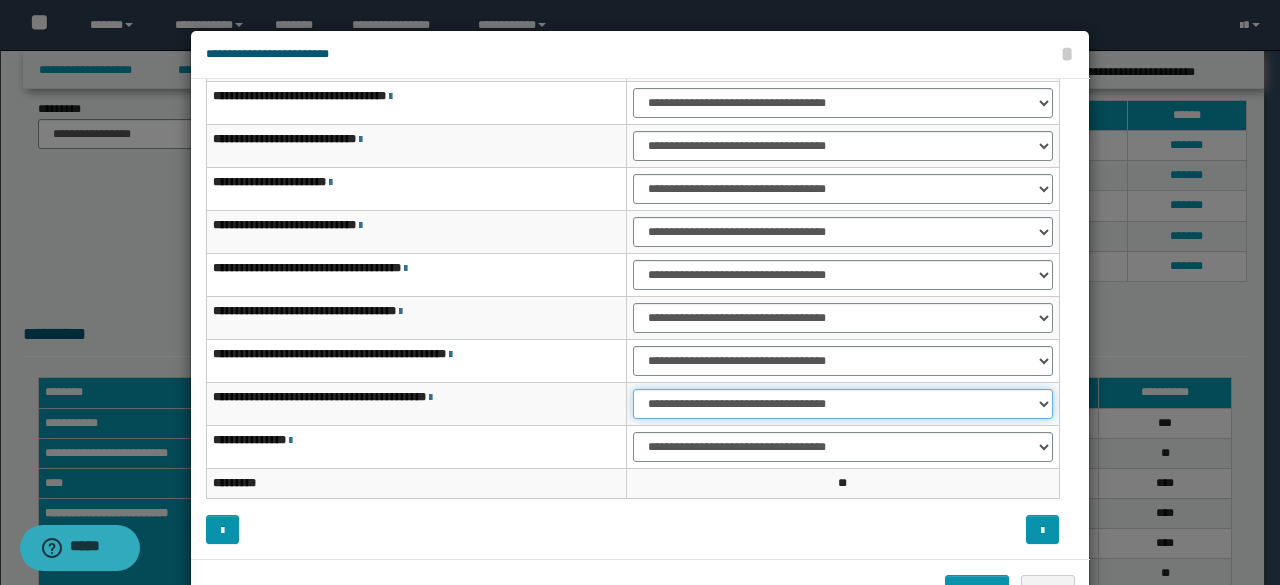 click on "**********" at bounding box center (843, 404) 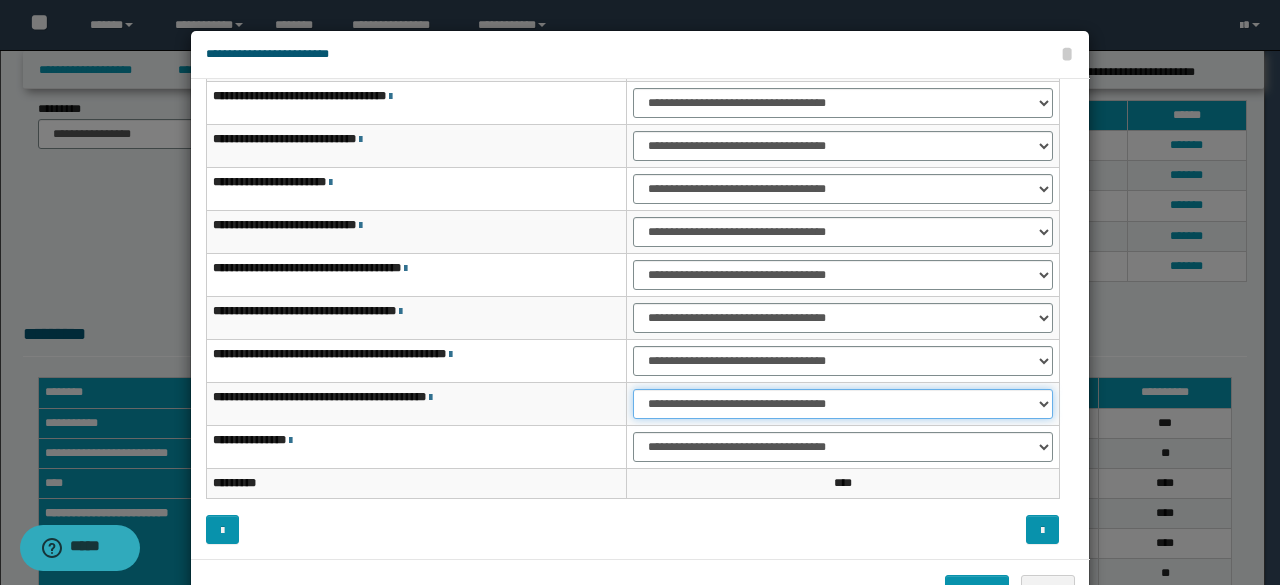 scroll, scrollTop: 64, scrollLeft: 0, axis: vertical 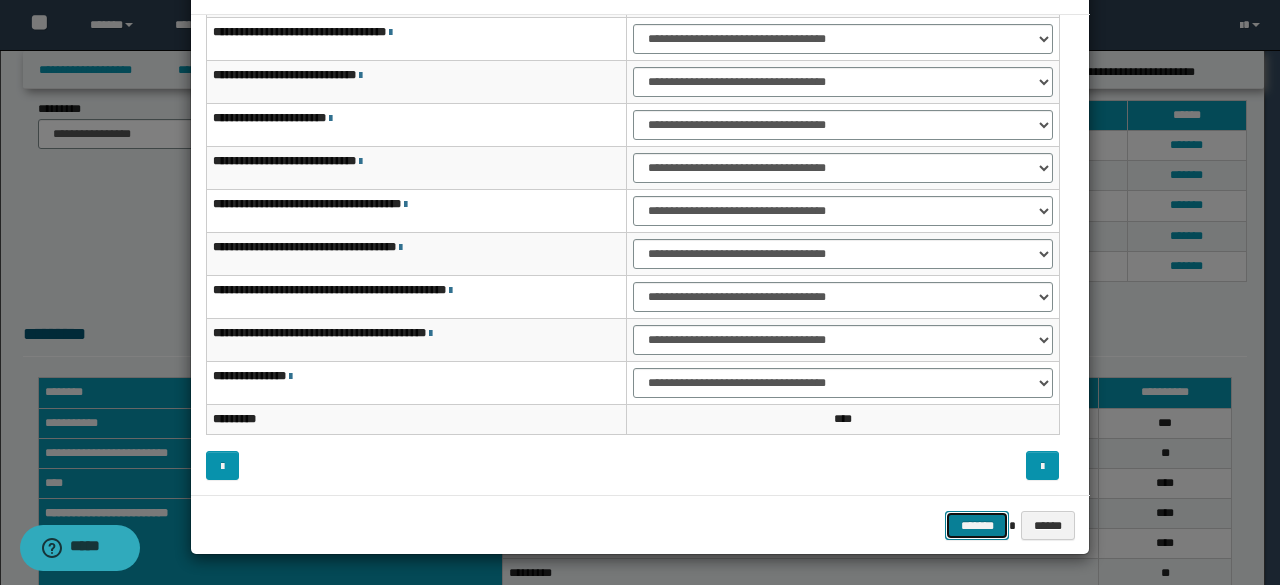 click on "*******" at bounding box center [977, 525] 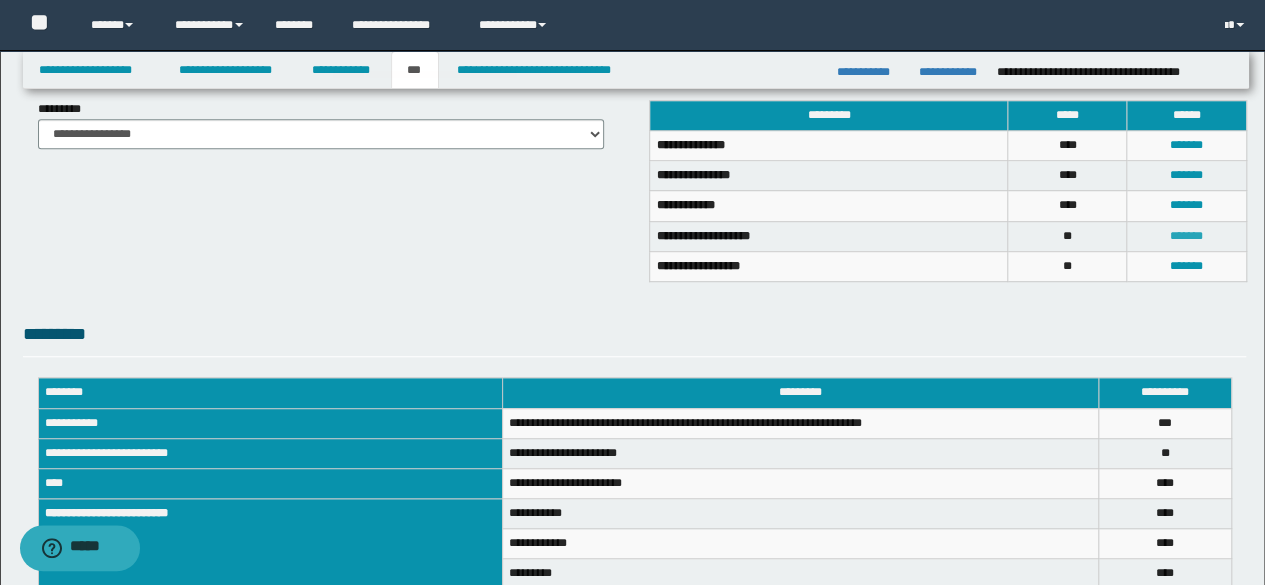 click on "*******" at bounding box center (1186, 236) 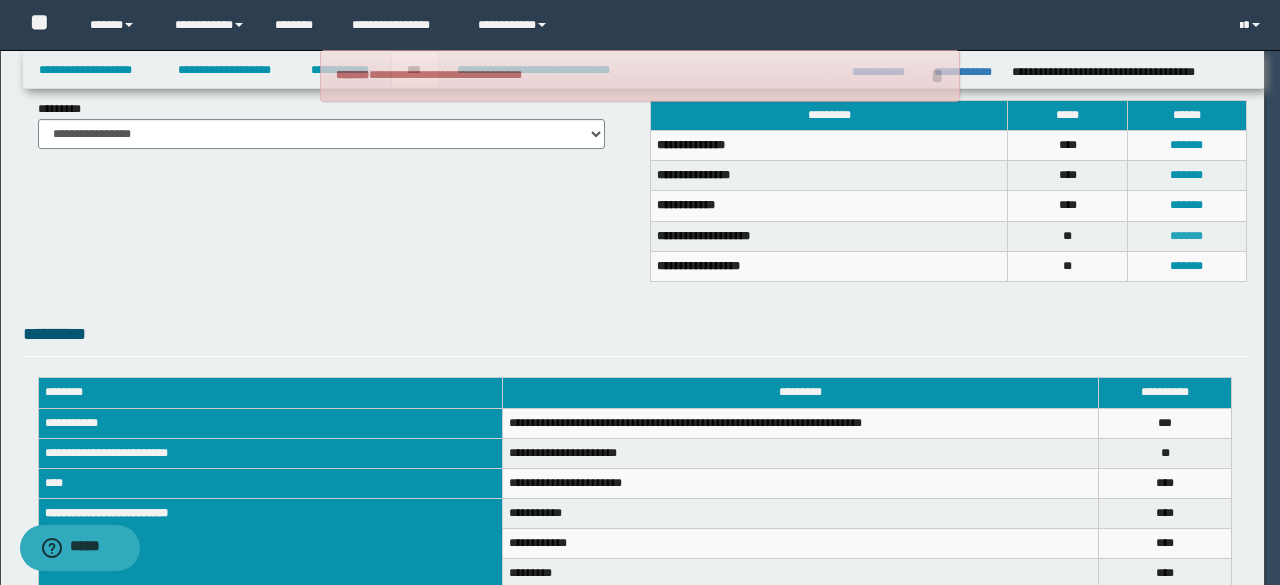 scroll, scrollTop: 0, scrollLeft: 0, axis: both 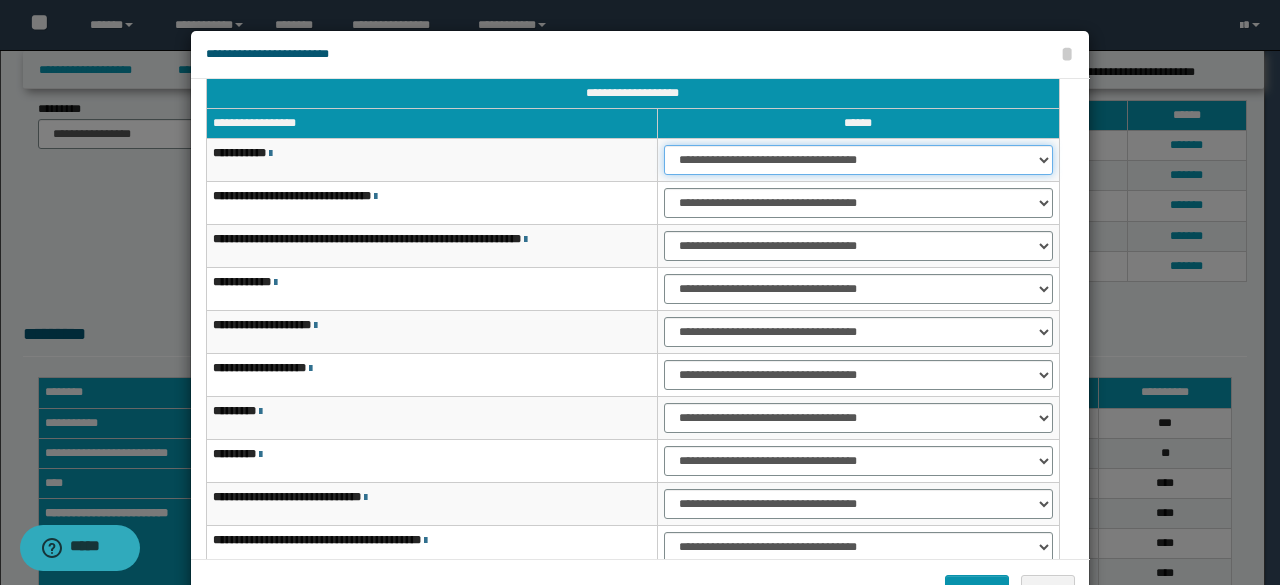 click on "**********" at bounding box center [858, 160] 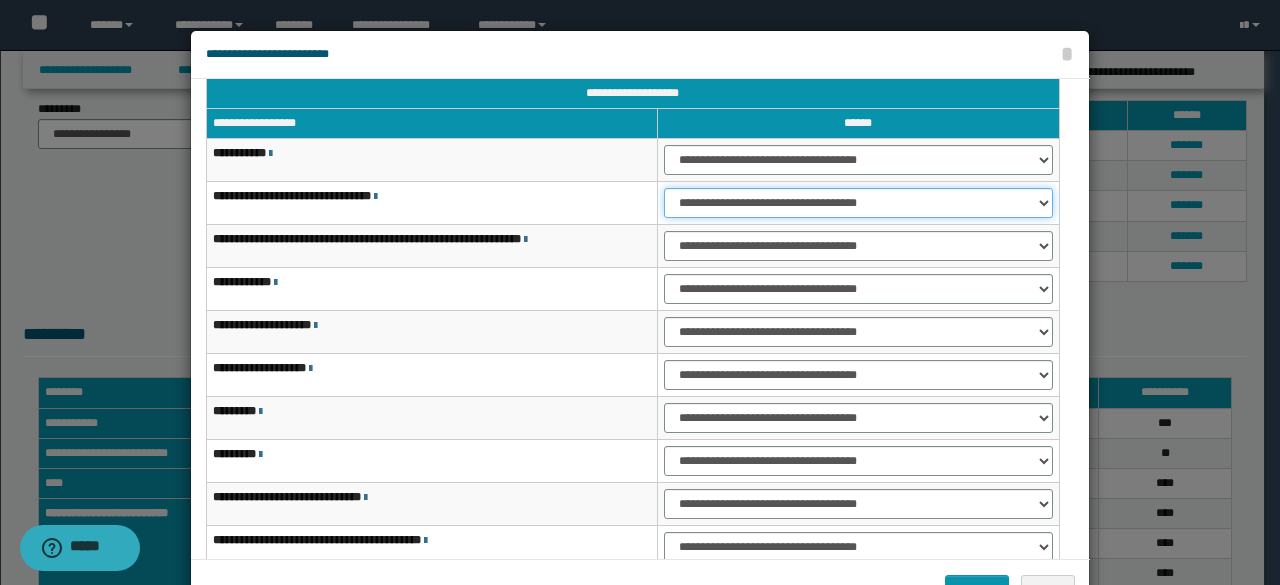 click on "**********" at bounding box center [858, 203] 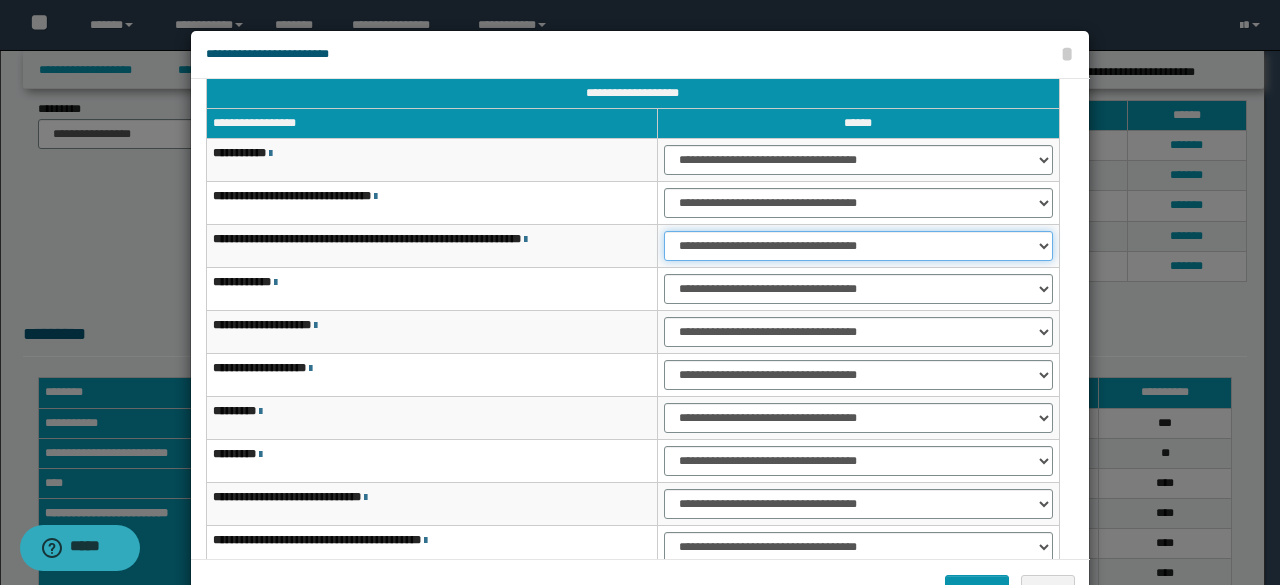 click on "**********" at bounding box center [858, 246] 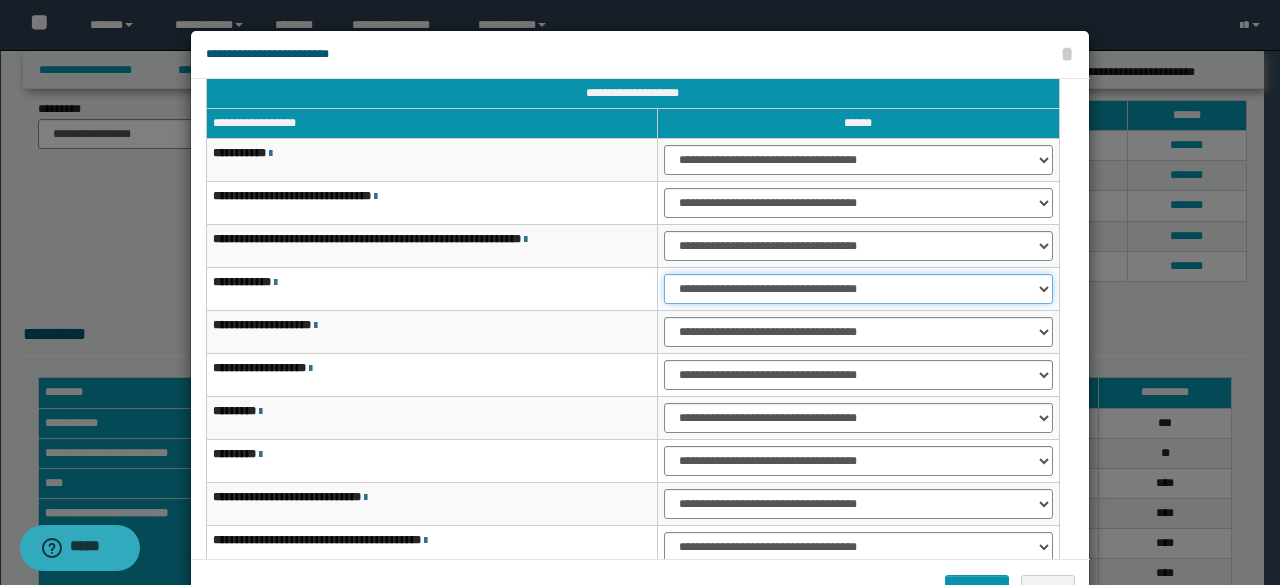 click on "**********" at bounding box center [858, 289] 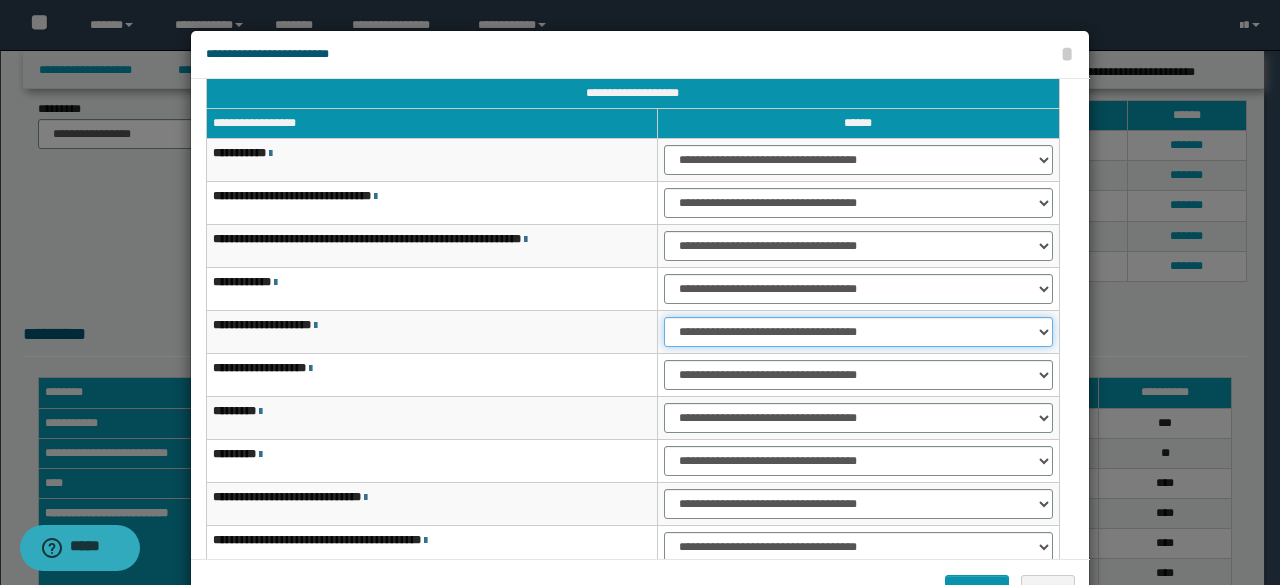 click on "**********" at bounding box center (858, 332) 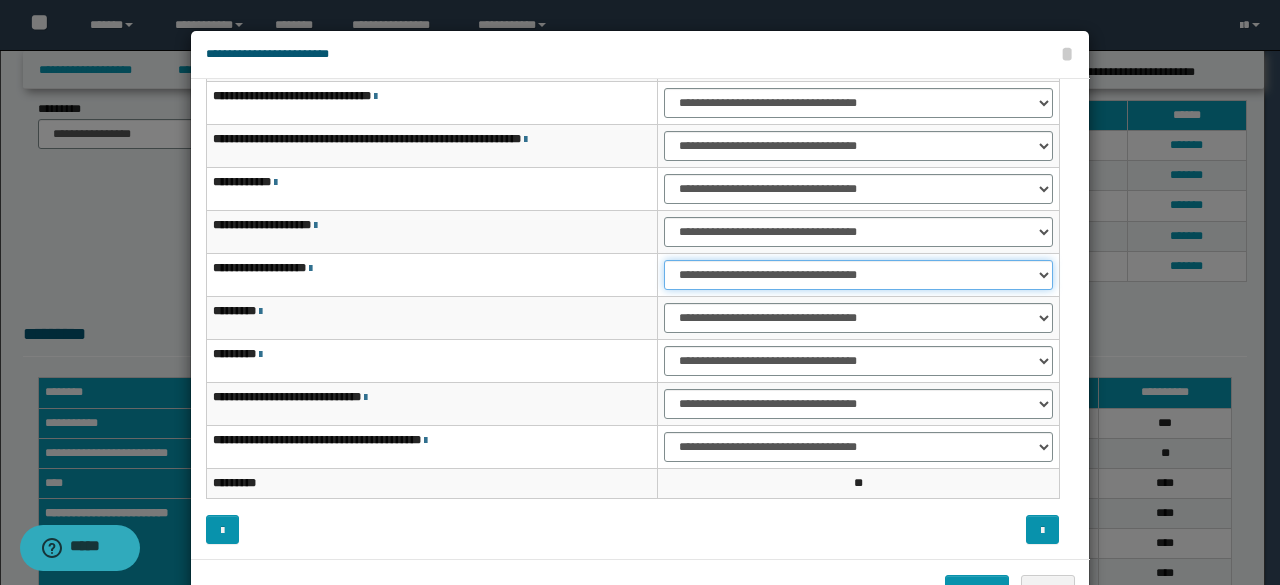 click on "**********" at bounding box center [858, 275] 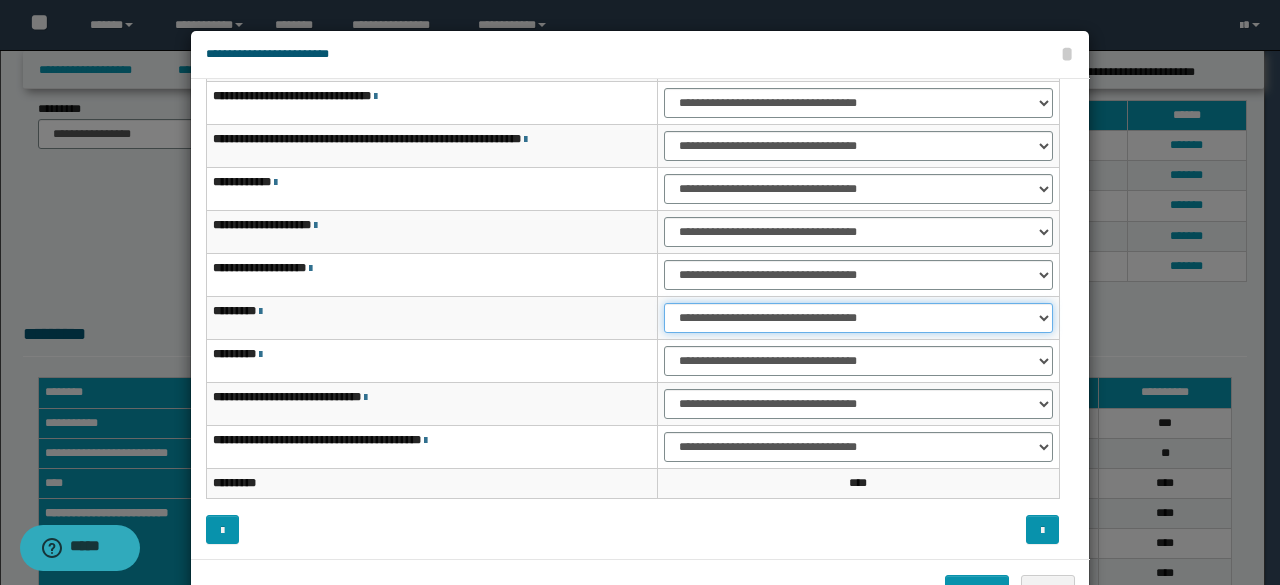 click on "**********" at bounding box center [858, 318] 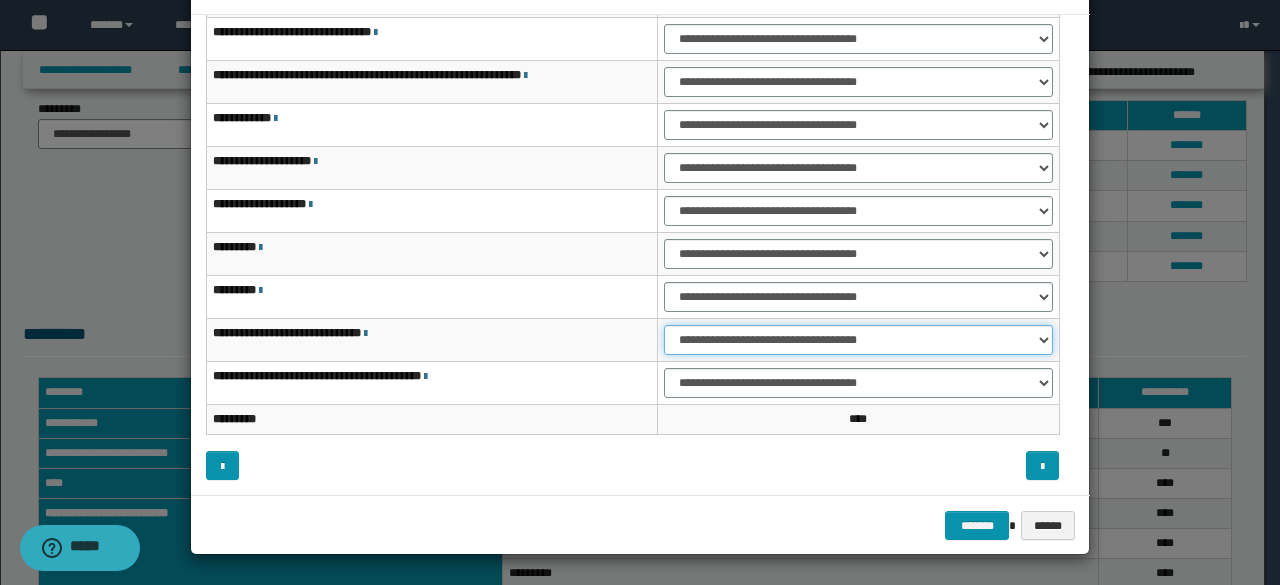 click on "**********" at bounding box center (858, 340) 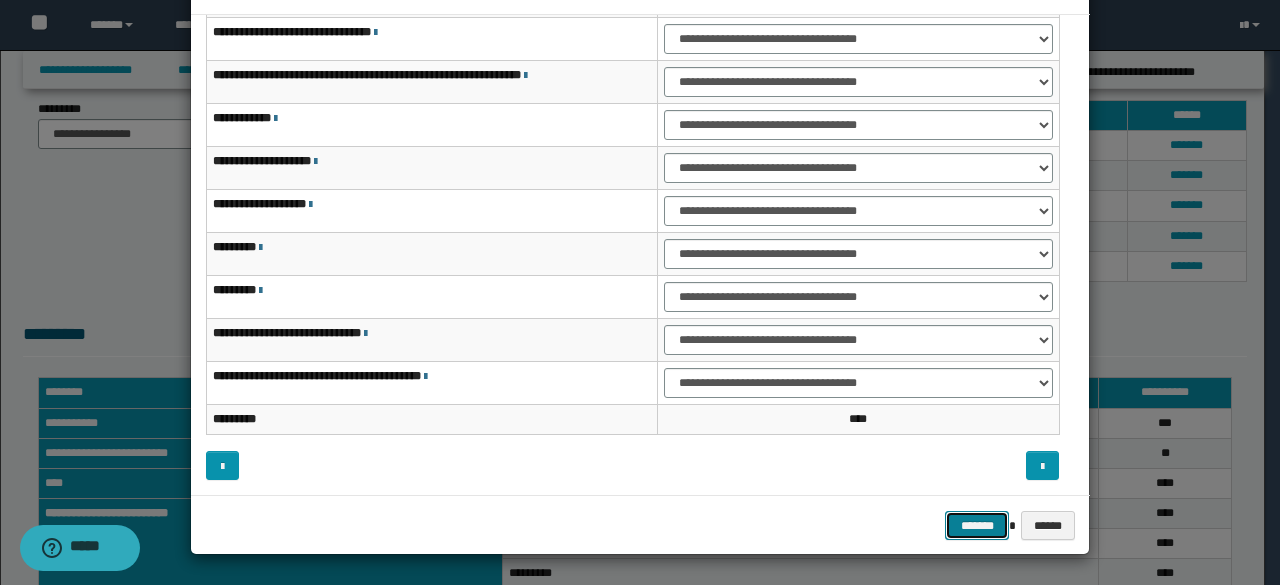 click on "*******" at bounding box center (977, 525) 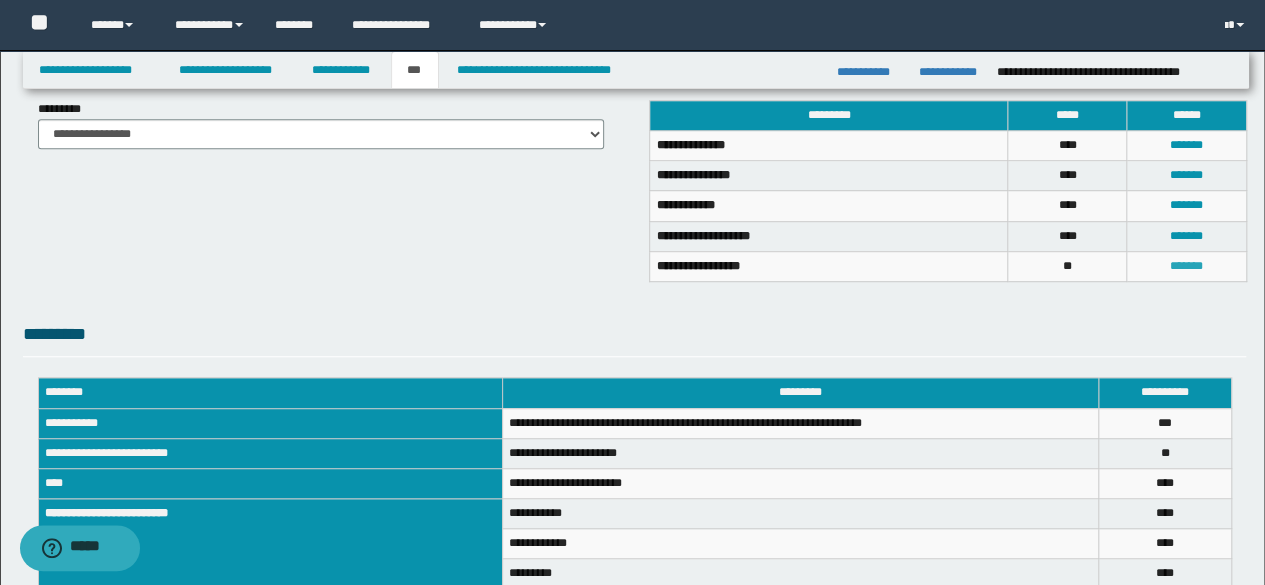 click on "*******" at bounding box center [1186, 266] 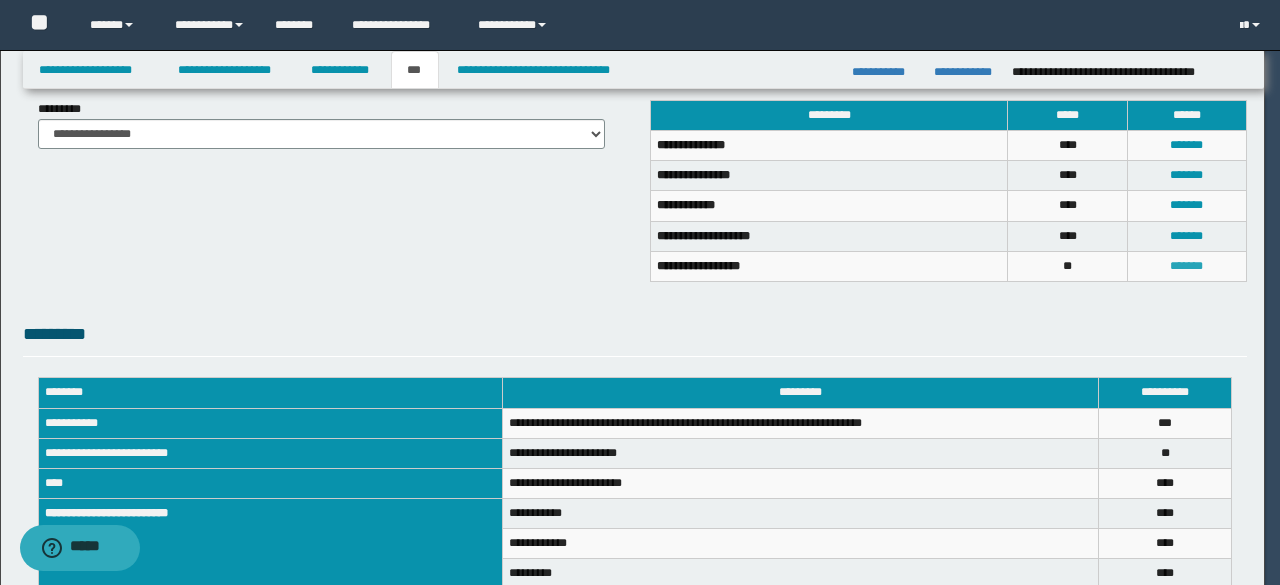 scroll, scrollTop: 0, scrollLeft: 0, axis: both 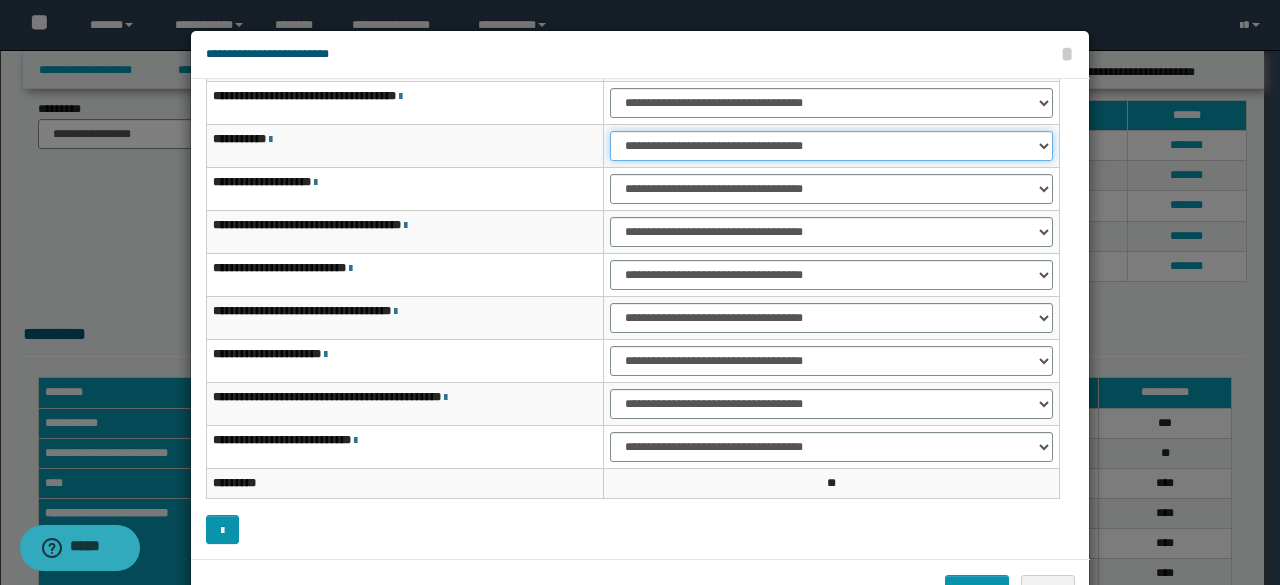 click on "**********" at bounding box center [831, 146] 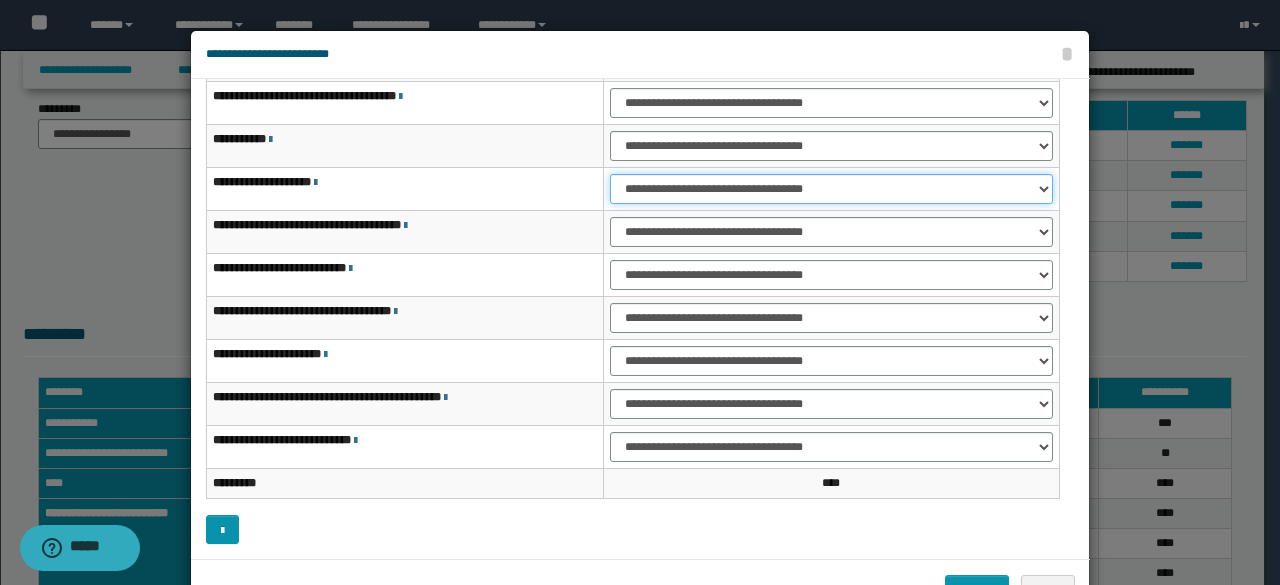 click on "**********" at bounding box center [831, 189] 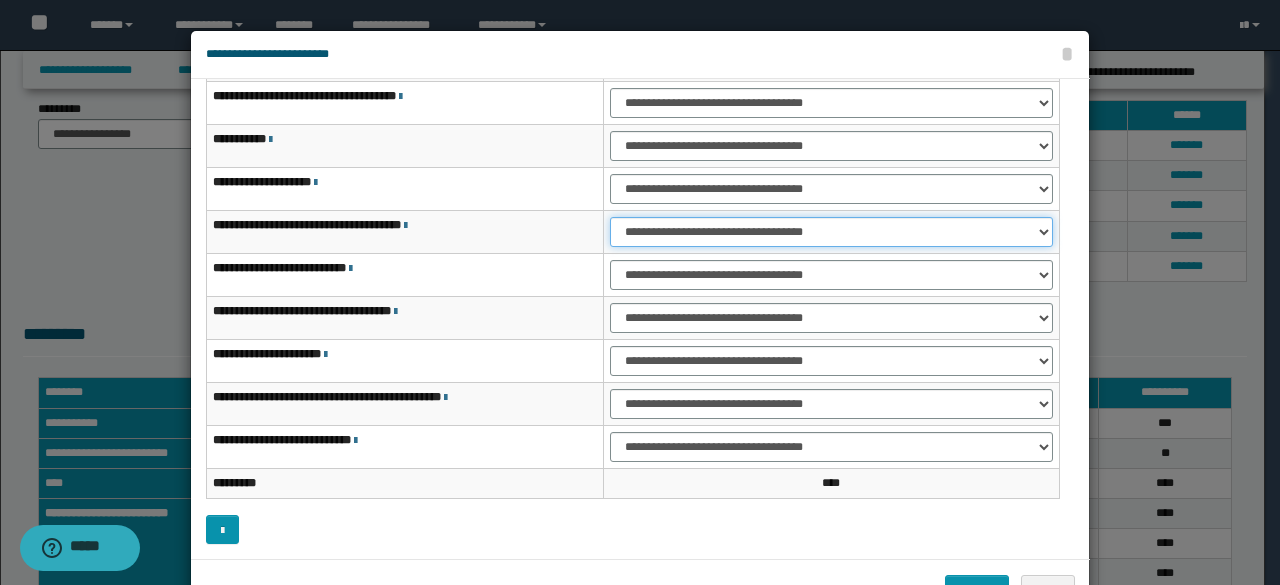 click on "**********" at bounding box center [831, 232] 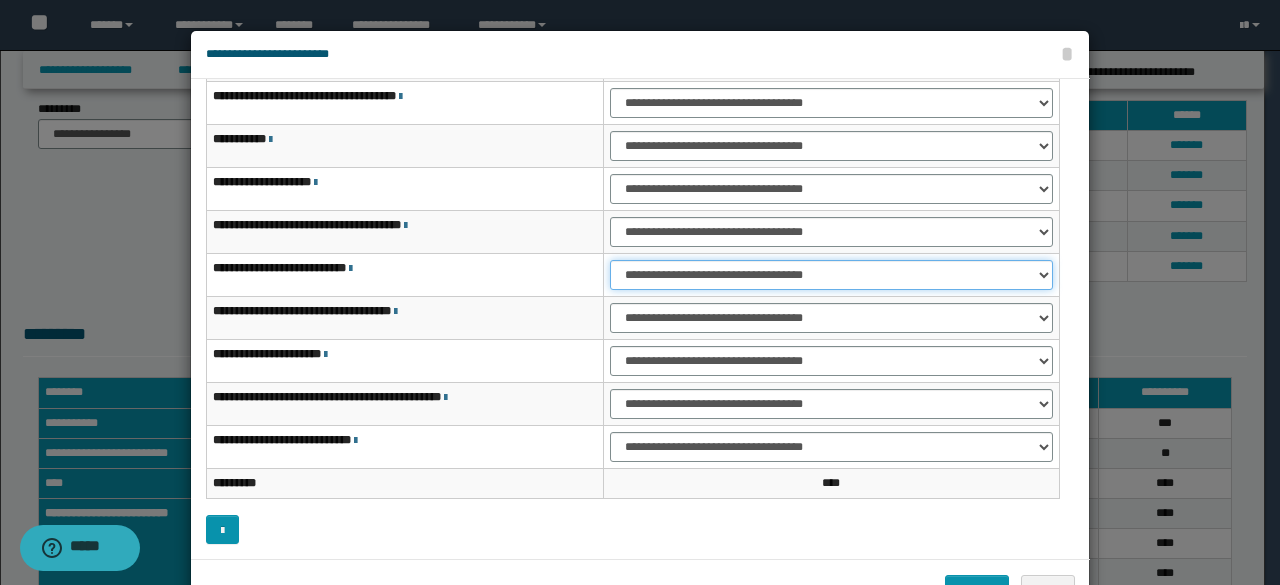 click on "**********" at bounding box center (831, 275) 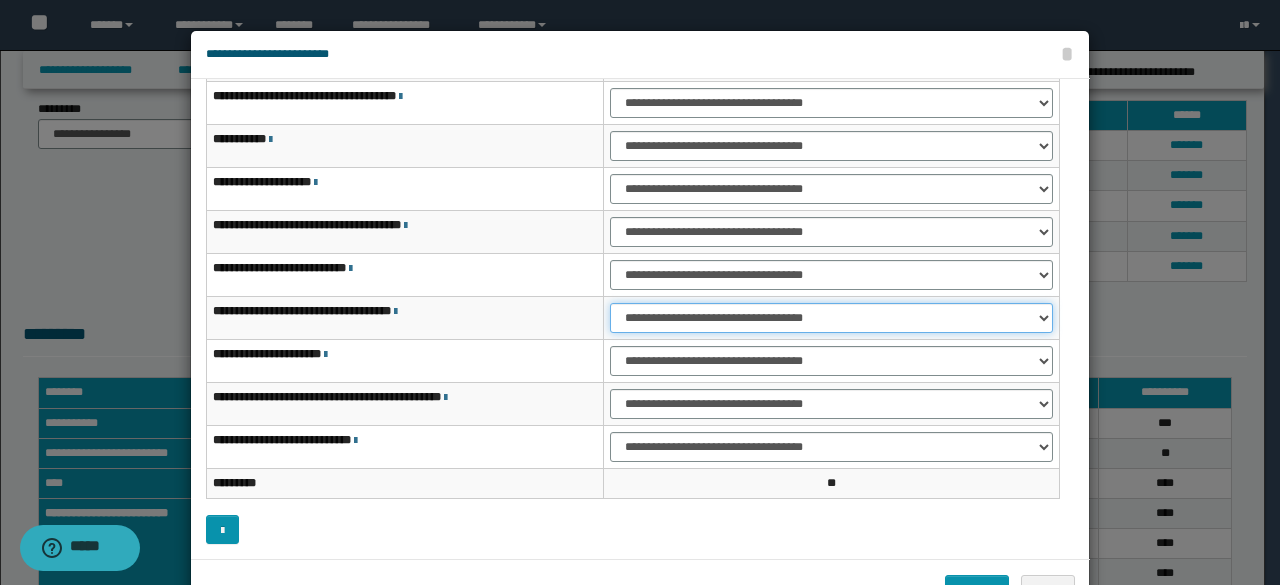 click on "**********" at bounding box center [831, 318] 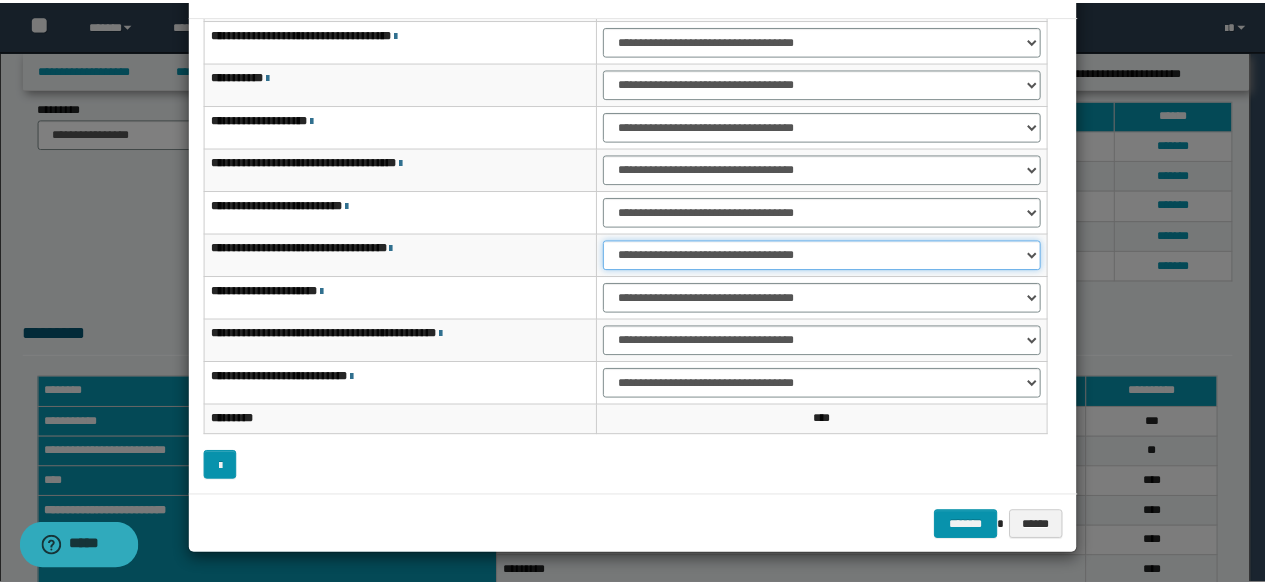 scroll, scrollTop: 64, scrollLeft: 0, axis: vertical 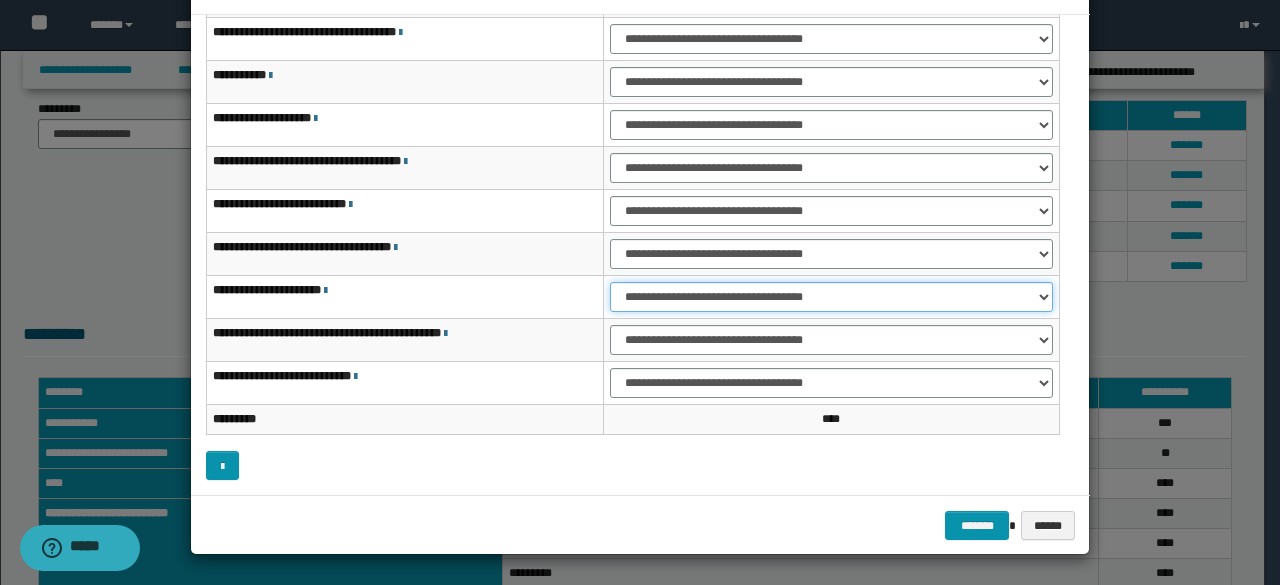 click on "**********" at bounding box center (831, 297) 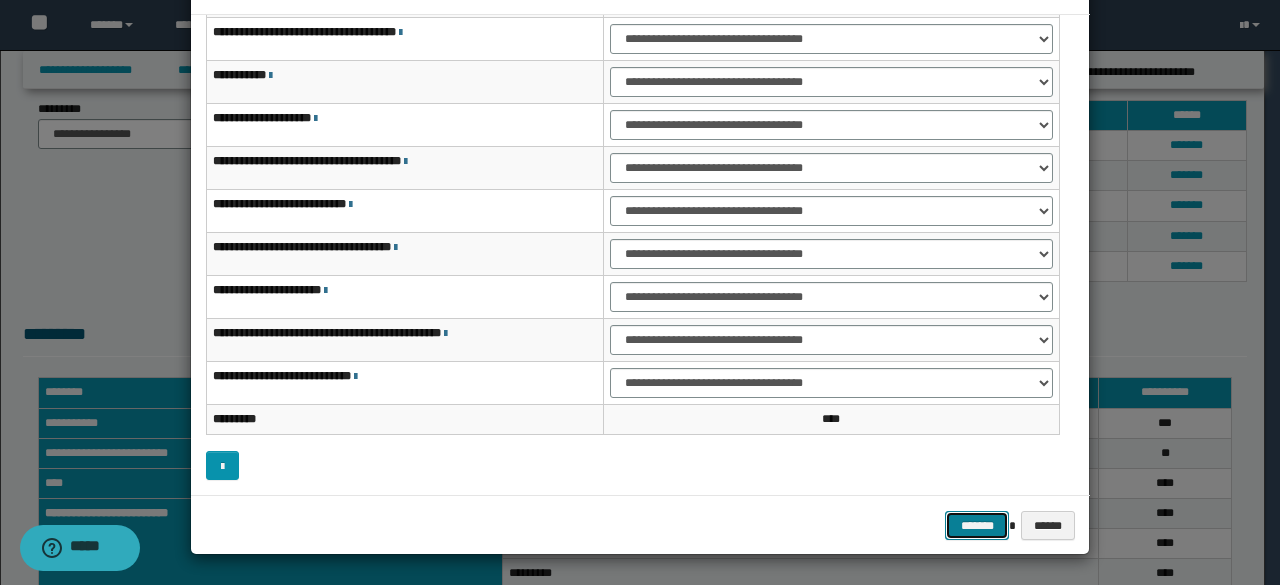 click on "*******" at bounding box center [977, 525] 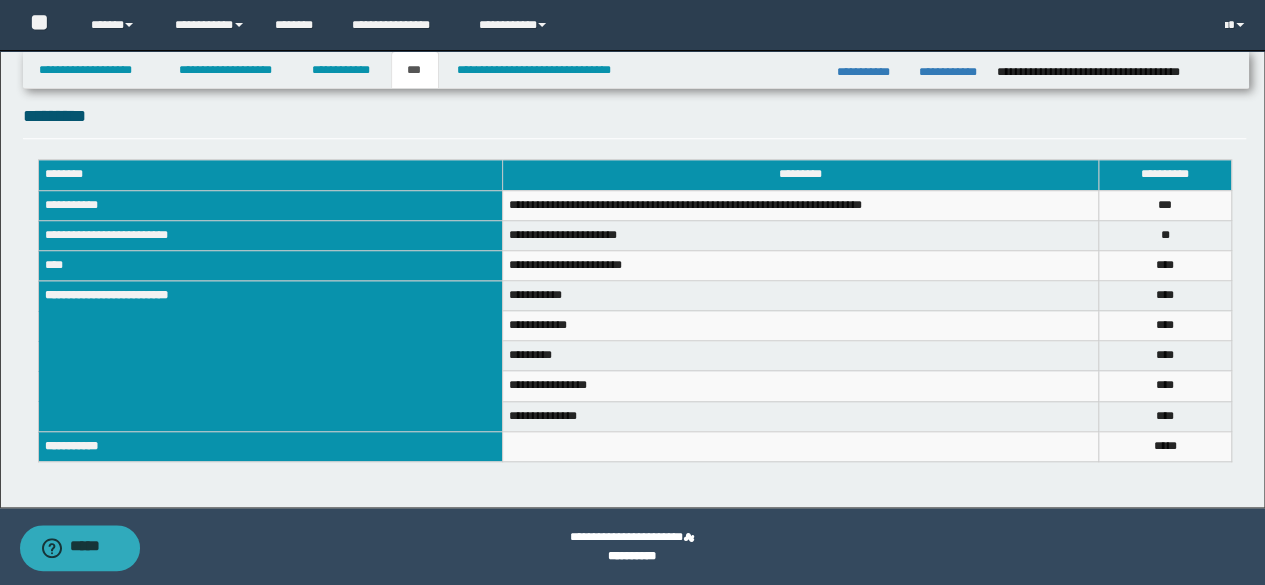 scroll, scrollTop: 750, scrollLeft: 0, axis: vertical 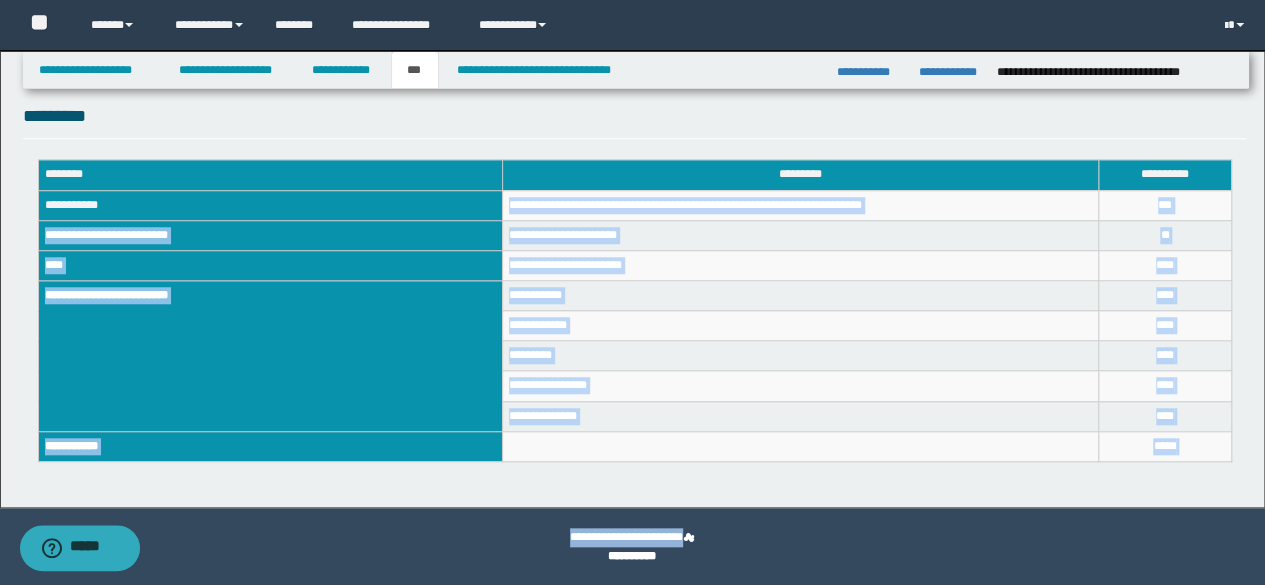 drag, startPoint x: 510, startPoint y: 207, endPoint x: 1279, endPoint y: 546, distance: 840.4059 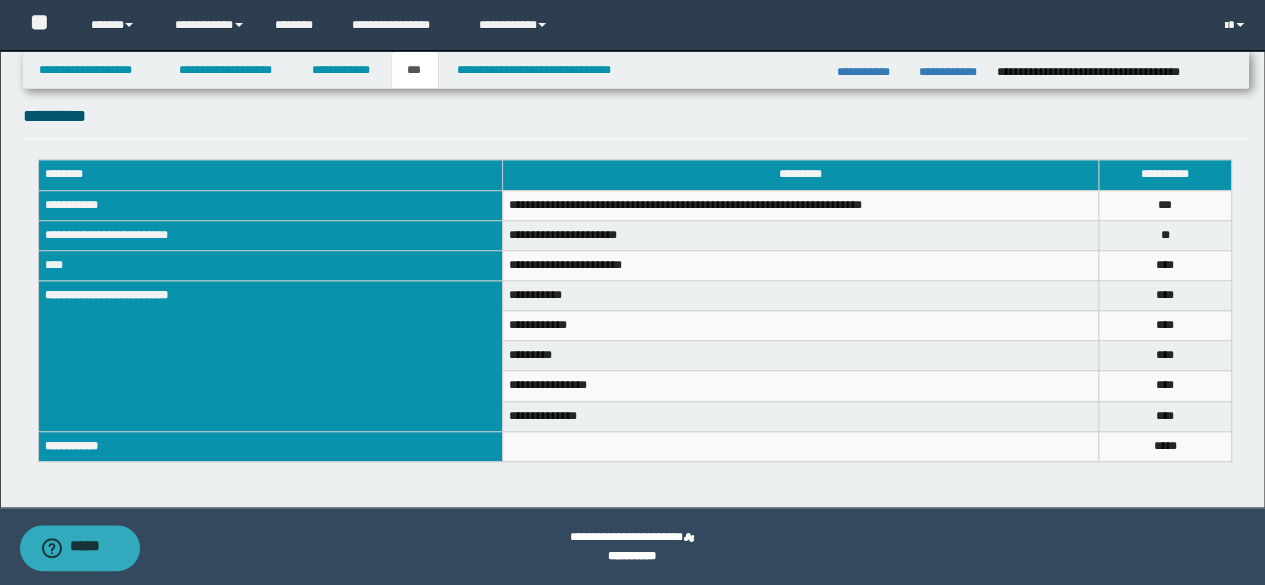 click on "**********" at bounding box center [632, -96] 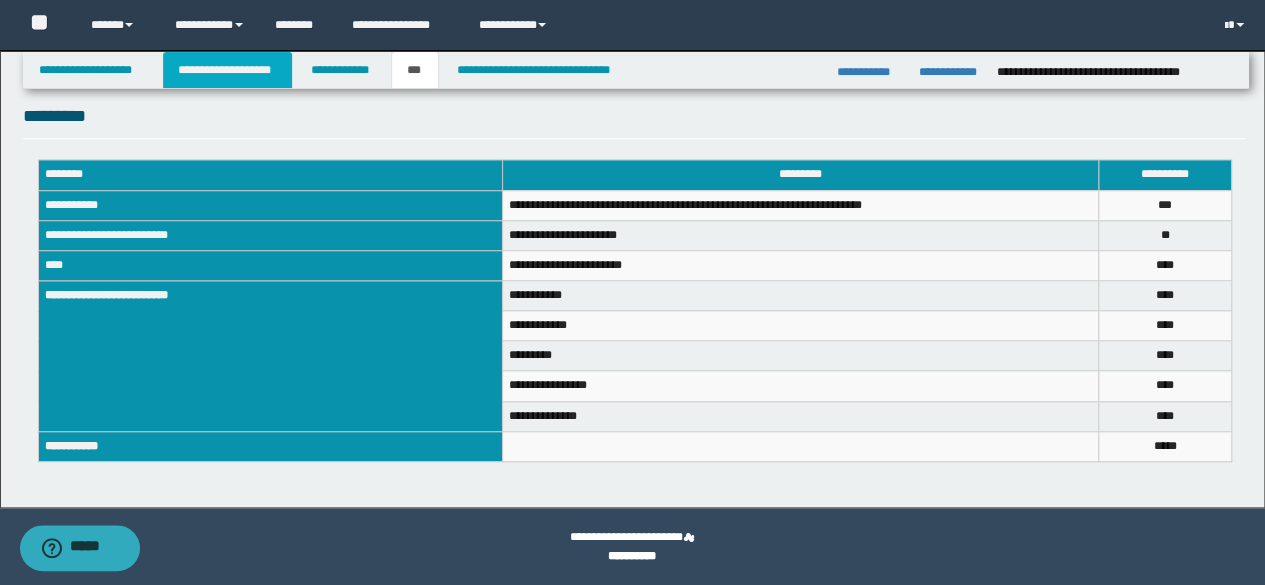 click on "**********" at bounding box center (227, 70) 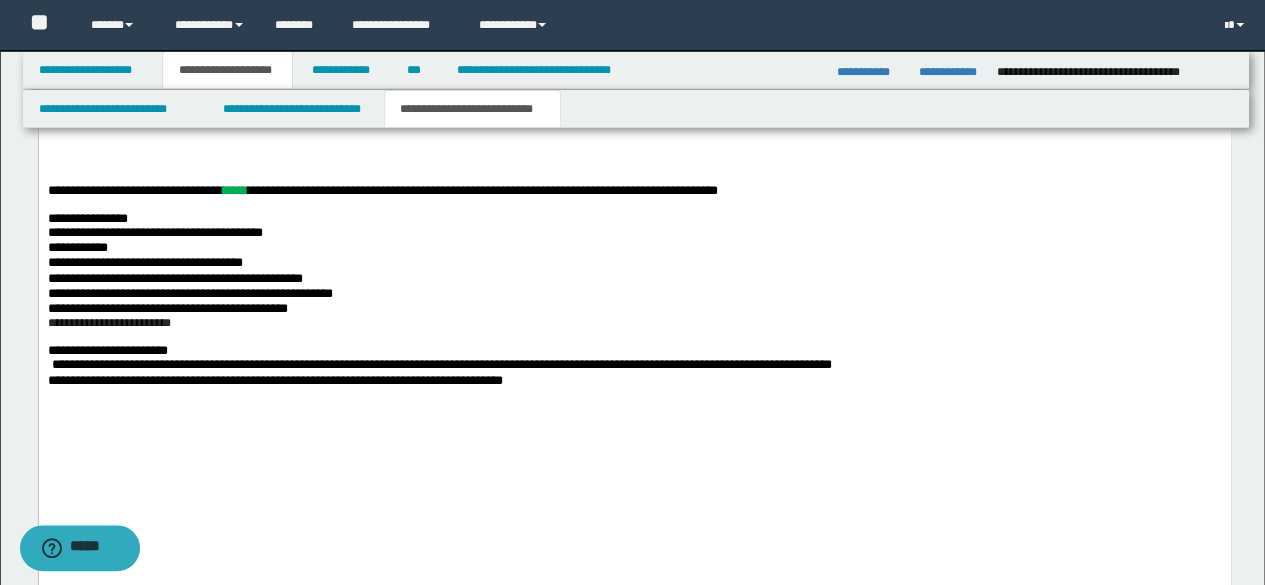 scroll, scrollTop: 1981, scrollLeft: 0, axis: vertical 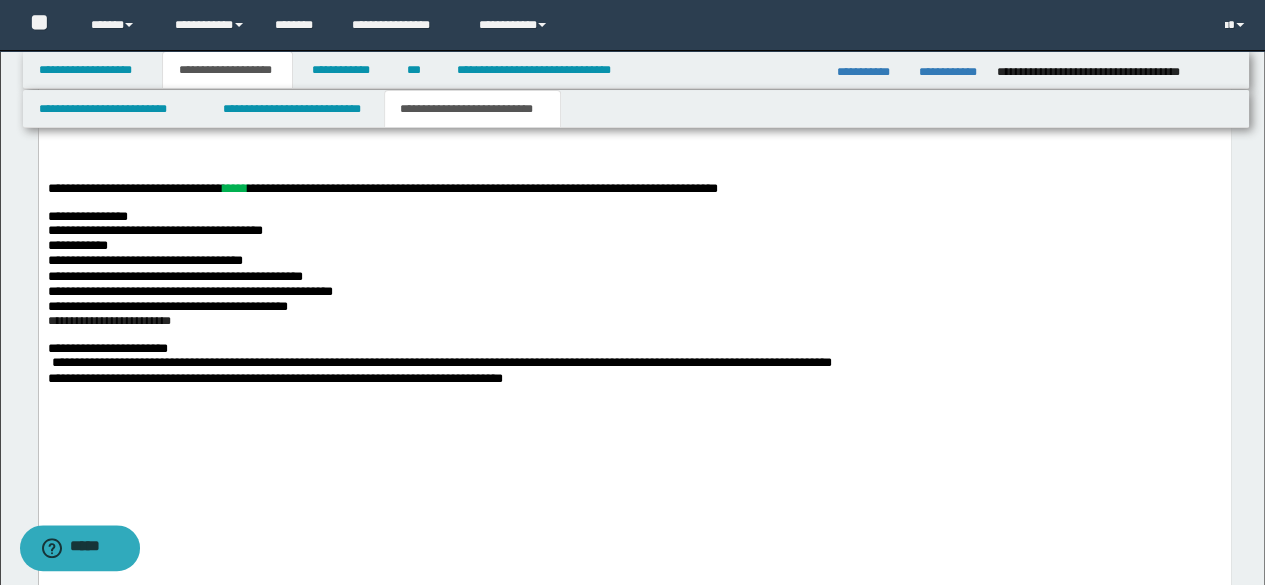 click on "**********" at bounding box center [634, 5] 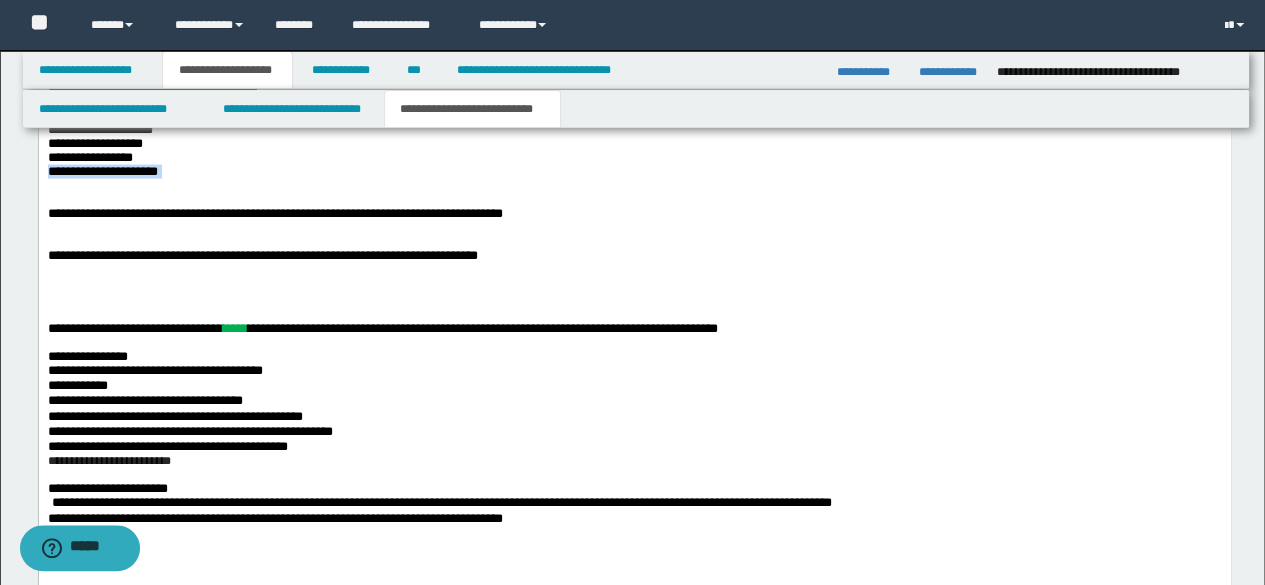 drag, startPoint x: 201, startPoint y: 371, endPoint x: 0, endPoint y: 352, distance: 201.89601 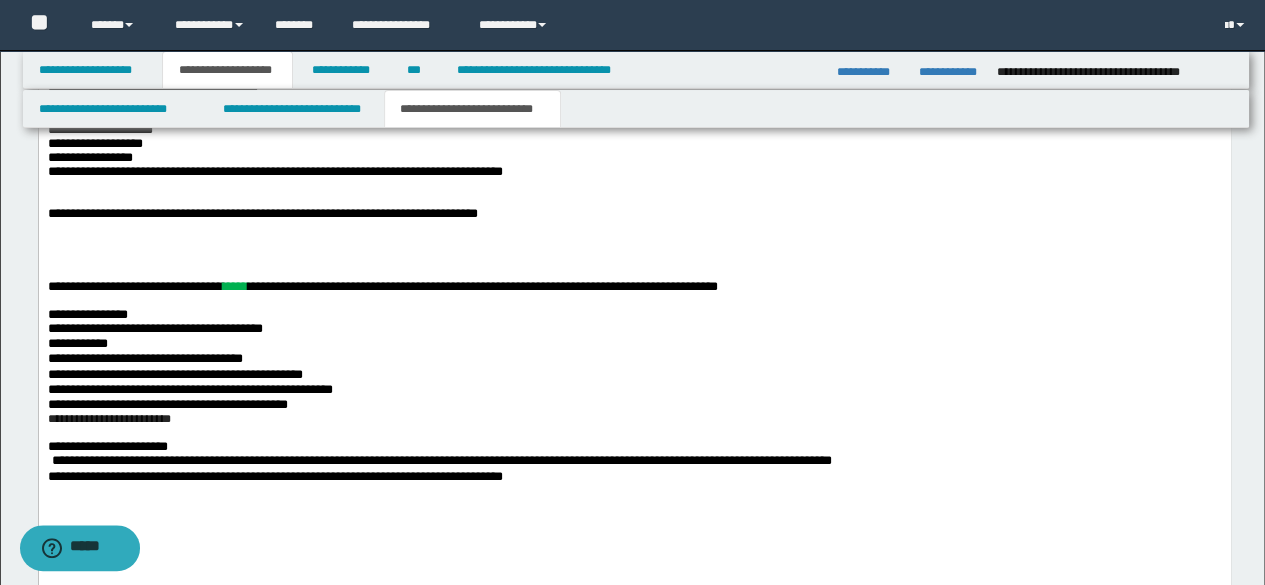 click on "**********" at bounding box center (274, 172) 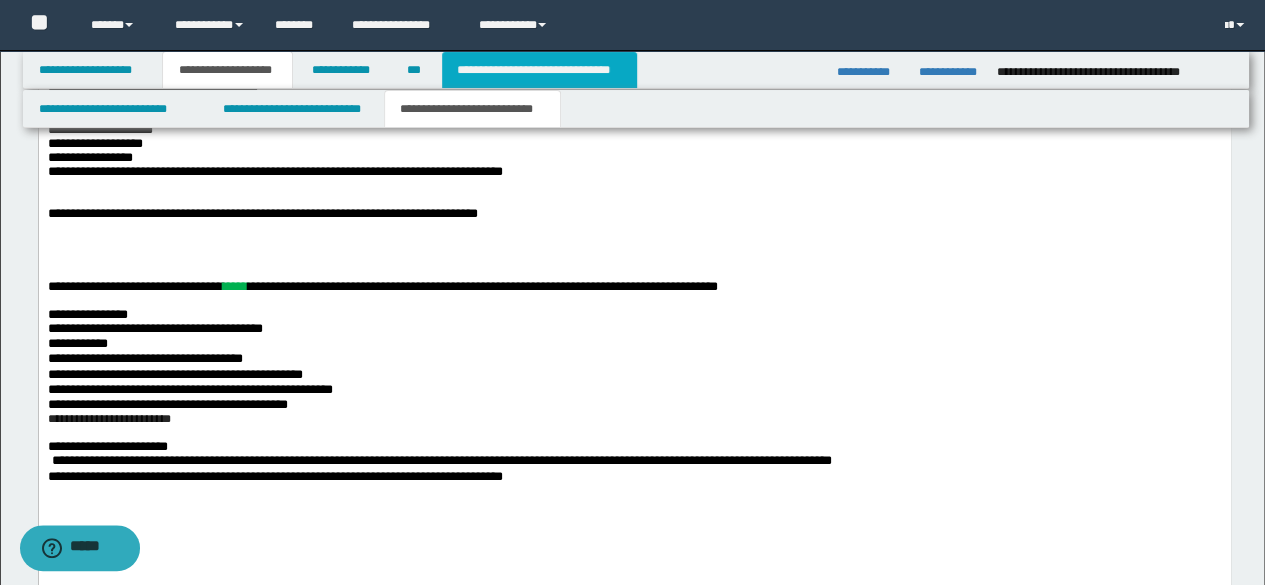 click on "**********" at bounding box center (539, 70) 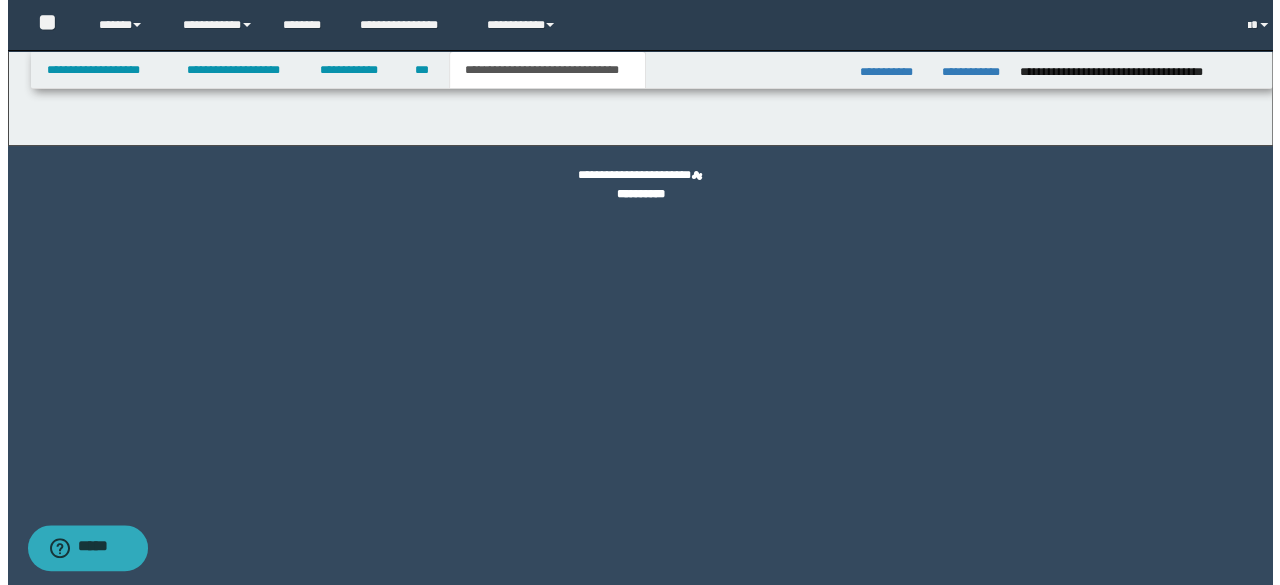 scroll, scrollTop: 0, scrollLeft: 0, axis: both 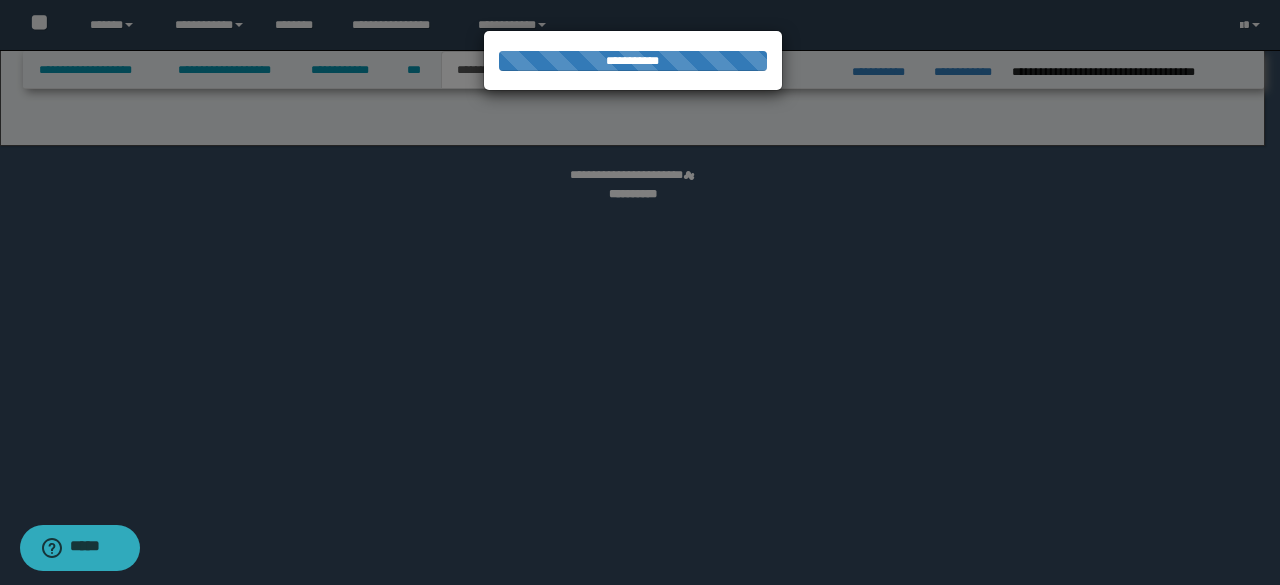 select on "*" 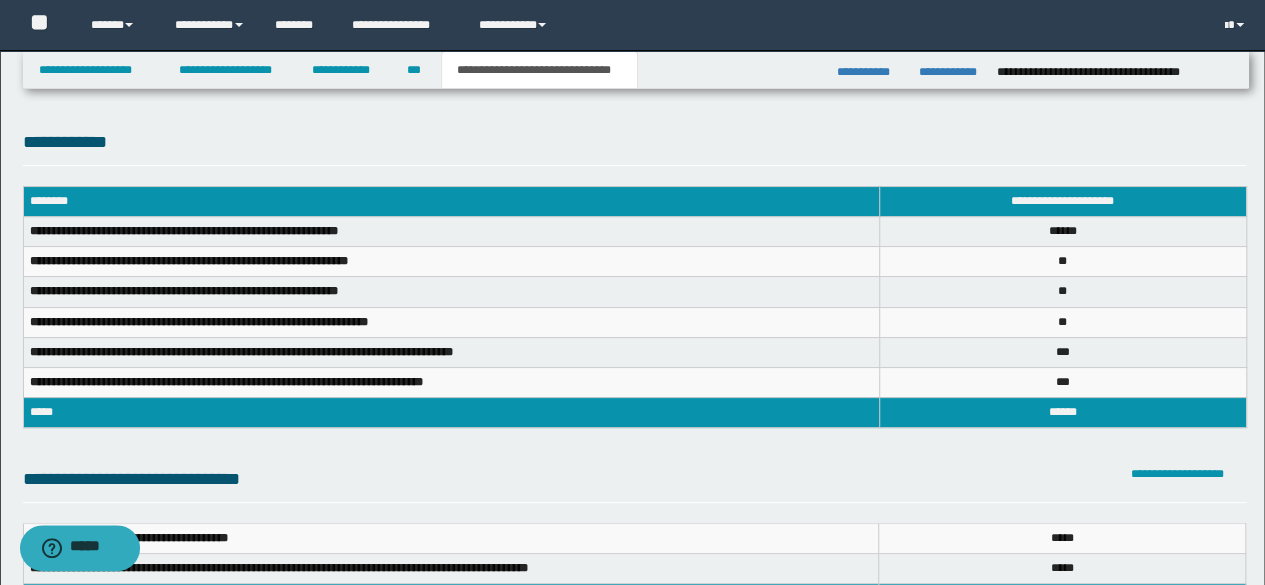 scroll, scrollTop: 200, scrollLeft: 0, axis: vertical 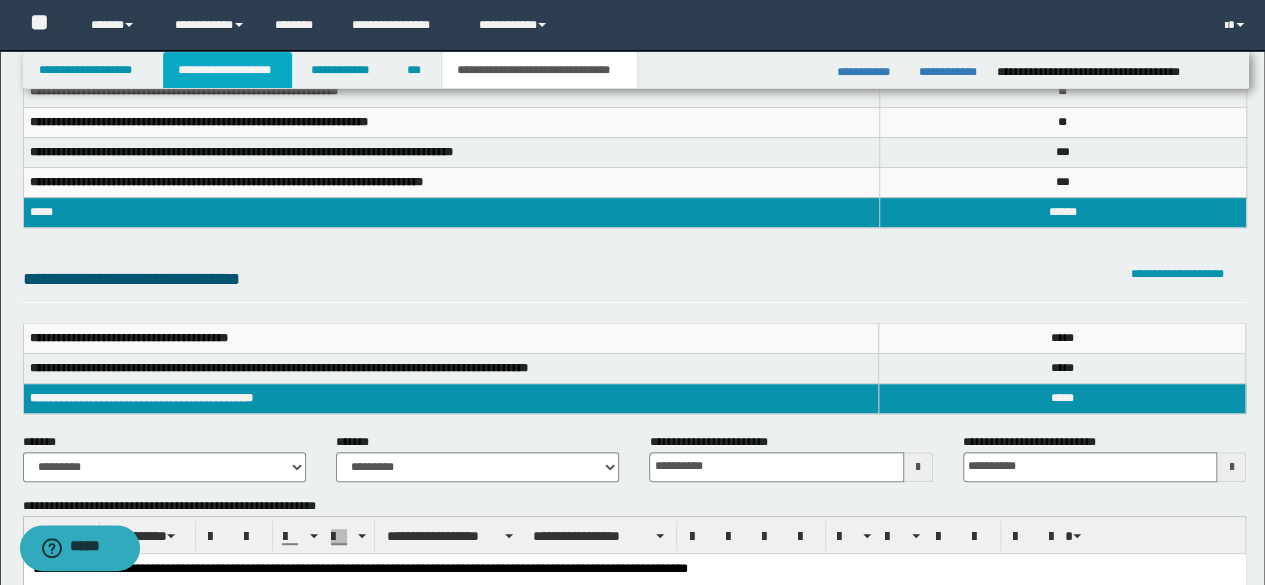click on "**********" at bounding box center (227, 70) 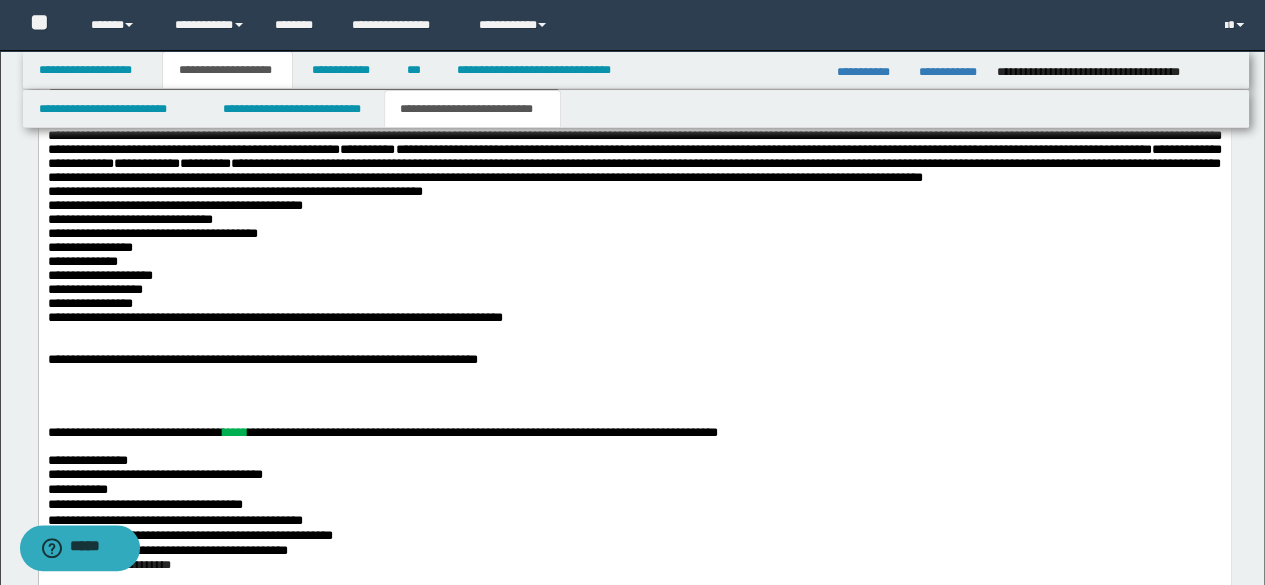 scroll, scrollTop: 2030, scrollLeft: 0, axis: vertical 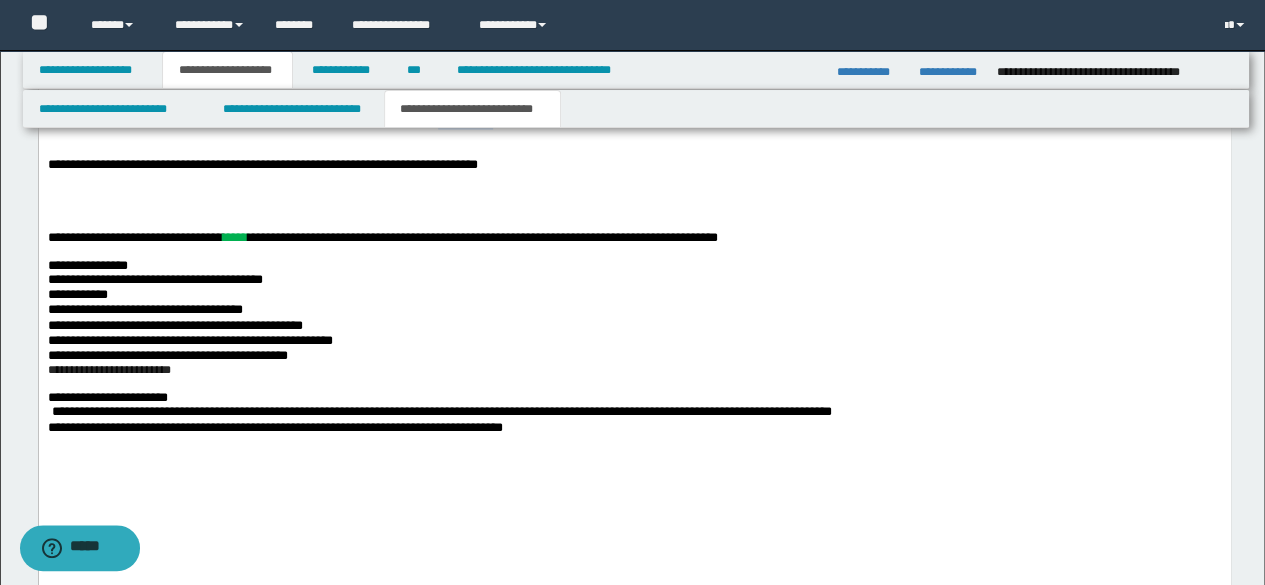 drag, startPoint x: 577, startPoint y: 311, endPoint x: 506, endPoint y: 312, distance: 71.00704 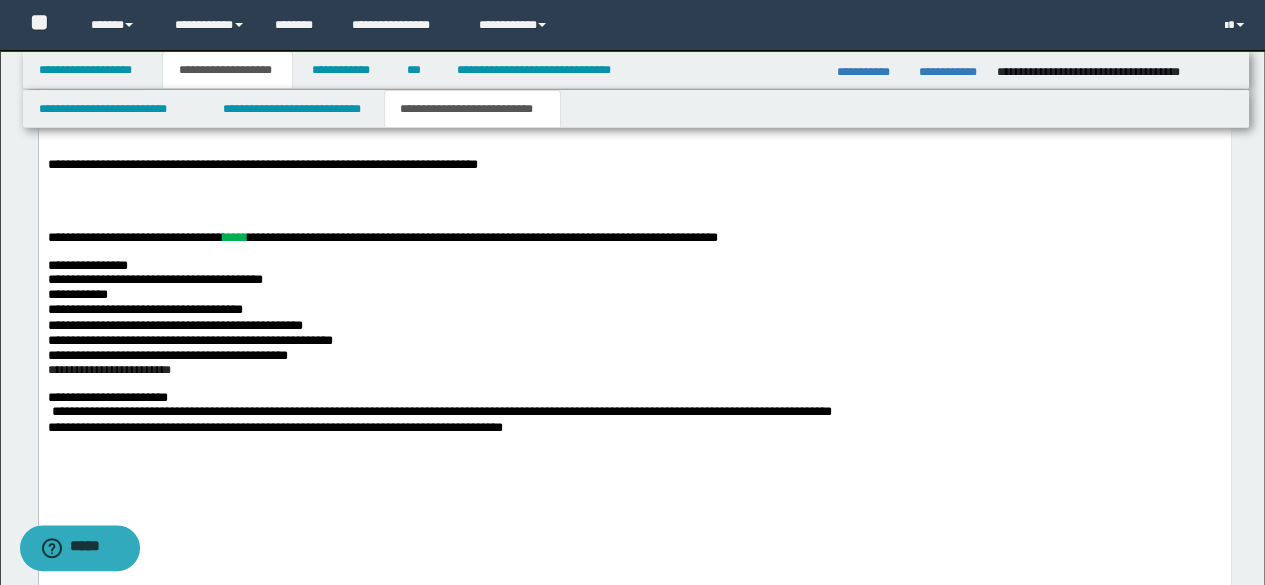 click on "**********" at bounding box center (634, 124) 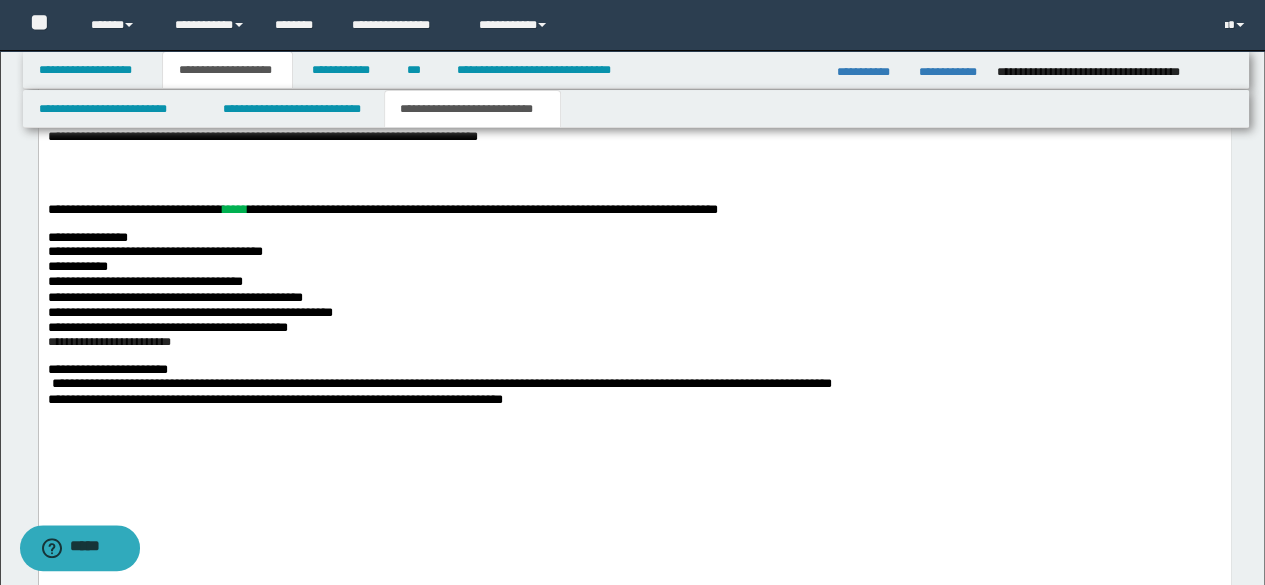 click at bounding box center [49, 151] 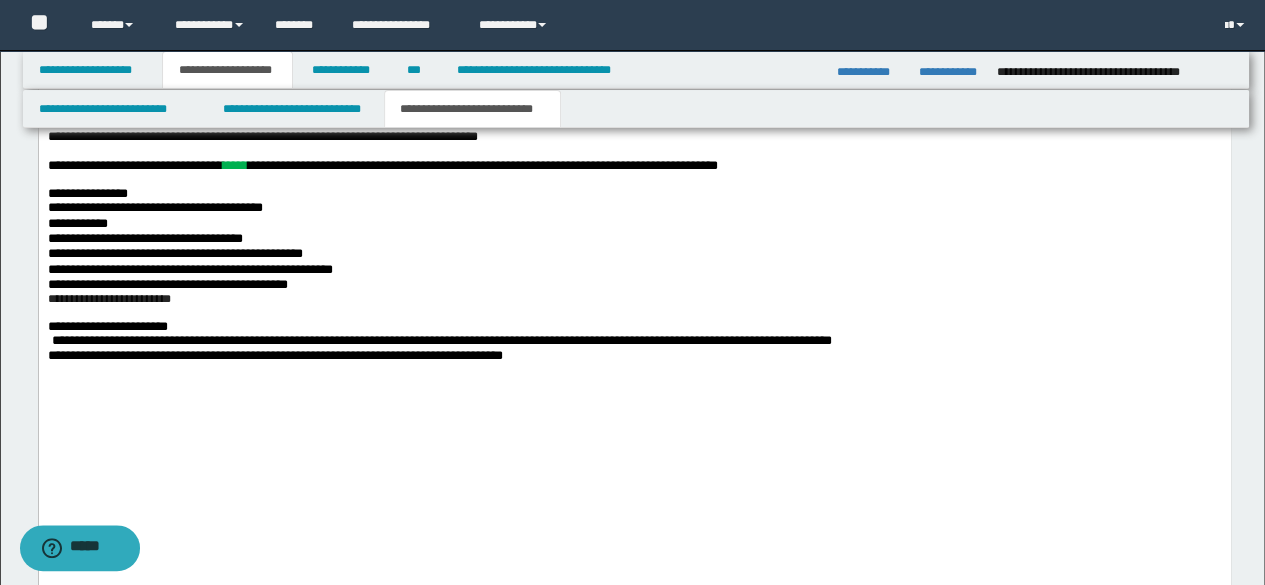 click on "*****" at bounding box center [234, 166] 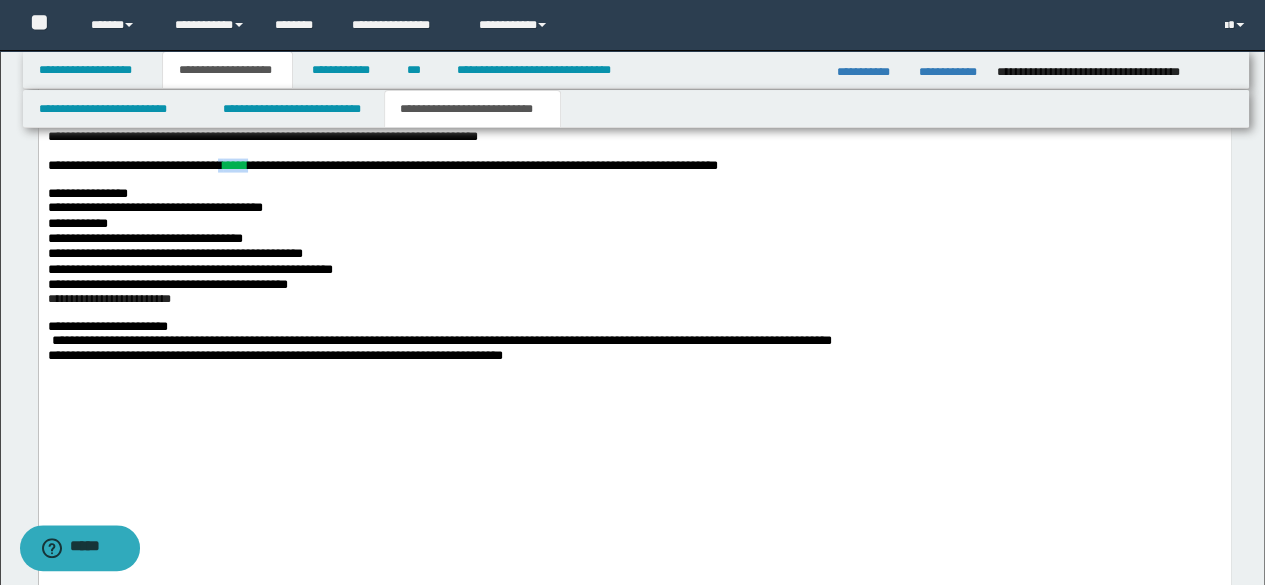 drag, startPoint x: 310, startPoint y: 354, endPoint x: 238, endPoint y: 361, distance: 72.33948 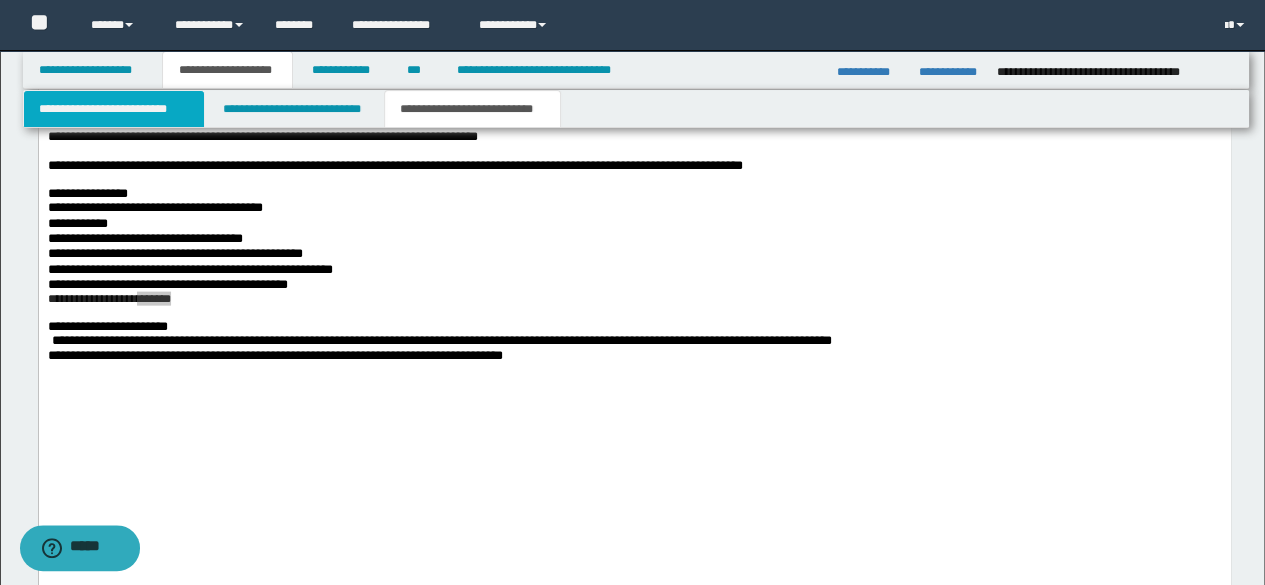 drag, startPoint x: 120, startPoint y: 1307, endPoint x: 197, endPoint y: 93, distance: 1216.4395 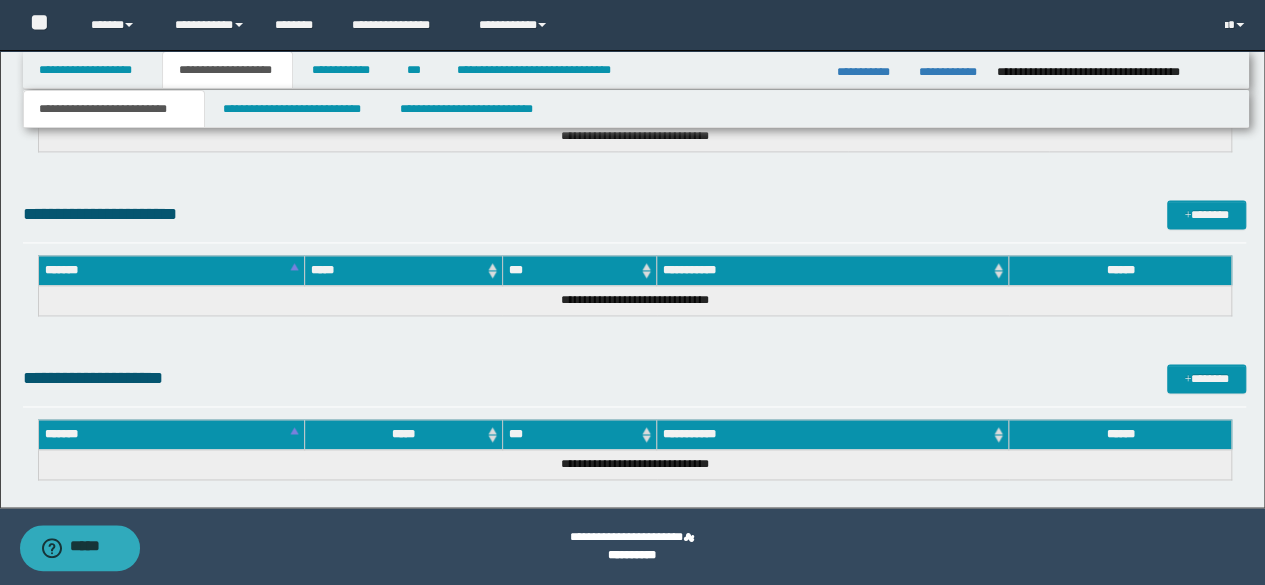 scroll, scrollTop: 1336, scrollLeft: 0, axis: vertical 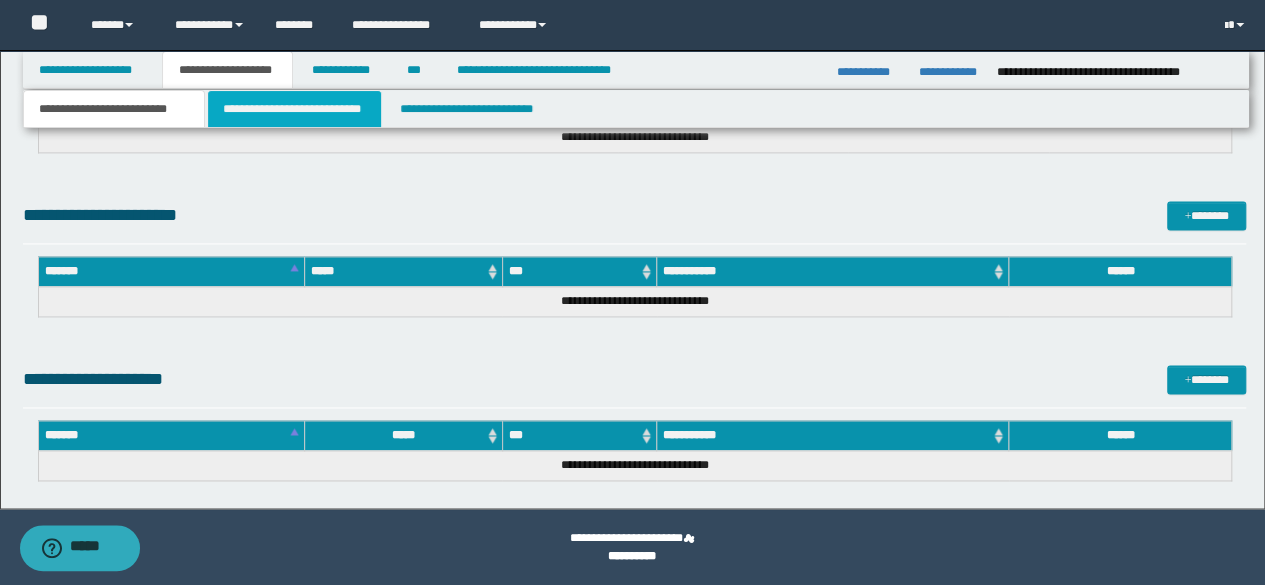 click on "**********" at bounding box center [294, 109] 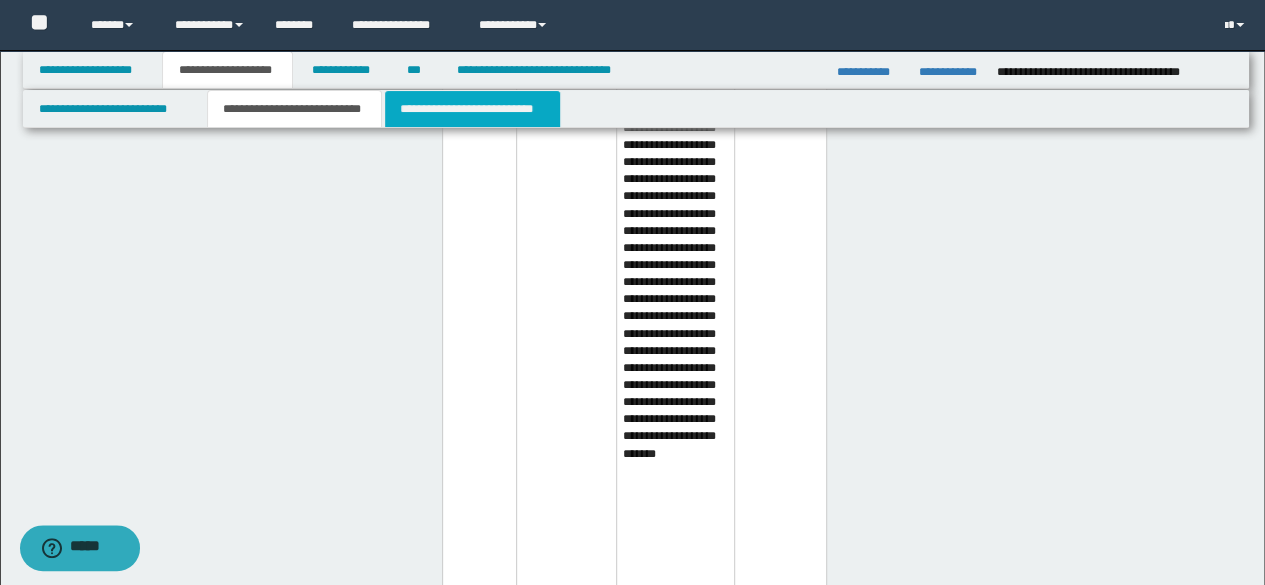 click on "**********" at bounding box center [472, 109] 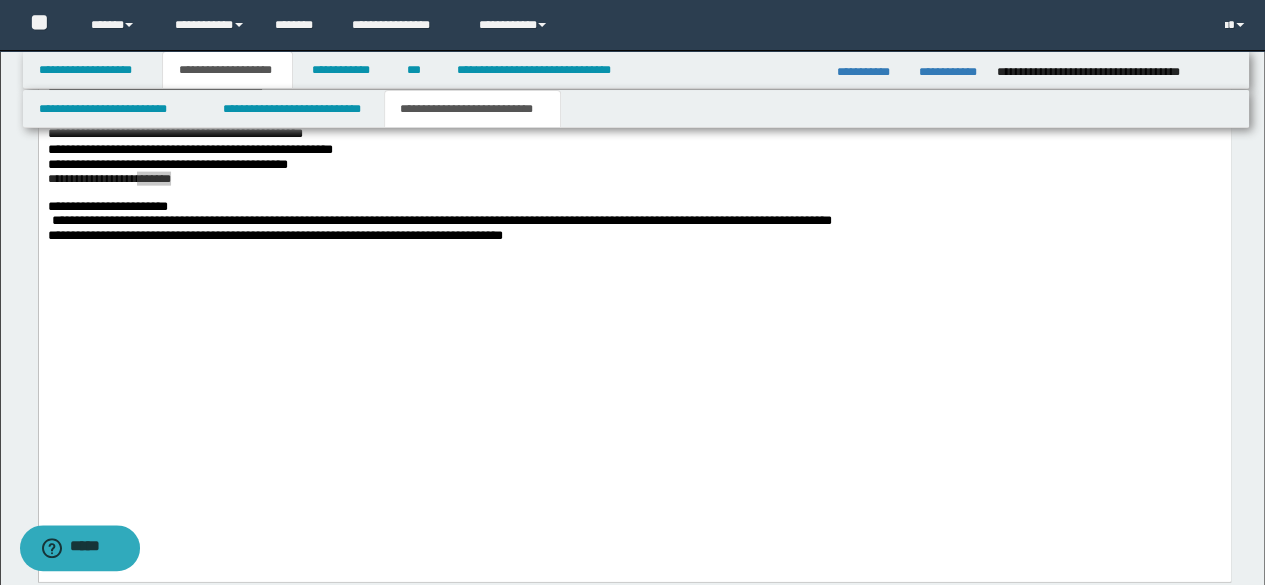 scroll, scrollTop: 2136, scrollLeft: 0, axis: vertical 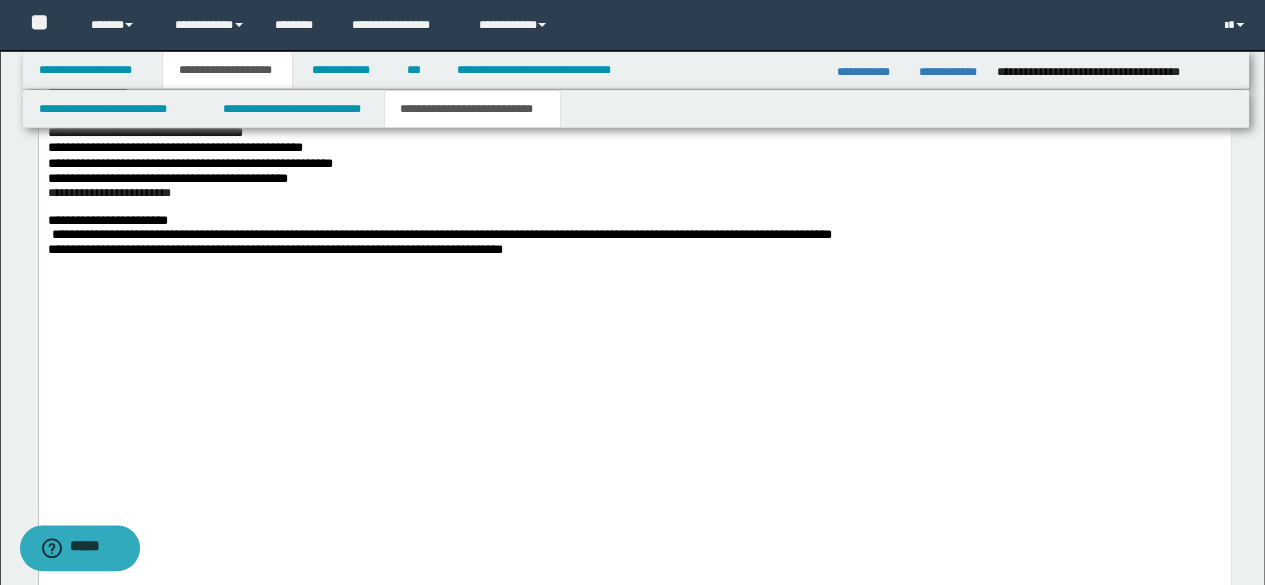 drag, startPoint x: 850, startPoint y: 429, endPoint x: 920, endPoint y: 519, distance: 114.01754 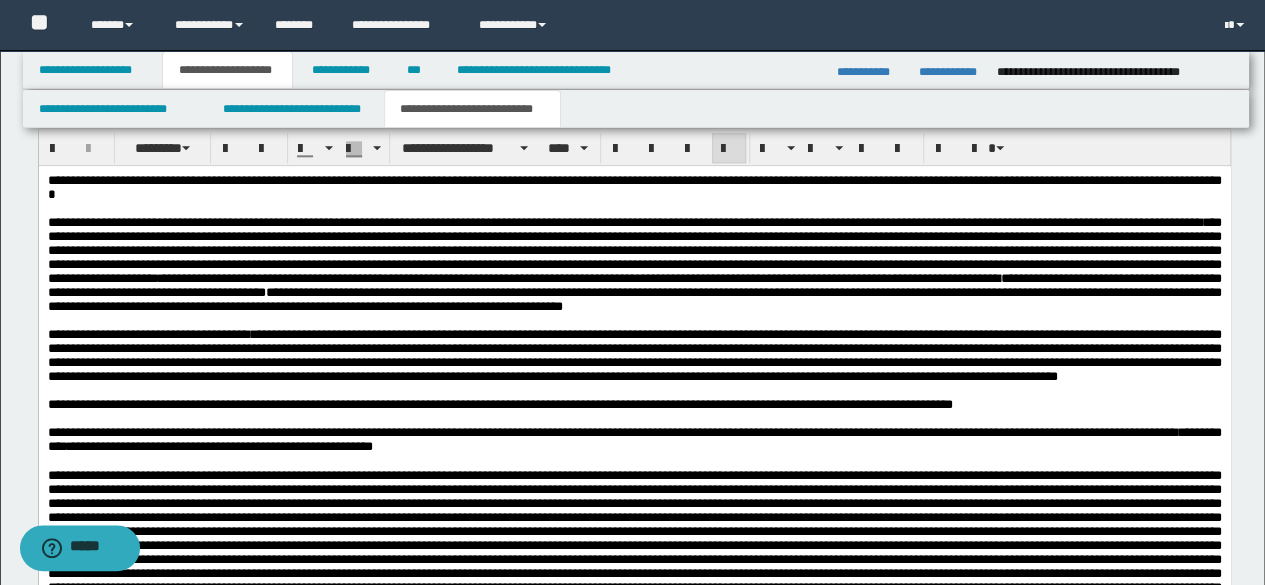 scroll, scrollTop: 836, scrollLeft: 0, axis: vertical 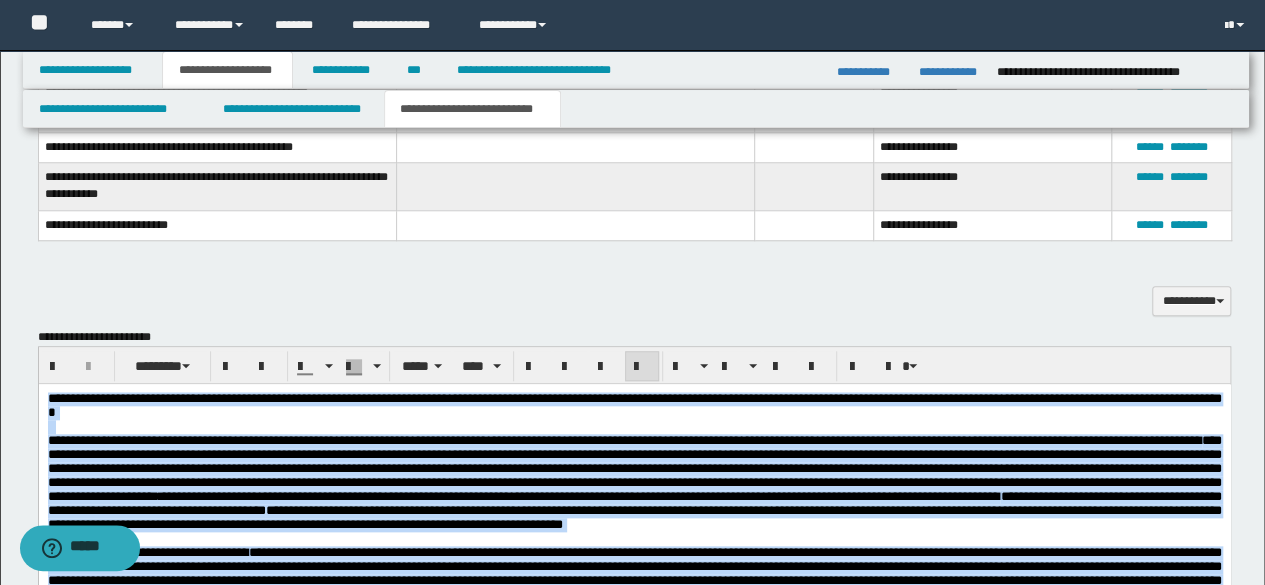drag, startPoint x: 626, startPoint y: 1760, endPoint x: 0, endPoint y: 98, distance: 1775.9843 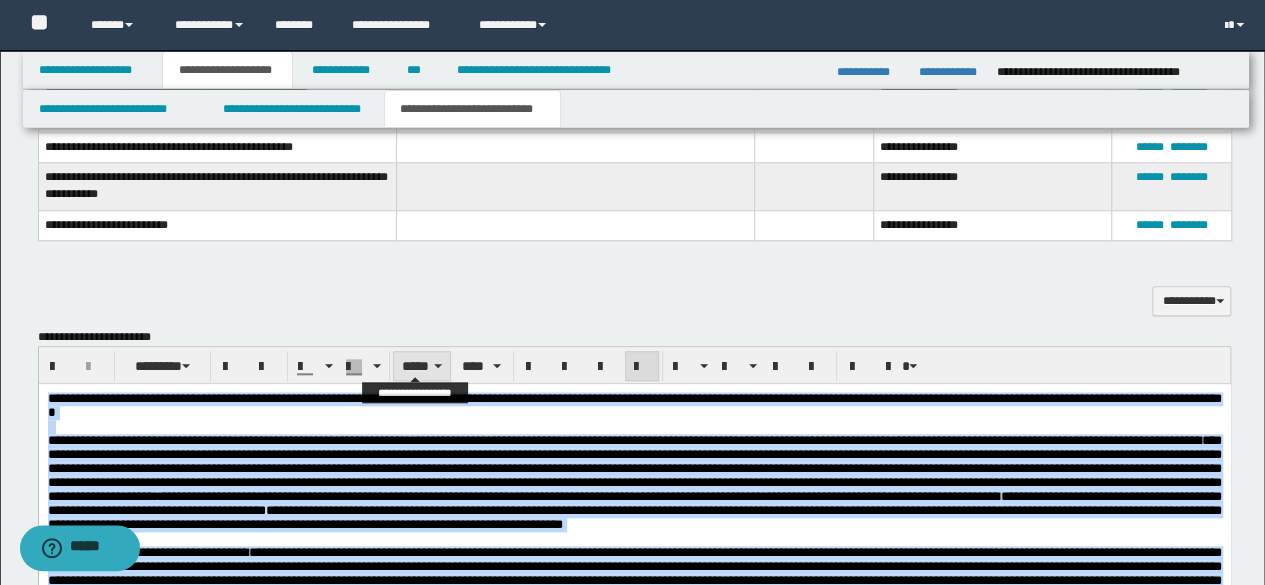 click on "*****" at bounding box center (422, 366) 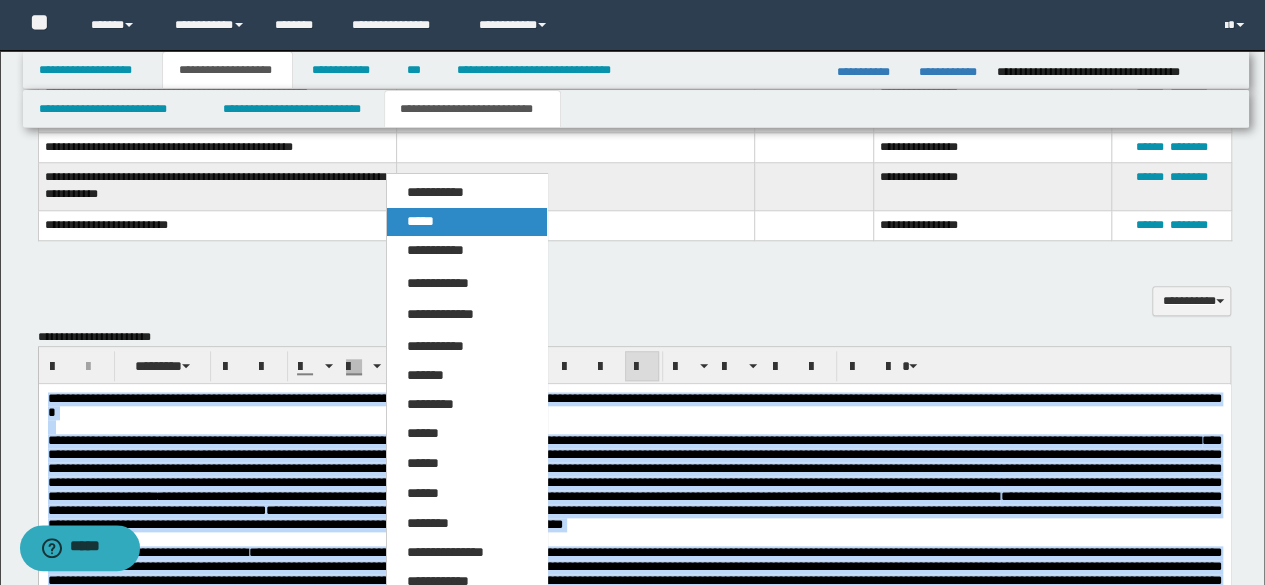 click on "*****" at bounding box center [420, 221] 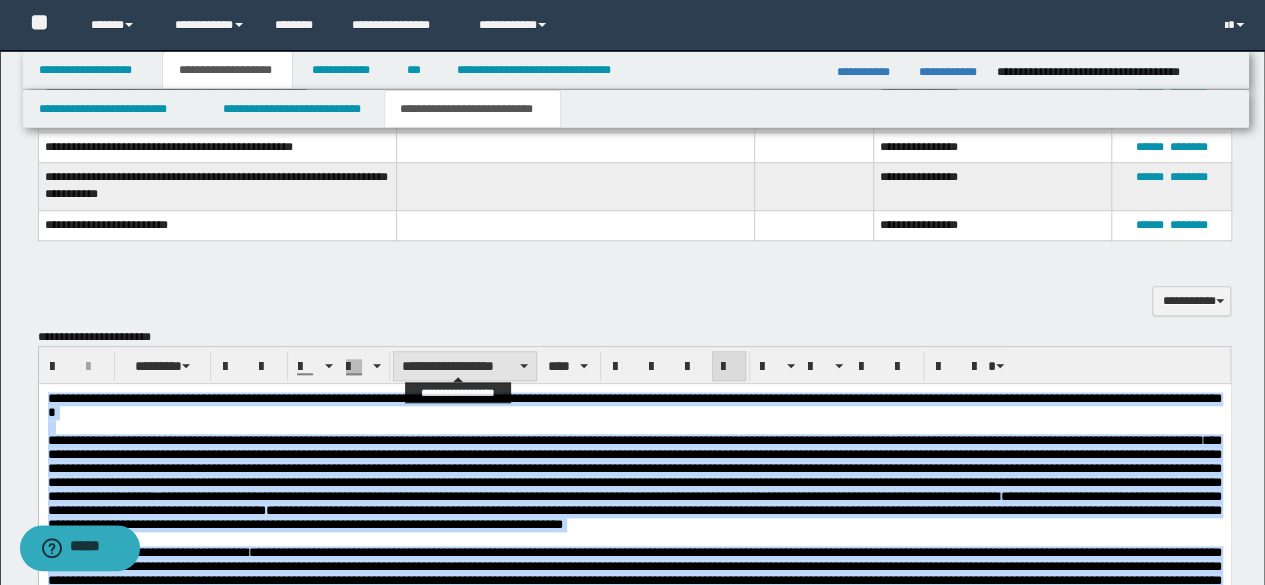 click on "**********" at bounding box center [465, 366] 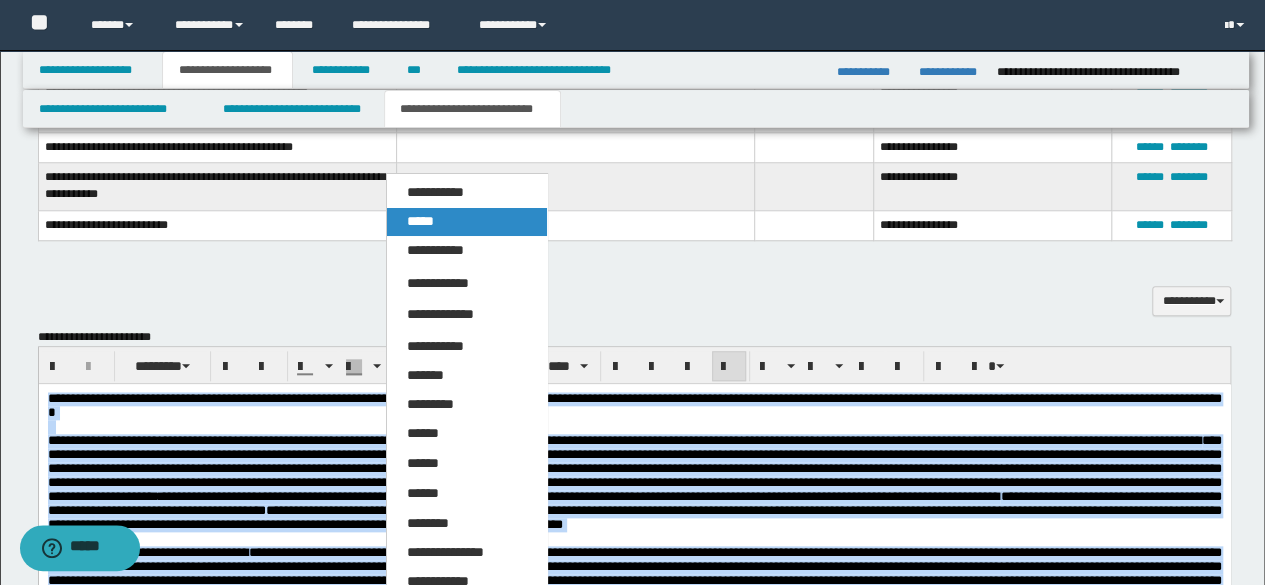 click on "*****" at bounding box center (420, 221) 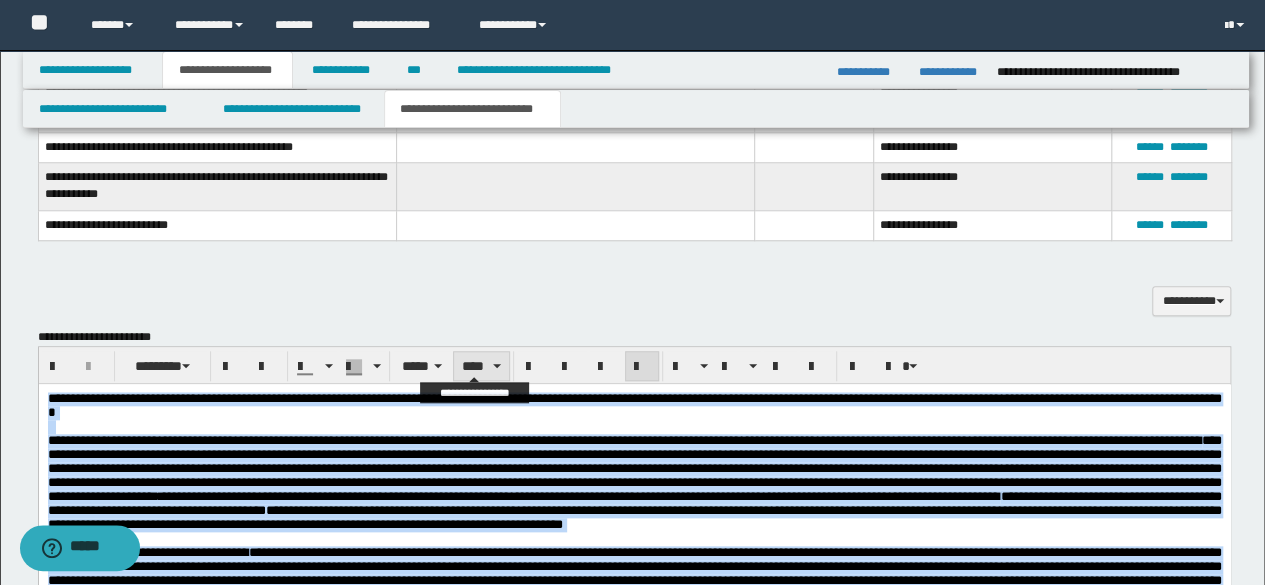 click on "****" at bounding box center [481, 366] 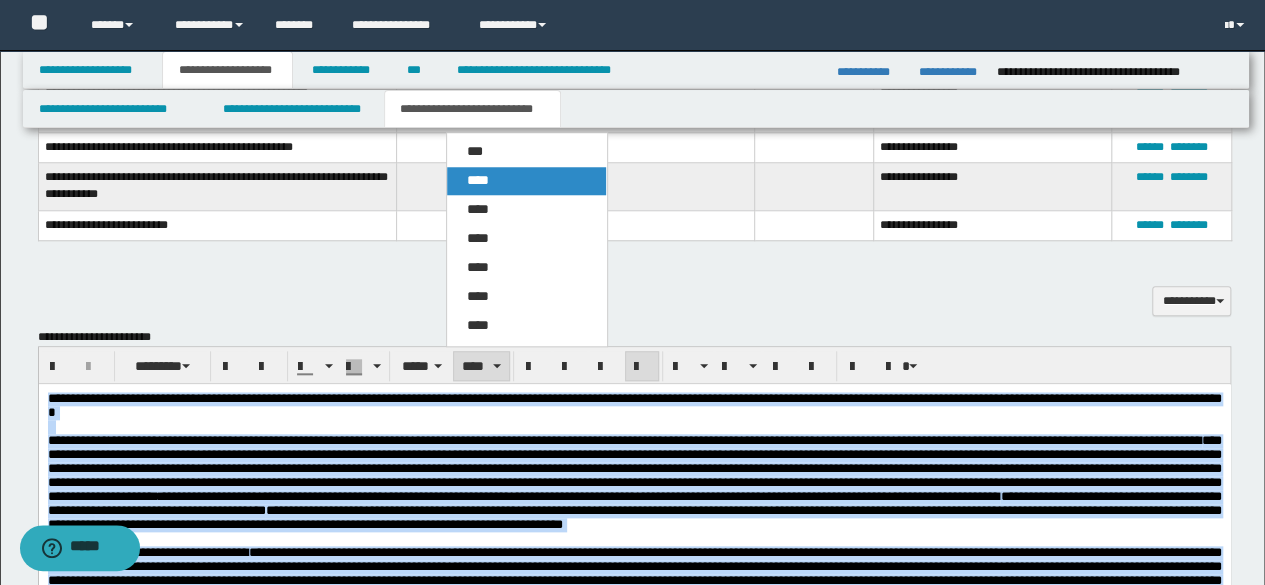click on "****" at bounding box center [478, 180] 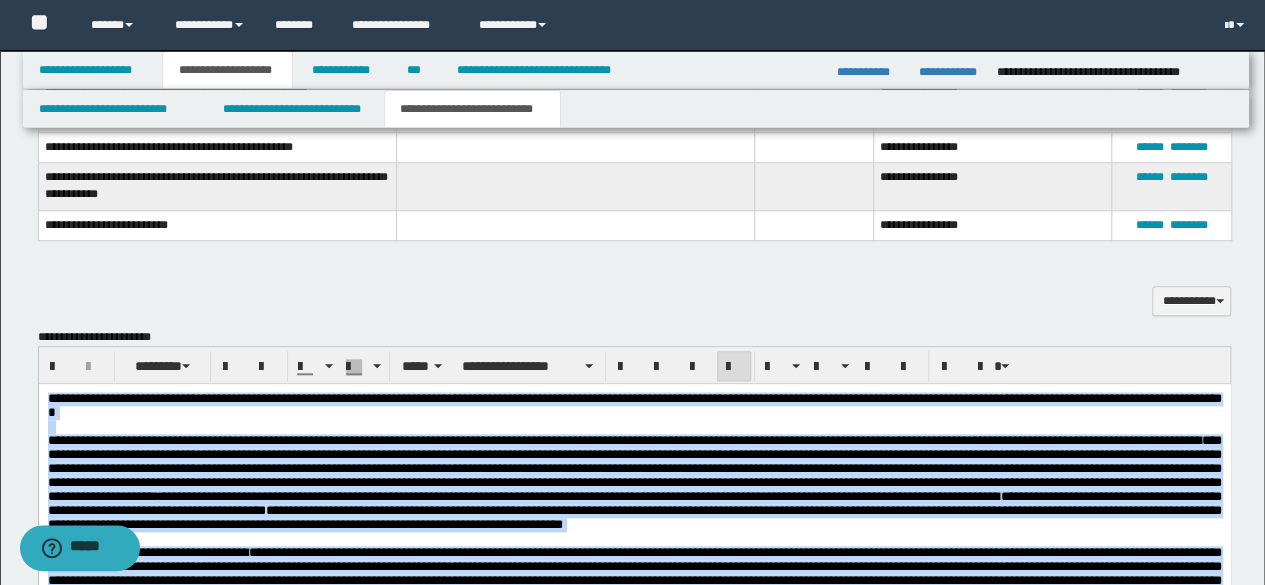 click at bounding box center [734, 366] 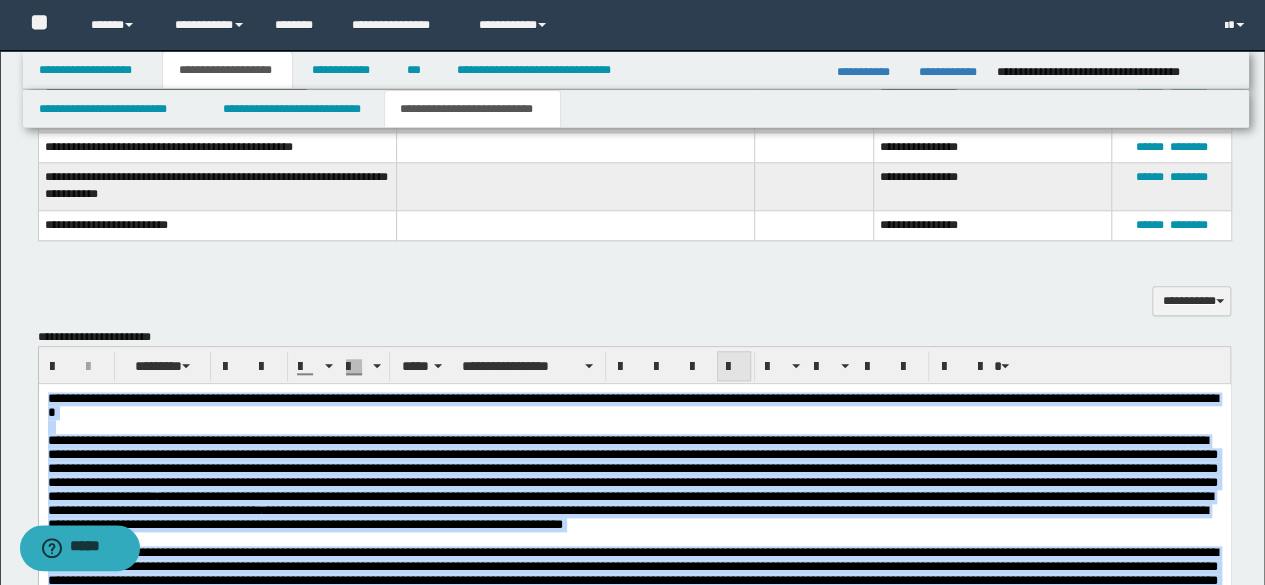 click at bounding box center (734, 366) 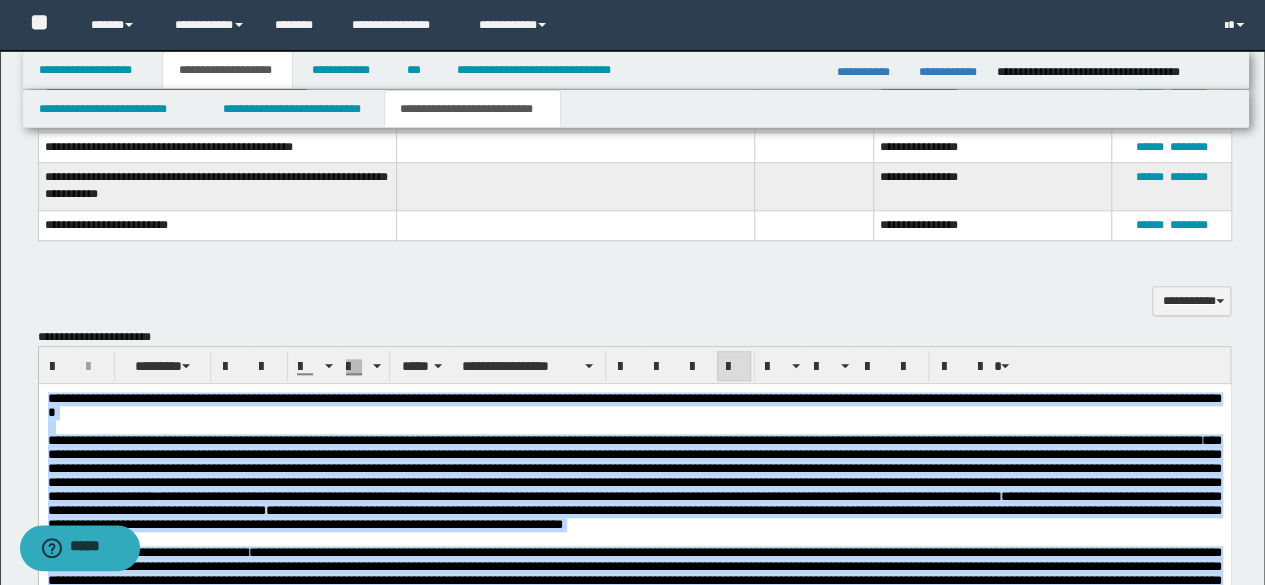 click on "**********" at bounding box center [634, 482] 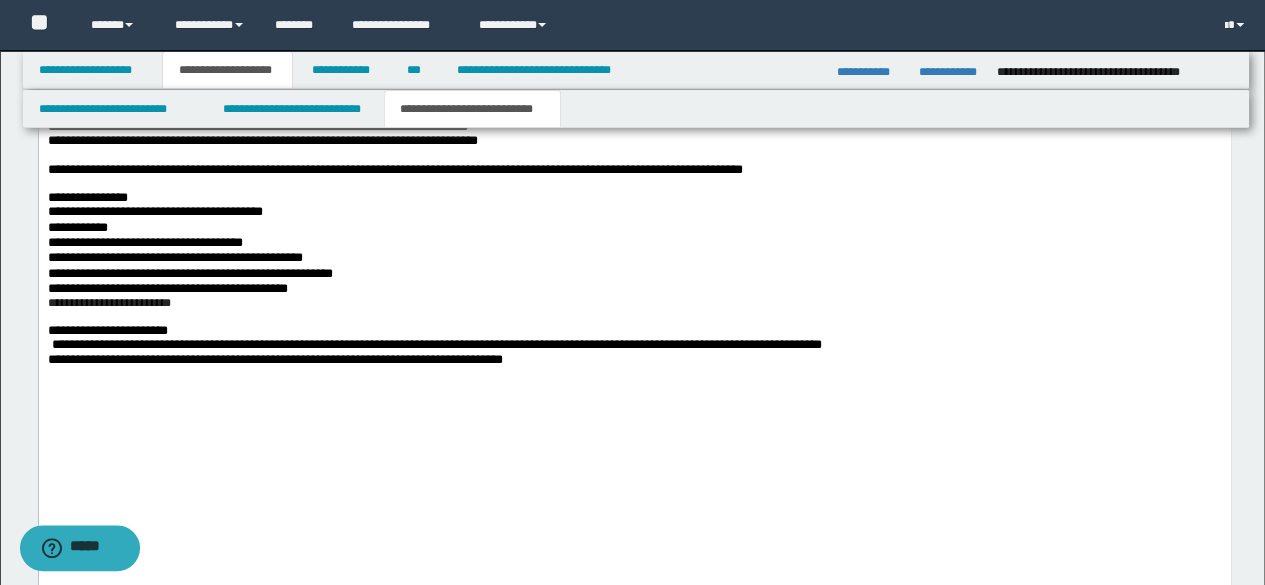 scroll, scrollTop: 2136, scrollLeft: 0, axis: vertical 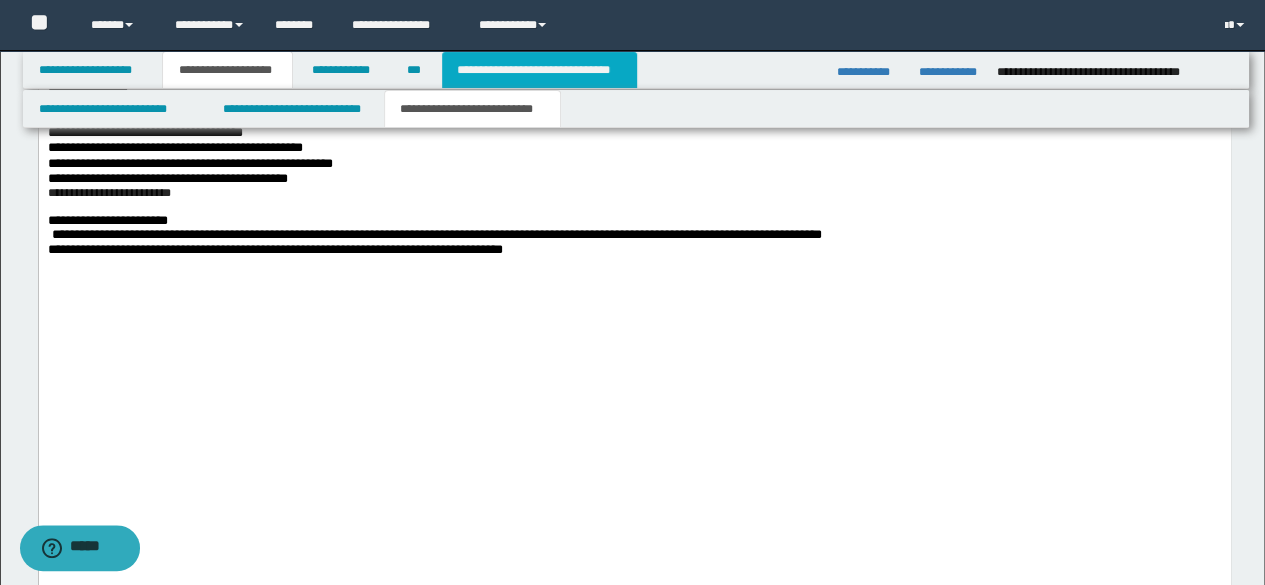 click on "**********" at bounding box center (539, 70) 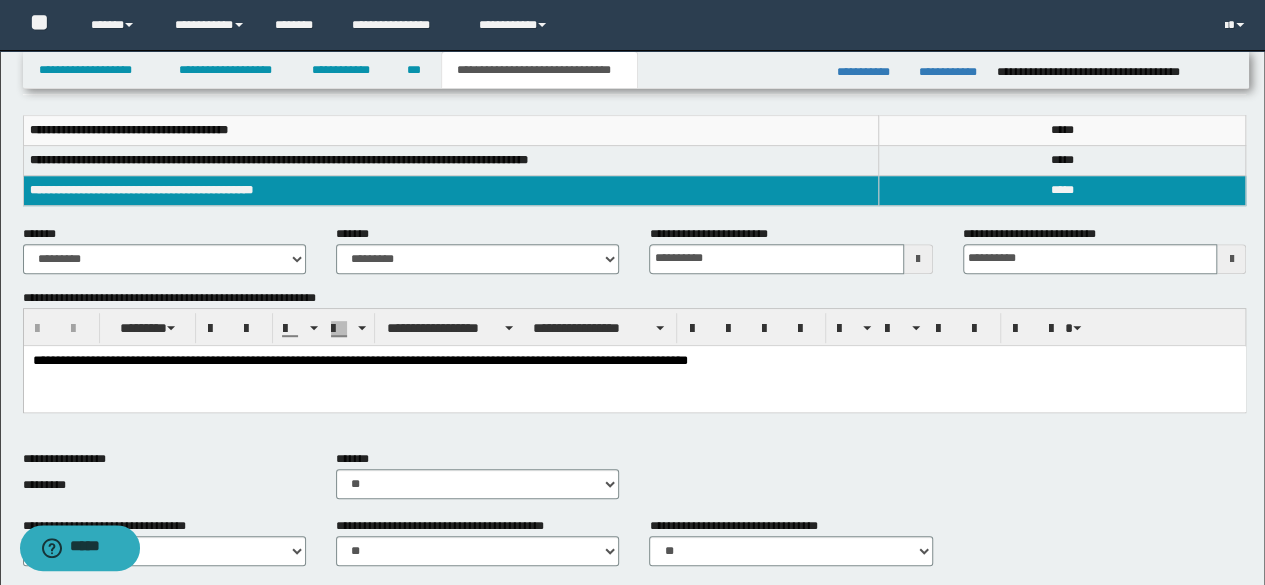 scroll, scrollTop: 323, scrollLeft: 0, axis: vertical 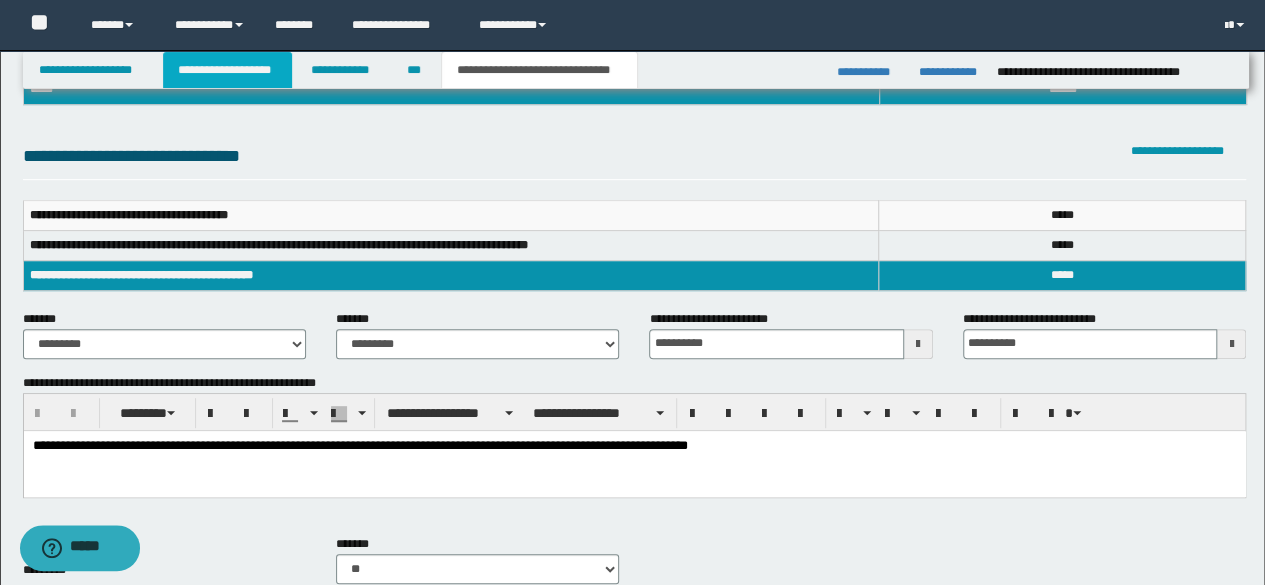 click on "**********" at bounding box center (227, 70) 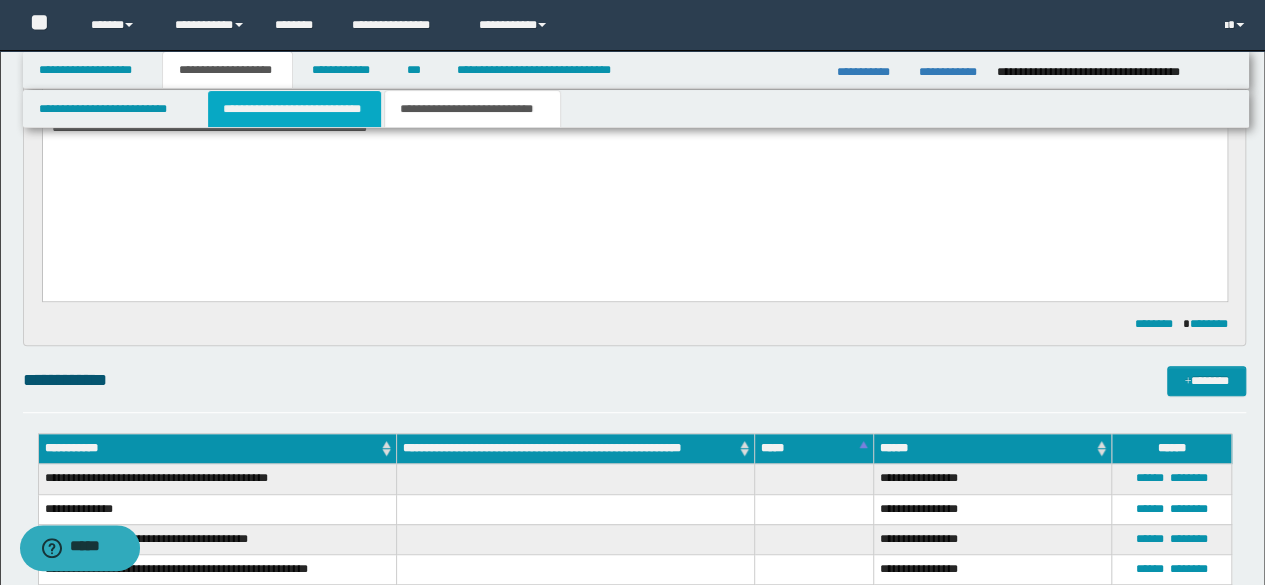 click on "**********" at bounding box center (294, 109) 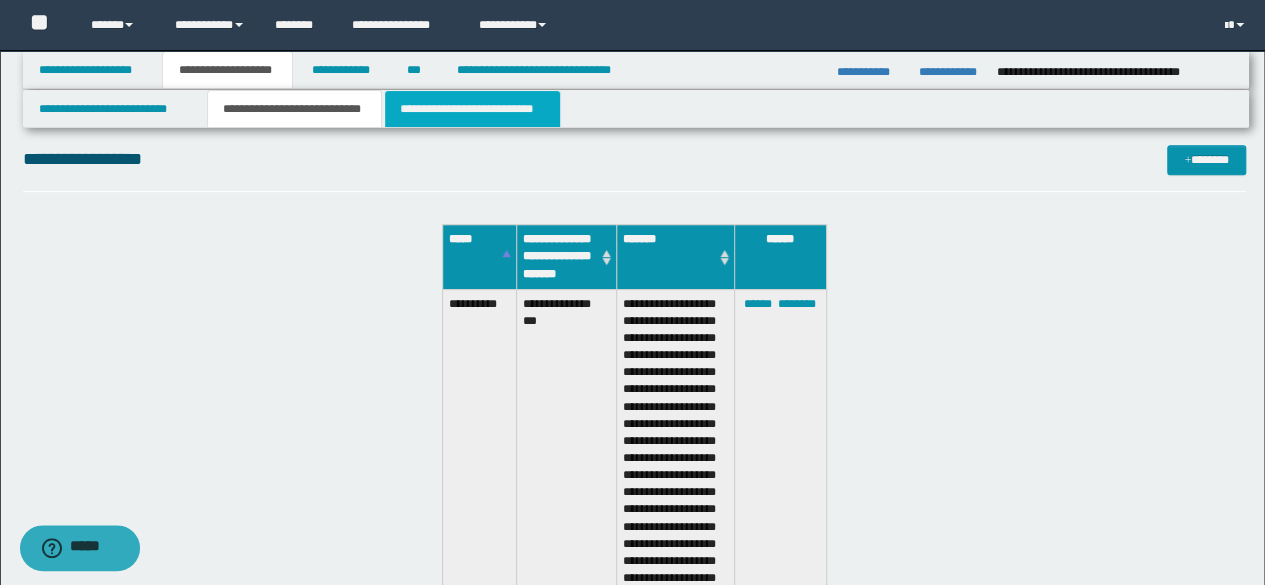 click on "**********" at bounding box center (472, 109) 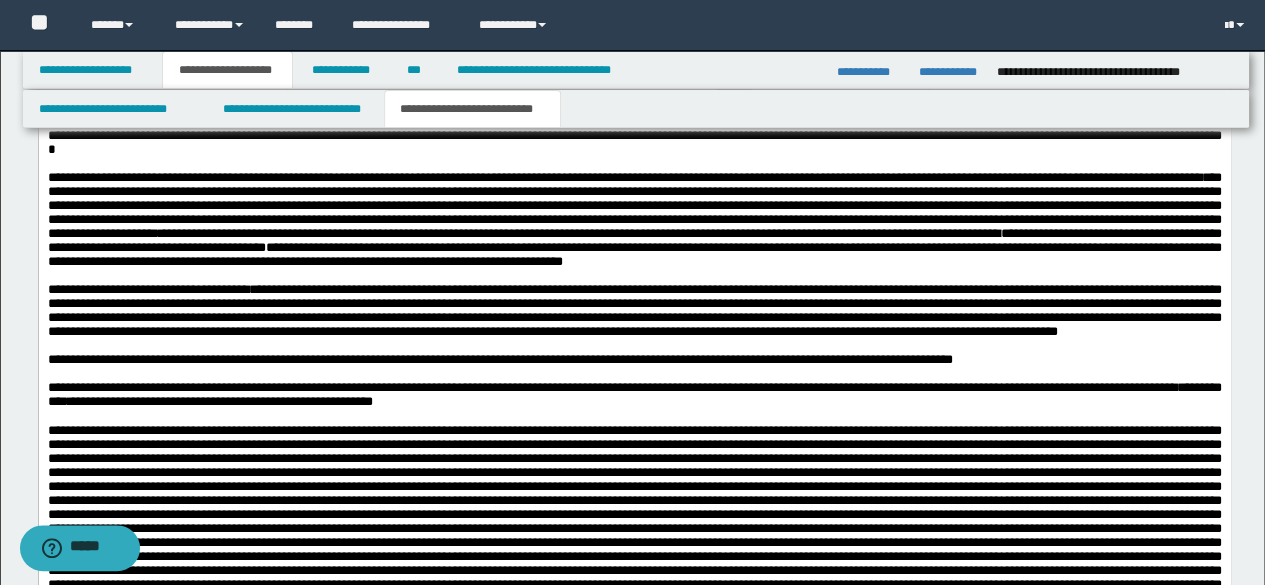 scroll, scrollTop: 1054, scrollLeft: 0, axis: vertical 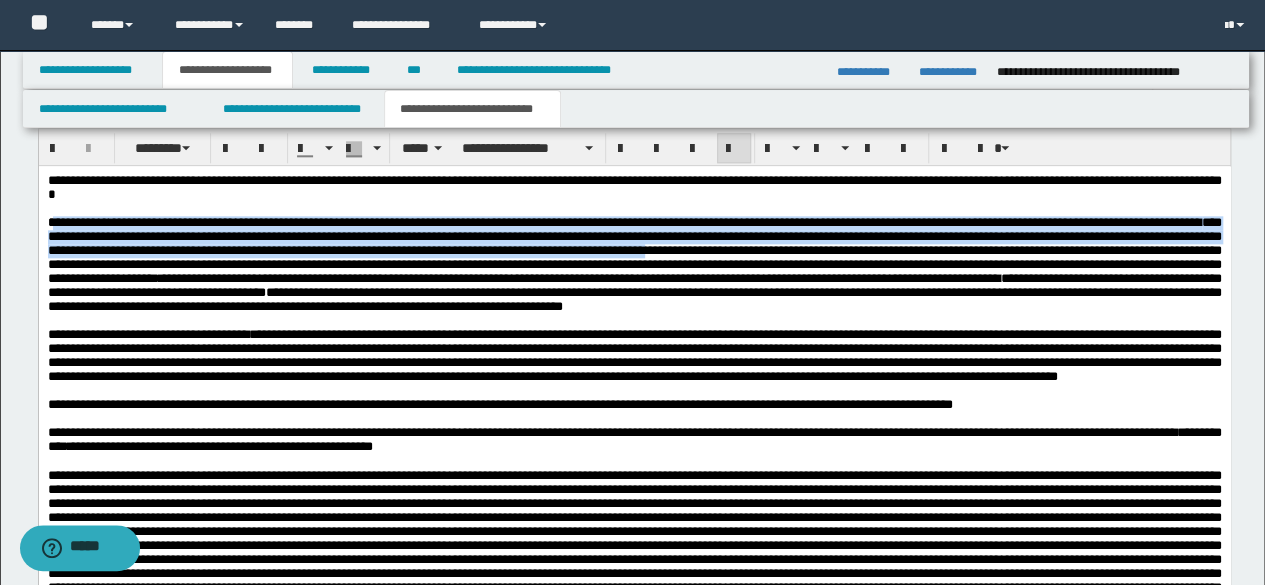 drag, startPoint x: 52, startPoint y: 232, endPoint x: 166, endPoint y: 268, distance: 119.54916 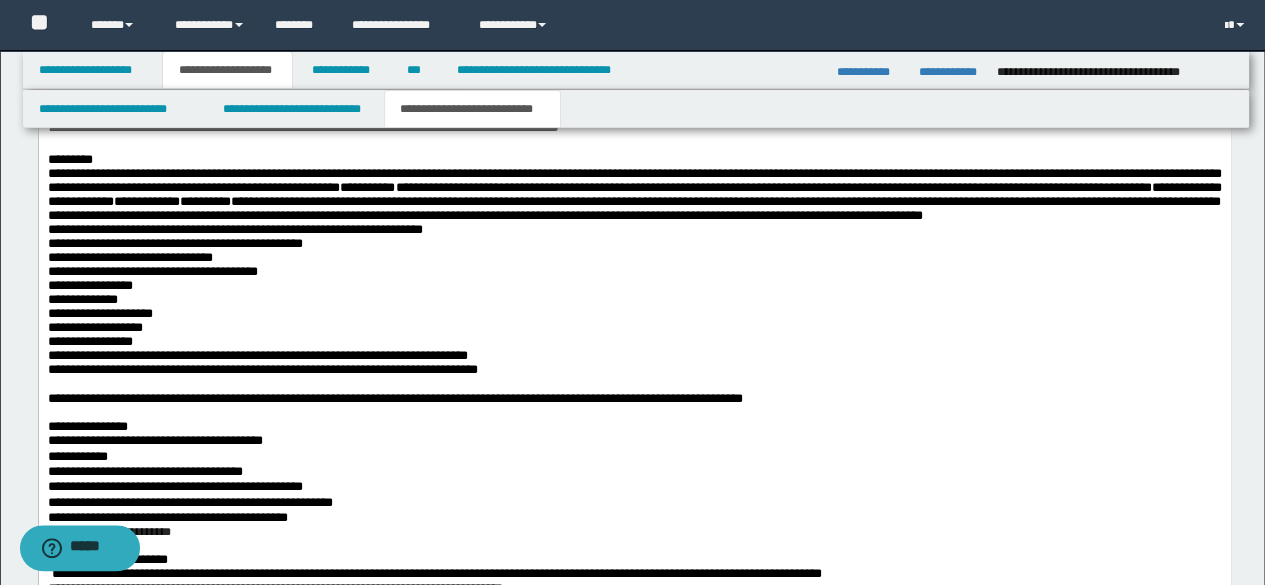 scroll, scrollTop: 1754, scrollLeft: 0, axis: vertical 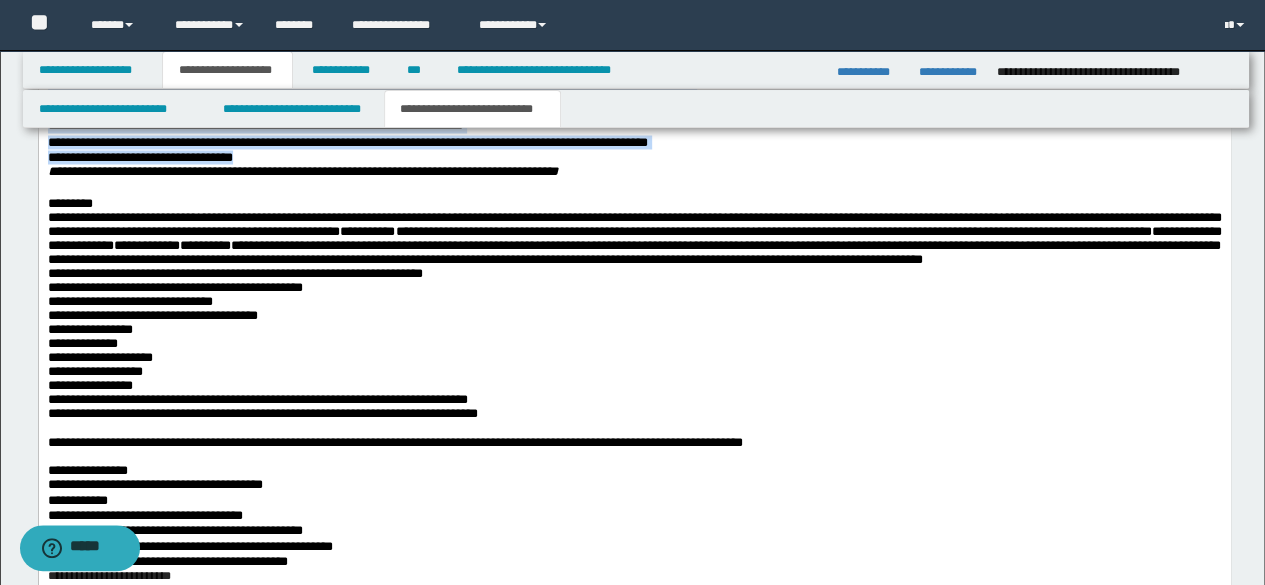 drag, startPoint x: 46, startPoint y: -471, endPoint x: 639, endPoint y: 308, distance: 979.025 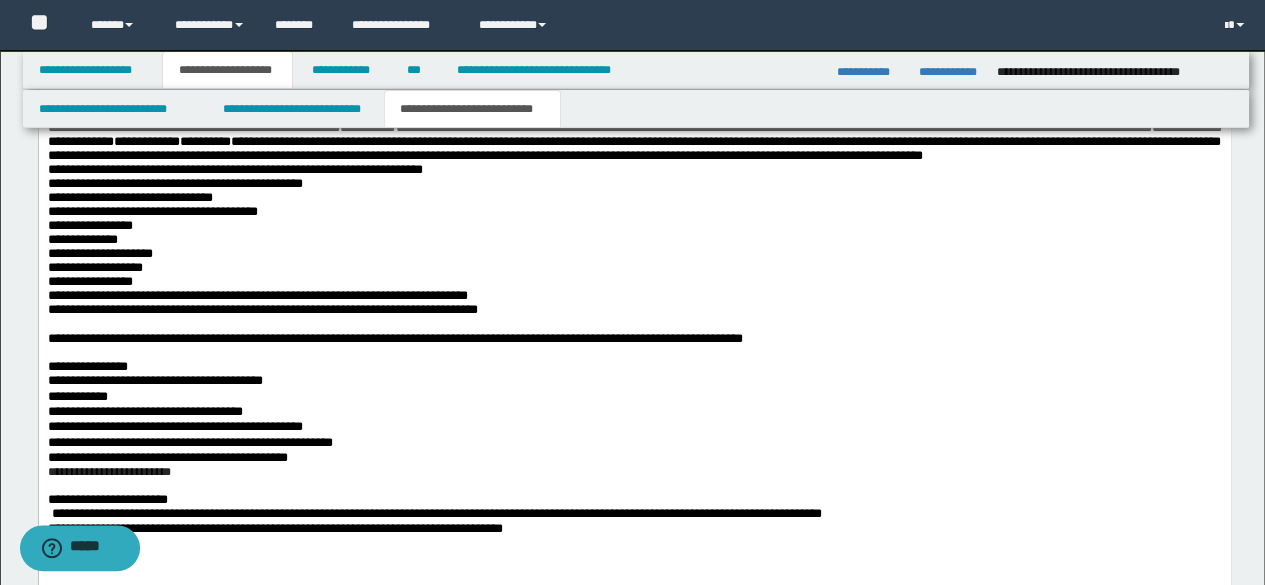 scroll, scrollTop: 1954, scrollLeft: 0, axis: vertical 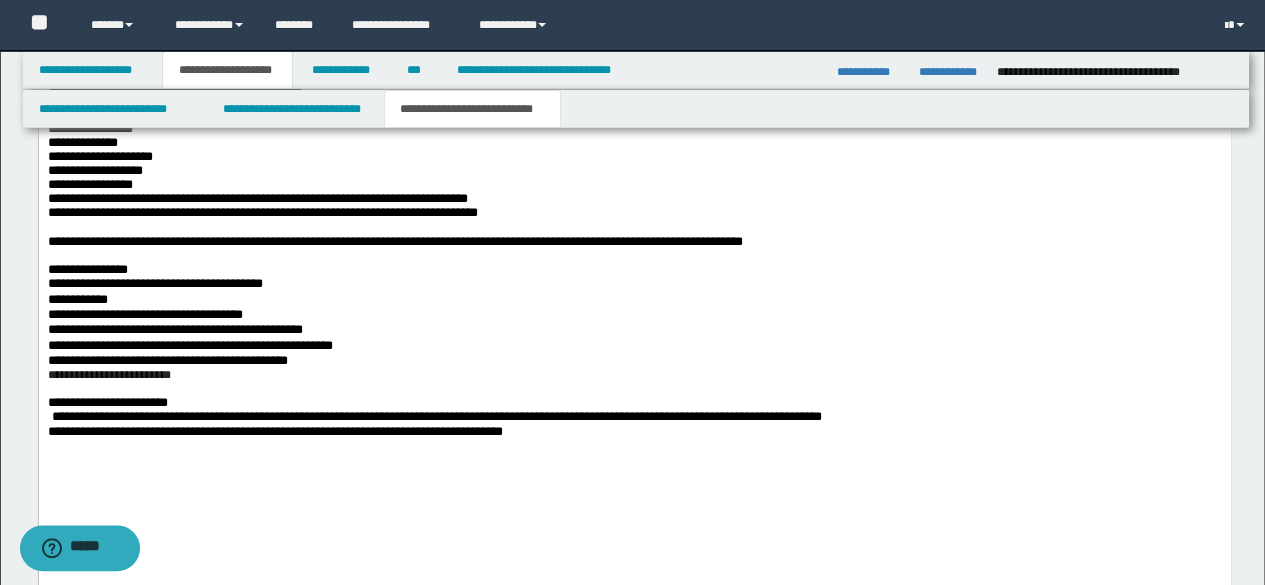 click on "**********" at bounding box center (634, 130) 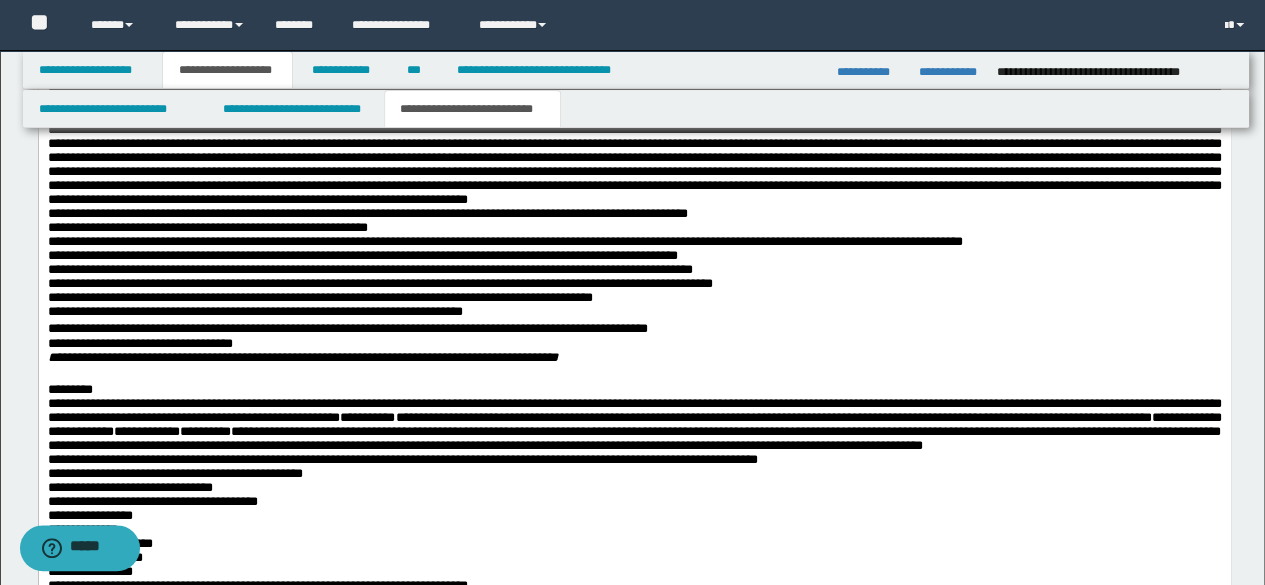 scroll, scrollTop: 1754, scrollLeft: 0, axis: vertical 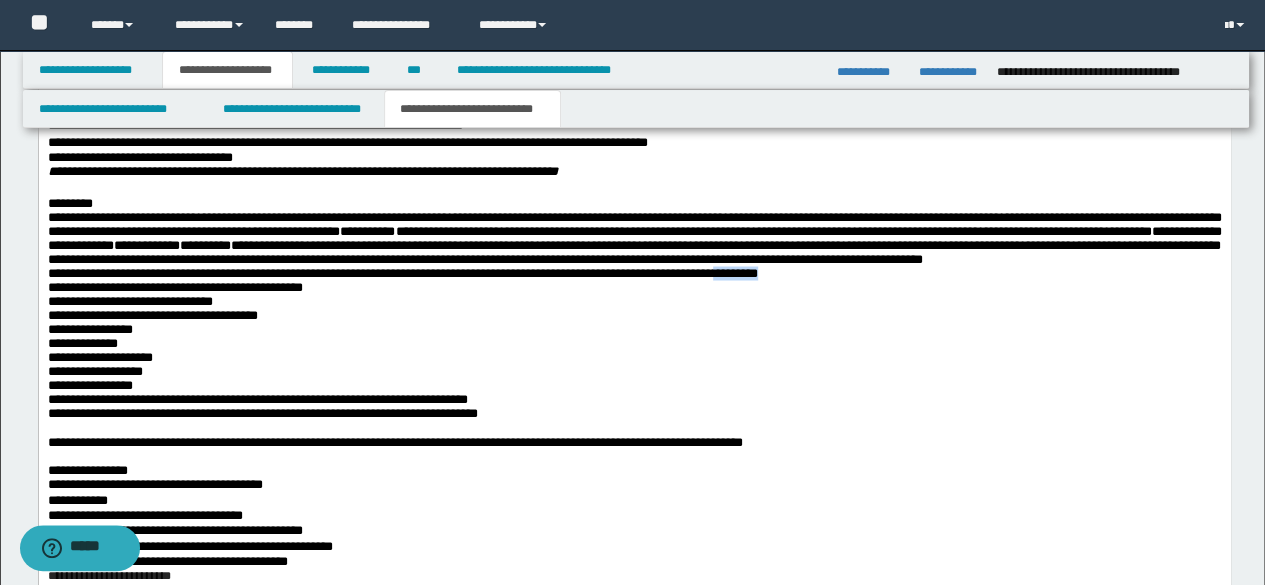 drag, startPoint x: 912, startPoint y: 451, endPoint x: 849, endPoint y: 449, distance: 63.03174 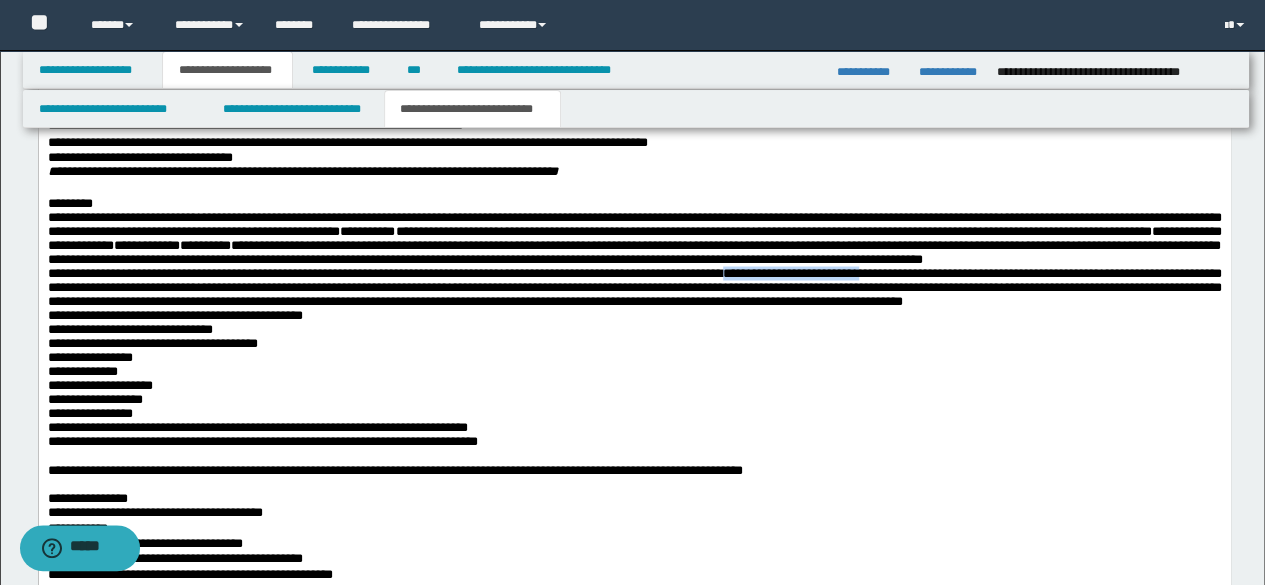 drag, startPoint x: 854, startPoint y: 446, endPoint x: 1016, endPoint y: 444, distance: 162.01234 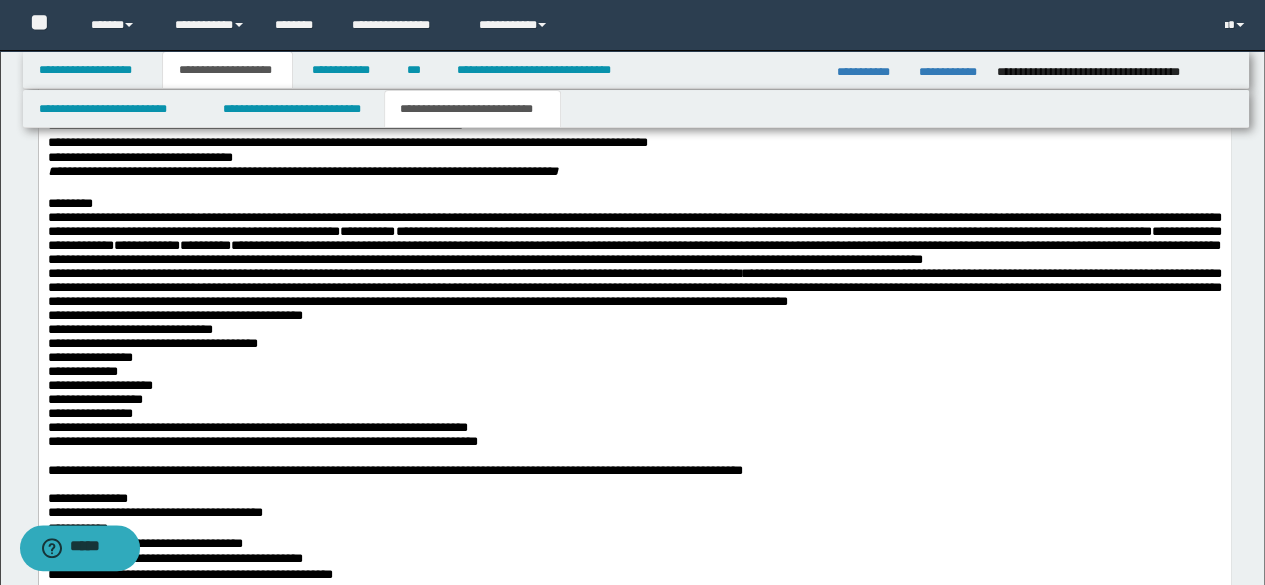click on "**********" at bounding box center [634, 344] 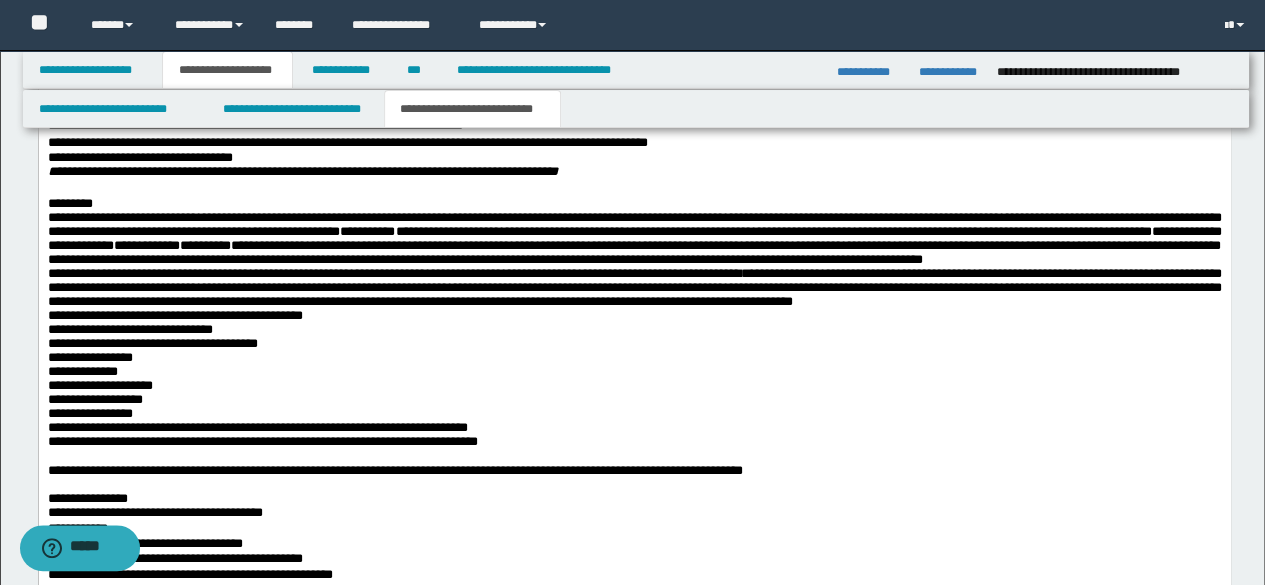 click on "**********" at bounding box center (634, 231) 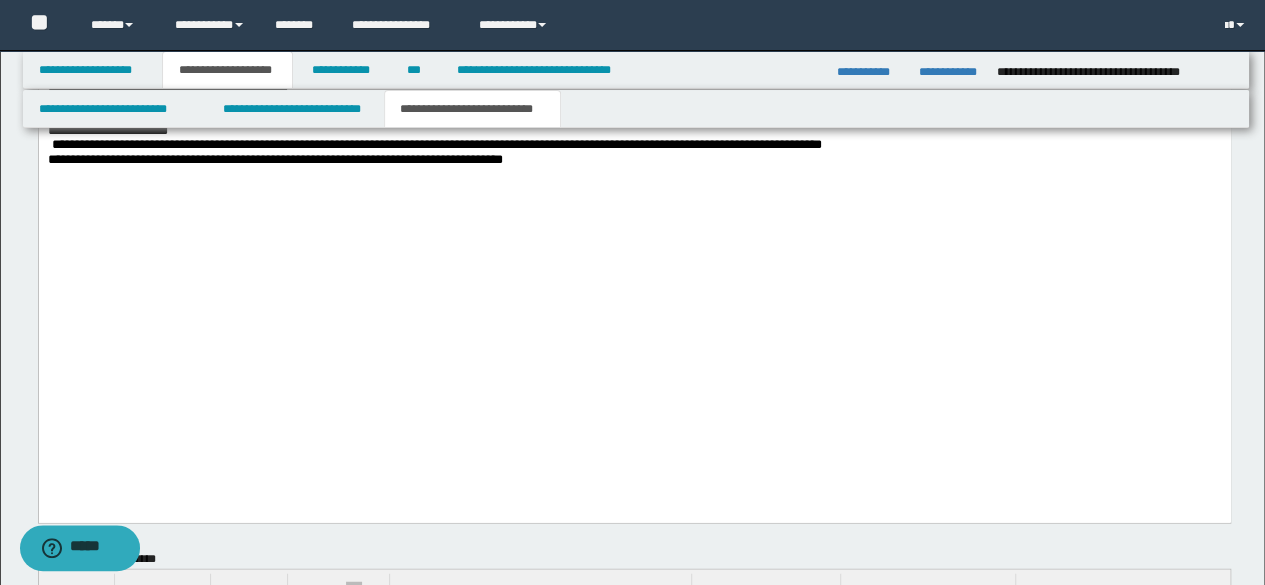 scroll, scrollTop: 2354, scrollLeft: 0, axis: vertical 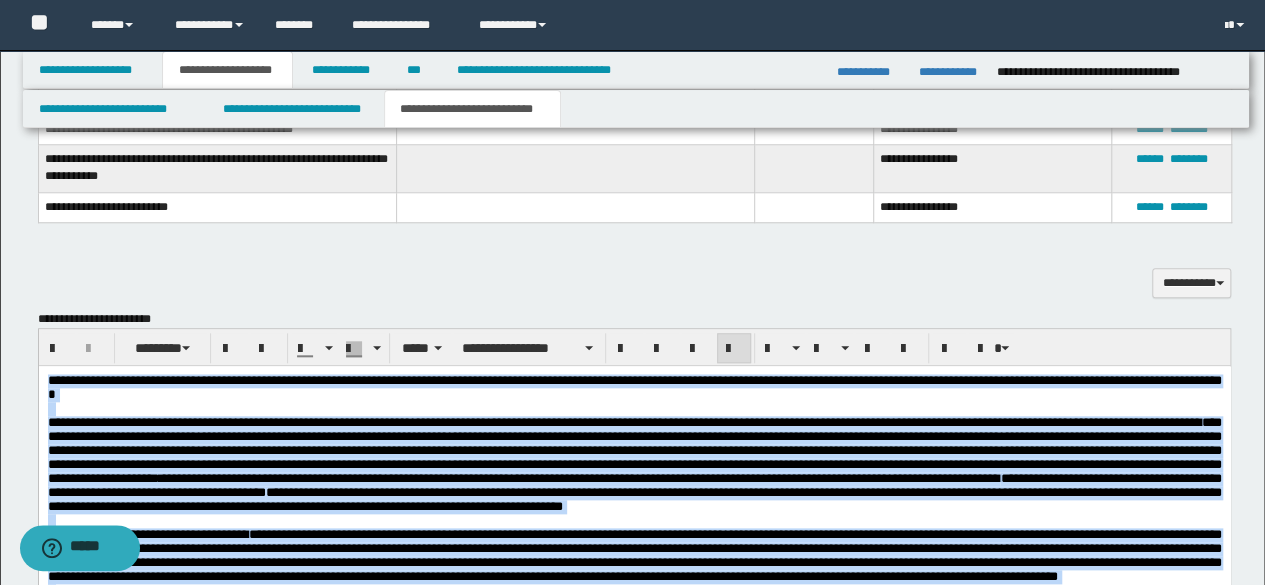 drag, startPoint x: 678, startPoint y: 1792, endPoint x: 576, endPoint y: 677, distance: 1119.6558 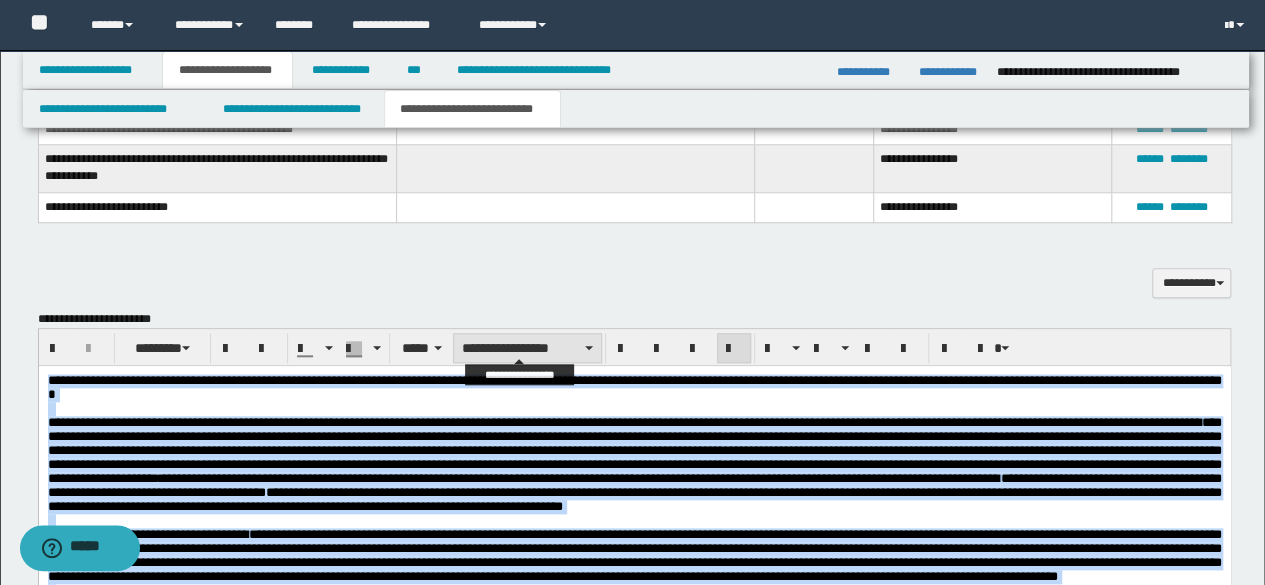 click on "**********" at bounding box center (527, 348) 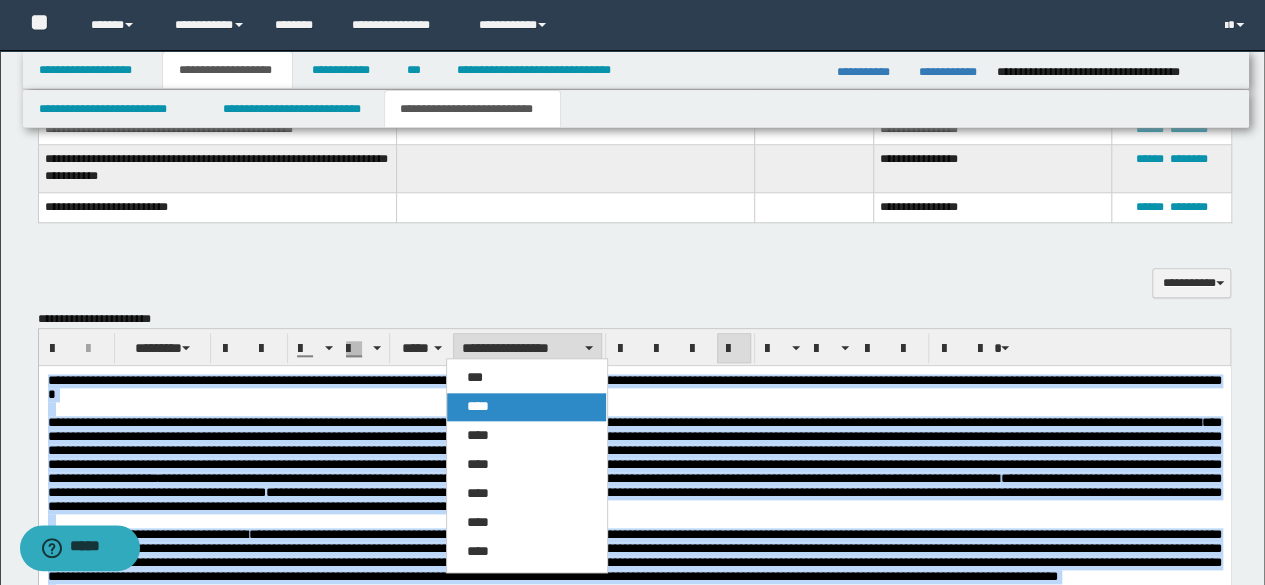 click on "****" at bounding box center (478, 406) 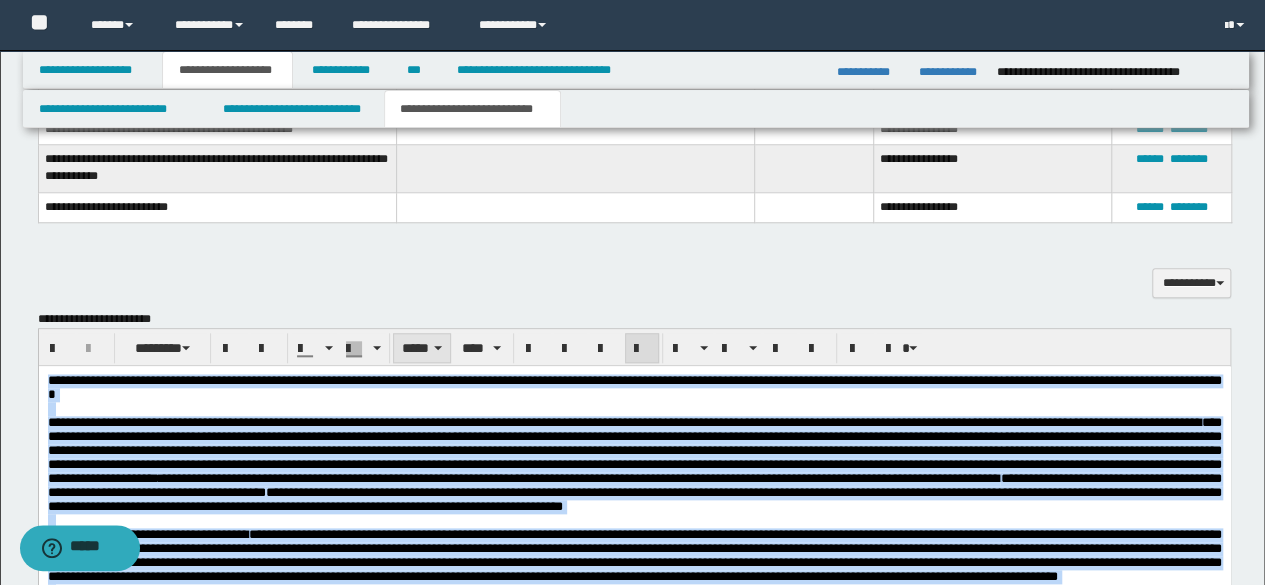 click on "*****" at bounding box center [422, 348] 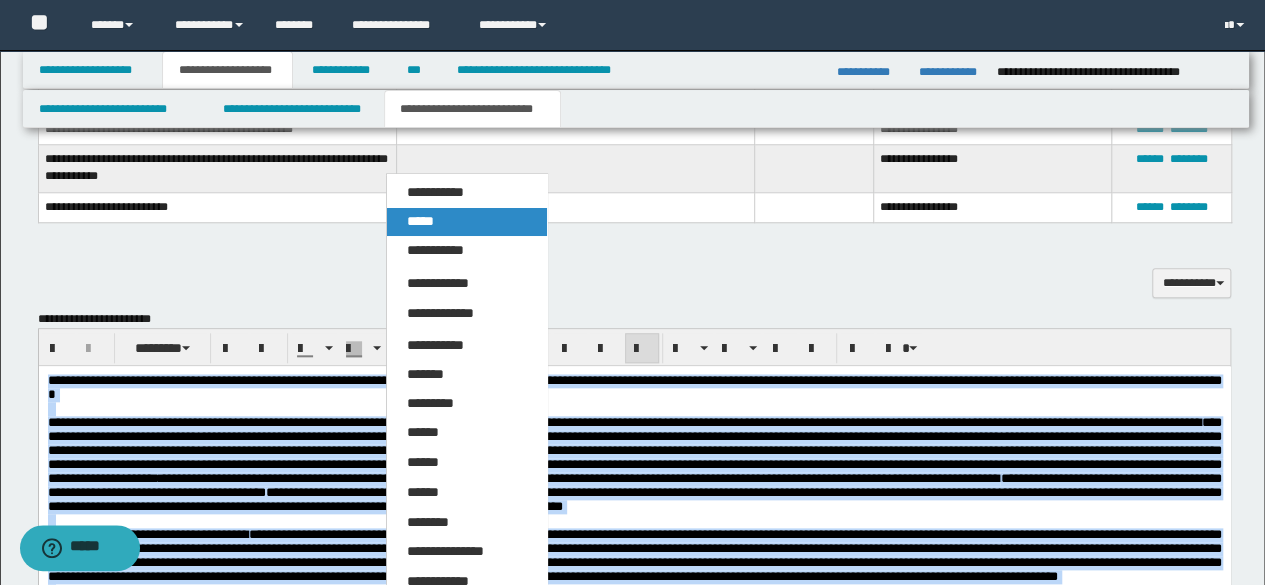 click on "*****" at bounding box center (420, 221) 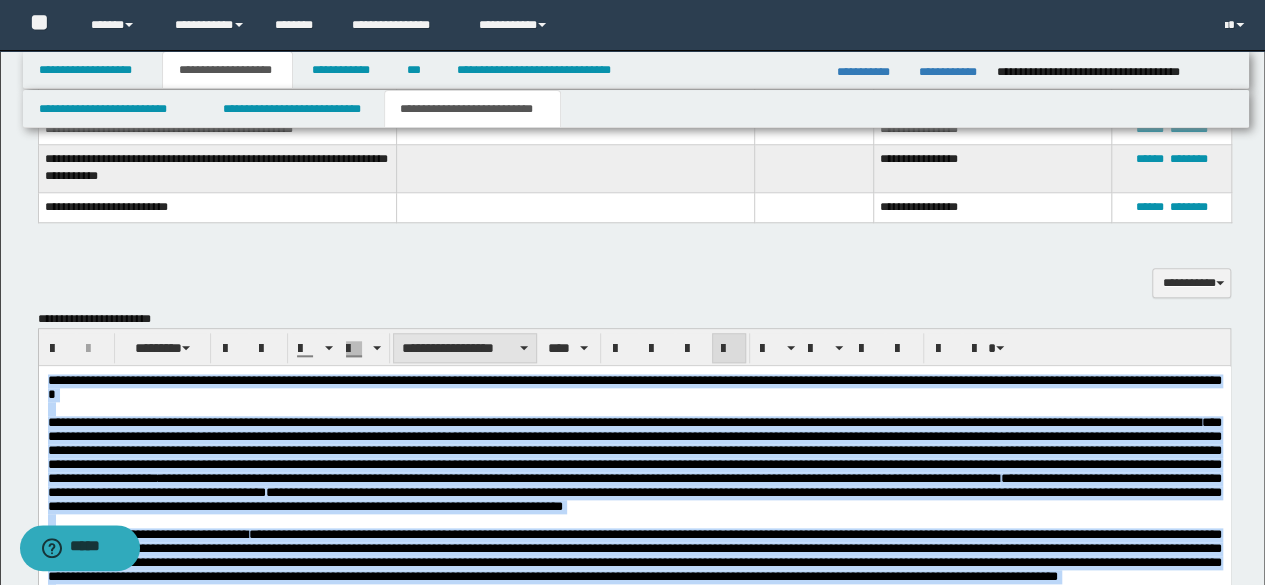 click on "**********" at bounding box center (465, 348) 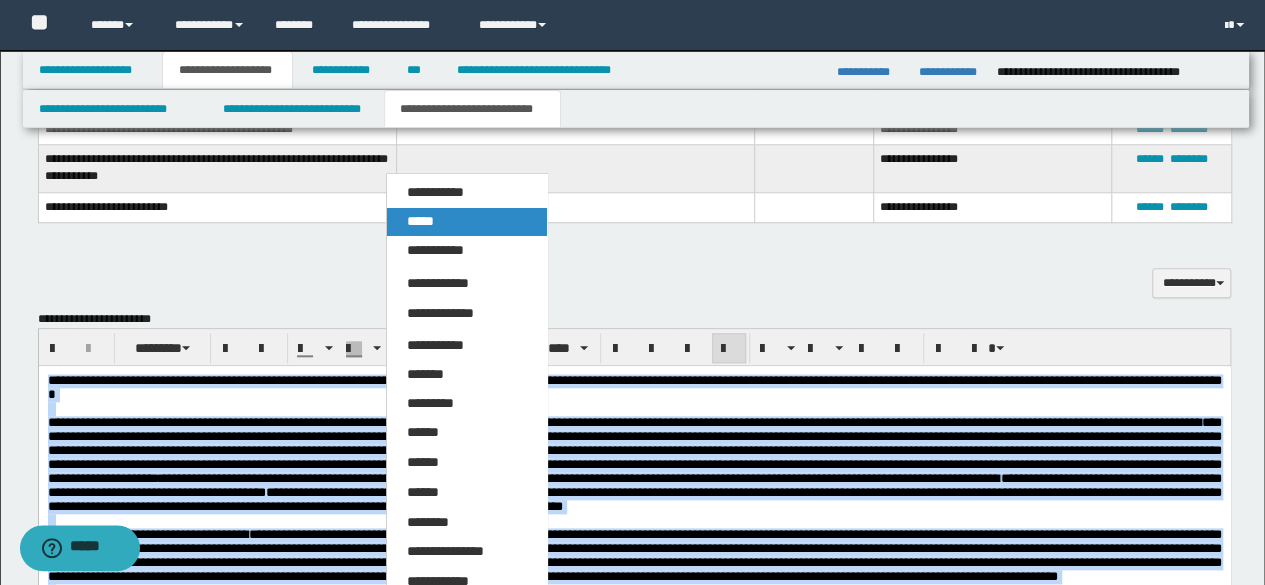 click on "*****" at bounding box center (420, 221) 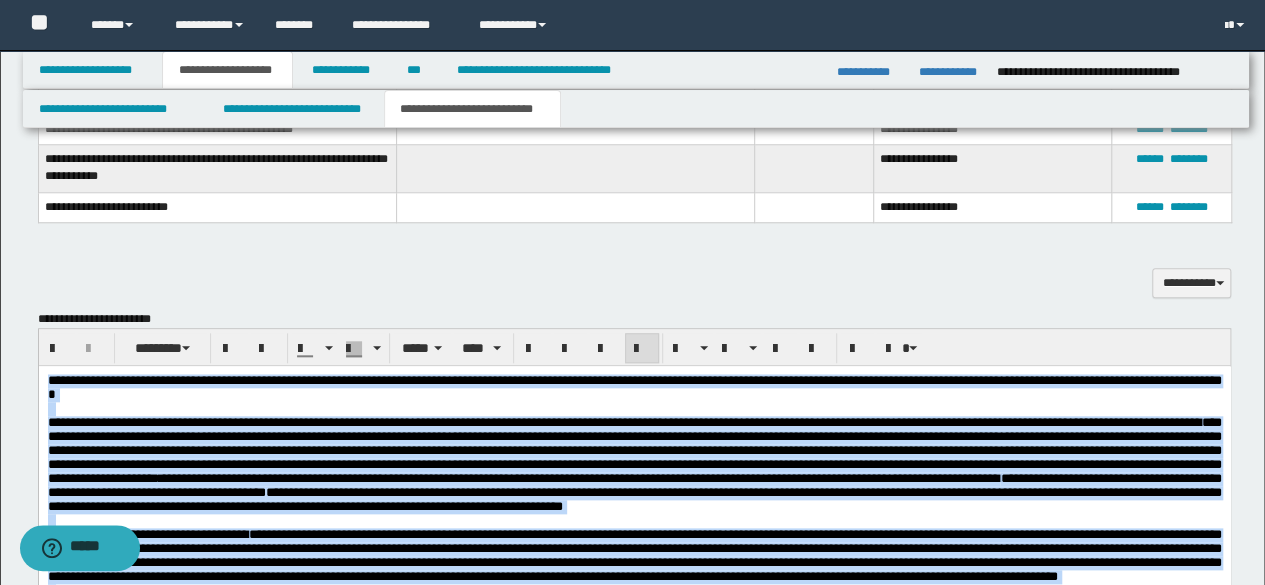 click on "**********" at bounding box center (634, 464) 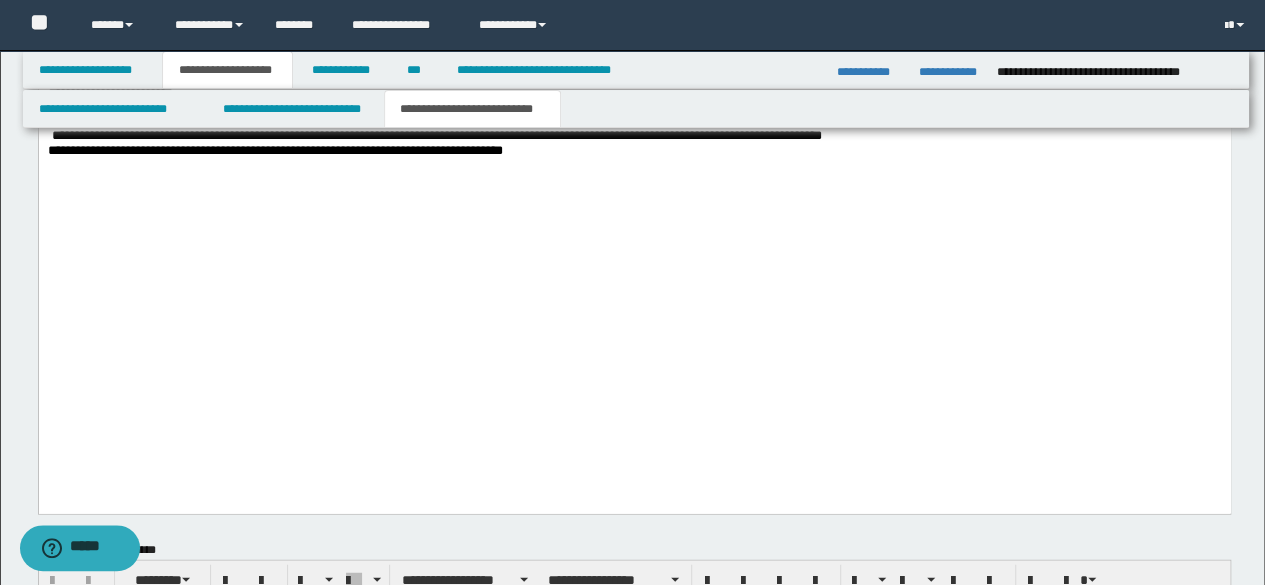 scroll, scrollTop: 2454, scrollLeft: 0, axis: vertical 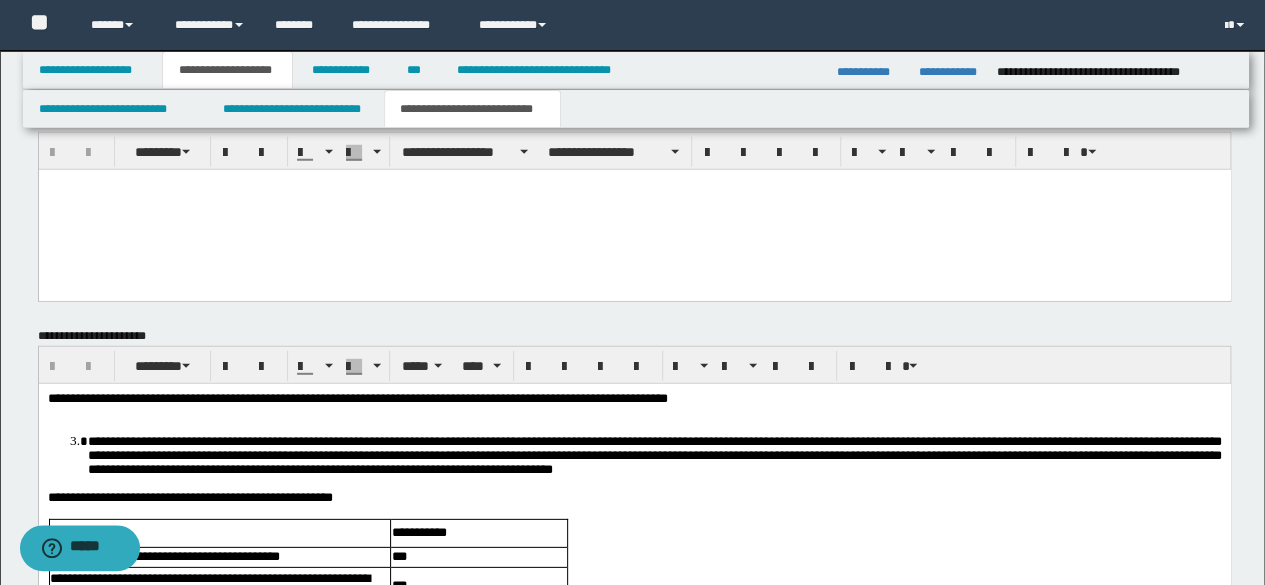 click on "**********" at bounding box center [357, 397] 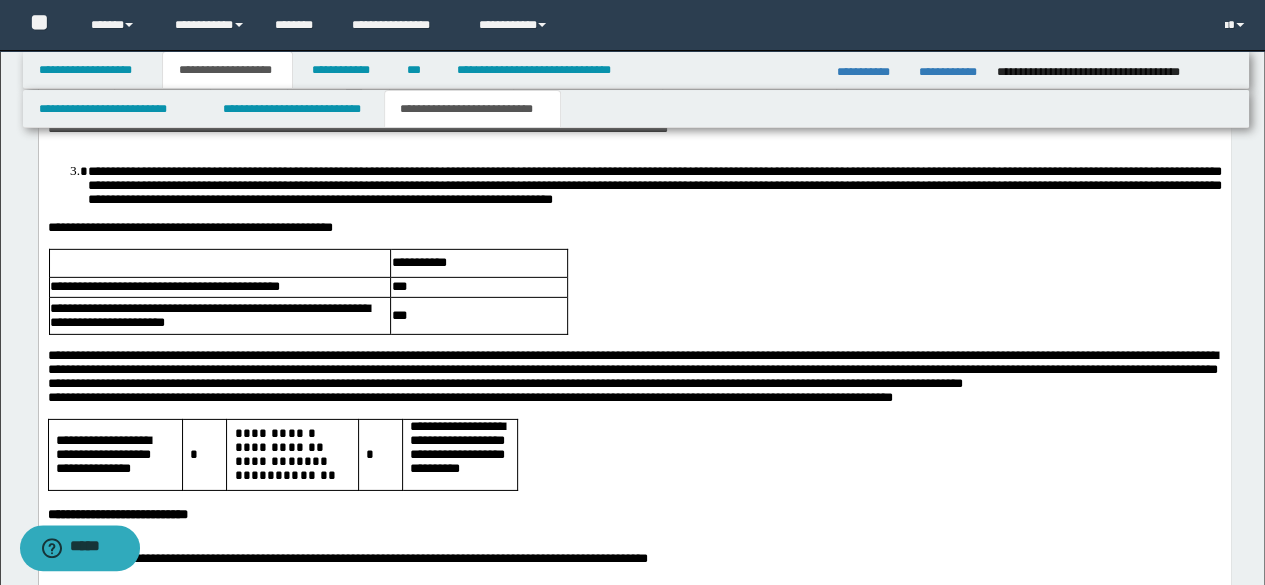 scroll, scrollTop: 3191, scrollLeft: 0, axis: vertical 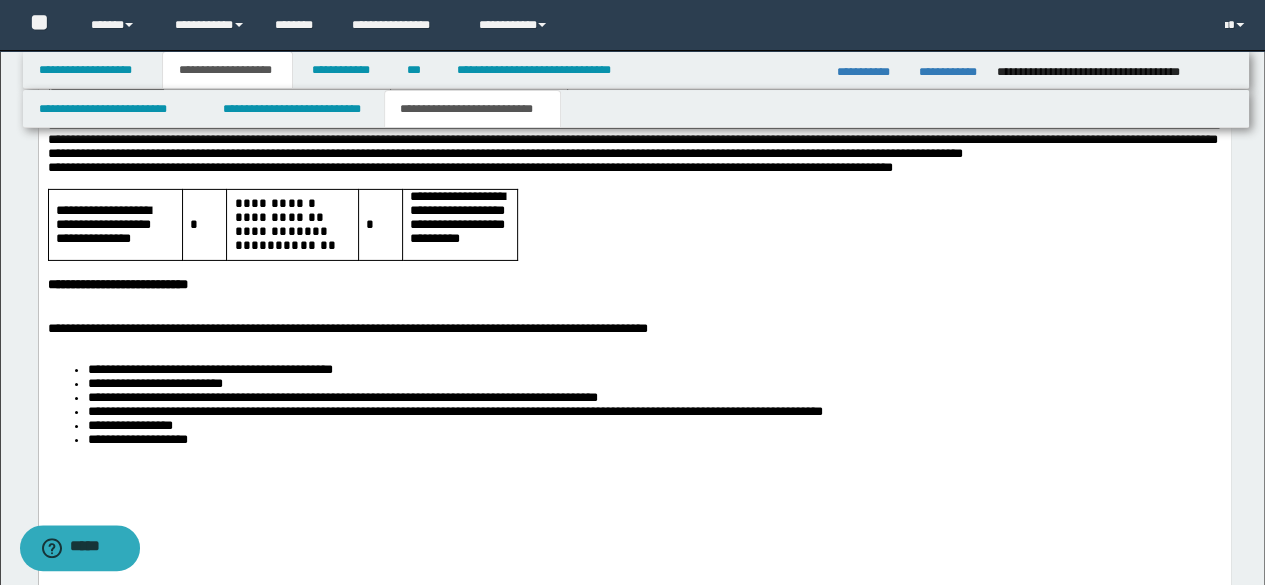 click on "**********" at bounding box center [654, 440] 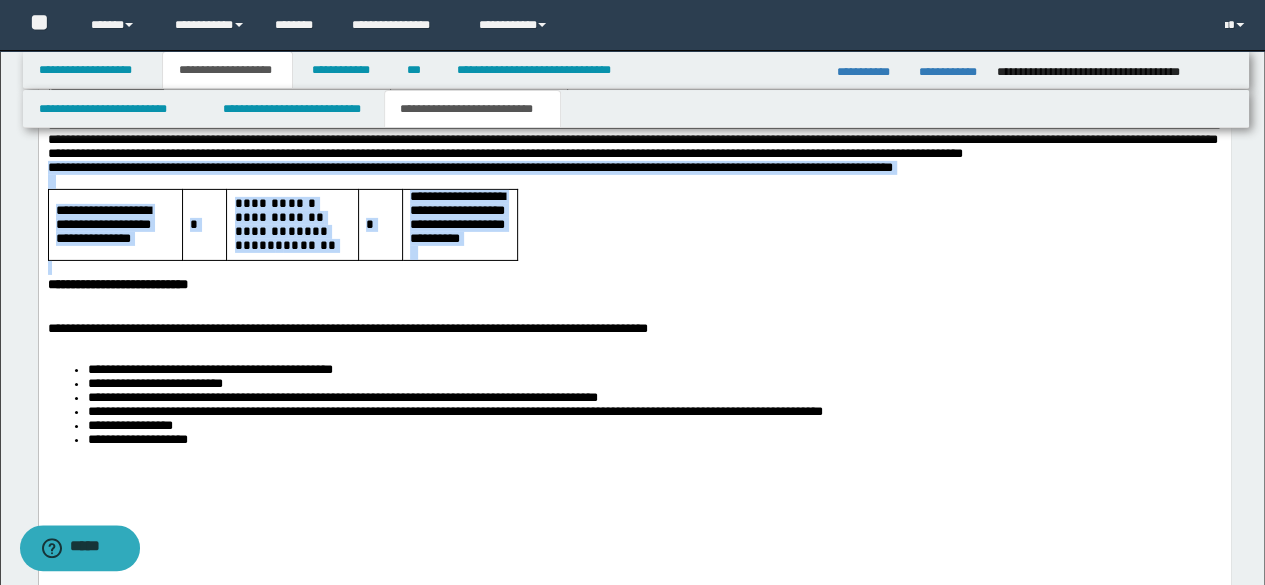 drag, startPoint x: 600, startPoint y: 326, endPoint x: 2, endPoint y: 201, distance: 610.9247 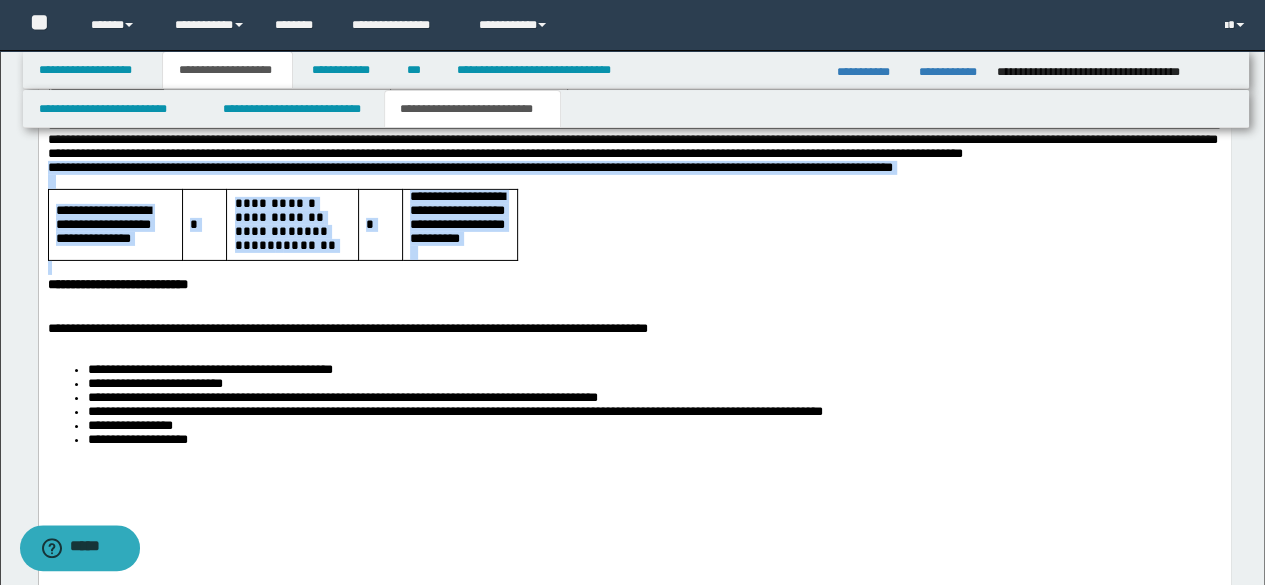 click on "**********" at bounding box center [634, 201] 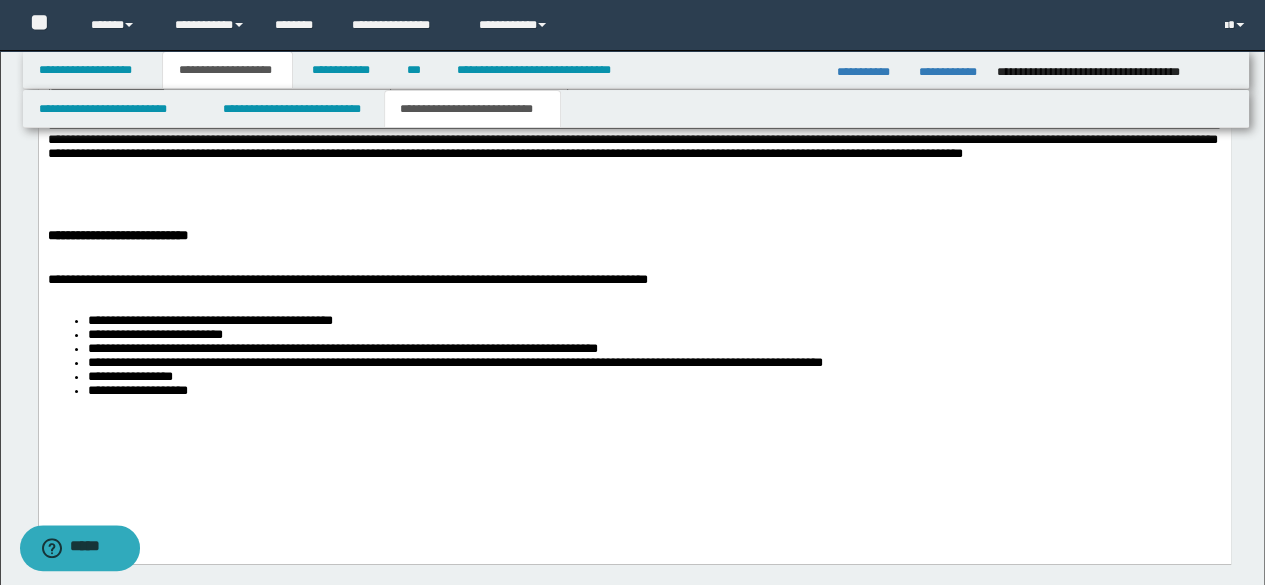 drag, startPoint x: 48, startPoint y: 192, endPoint x: 59, endPoint y: 207, distance: 18.601076 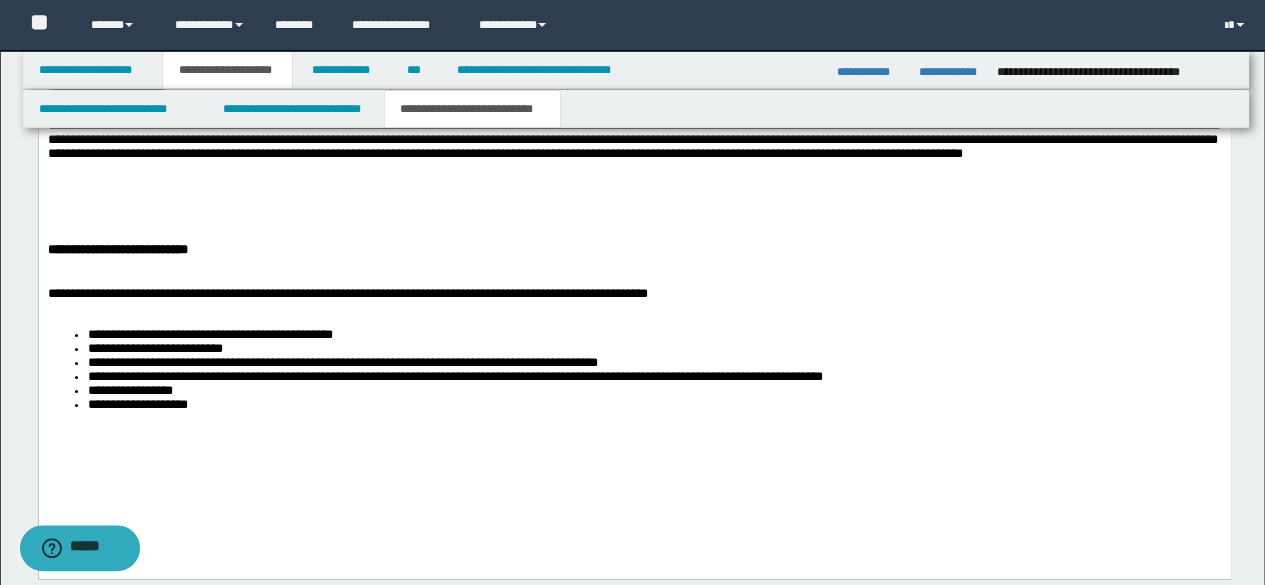 paste 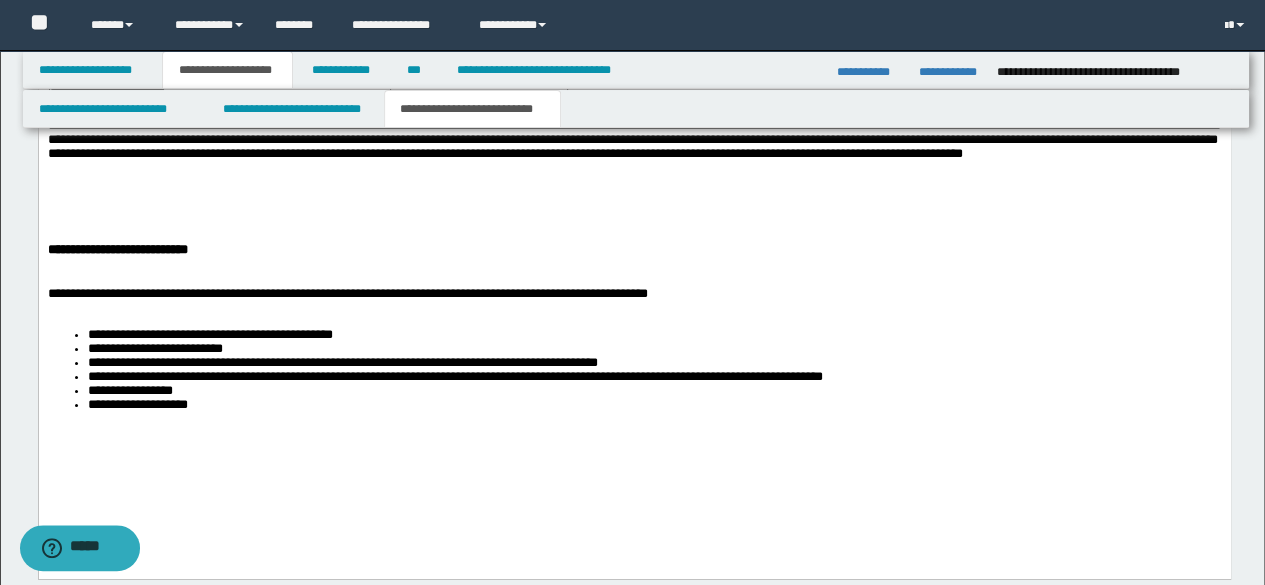 type 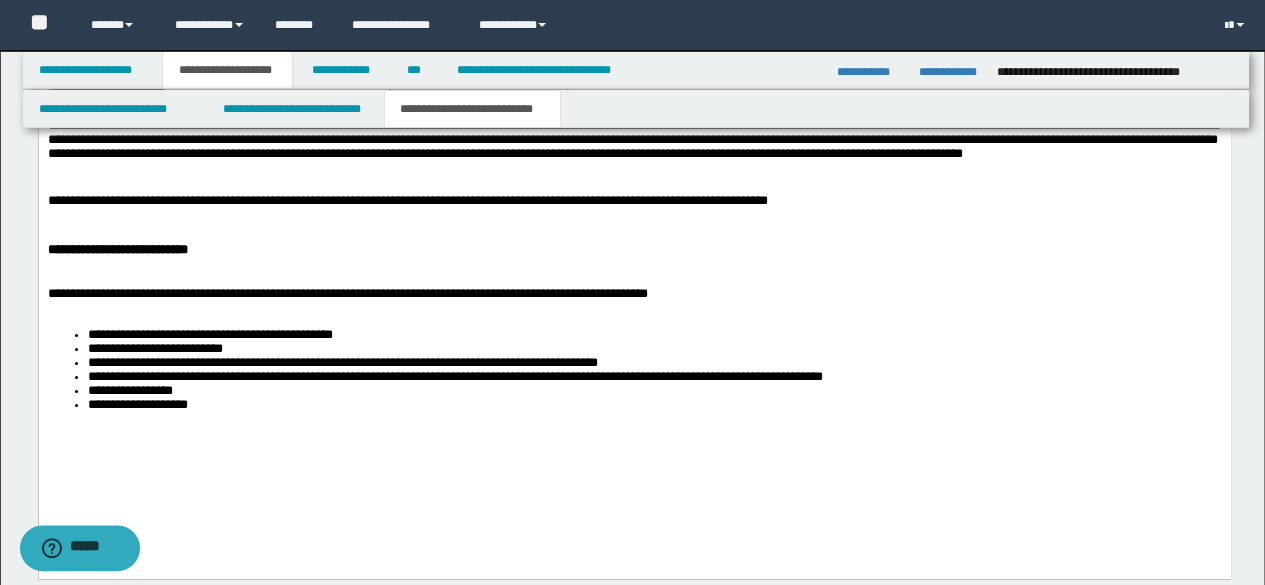 click at bounding box center [634, 169] 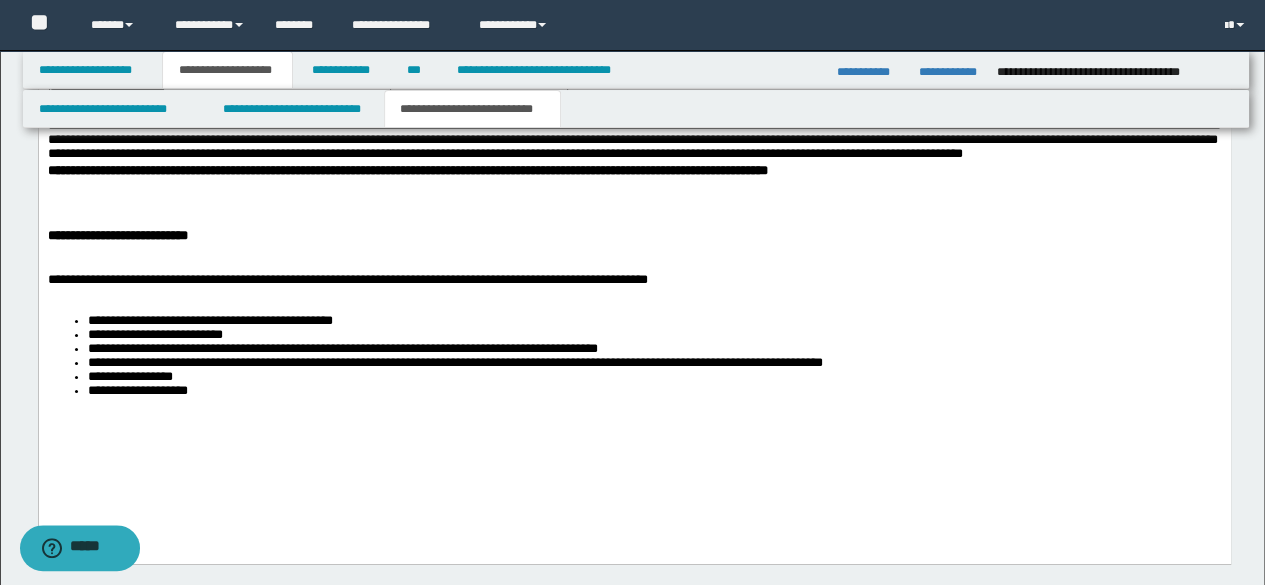 click at bounding box center (634, 202) 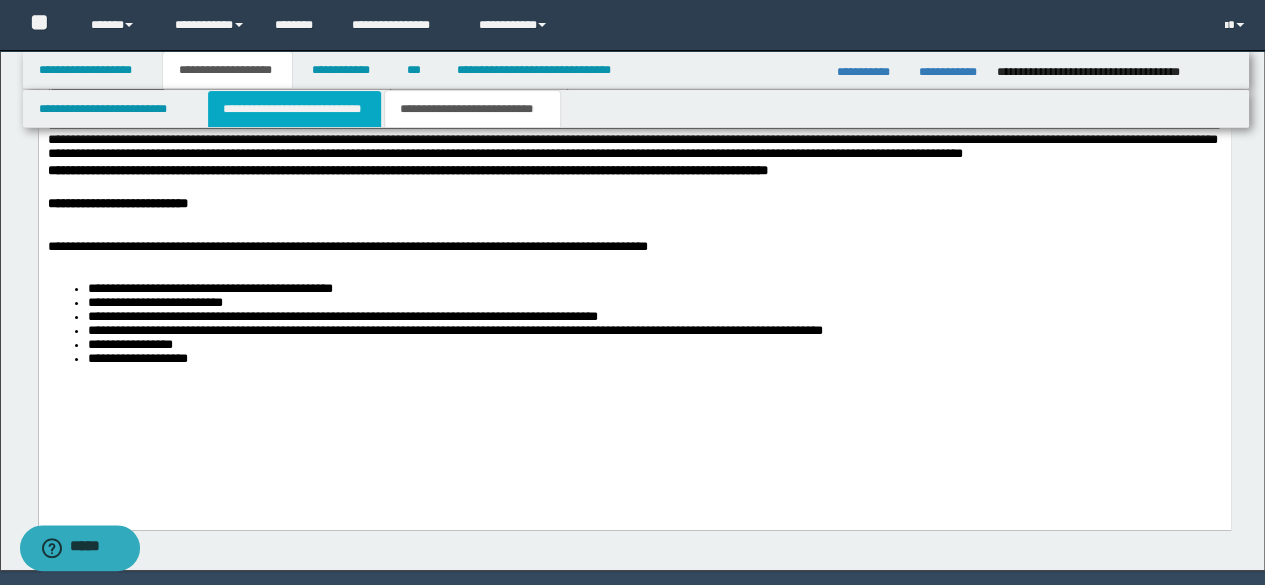 click on "**********" at bounding box center [294, 109] 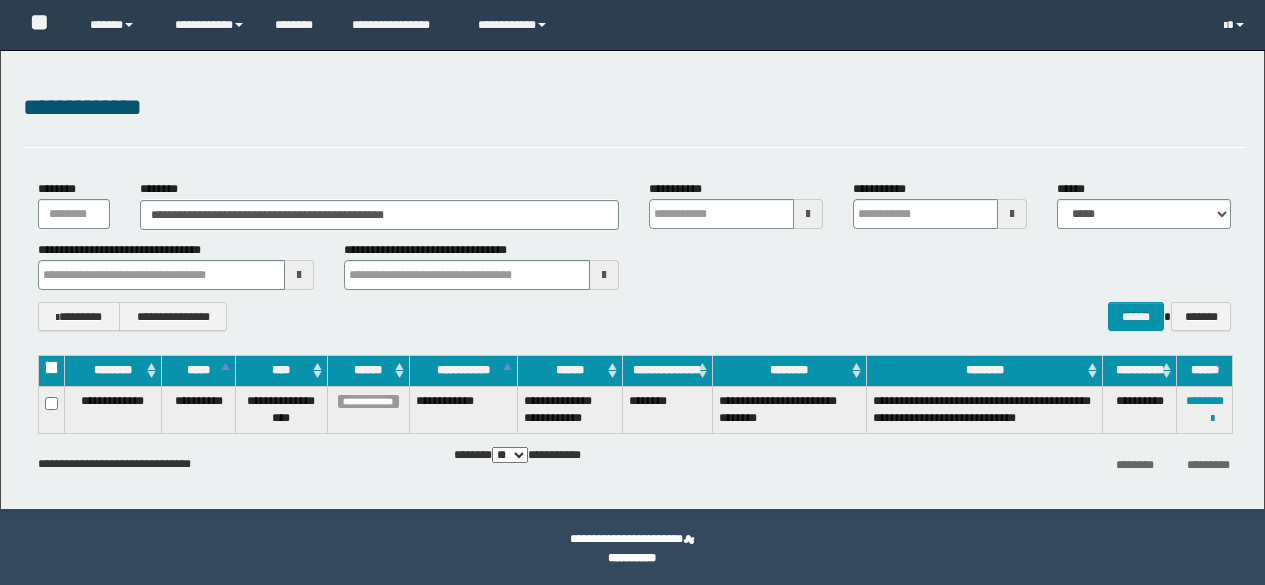 scroll, scrollTop: 0, scrollLeft: 0, axis: both 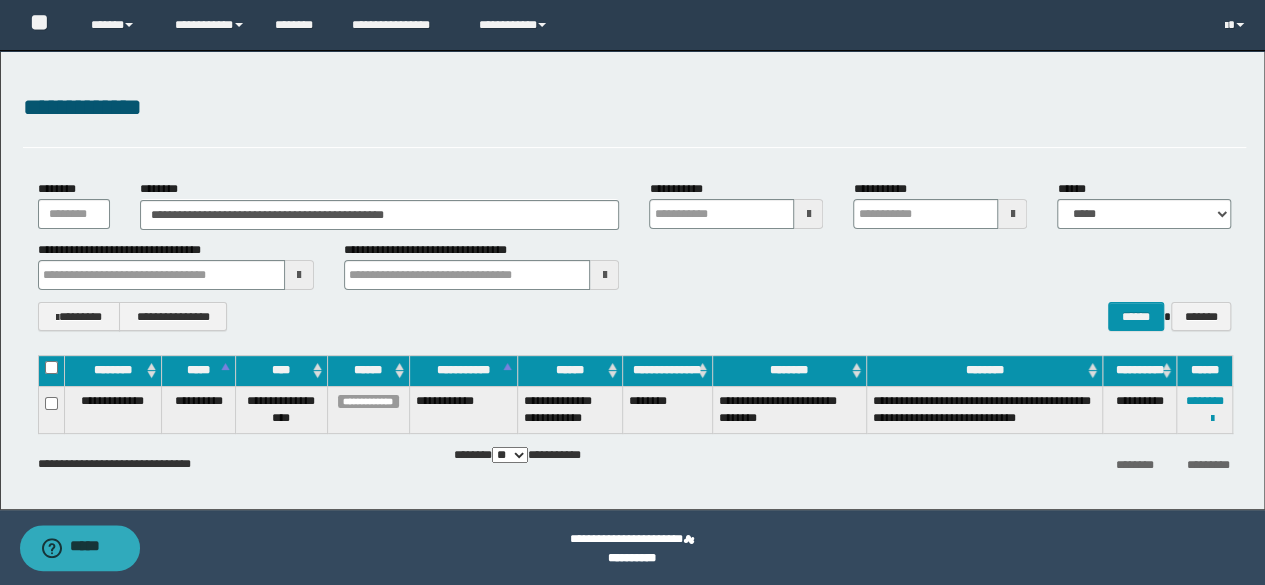 click on "**********" at bounding box center [635, 204] 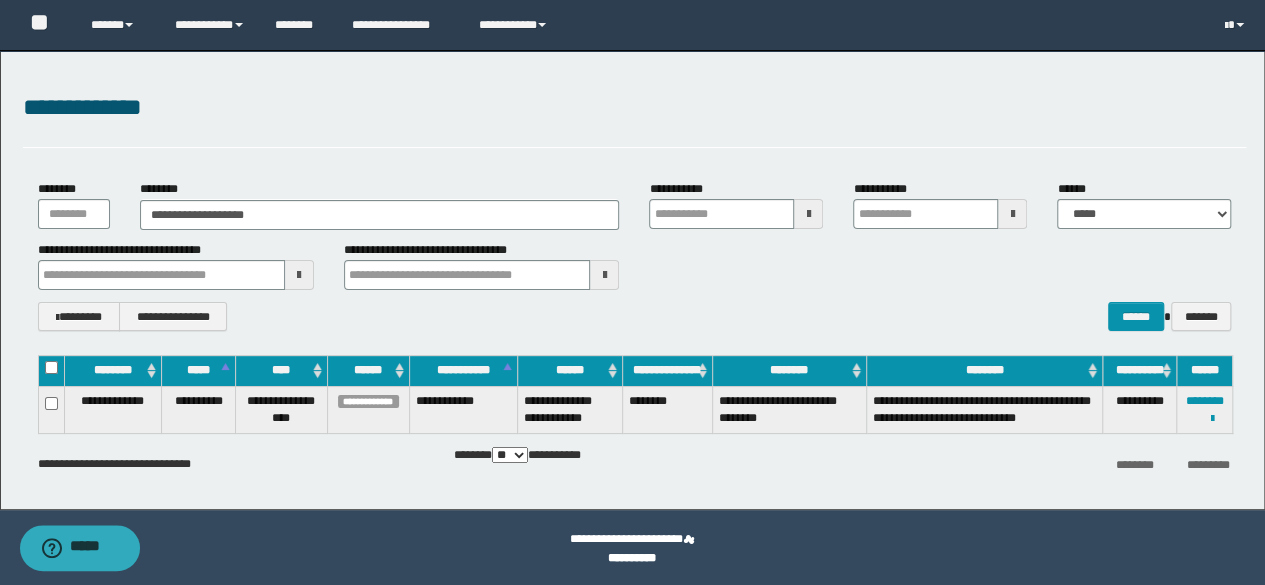 type on "**********" 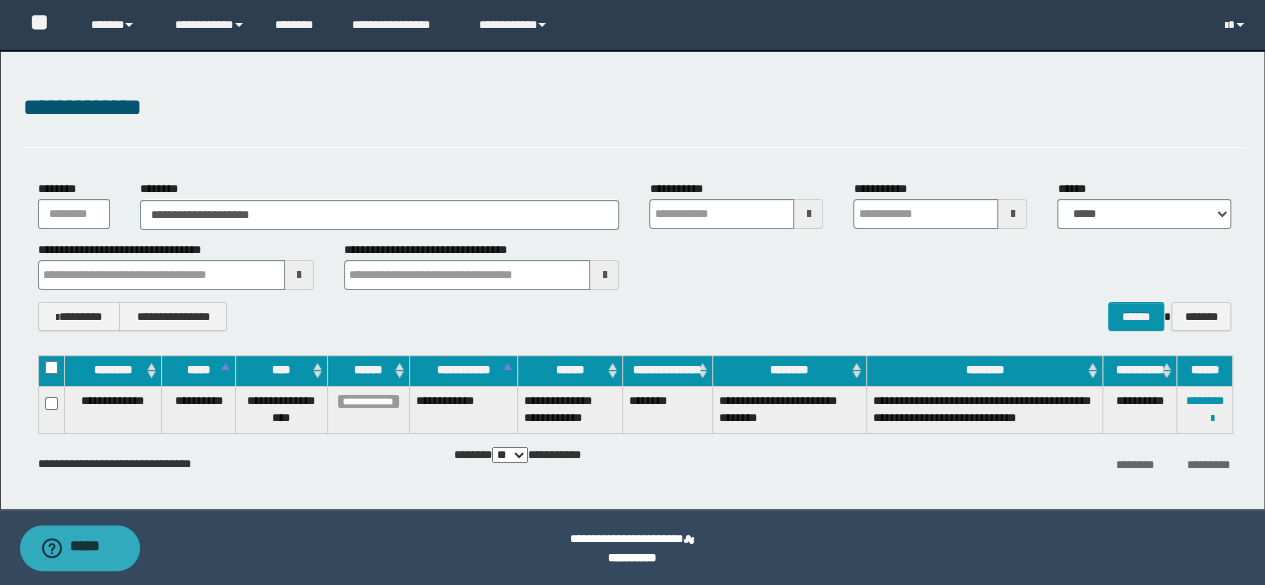 type on "**********" 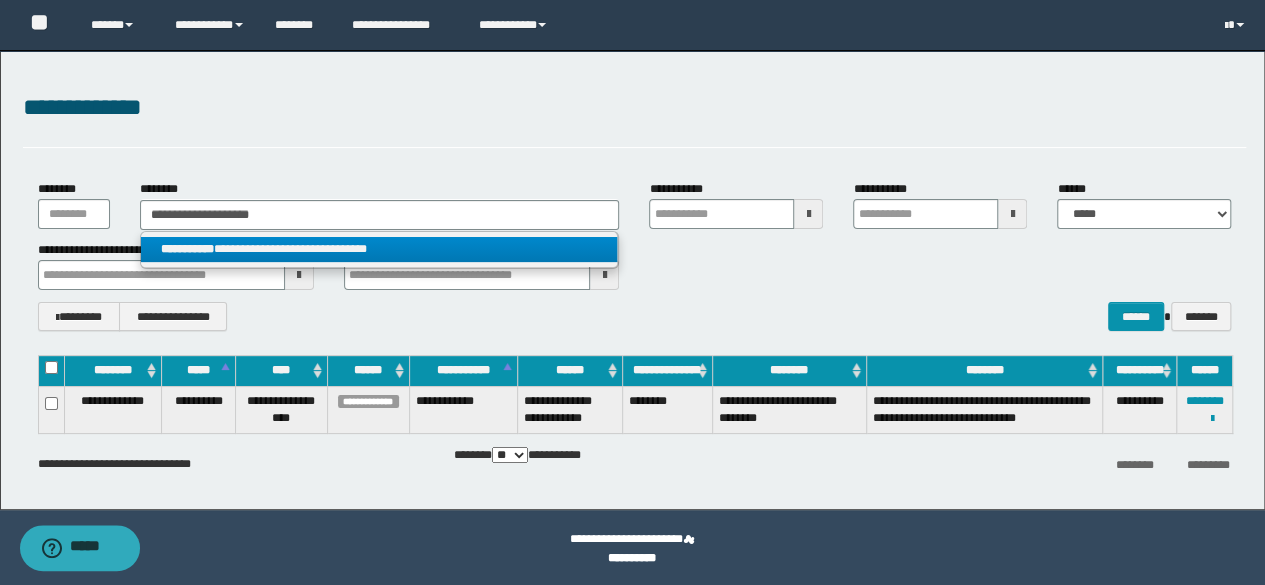 type on "**********" 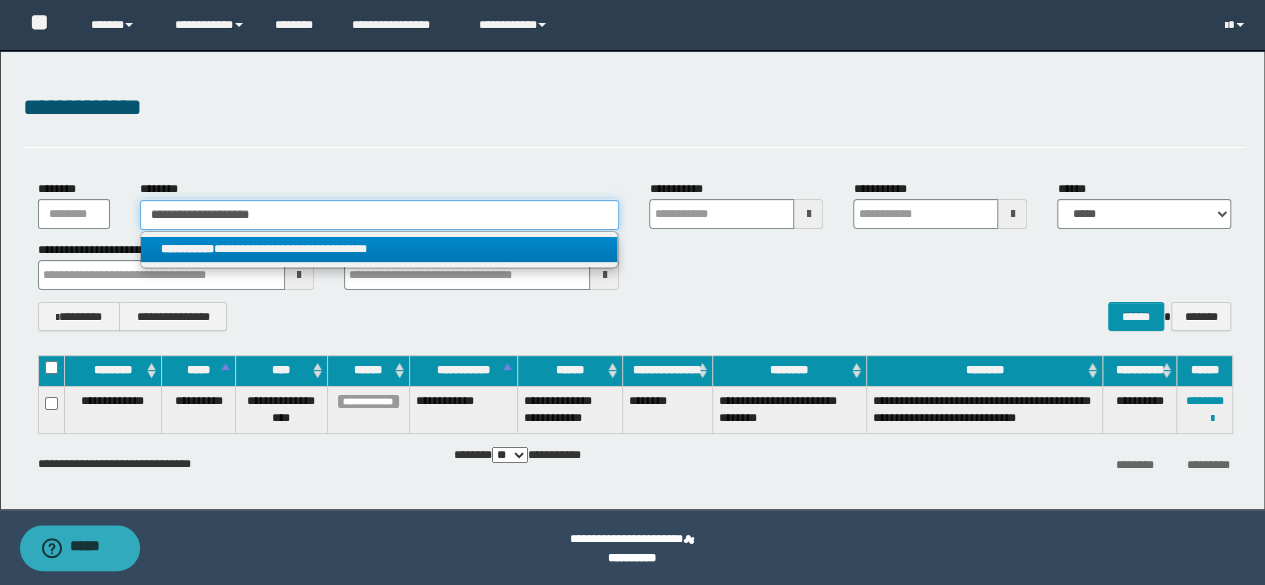 type 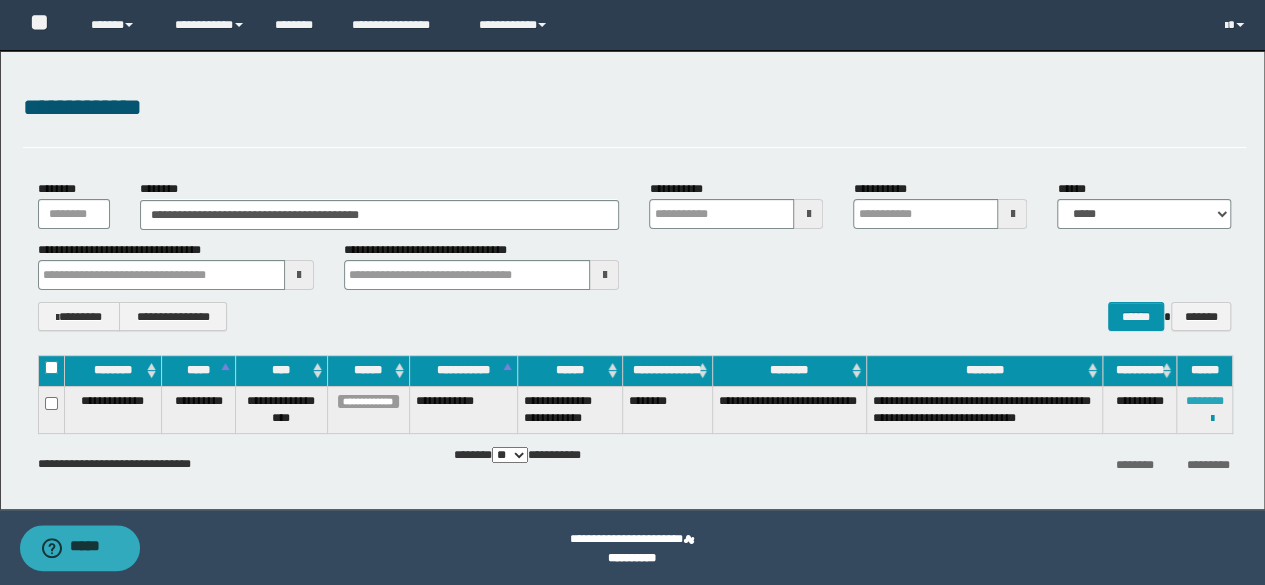 click on "********" at bounding box center (1205, 401) 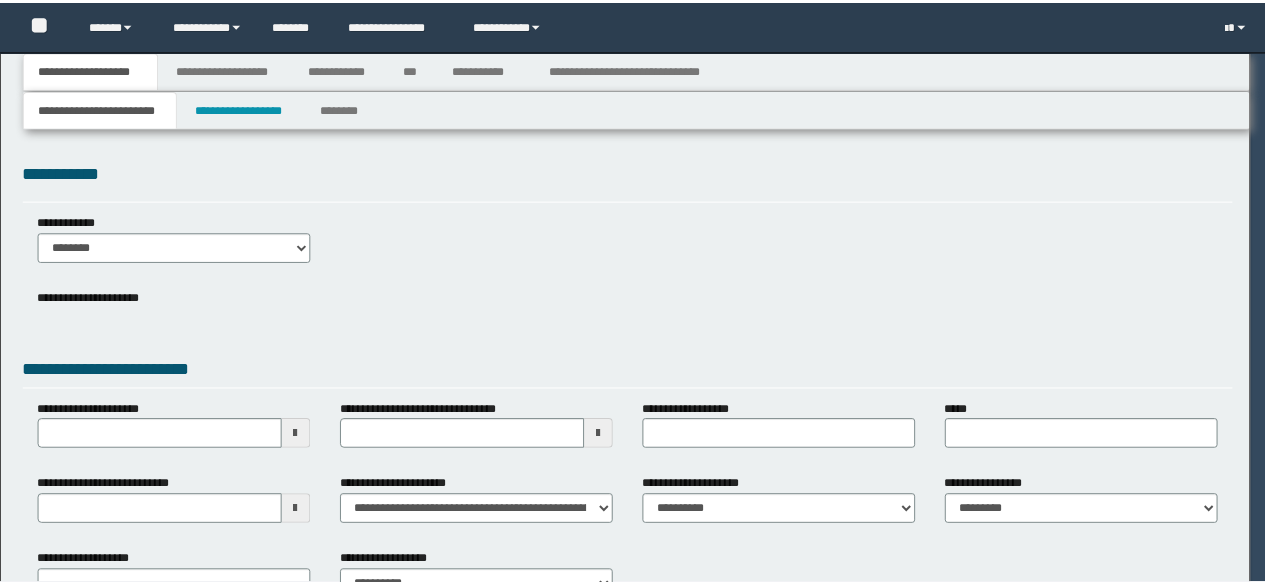 scroll, scrollTop: 0, scrollLeft: 0, axis: both 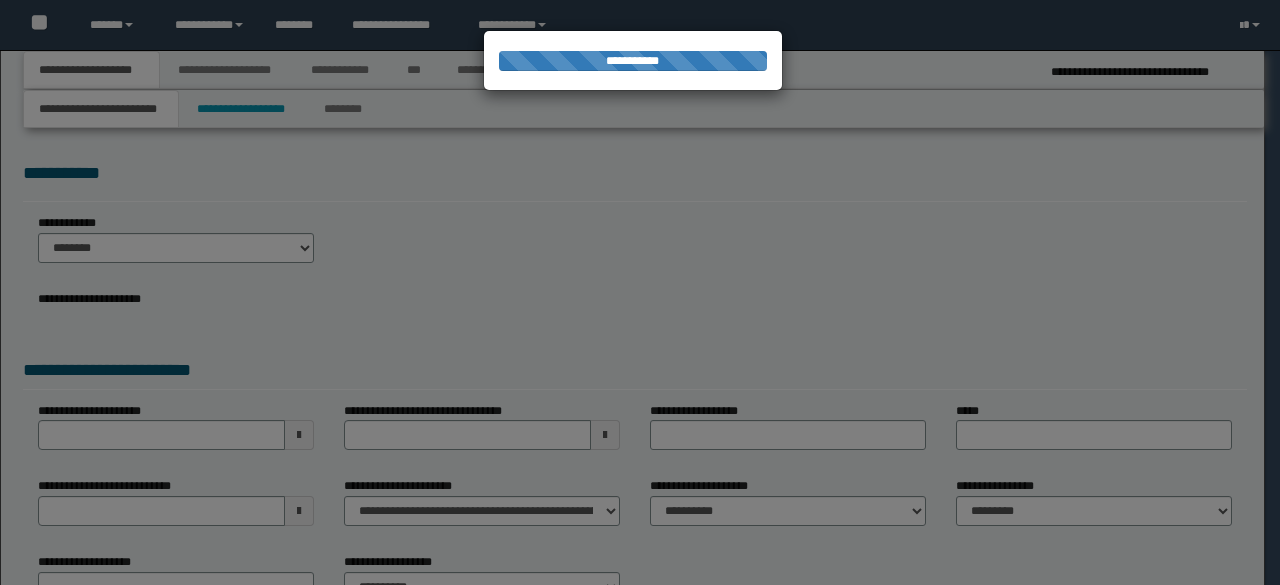 select on "**" 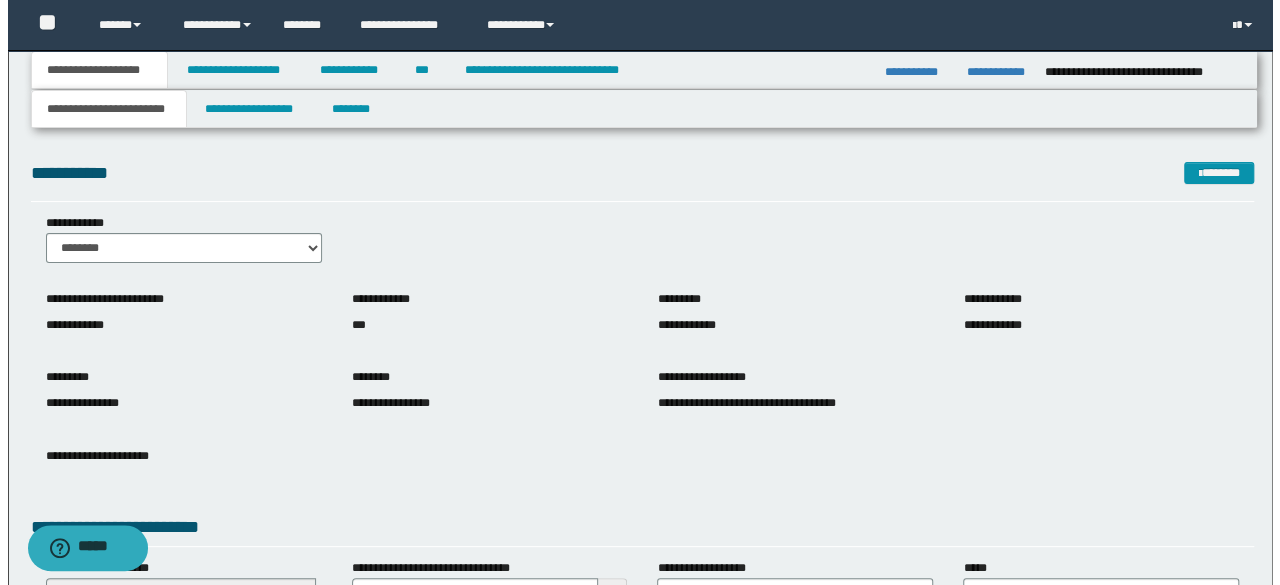 scroll, scrollTop: 0, scrollLeft: 0, axis: both 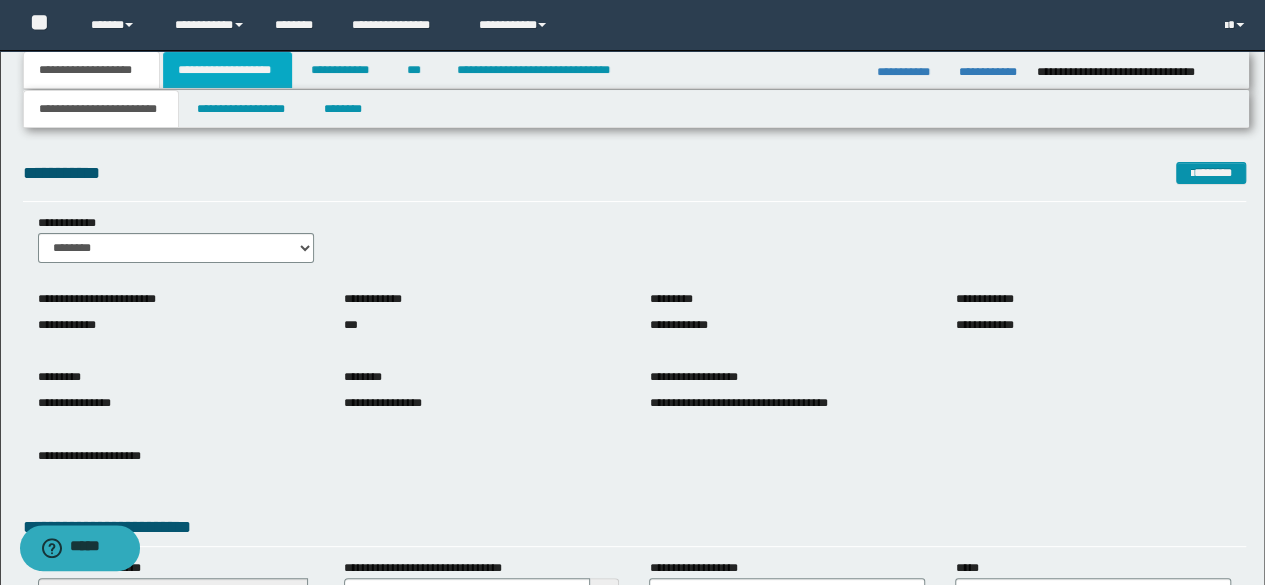 click on "**********" at bounding box center [227, 70] 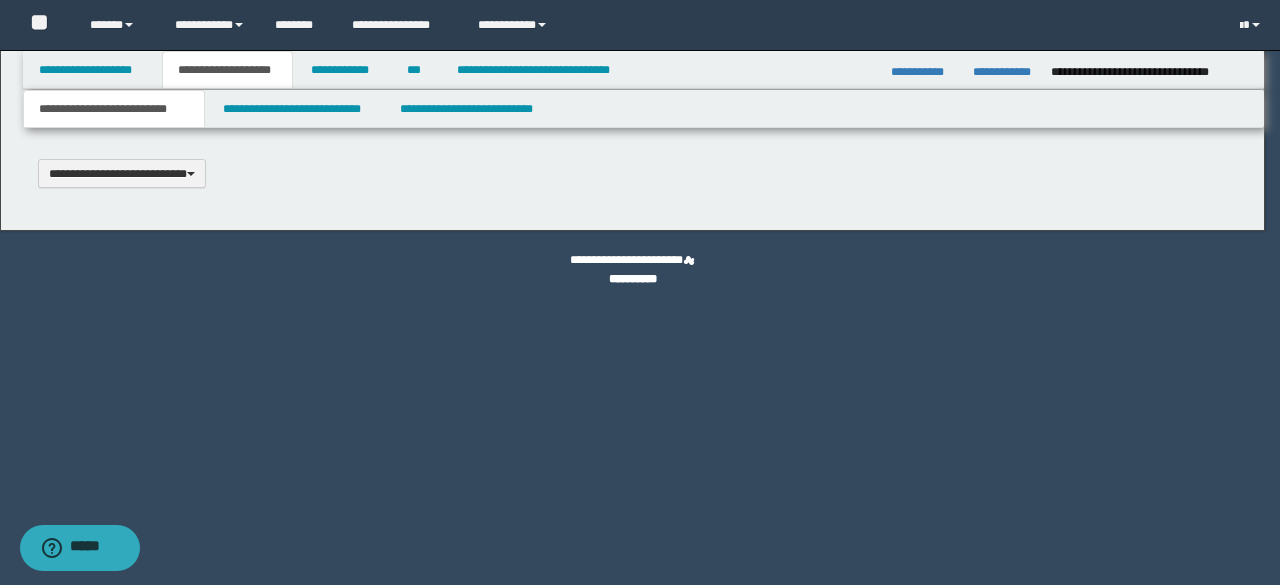 type 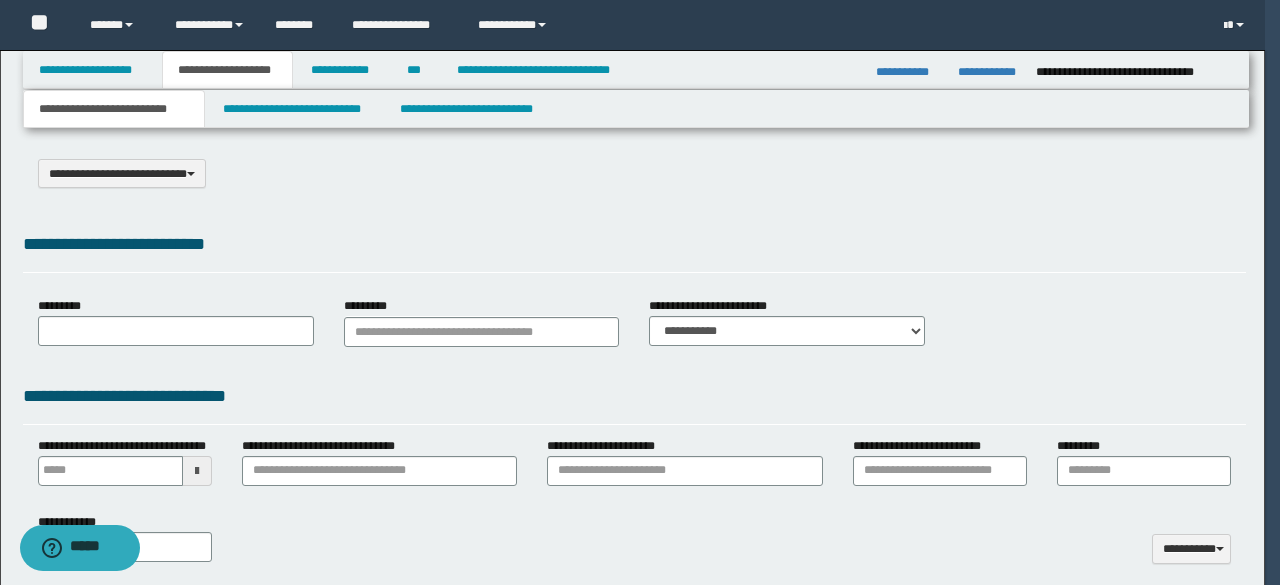select on "*" 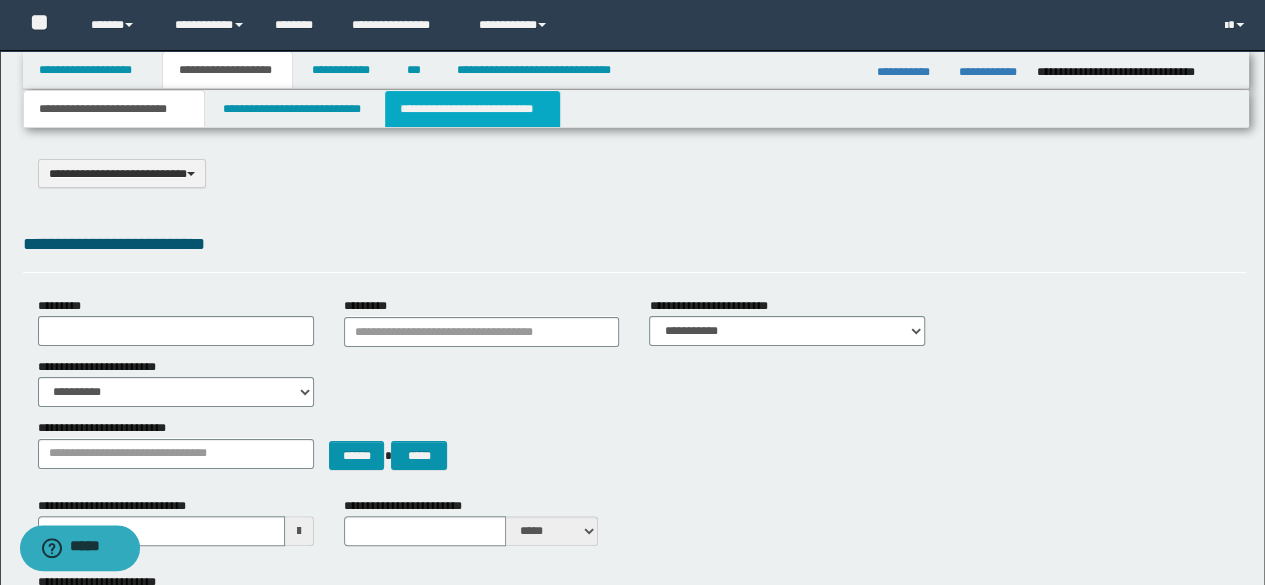 click on "**********" at bounding box center (472, 109) 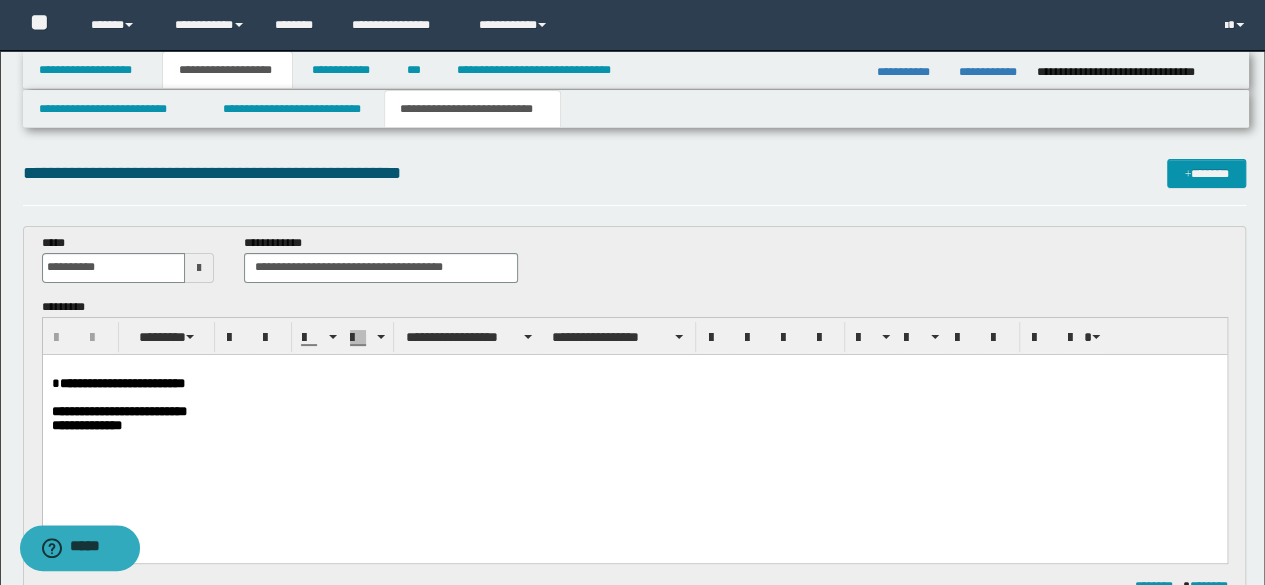 scroll, scrollTop: 0, scrollLeft: 0, axis: both 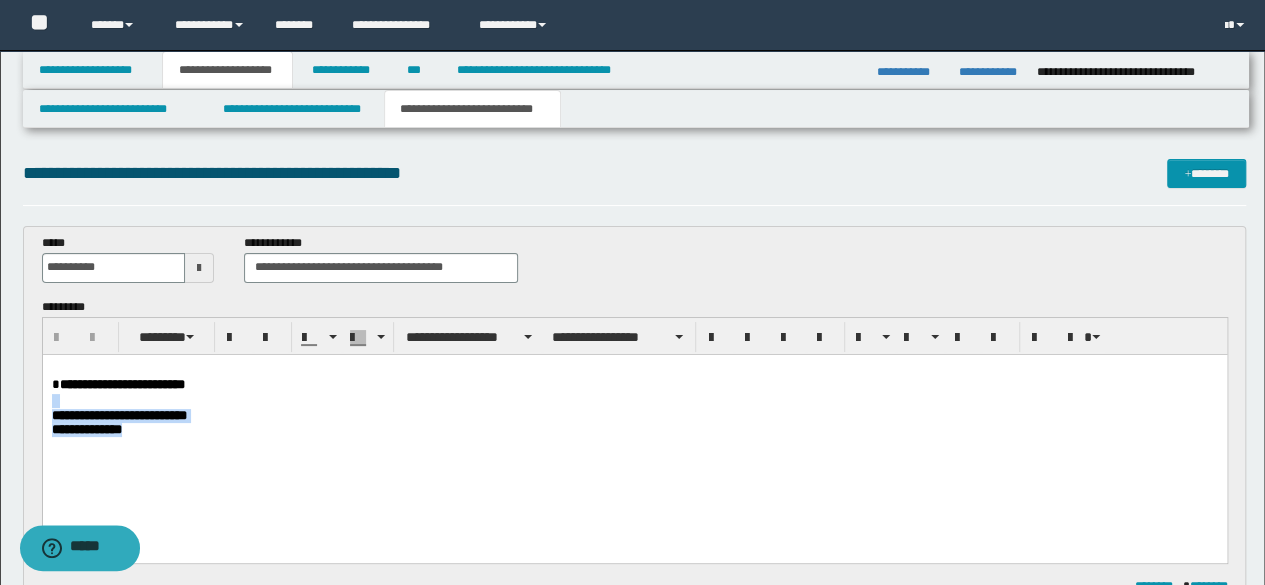 drag, startPoint x: 167, startPoint y: 426, endPoint x: 31, endPoint y: 401, distance: 138.2787 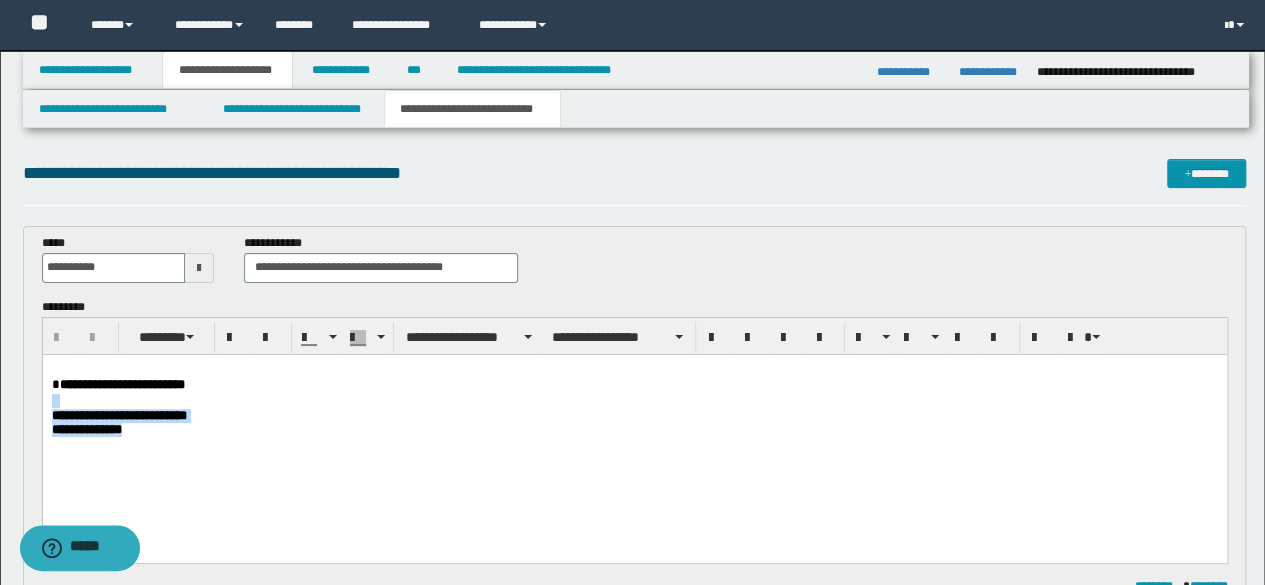 click on "**********" at bounding box center [634, 431] 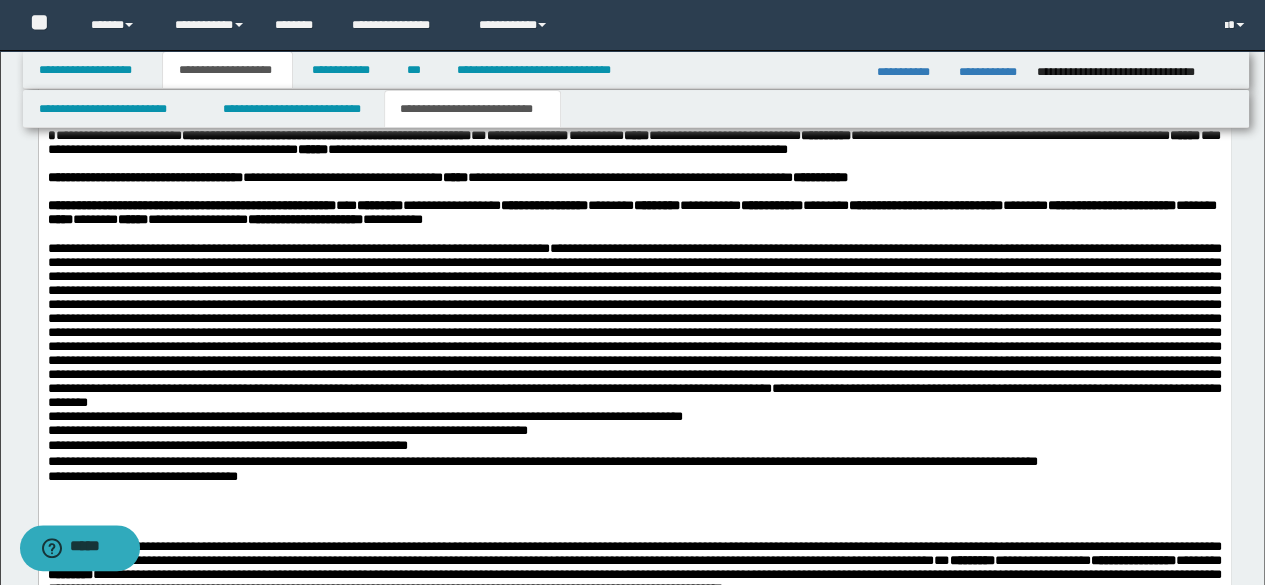 scroll, scrollTop: 1100, scrollLeft: 0, axis: vertical 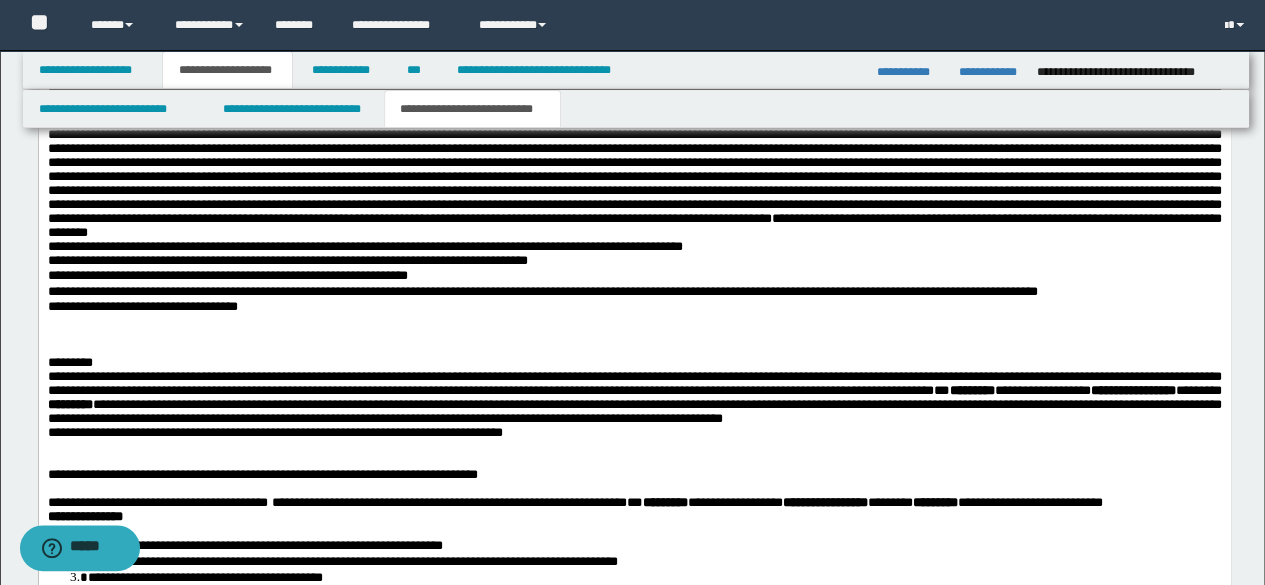 click on "**********" at bounding box center [142, 306] 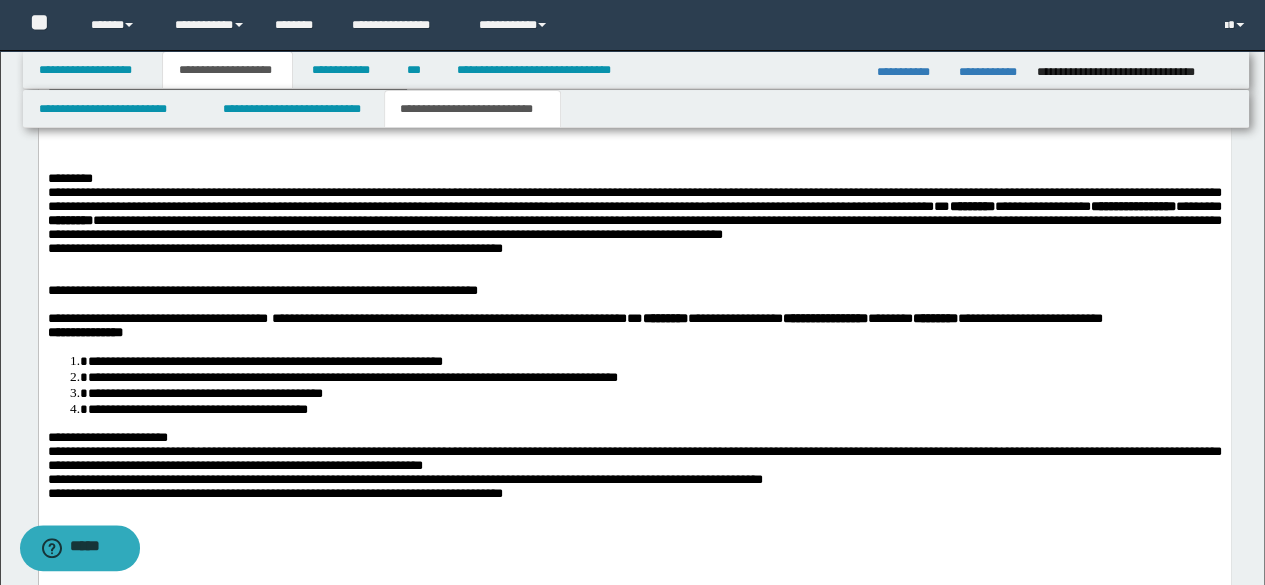 scroll, scrollTop: 1300, scrollLeft: 0, axis: vertical 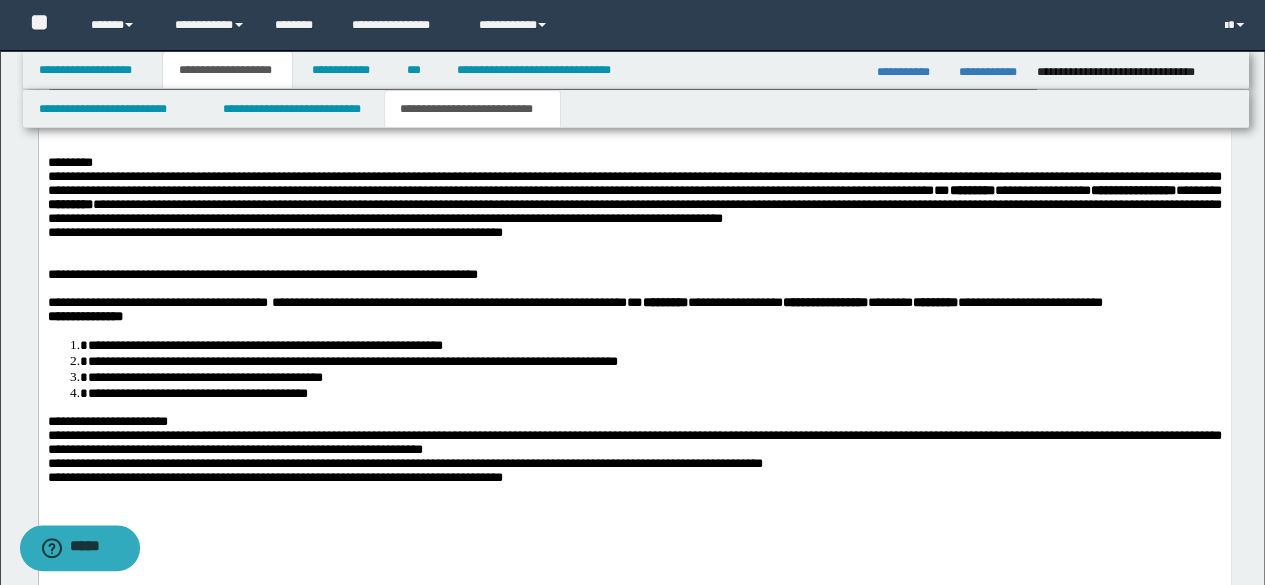 click on "**********" at bounding box center (634, 128) 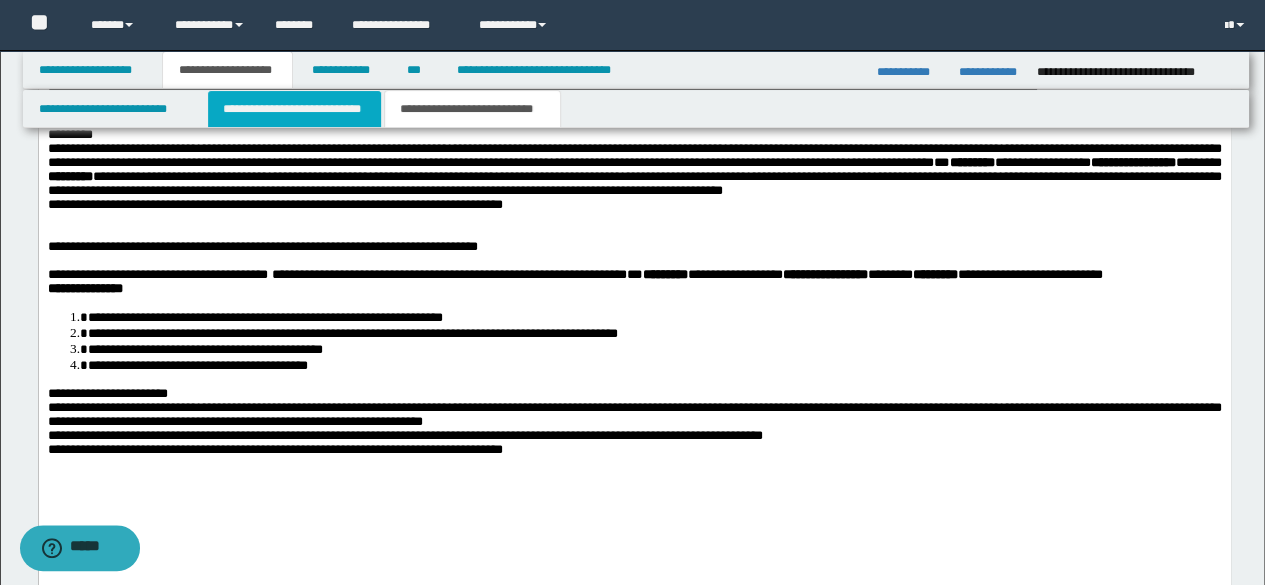 click on "**********" at bounding box center [294, 109] 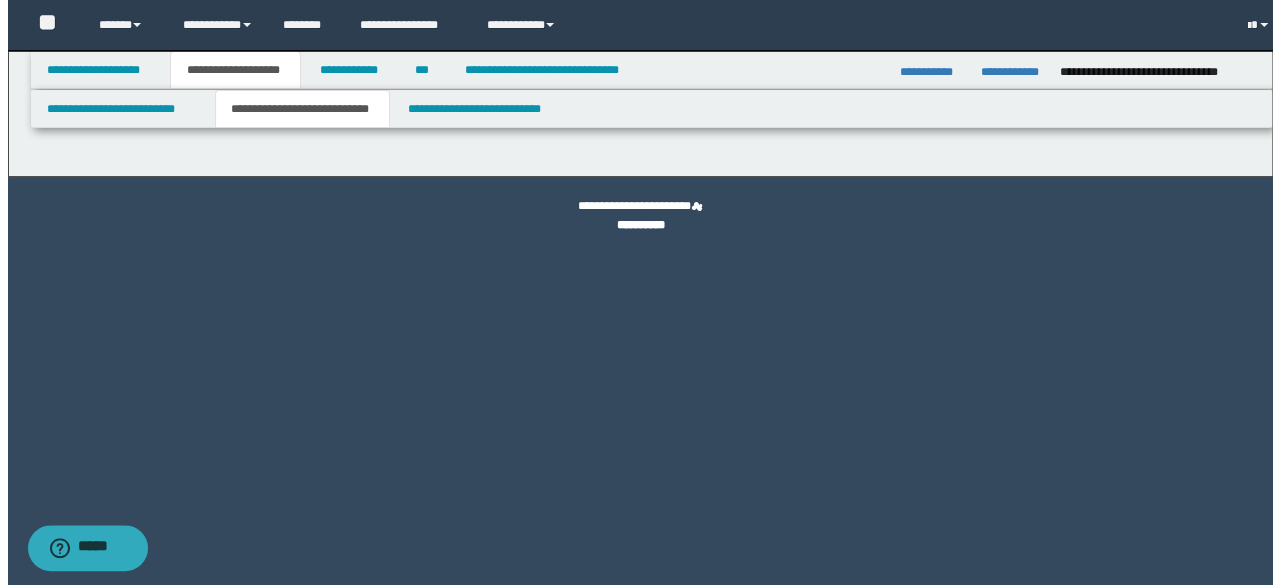 scroll, scrollTop: 0, scrollLeft: 0, axis: both 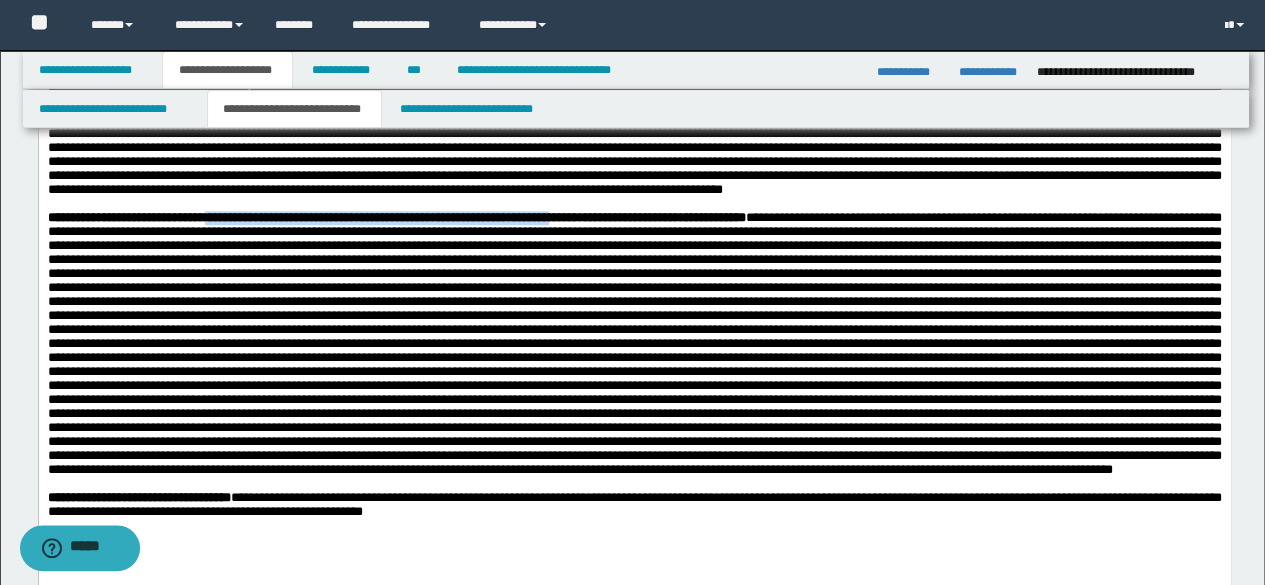 drag, startPoint x: 243, startPoint y: 361, endPoint x: 804, endPoint y: 364, distance: 561.008 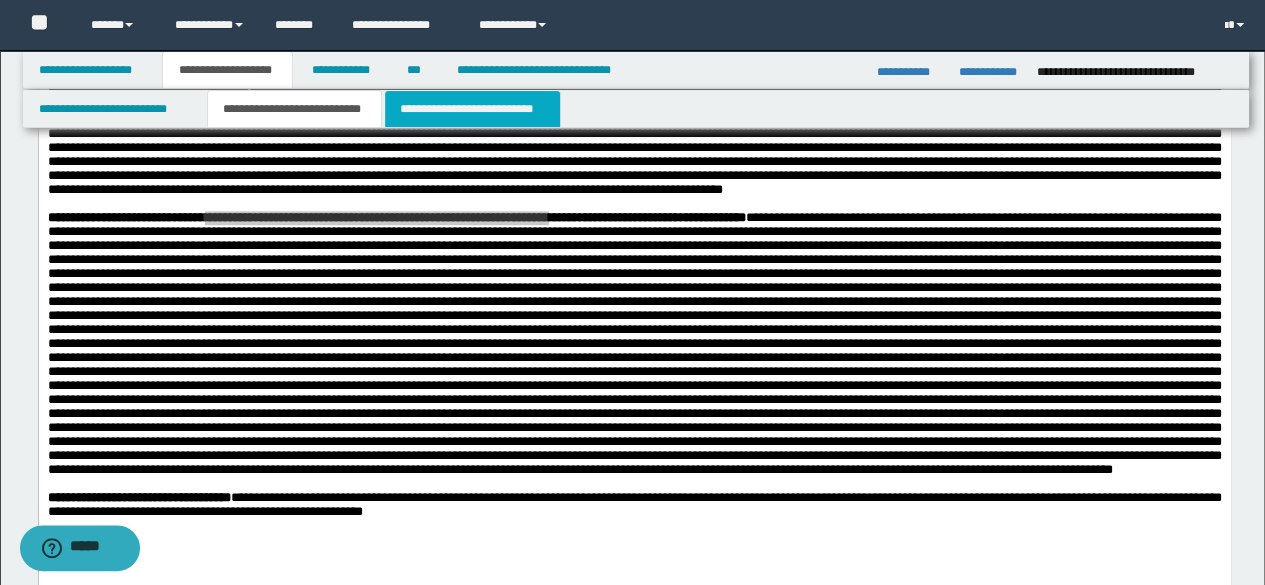 click on "**********" at bounding box center (472, 109) 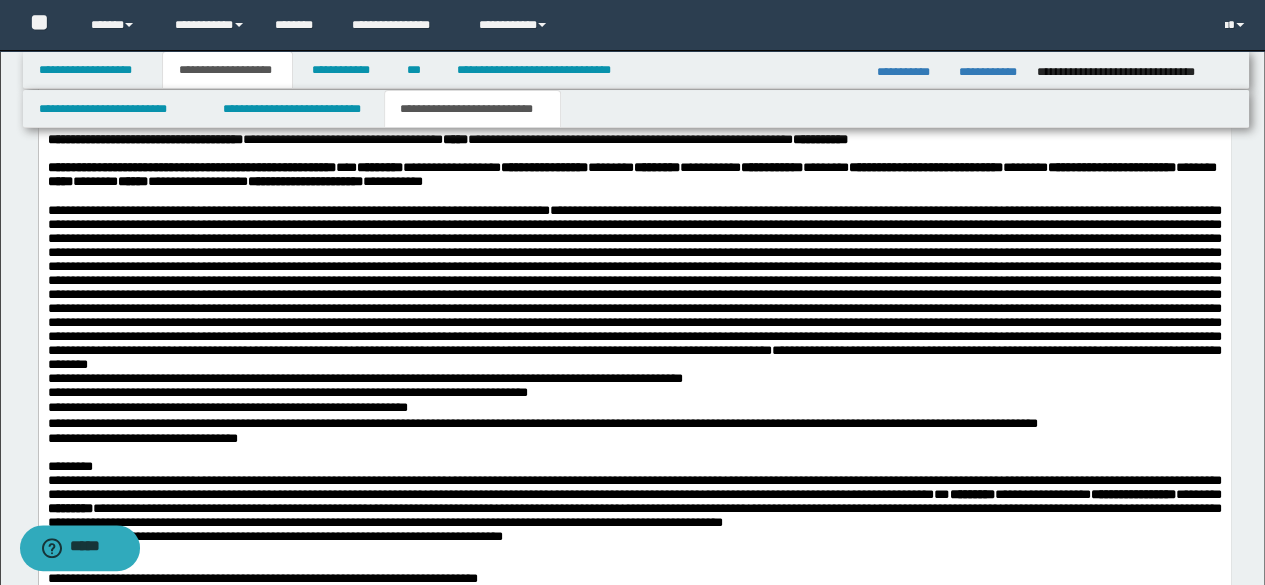 scroll, scrollTop: 1100, scrollLeft: 0, axis: vertical 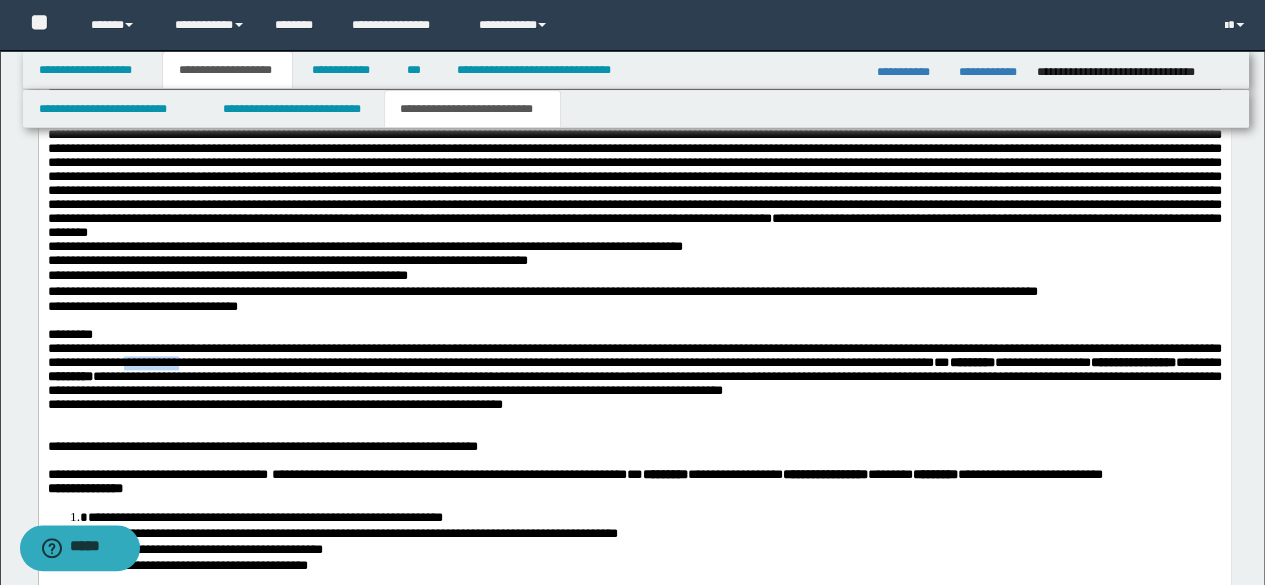 drag, startPoint x: 373, startPoint y: 442, endPoint x: 466, endPoint y: 443, distance: 93.00538 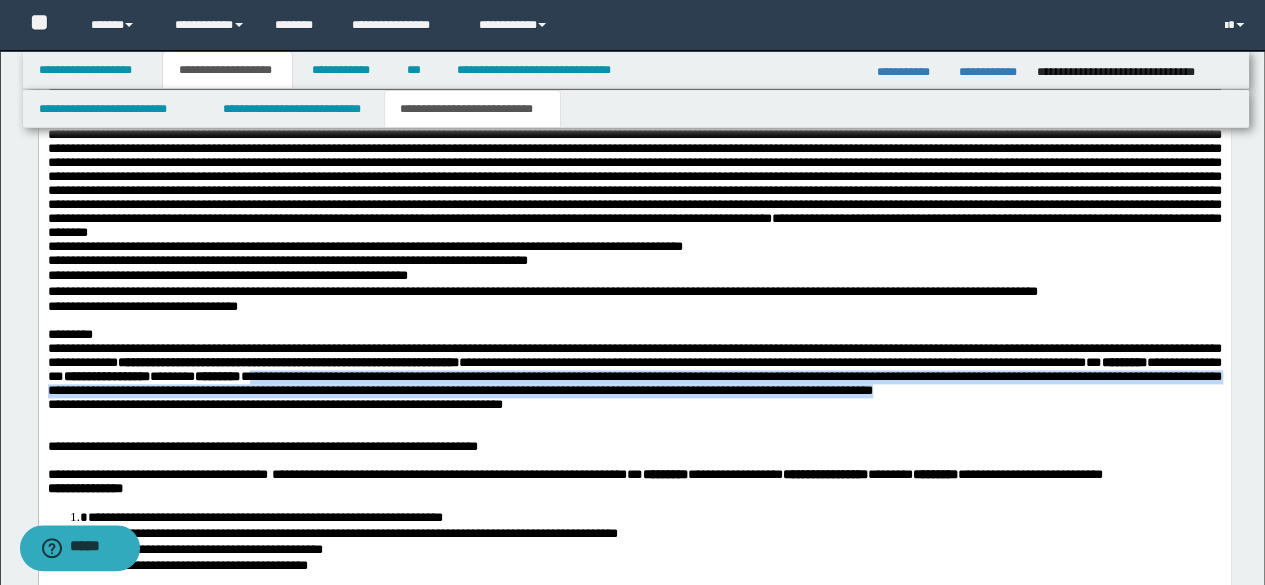 drag, startPoint x: 956, startPoint y: 459, endPoint x: 974, endPoint y: 488, distance: 34.132095 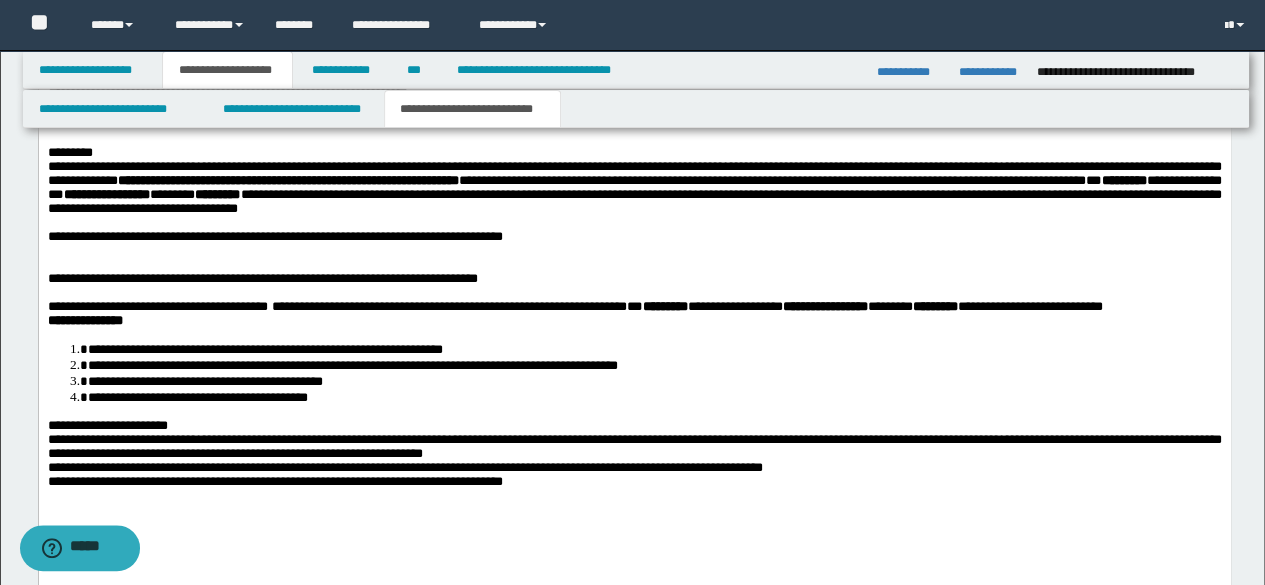 scroll, scrollTop: 1300, scrollLeft: 0, axis: vertical 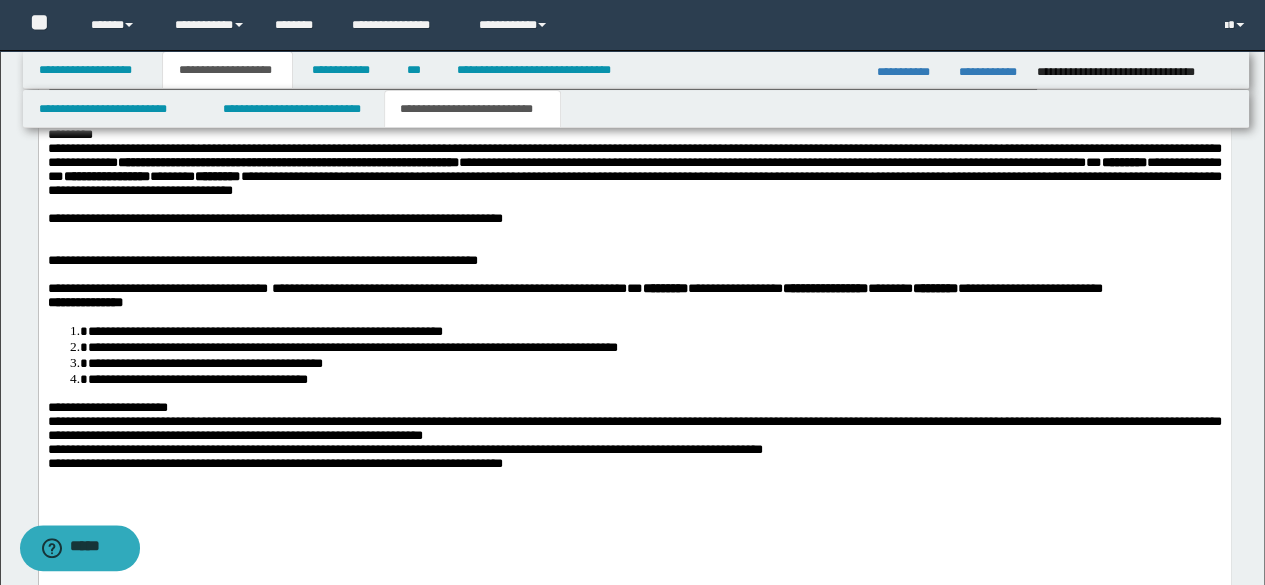 click at bounding box center (634, 205) 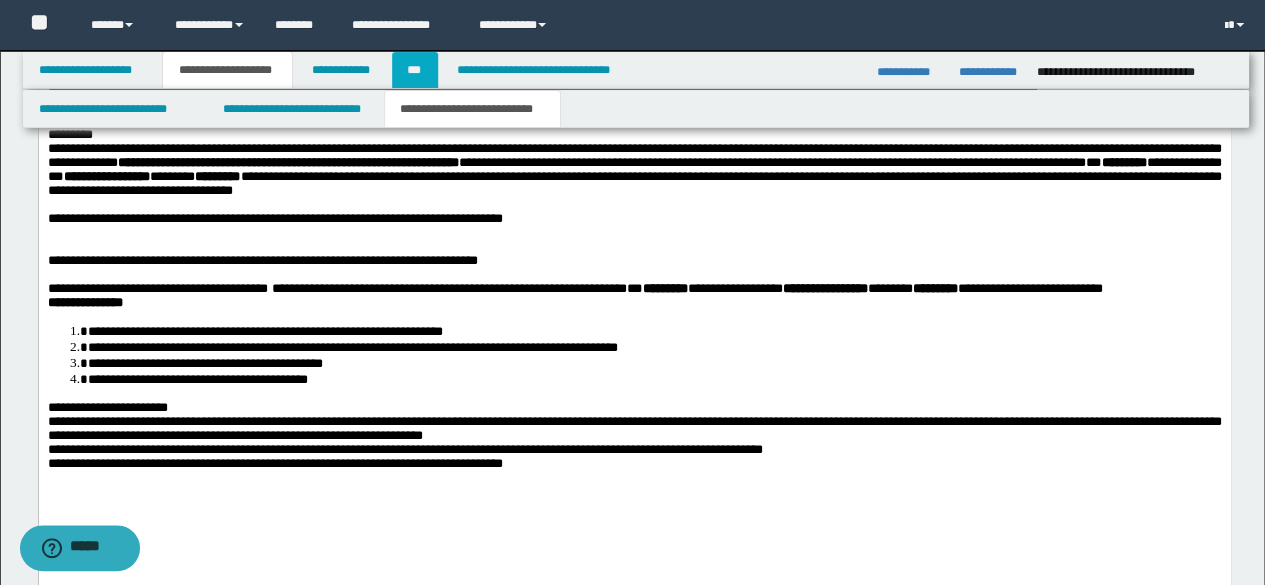 click on "***" at bounding box center [415, 70] 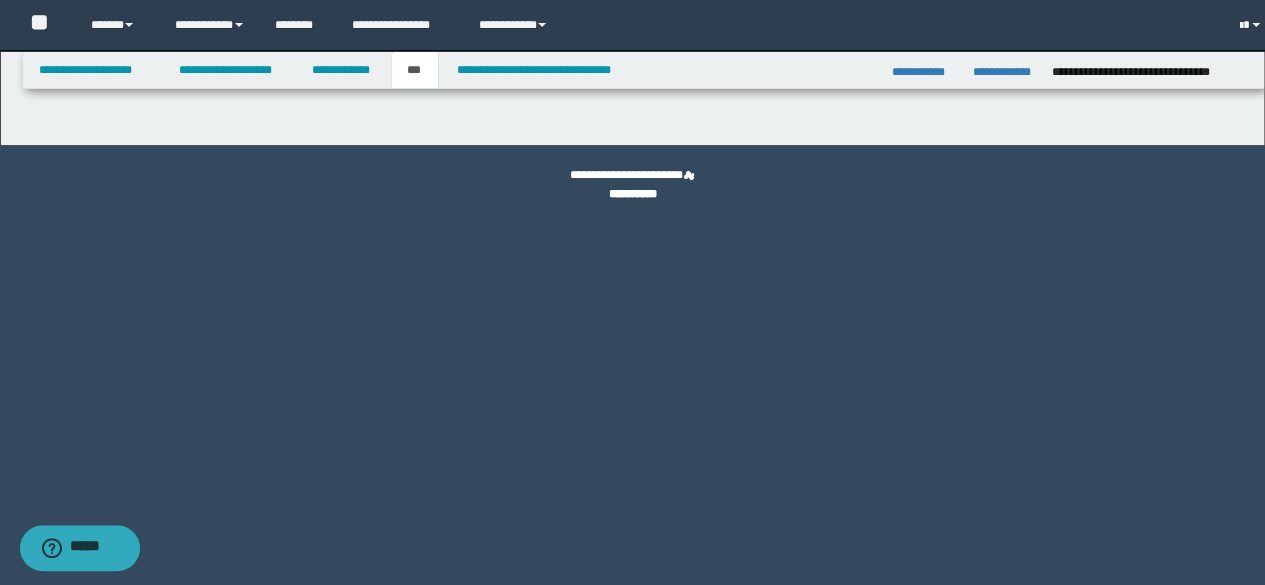 scroll, scrollTop: 0, scrollLeft: 0, axis: both 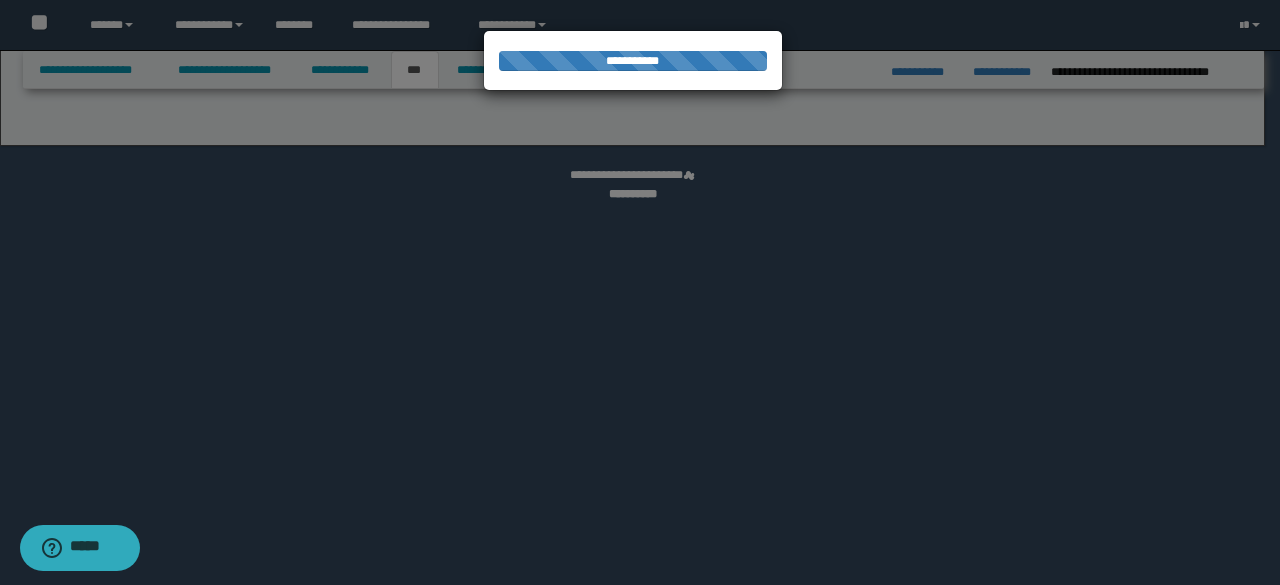 select on "**" 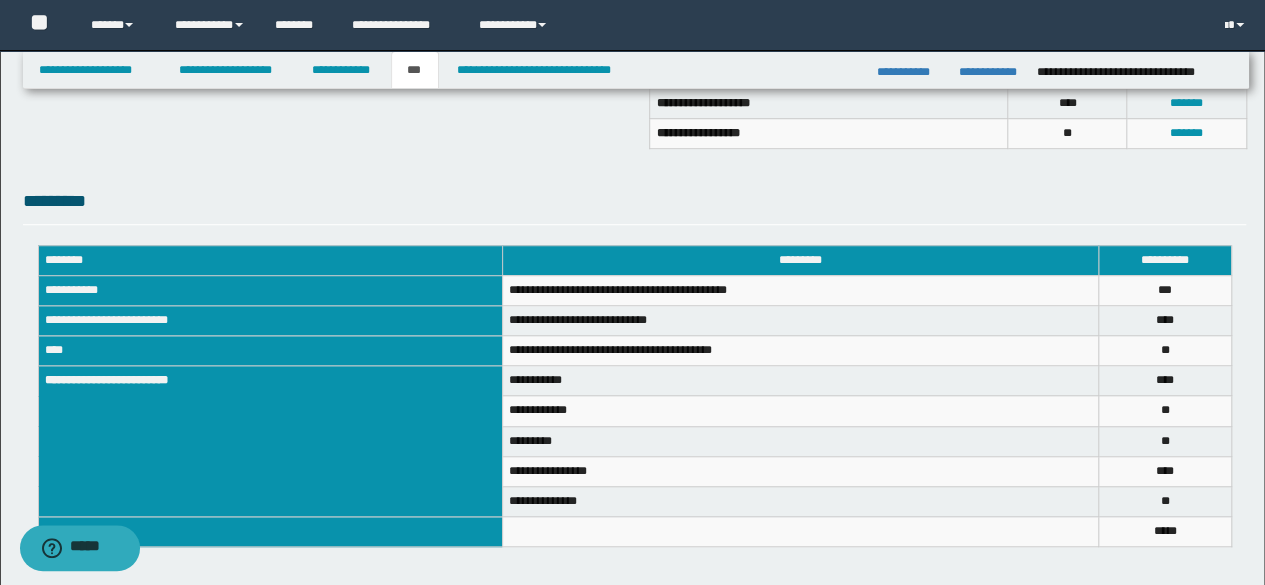 scroll, scrollTop: 700, scrollLeft: 0, axis: vertical 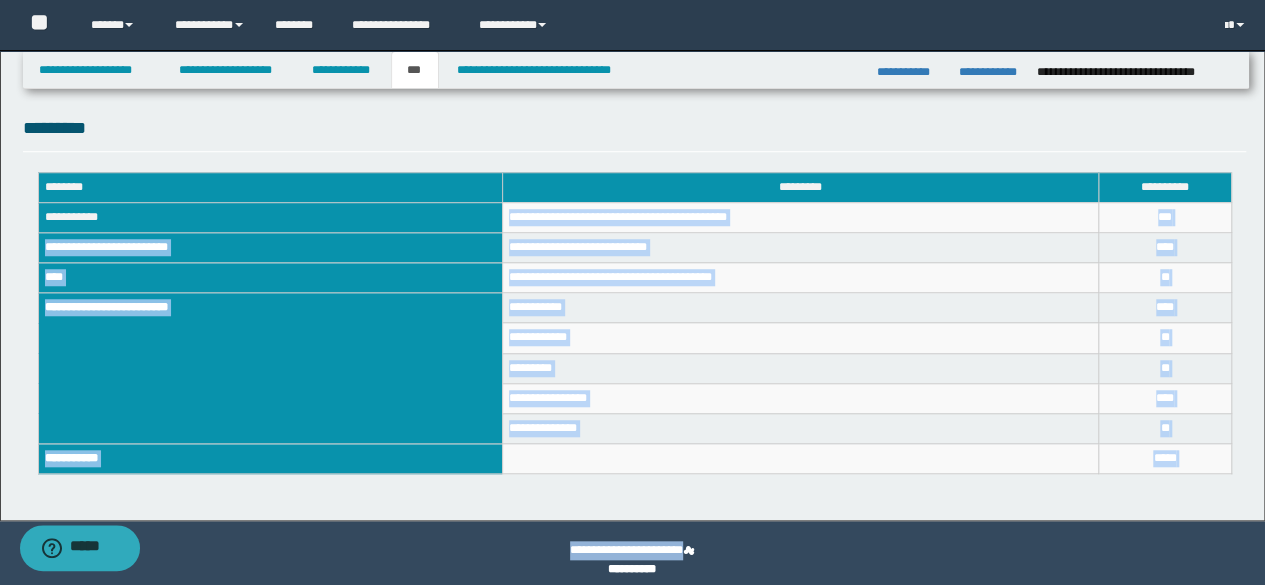 drag, startPoint x: 510, startPoint y: 219, endPoint x: 754, endPoint y: 247, distance: 245.6013 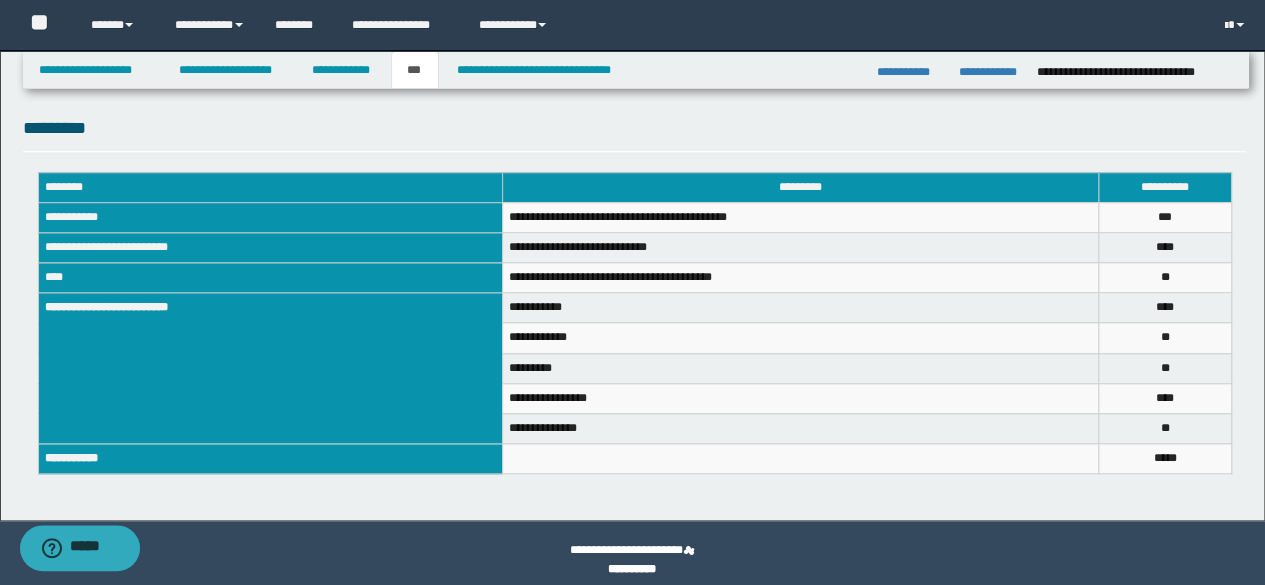 click on "**********" at bounding box center [632, -65] 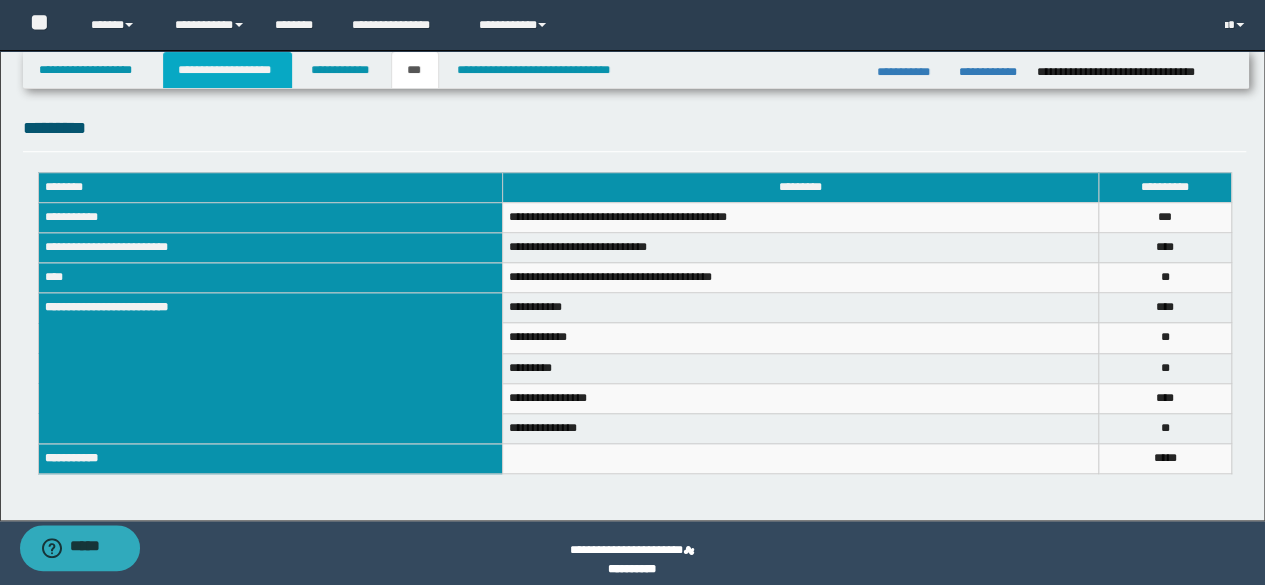 click on "**********" at bounding box center [227, 70] 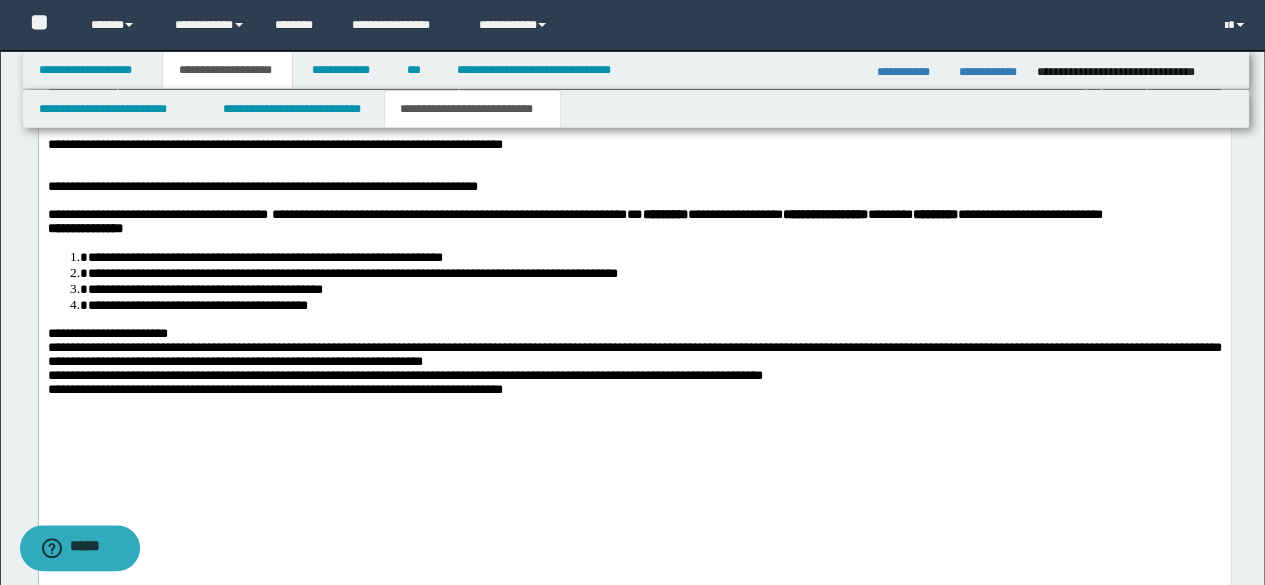 scroll, scrollTop: 1330, scrollLeft: 0, axis: vertical 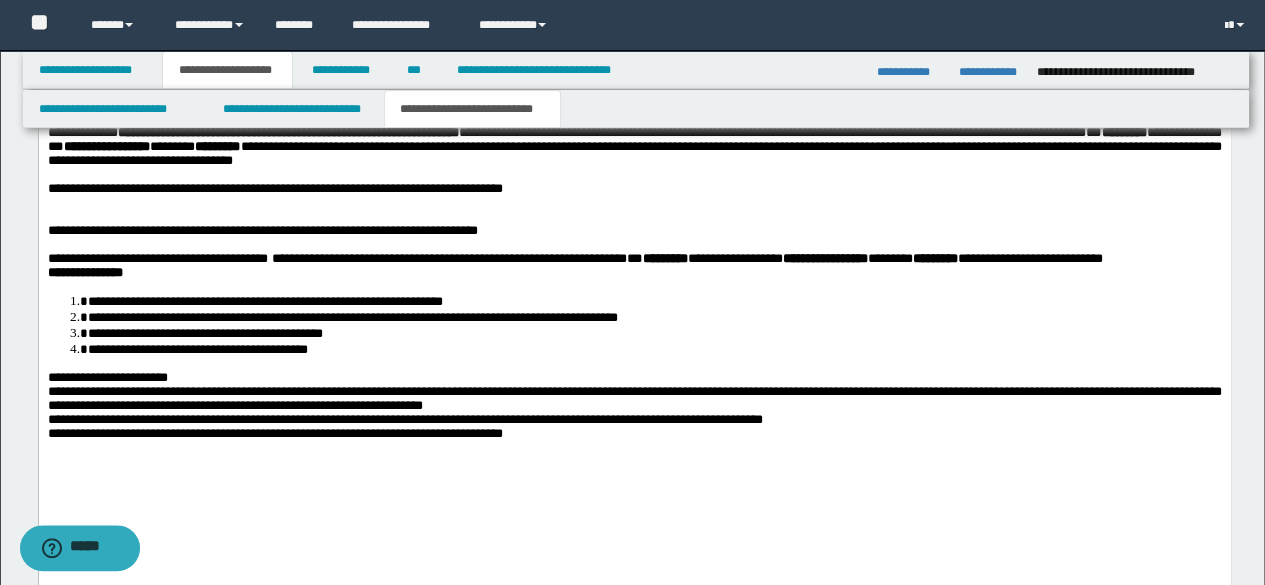 click on "**********" at bounding box center [634, 133] 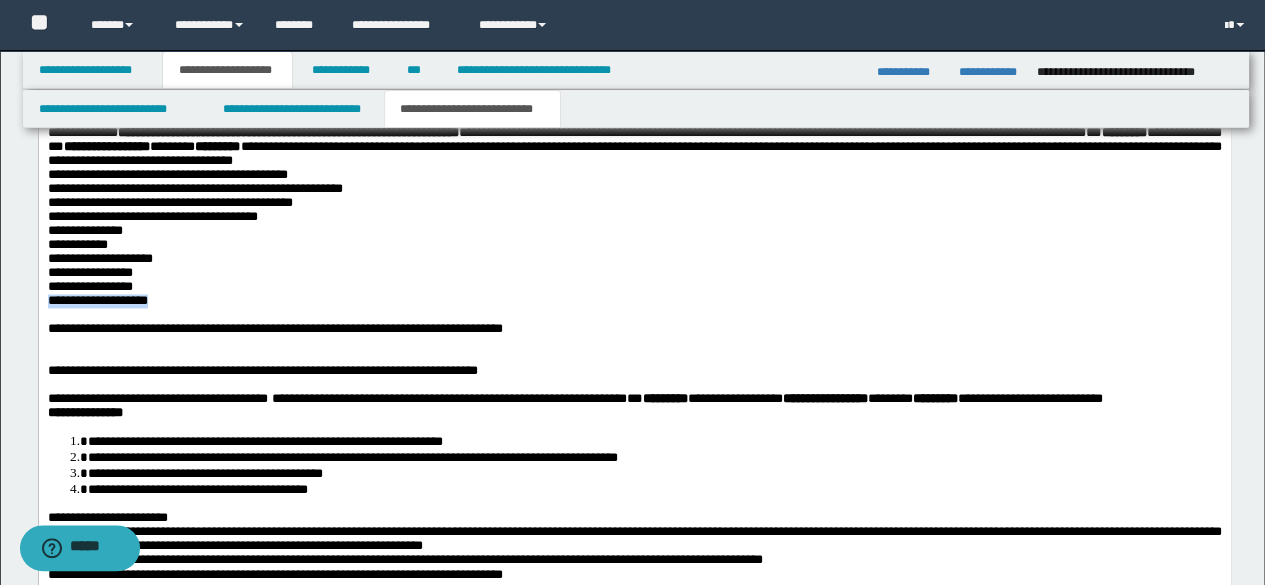 drag, startPoint x: 220, startPoint y: 390, endPoint x: 0, endPoint y: 402, distance: 220.32703 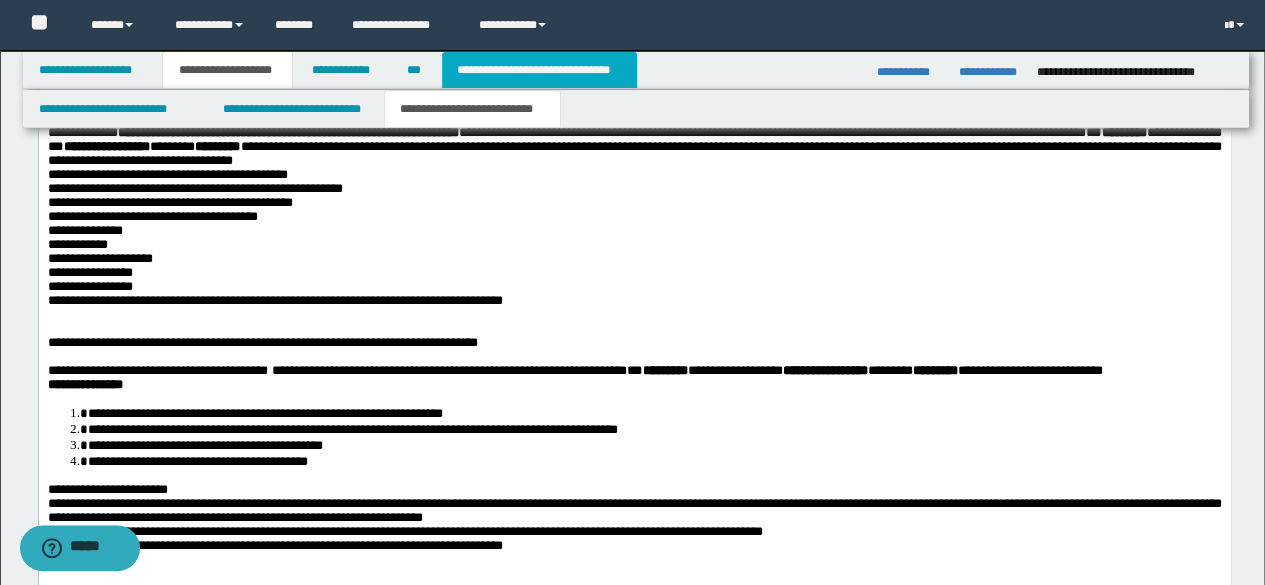 click on "**********" at bounding box center (539, 70) 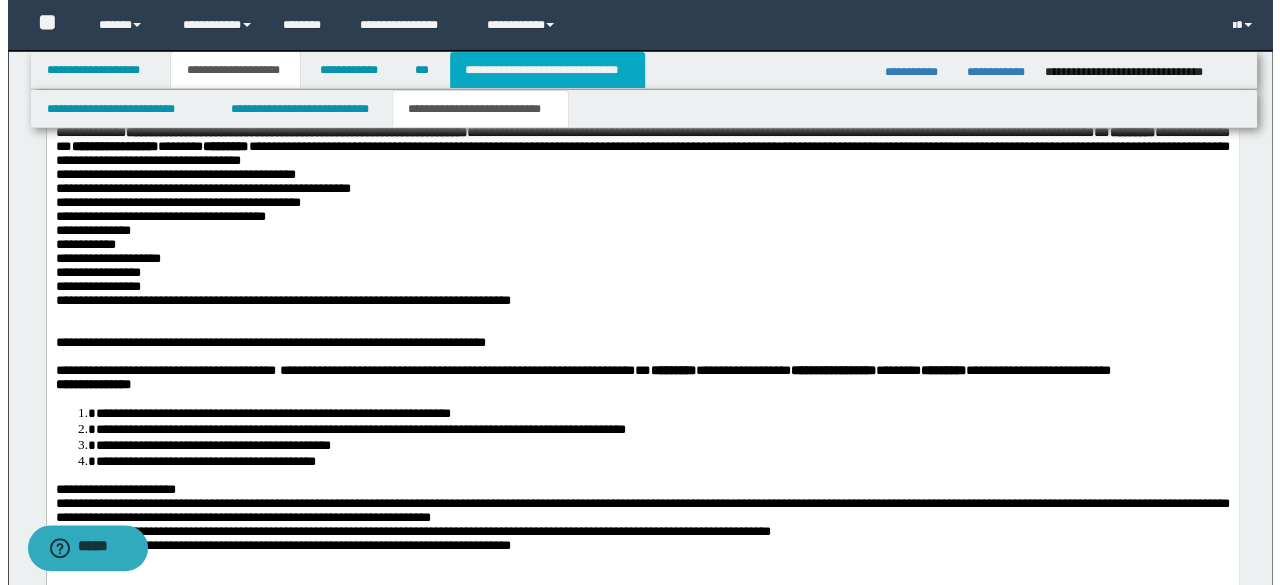 scroll, scrollTop: 0, scrollLeft: 0, axis: both 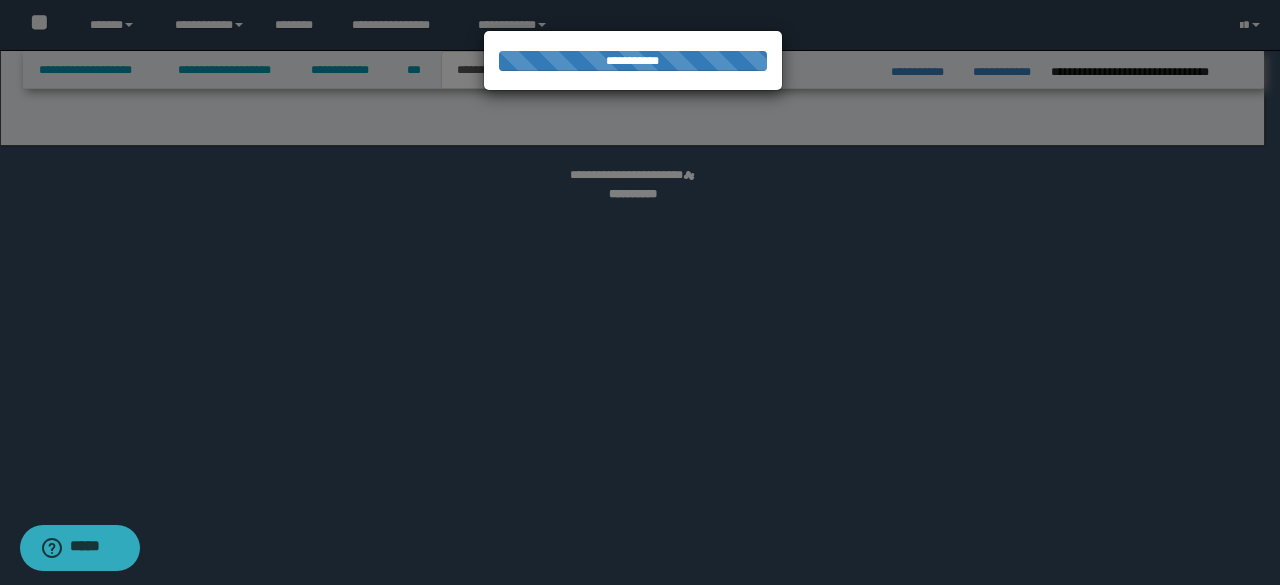 select on "*" 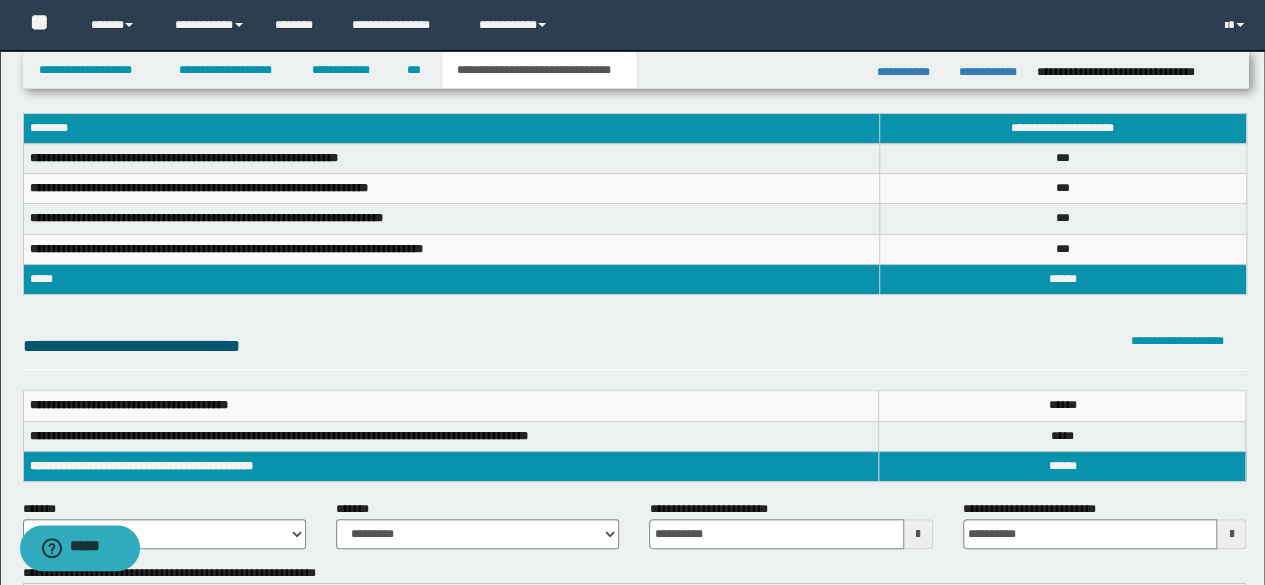 scroll, scrollTop: 200, scrollLeft: 0, axis: vertical 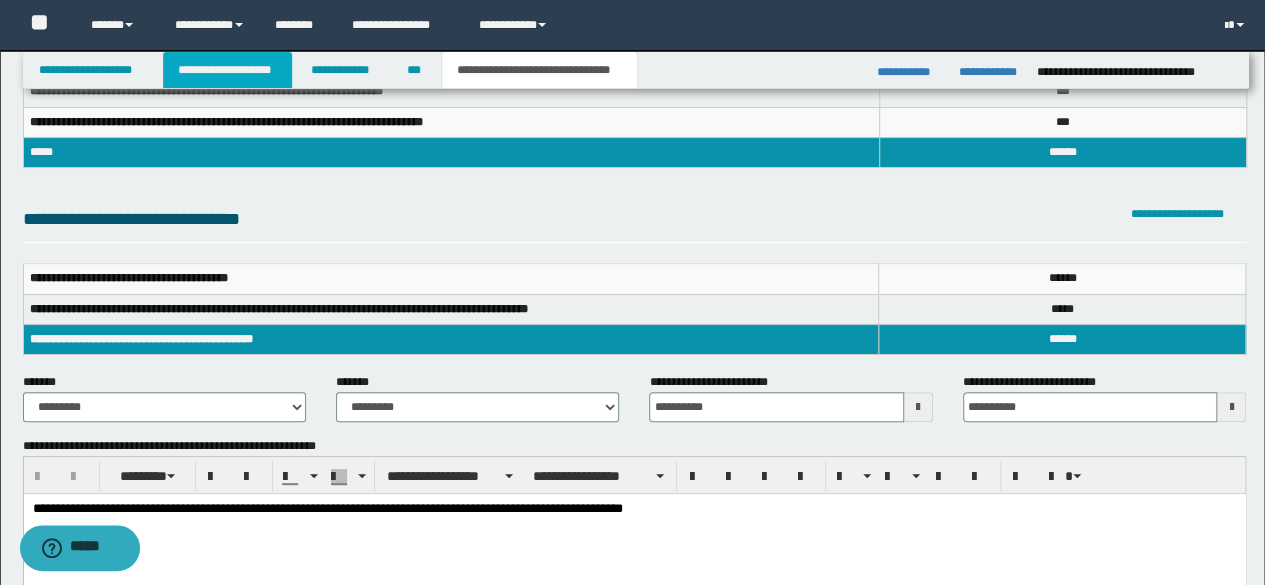 click on "**********" at bounding box center [227, 70] 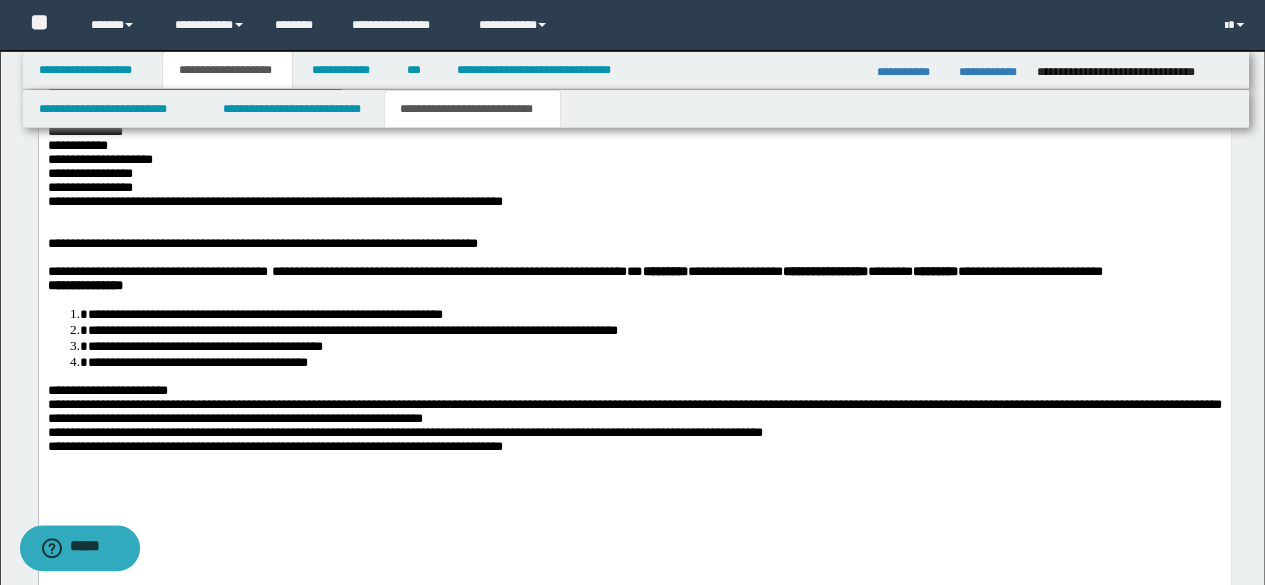 scroll, scrollTop: 1430, scrollLeft: 0, axis: vertical 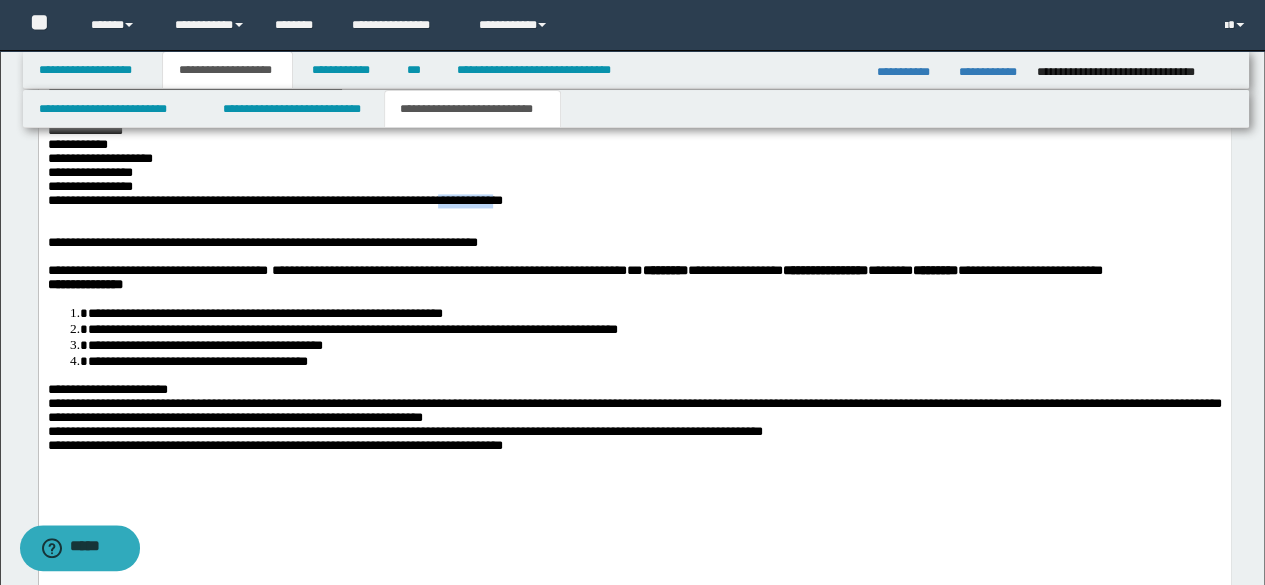 drag, startPoint x: 578, startPoint y: 294, endPoint x: 506, endPoint y: 296, distance: 72.02777 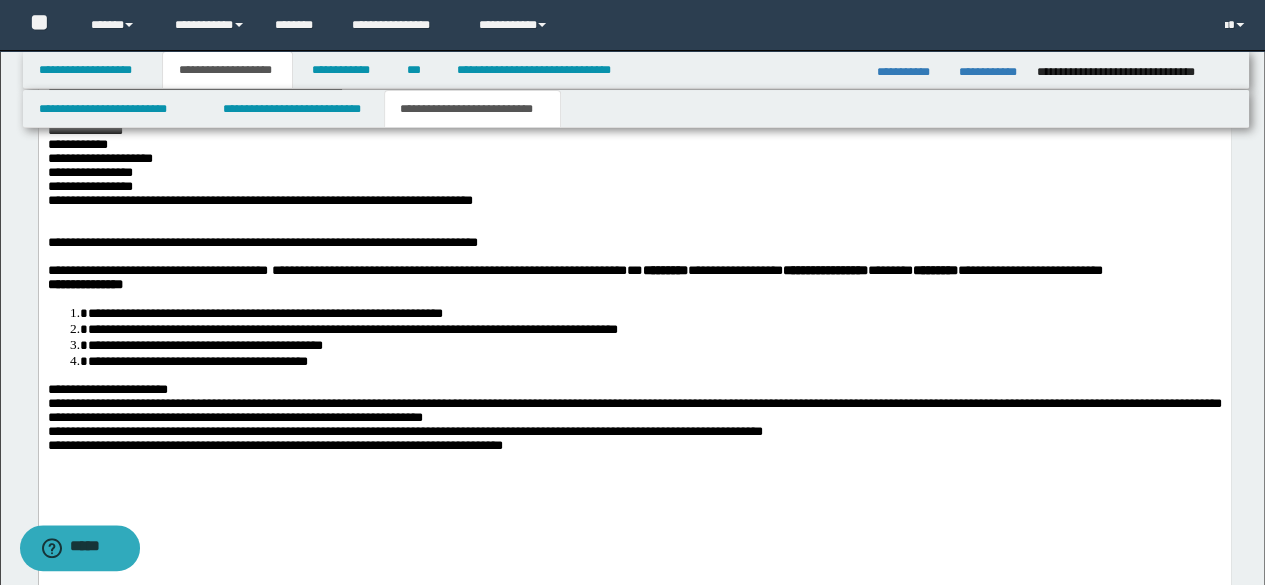 click on "**********" at bounding box center (634, 201) 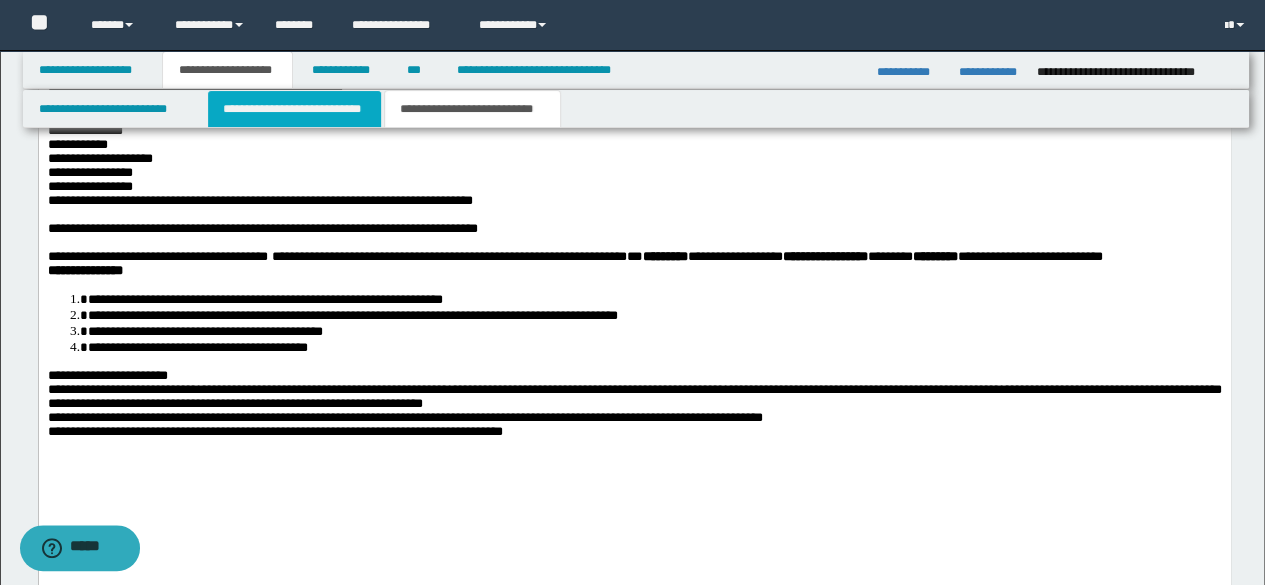 click on "**********" at bounding box center (294, 109) 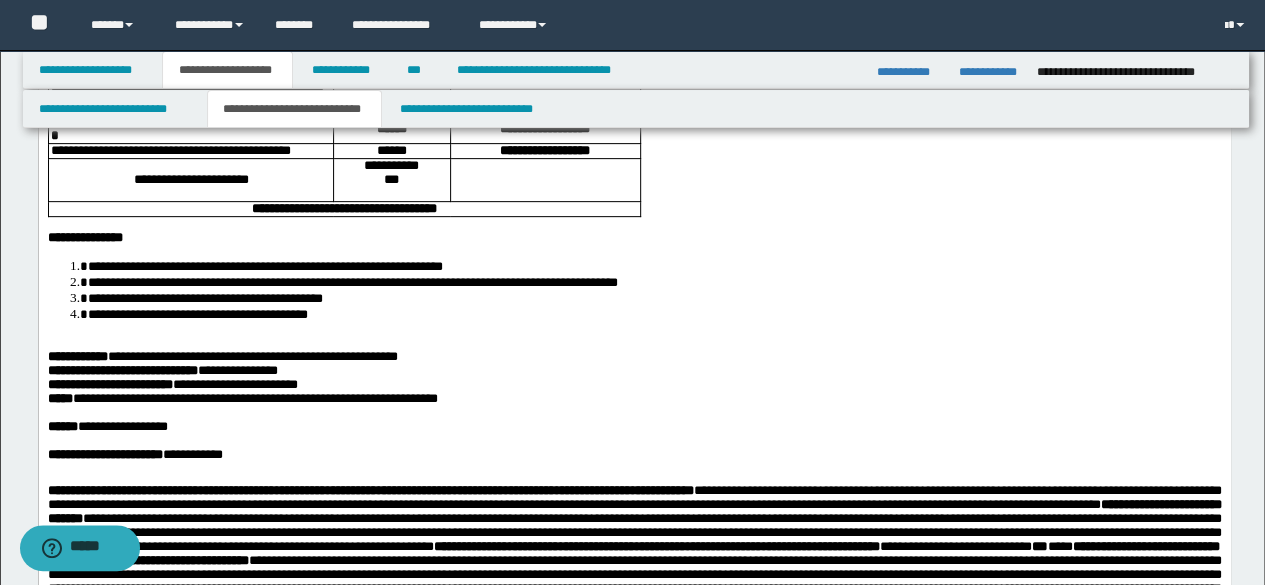 scroll, scrollTop: 330, scrollLeft: 0, axis: vertical 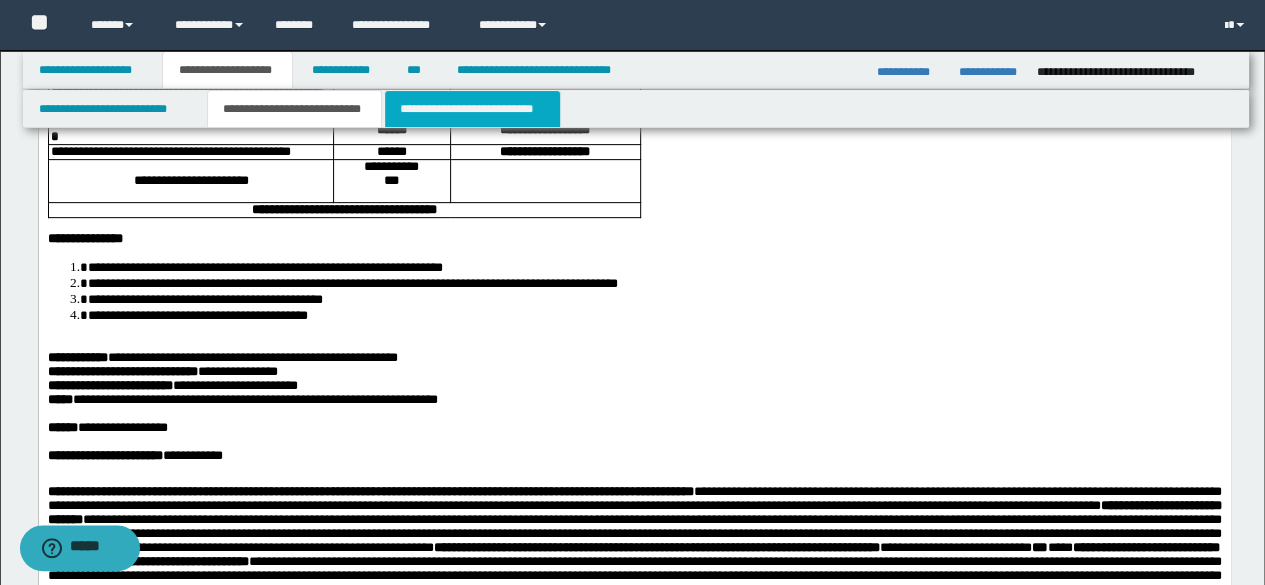 click on "**********" at bounding box center [472, 109] 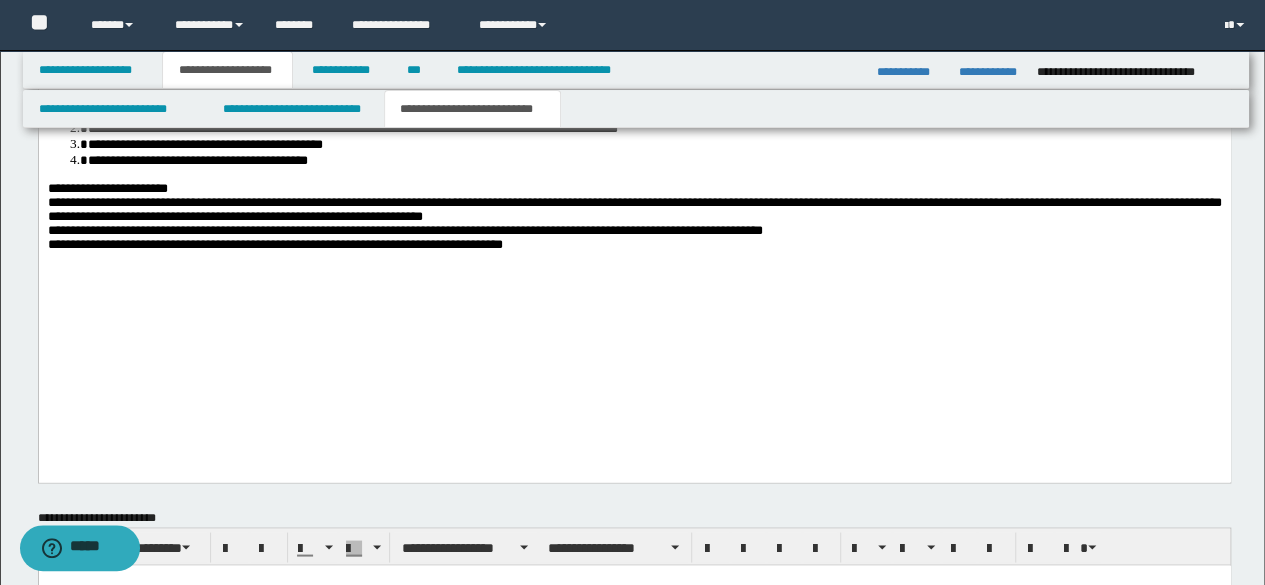 scroll, scrollTop: 1616, scrollLeft: 0, axis: vertical 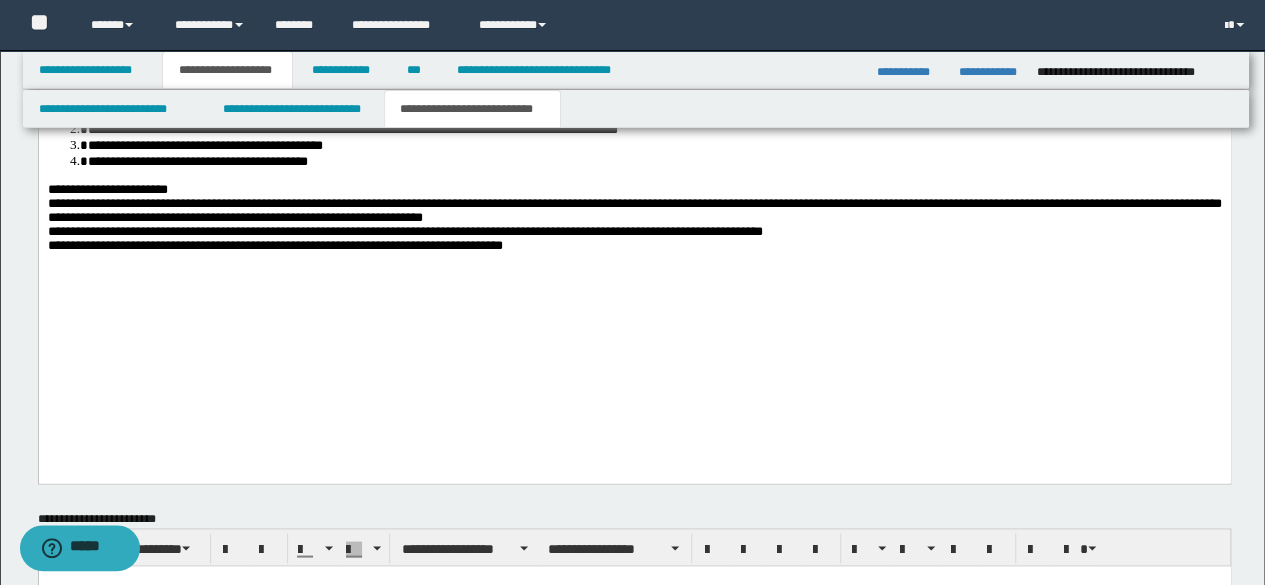 drag, startPoint x: 309, startPoint y: 176, endPoint x: 248, endPoint y: 178, distance: 61.03278 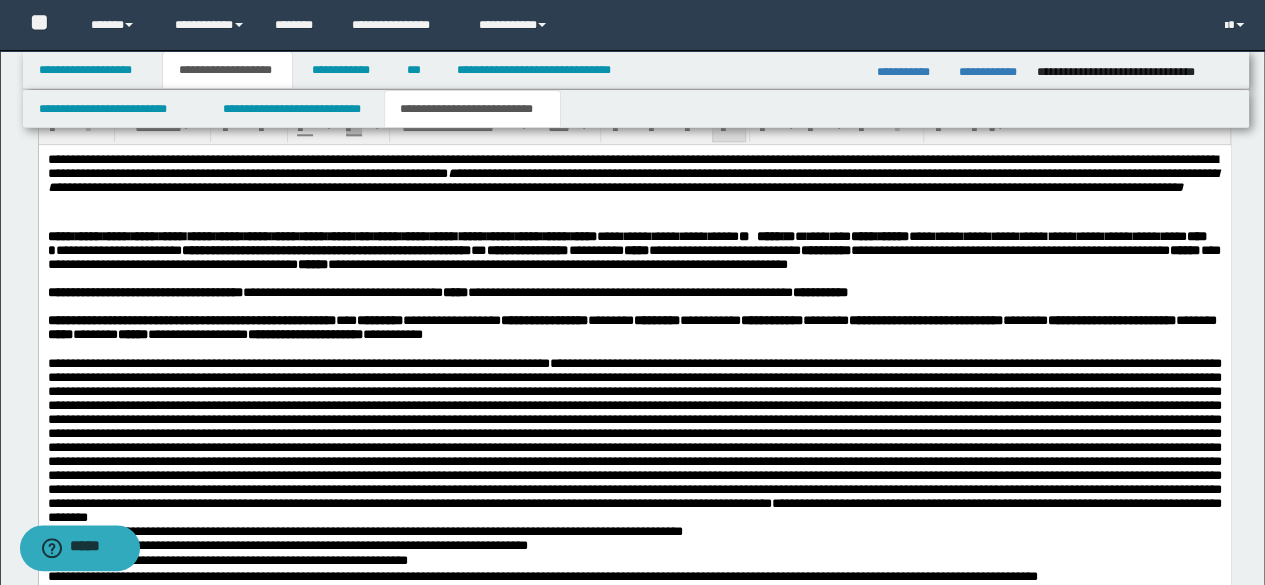 scroll, scrollTop: 716, scrollLeft: 0, axis: vertical 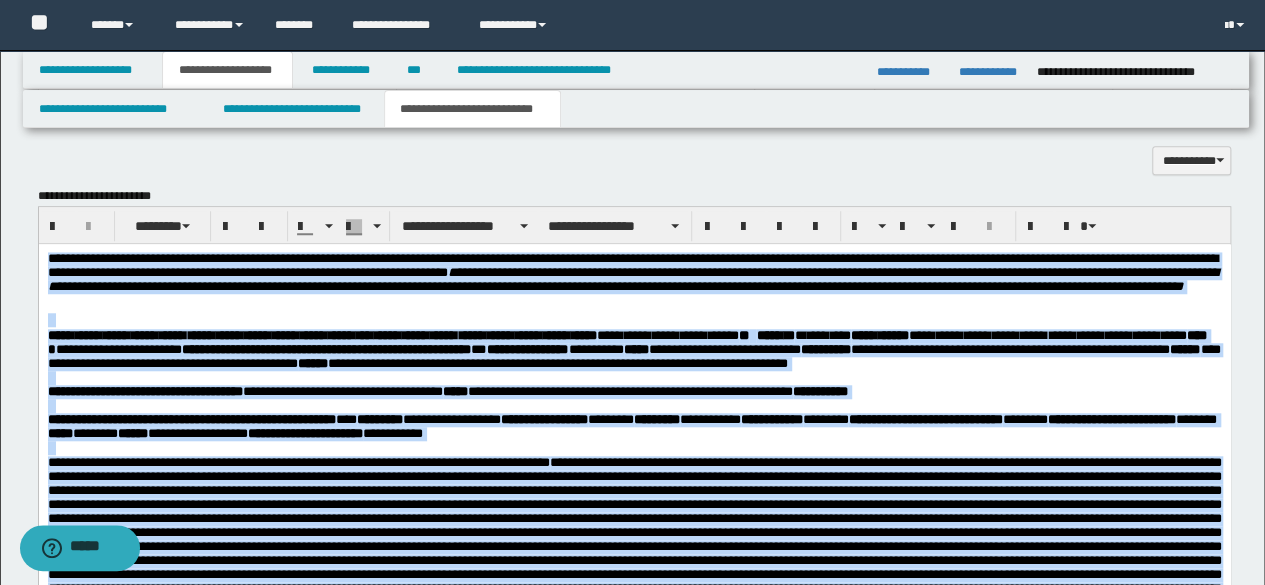 drag, startPoint x: 612, startPoint y: 1281, endPoint x: 7, endPoint y: 109, distance: 1318.9424 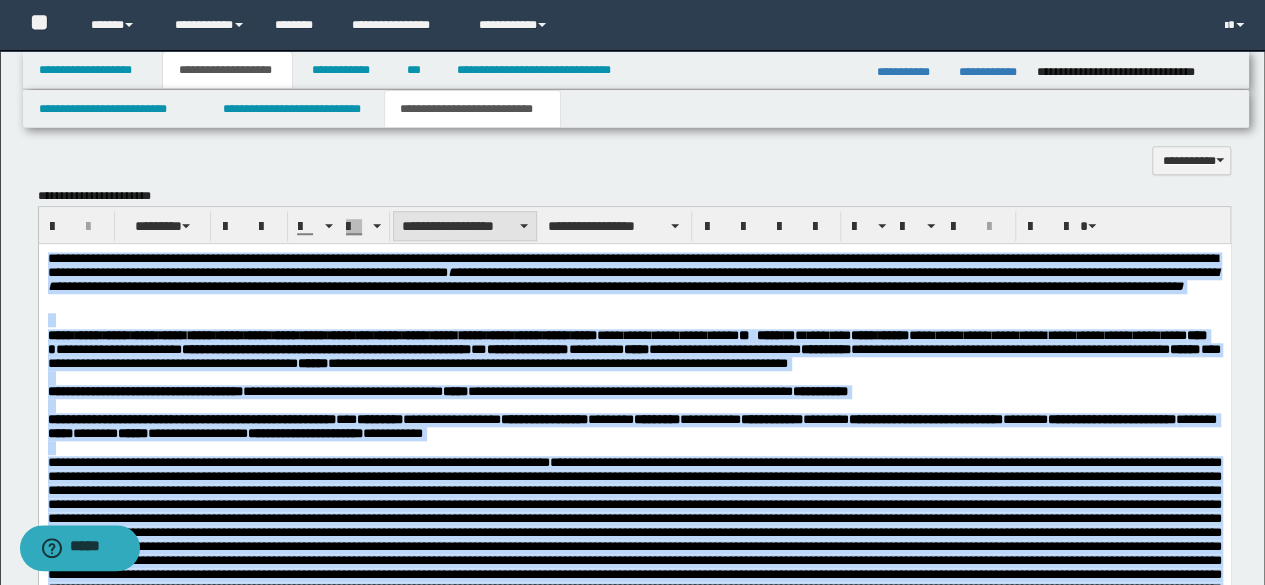 click on "**********" at bounding box center (465, 226) 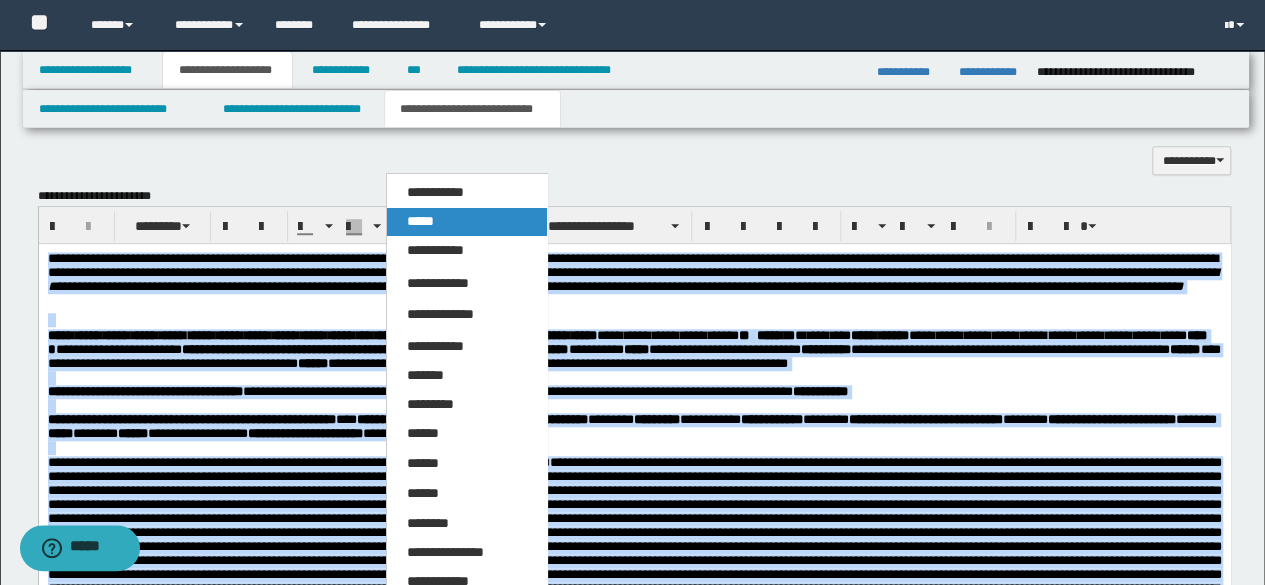 click on "*****" at bounding box center [420, 221] 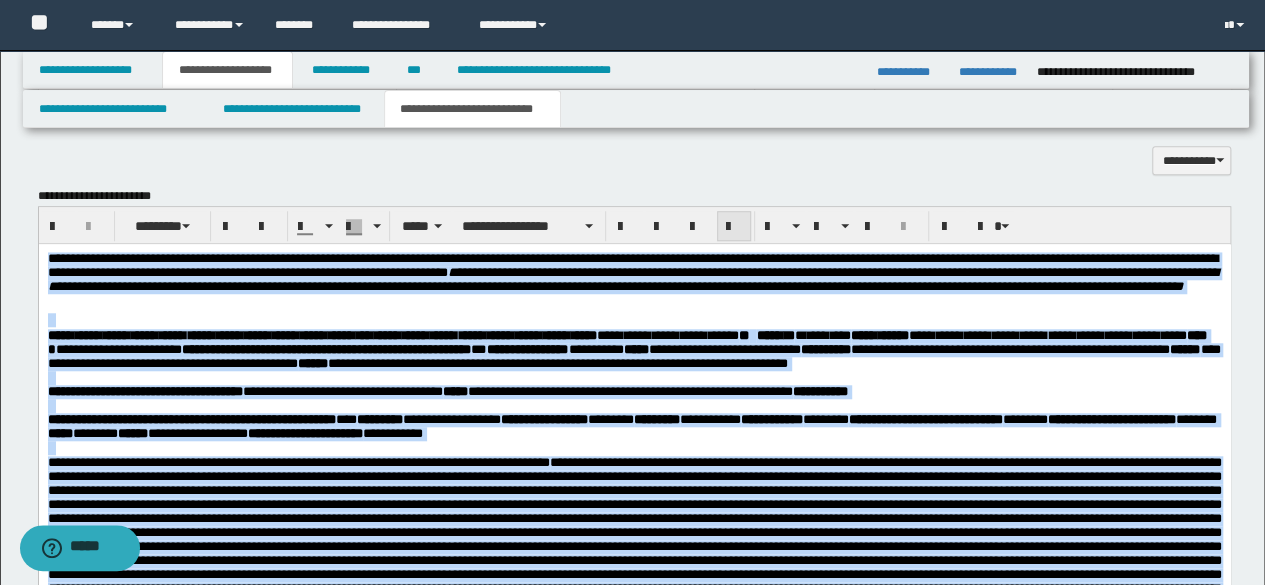click at bounding box center (734, 227) 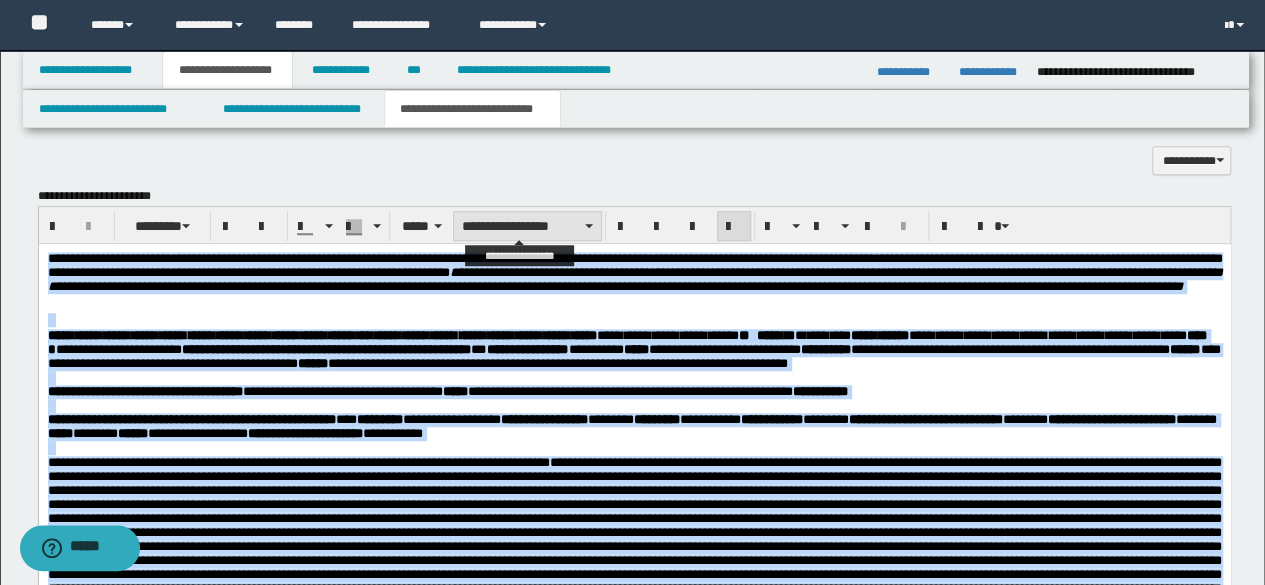 click on "**********" at bounding box center [527, 226] 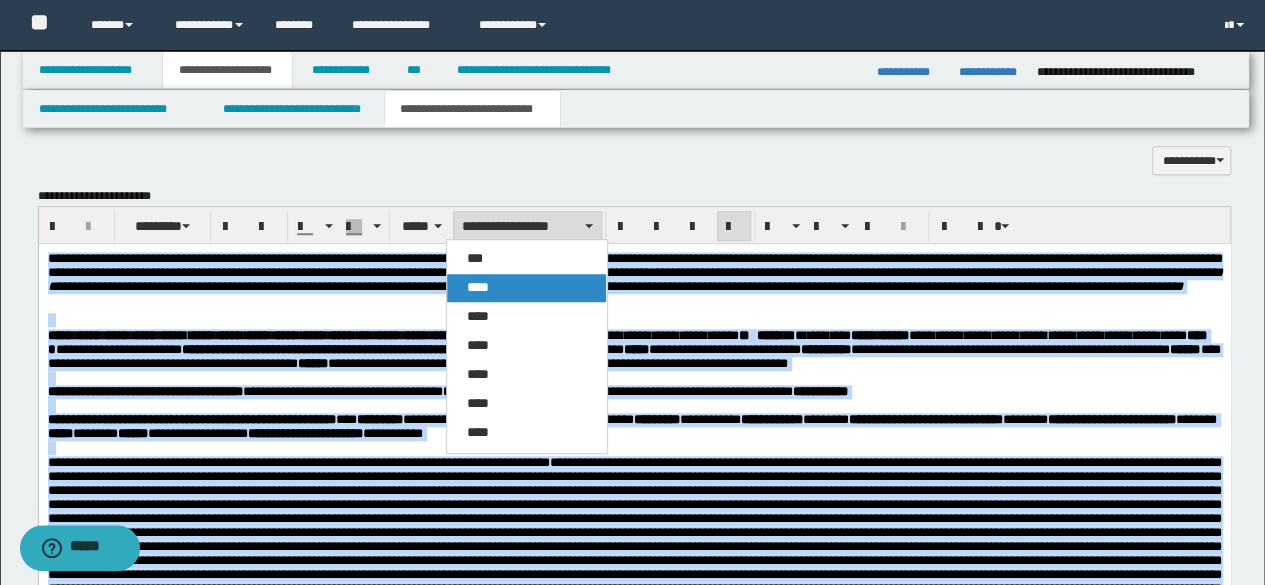 click on "****" at bounding box center (478, 287) 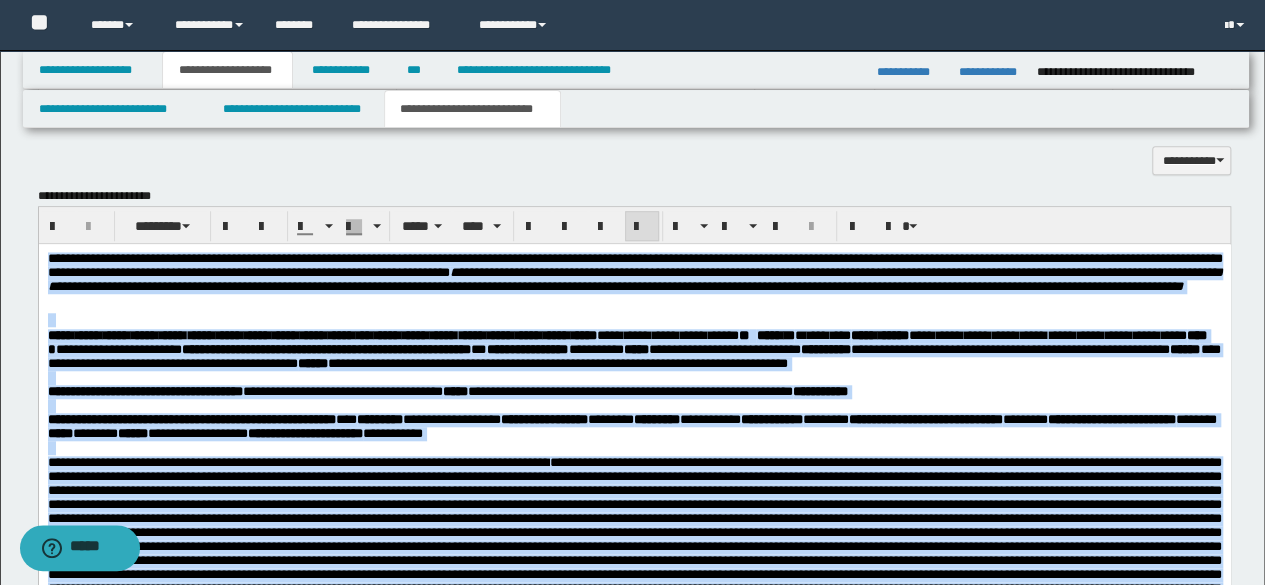 click on "**********" at bounding box center (634, 538) 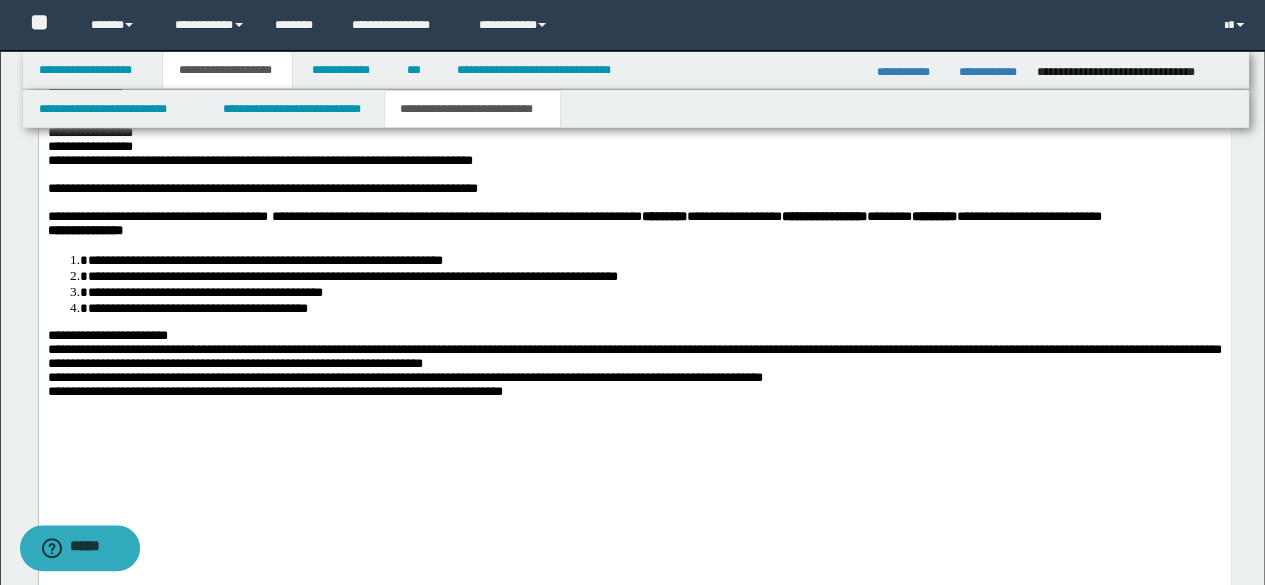 scroll, scrollTop: 1516, scrollLeft: 0, axis: vertical 